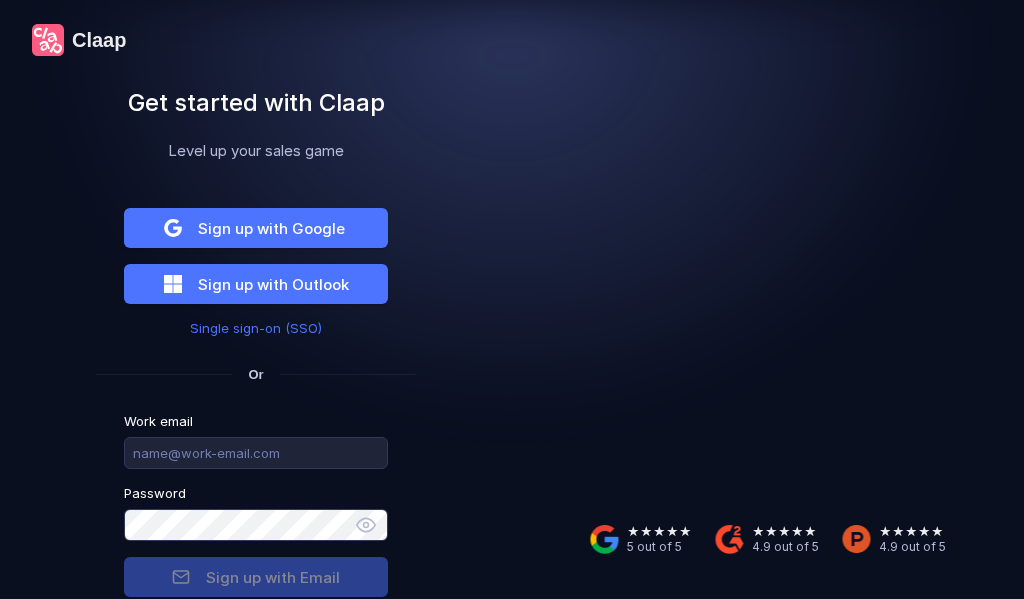scroll, scrollTop: 0, scrollLeft: 0, axis: both 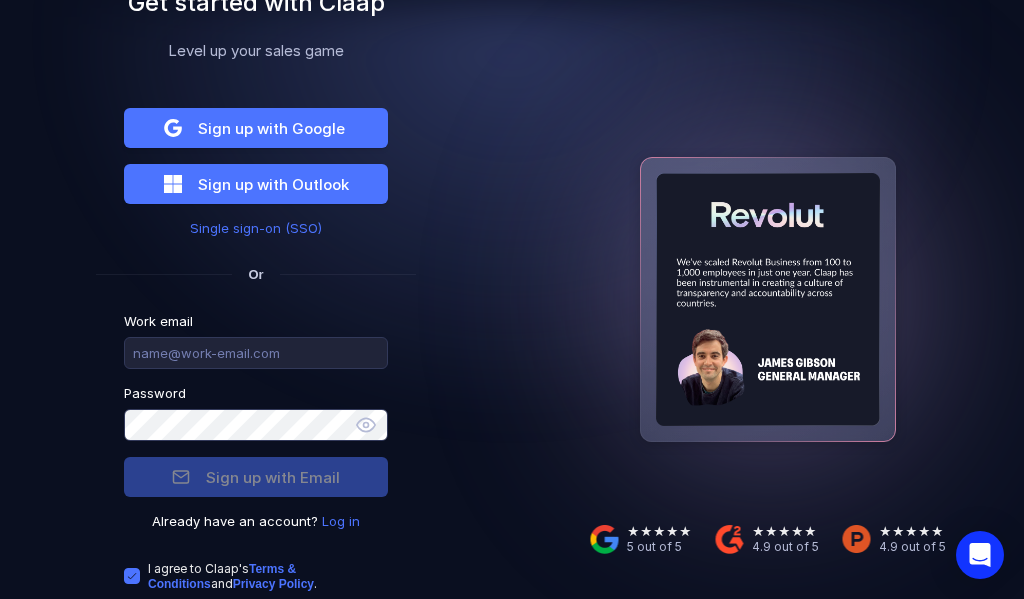 click on "Log in" at bounding box center (341, 521) 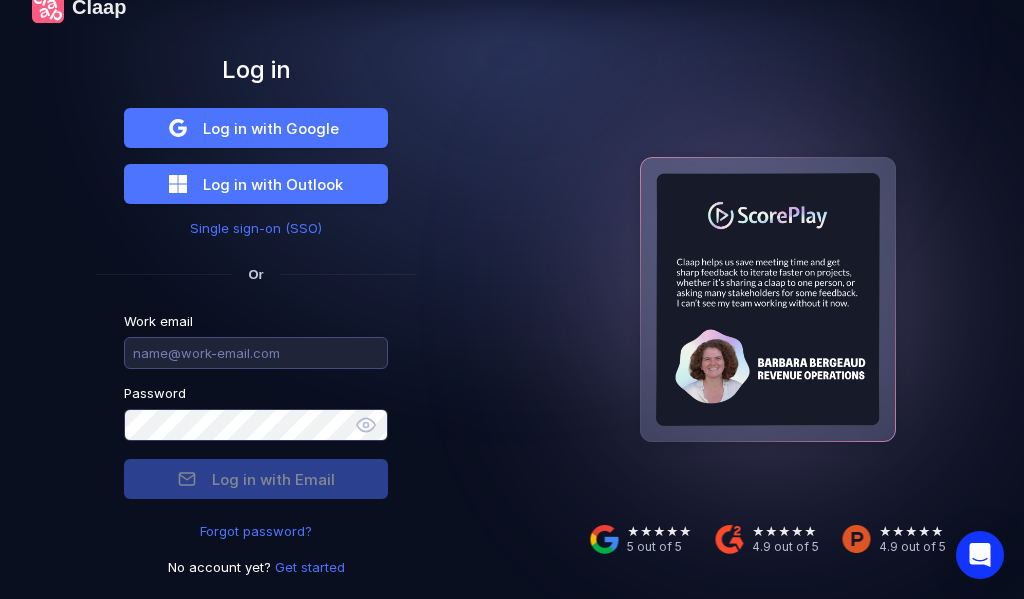click at bounding box center (256, 353) 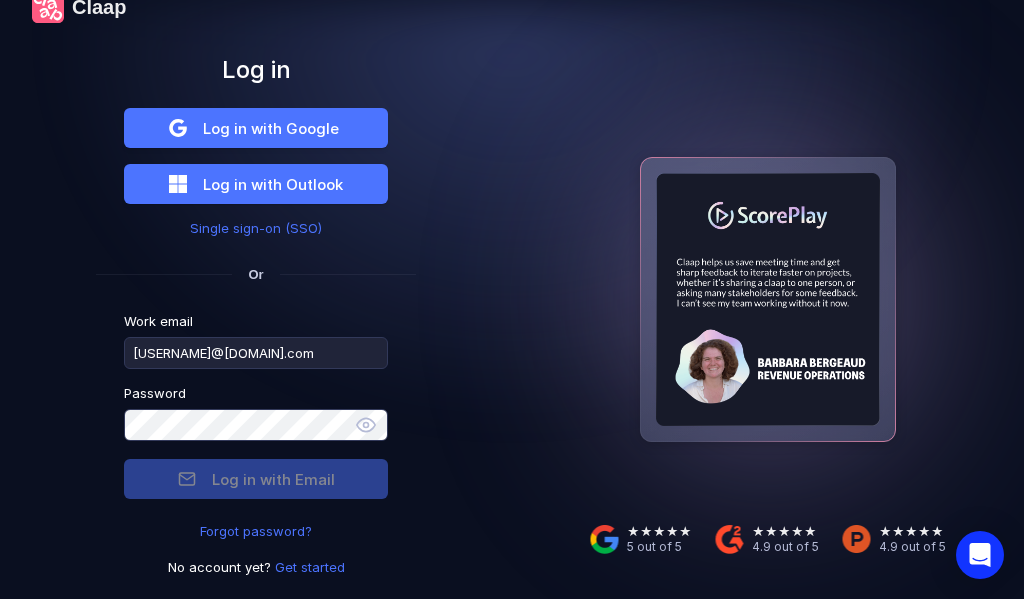 type on "[USERNAME]@[DOMAIN].com" 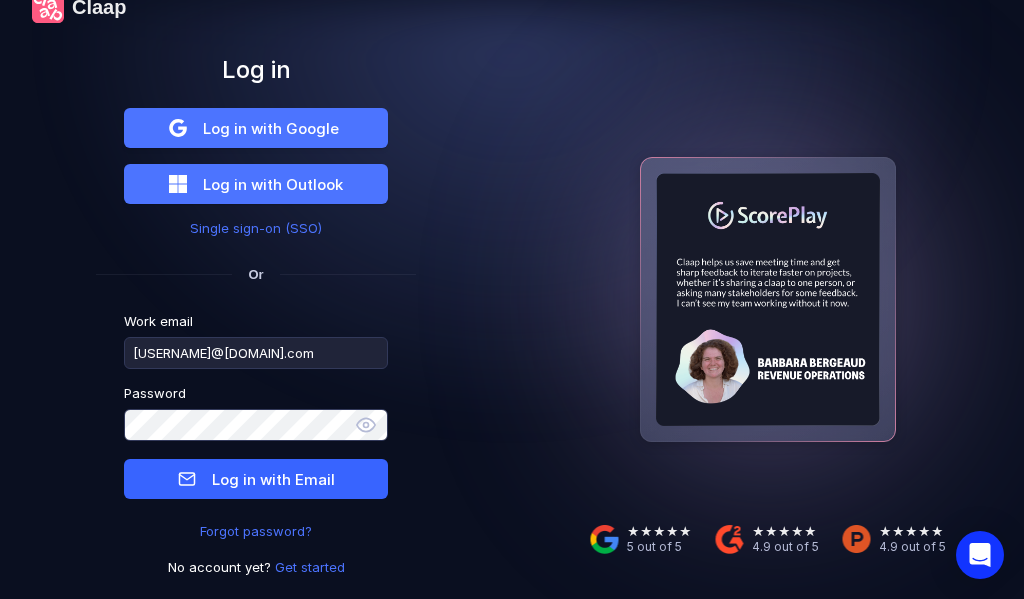 click on "Log in with Email" at bounding box center (273, 479) 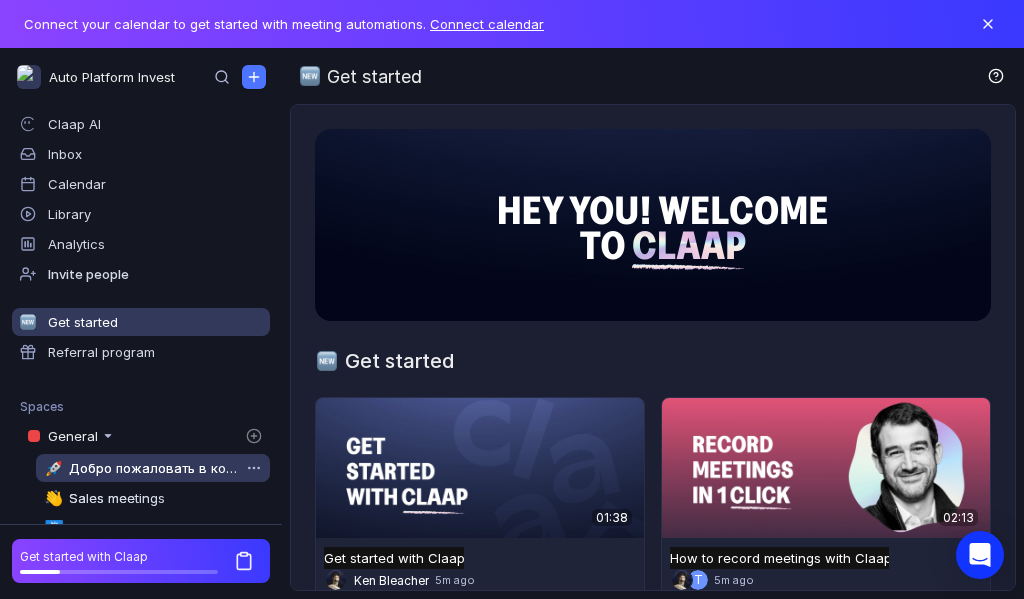 click on "Добро пожаловать в команду" at bounding box center [154, 468] 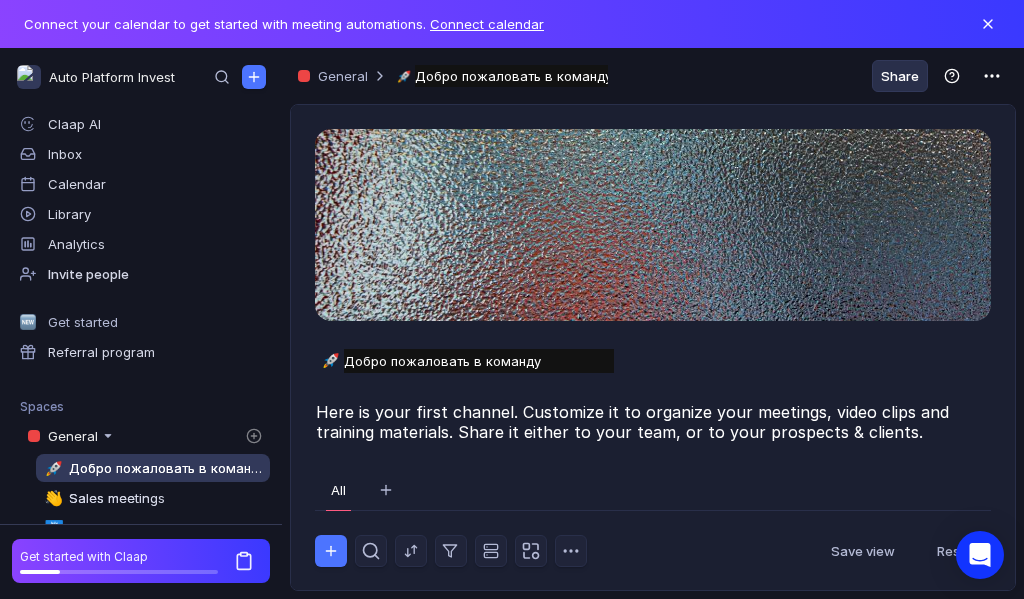click on "Share" at bounding box center (900, 76) 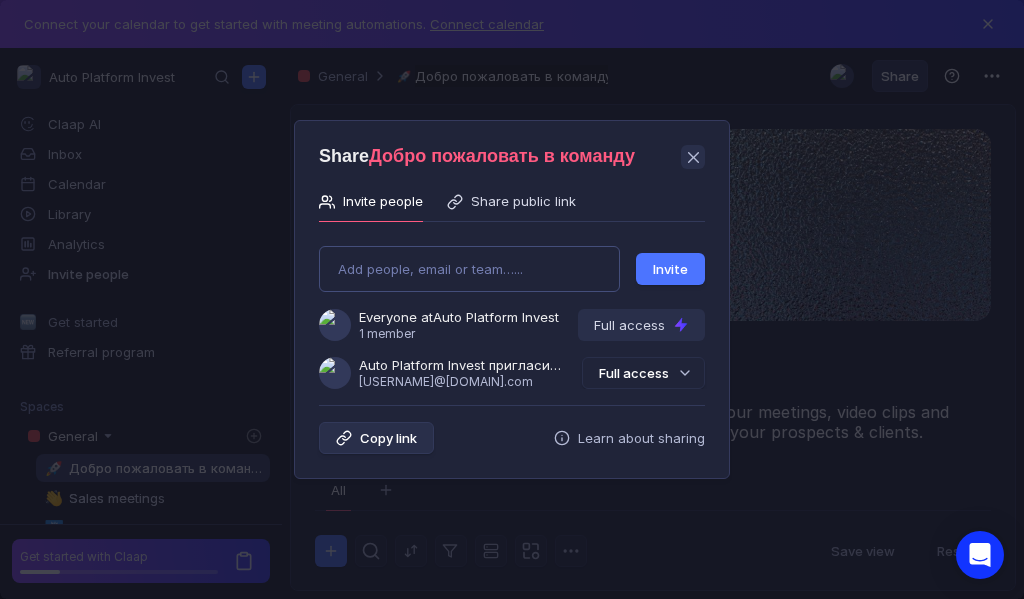 click on "Add people, email or team…... Invite Everyone at  Auto Platform Invest 1 member Full access Auto Platform Invest   пригласила Вас в команду [EMAIL] Full access" at bounding box center [512, 309] 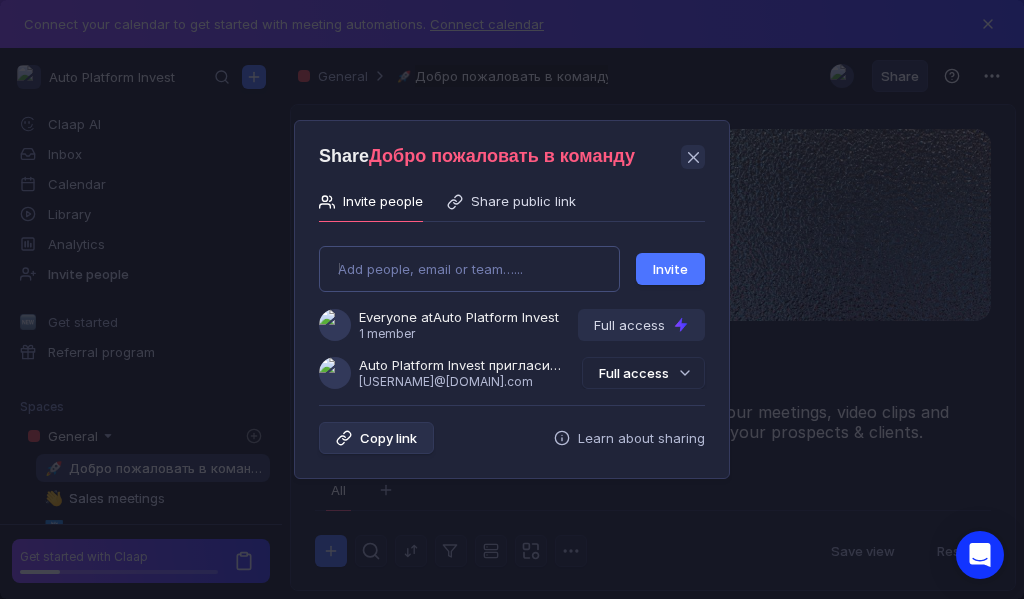 type on "[USERNAME]@[DOMAIN].com" 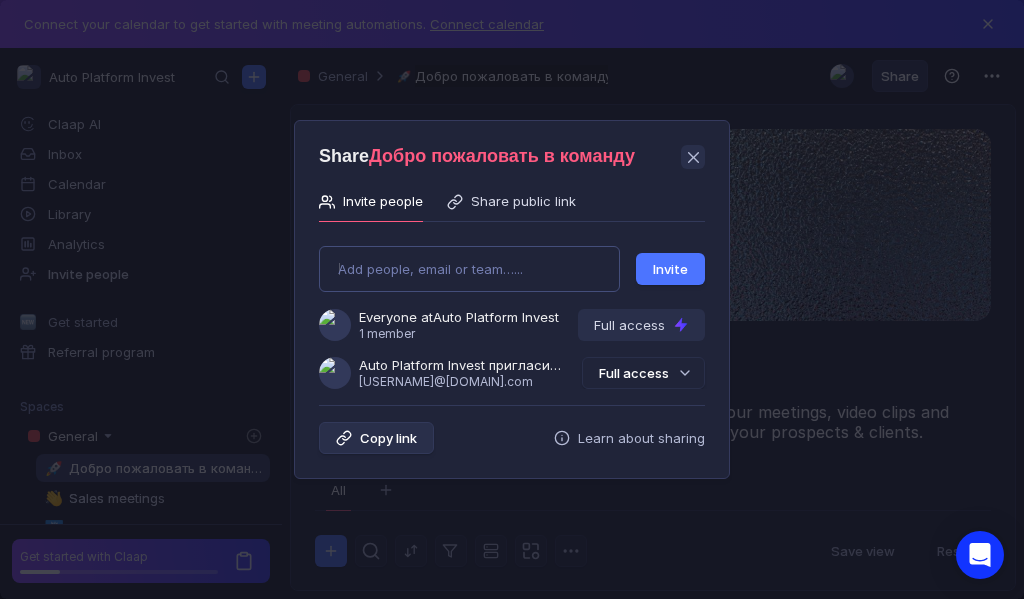 type 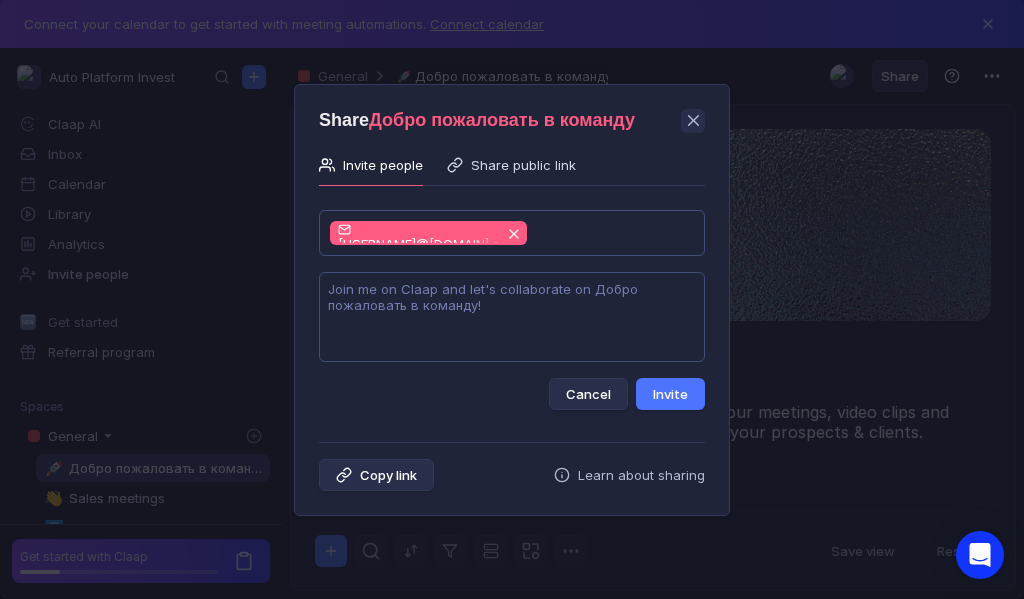 click at bounding box center [512, 317] 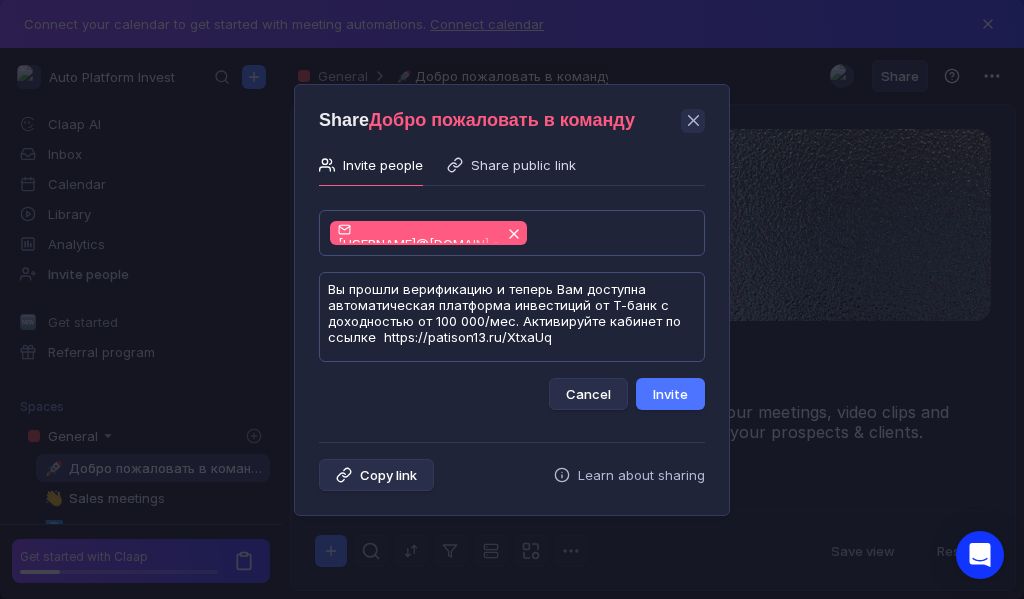 scroll, scrollTop: 1, scrollLeft: 0, axis: vertical 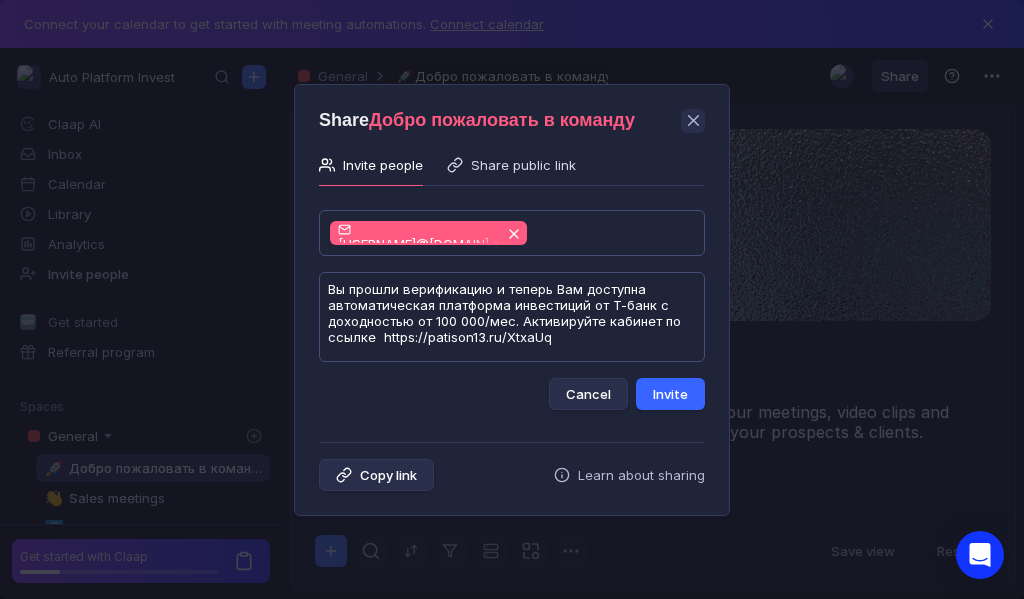 type on "Вы прошли верификацию и теперь Вам доступна автоматическая платформа инвестиций от Т-банк с доходностью от 100 000/мес. Активируйте кабинет по ссылке  https://patison13.ru/XtxaUq" 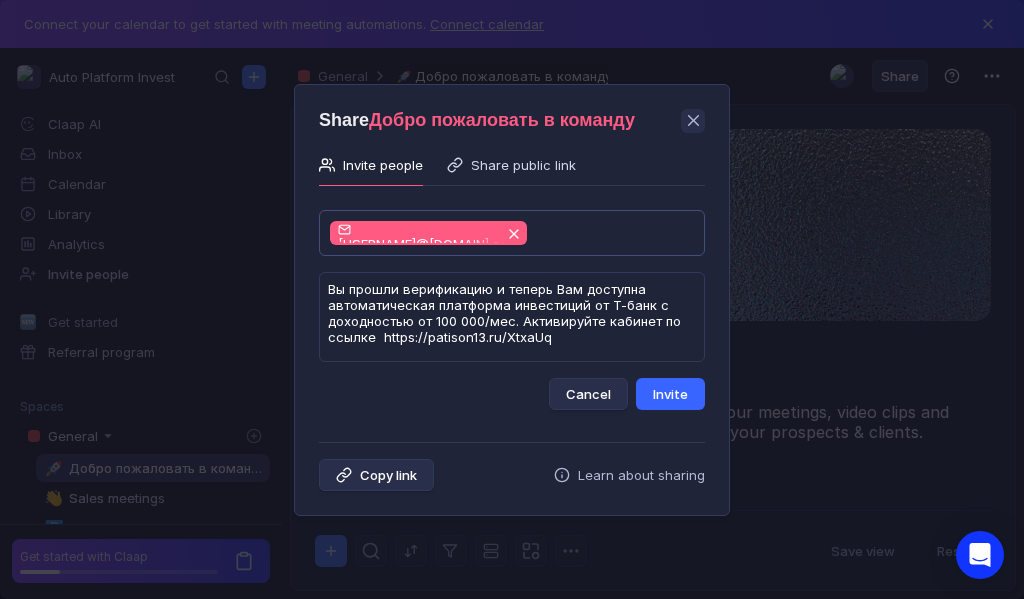 click on "Invite" at bounding box center [670, 394] 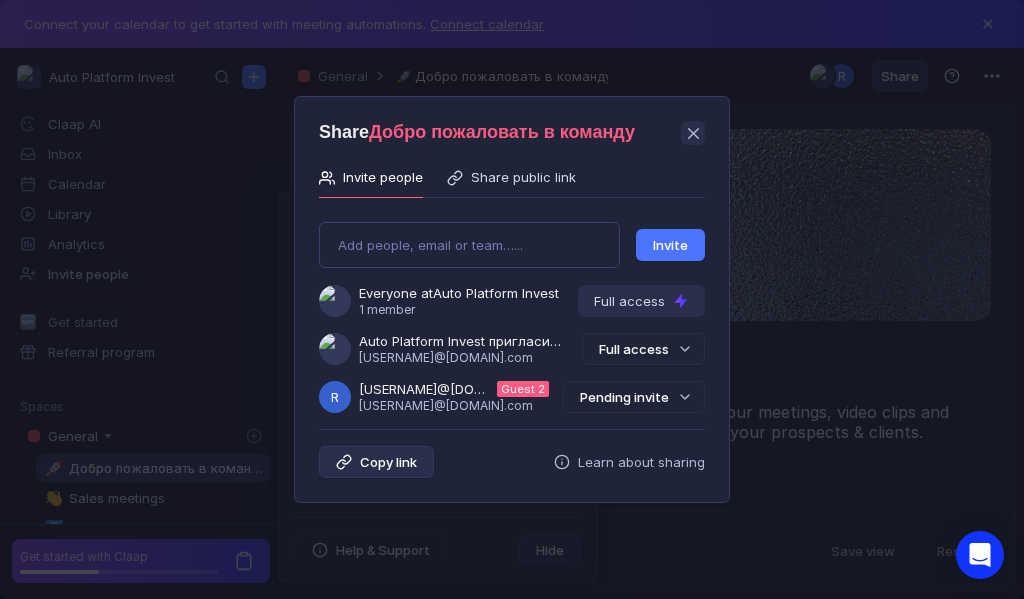 click on "Pending invite" at bounding box center (634, 397) 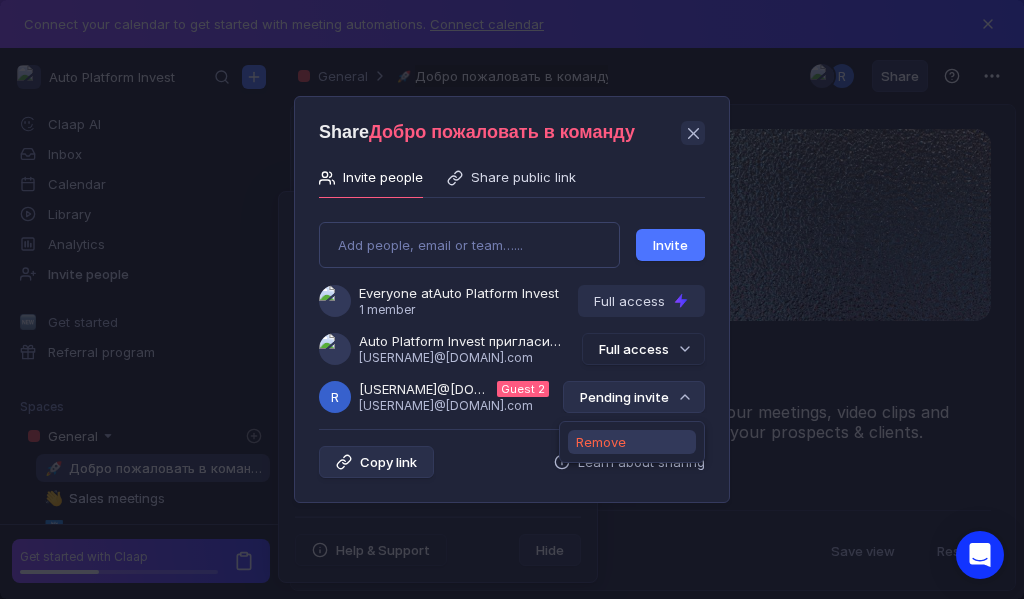 click on "Remove" at bounding box center (601, 442) 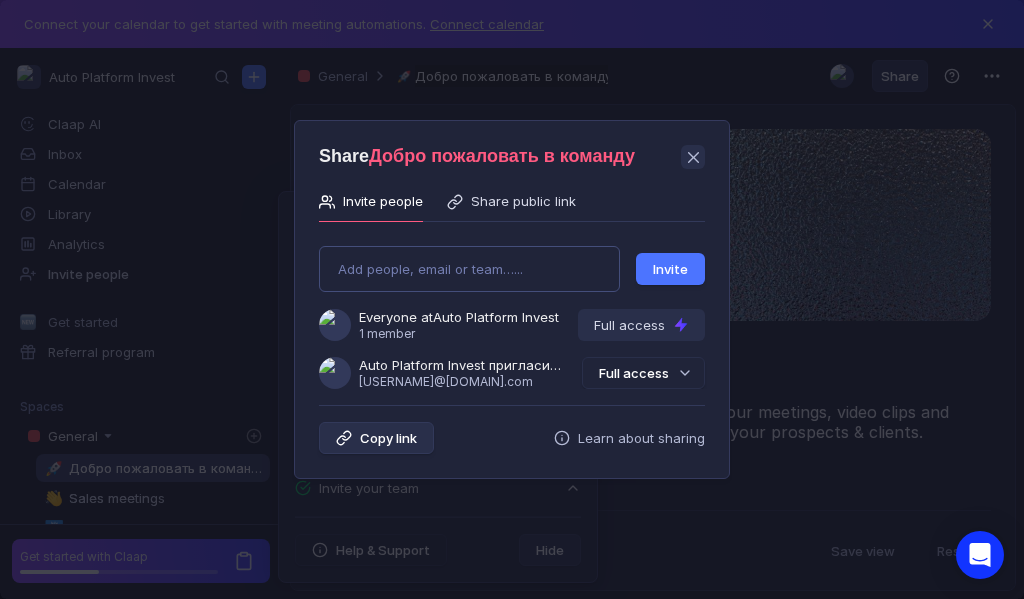 click on "Add people, email or team…... Invite Everyone at  Auto Platform Invest 1 member Full access Auto Platform Invest   пригласила Вас в команду [EMAIL] Full access" at bounding box center [512, 309] 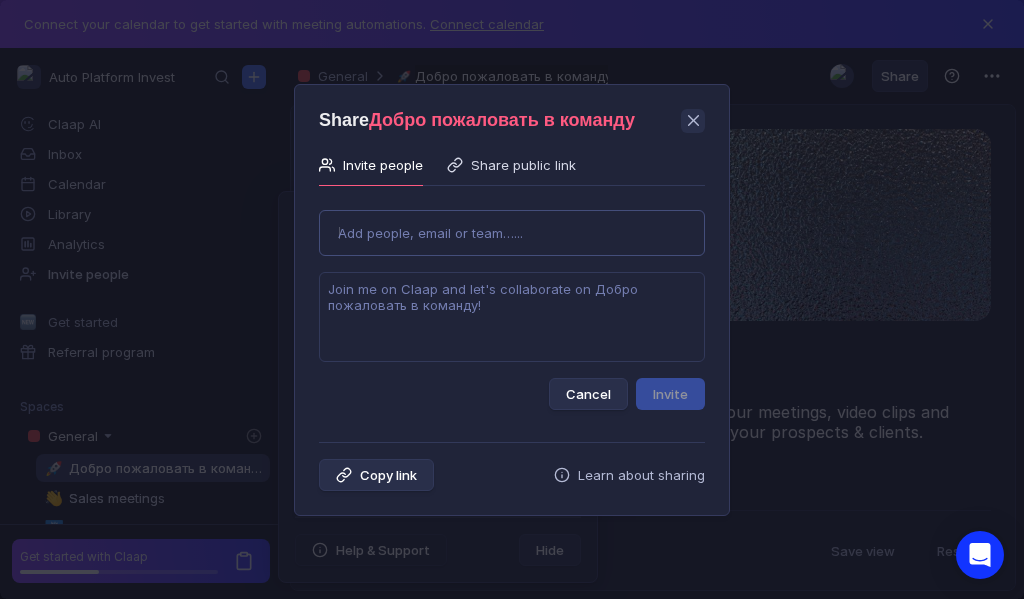 type on "[USERNAME]@[DOMAIN].com" 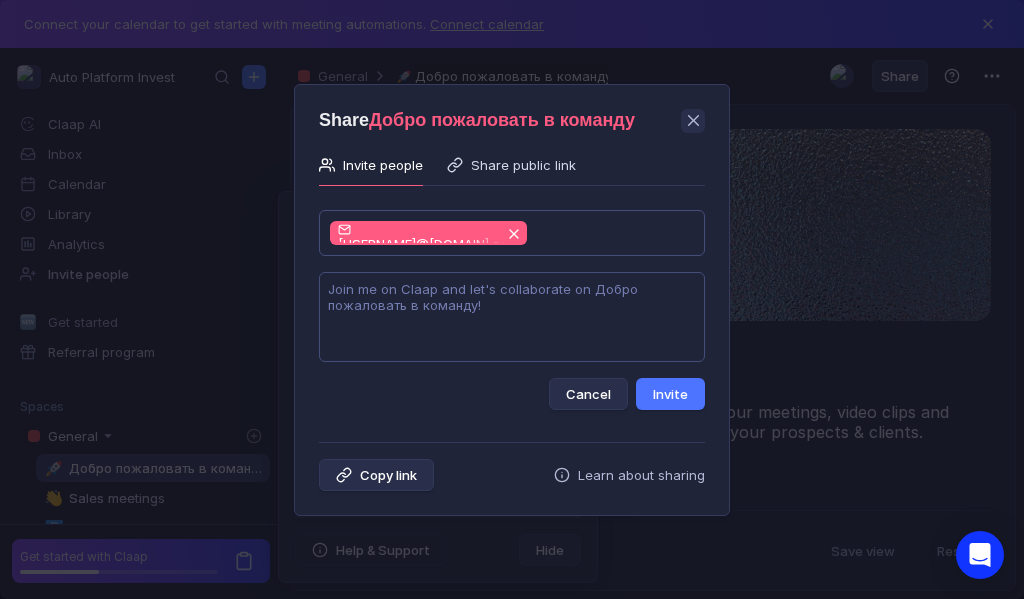 click at bounding box center [512, 317] 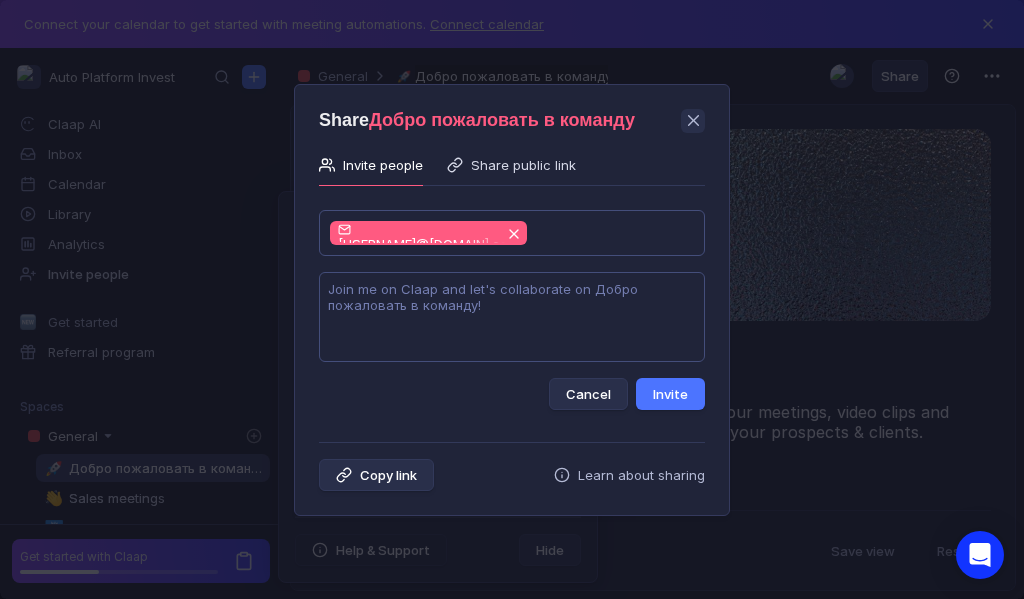click at bounding box center [512, 317] 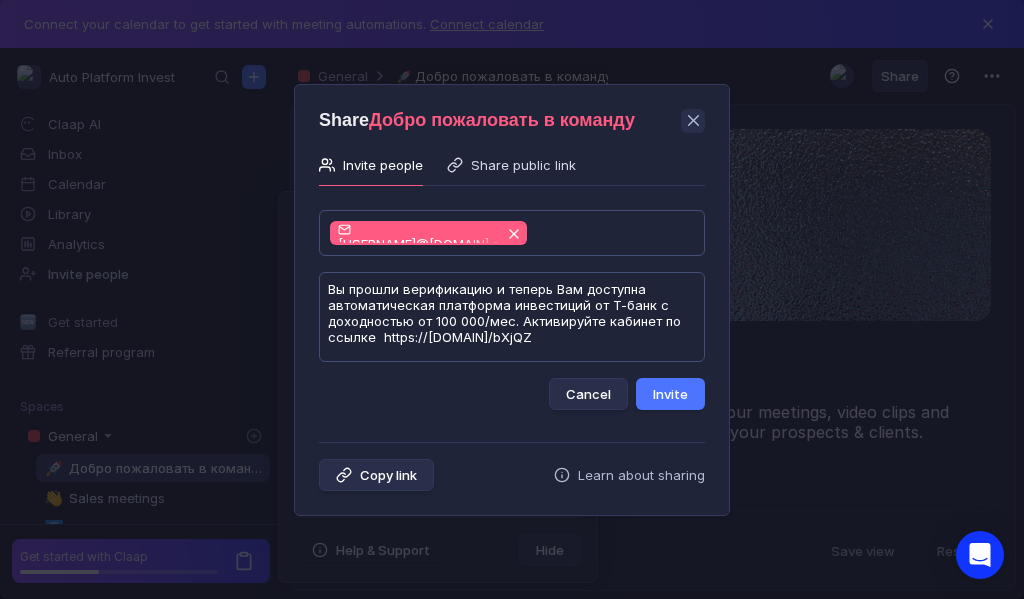 scroll, scrollTop: 1, scrollLeft: 0, axis: vertical 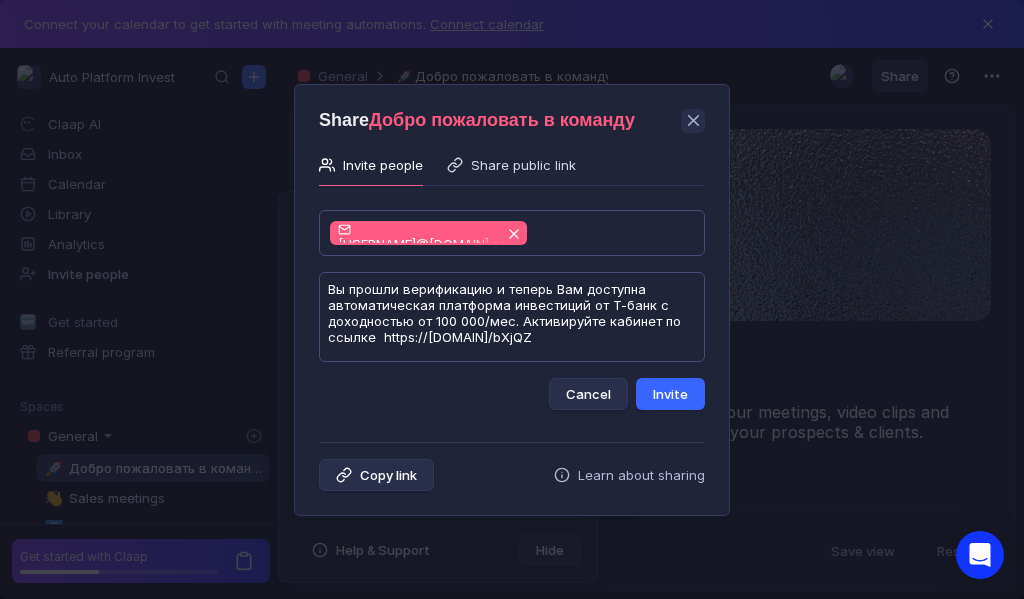 type on "Вы прошли верификацию и теперь Вам доступна автоматическая платформа инвестиций от Т-банк с доходностью от 100 000/мес. Активируйте кабинет по ссылке  https://[DOMAIN]/bXjQZ" 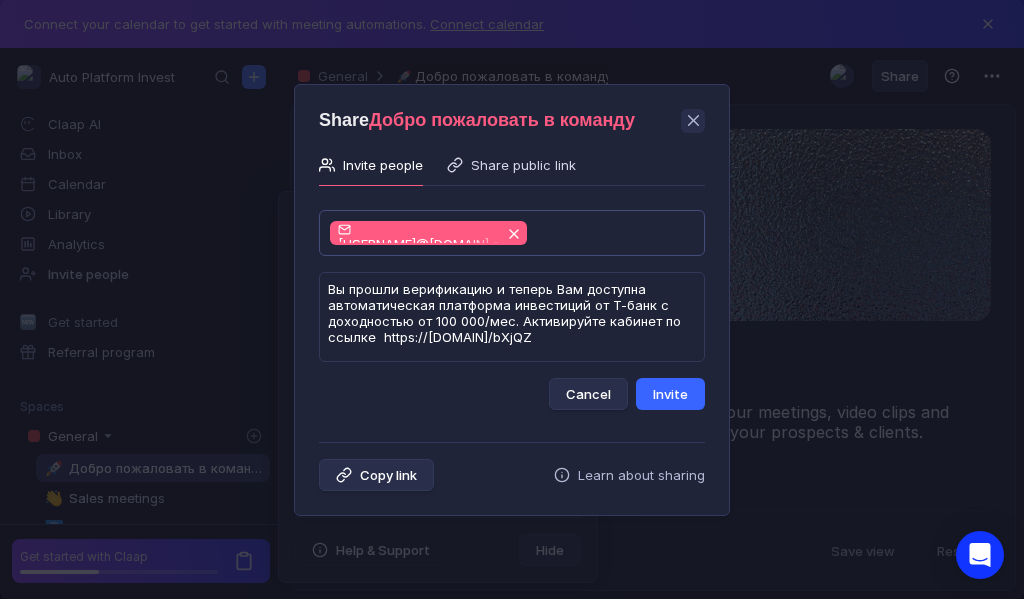 click on "Invite" at bounding box center (670, 394) 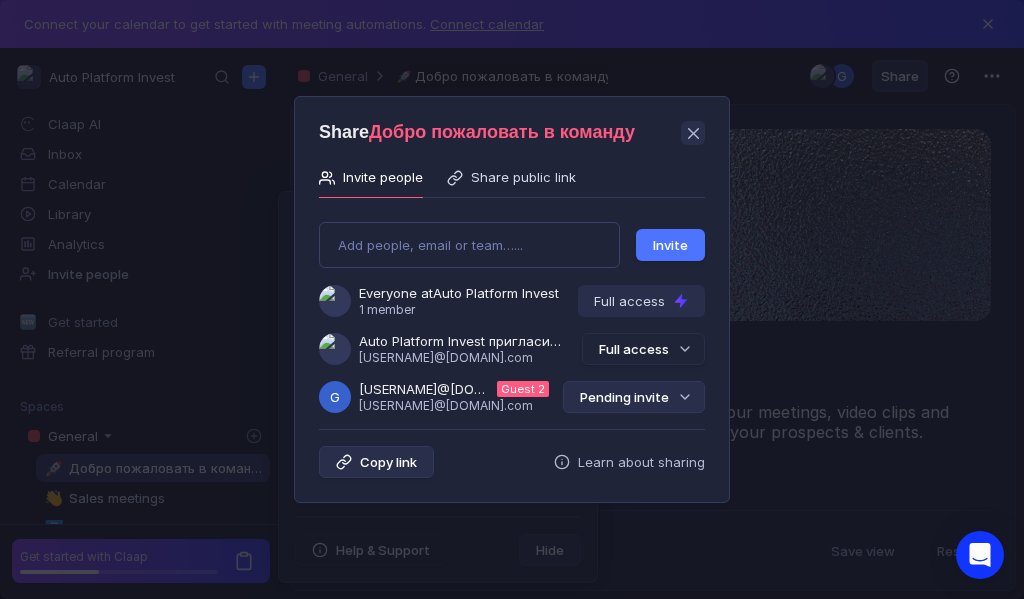 click on "Pending invite" at bounding box center (634, 397) 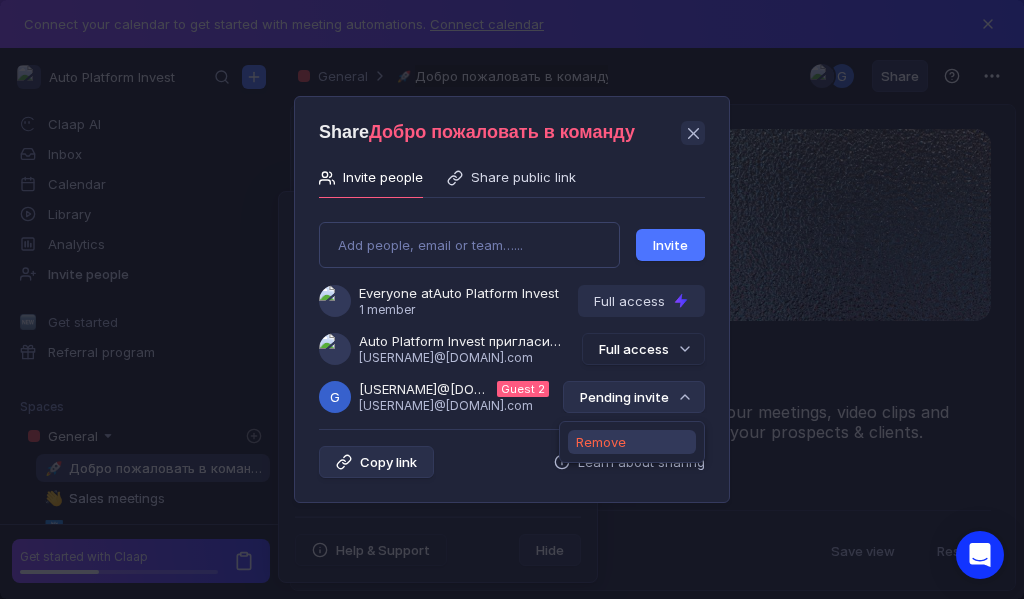click on "Remove" at bounding box center [601, 442] 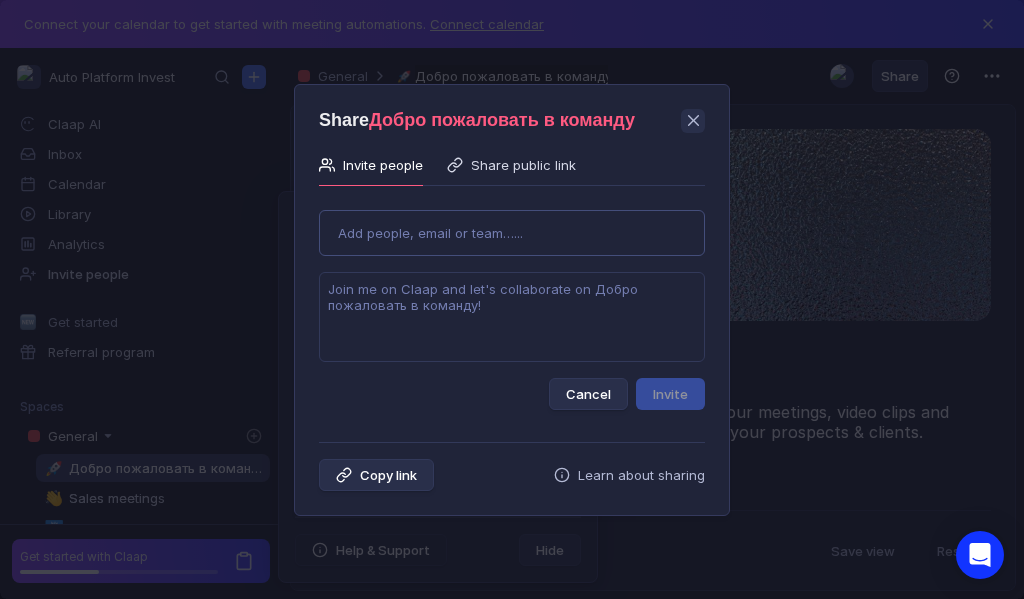 click on "Use Up and Down to choose options, press Enter to select the currently focused option, press Escape to exit the menu, press Tab to select the option and exit the menu. Add people, email or team…... Cancel Invite" at bounding box center [512, 302] 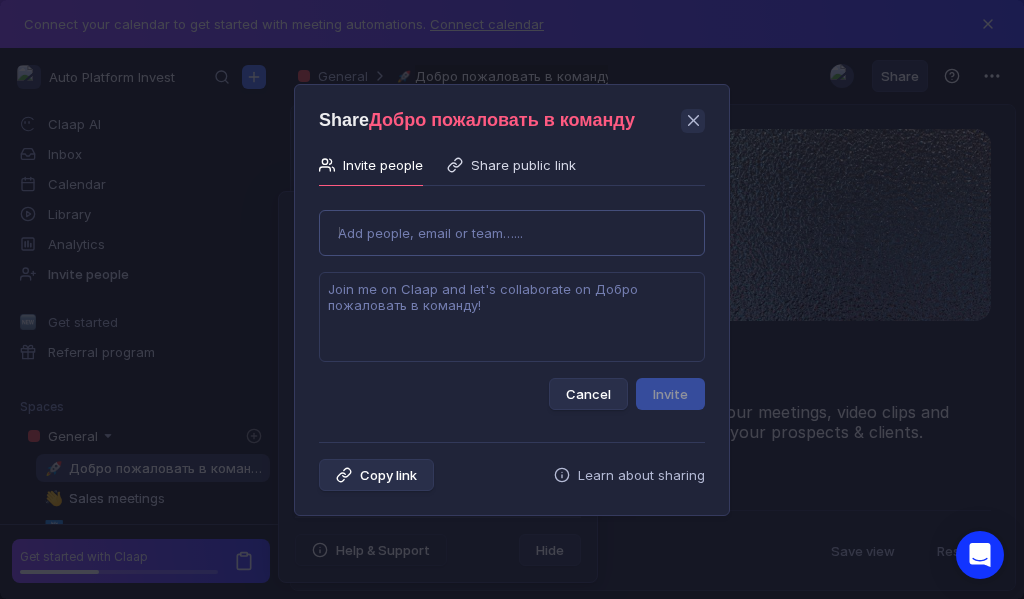 type on "[EMAIL]" 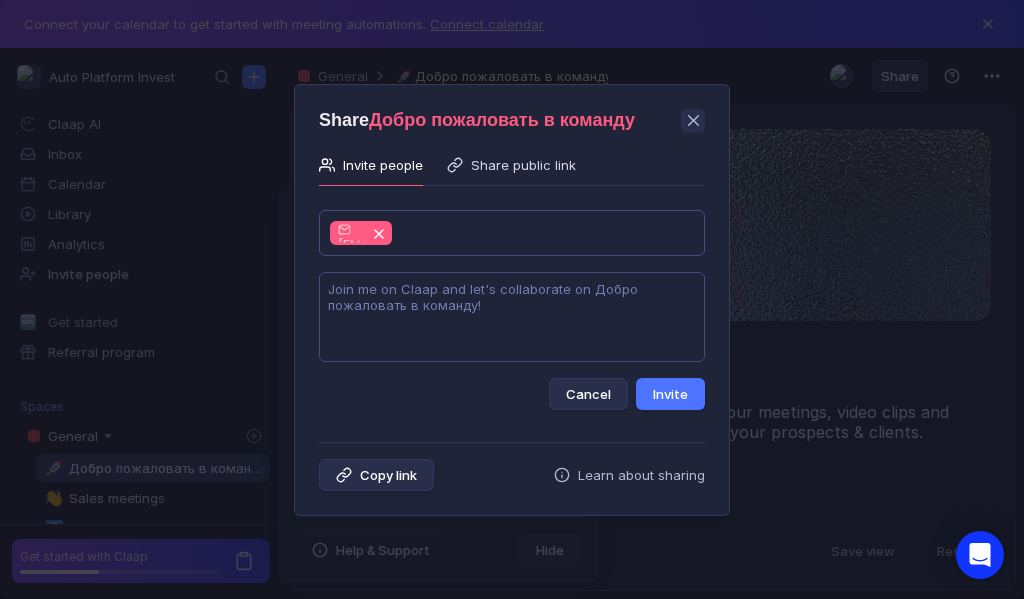 click at bounding box center (512, 317) 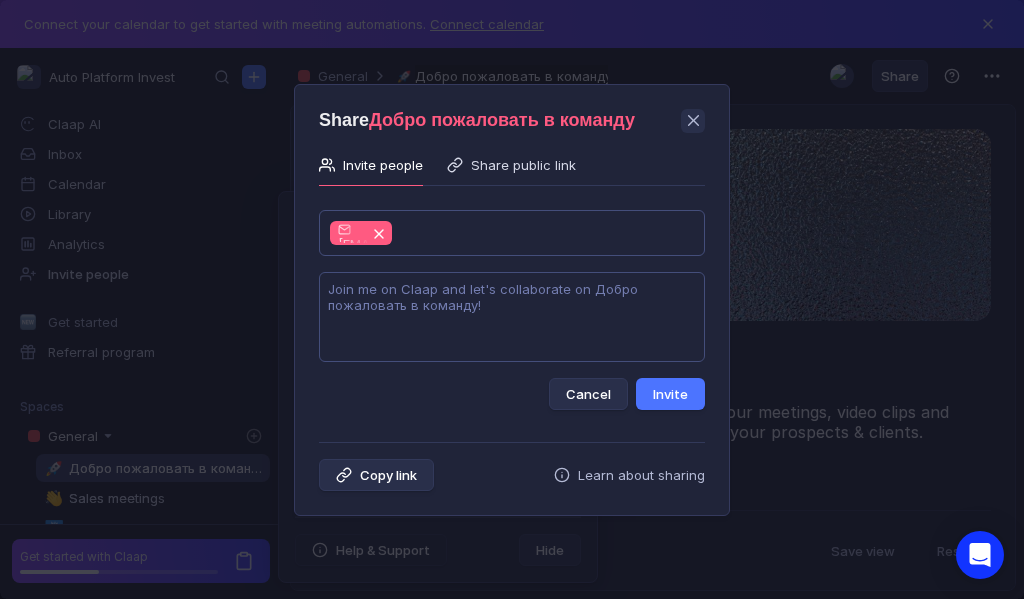 click at bounding box center (512, 317) 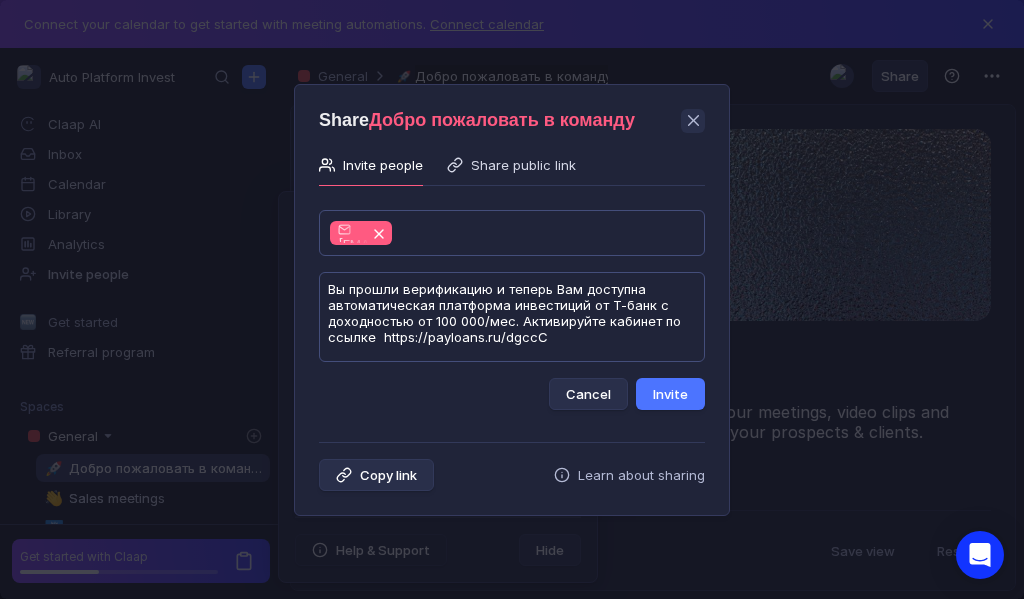 scroll, scrollTop: 1, scrollLeft: 0, axis: vertical 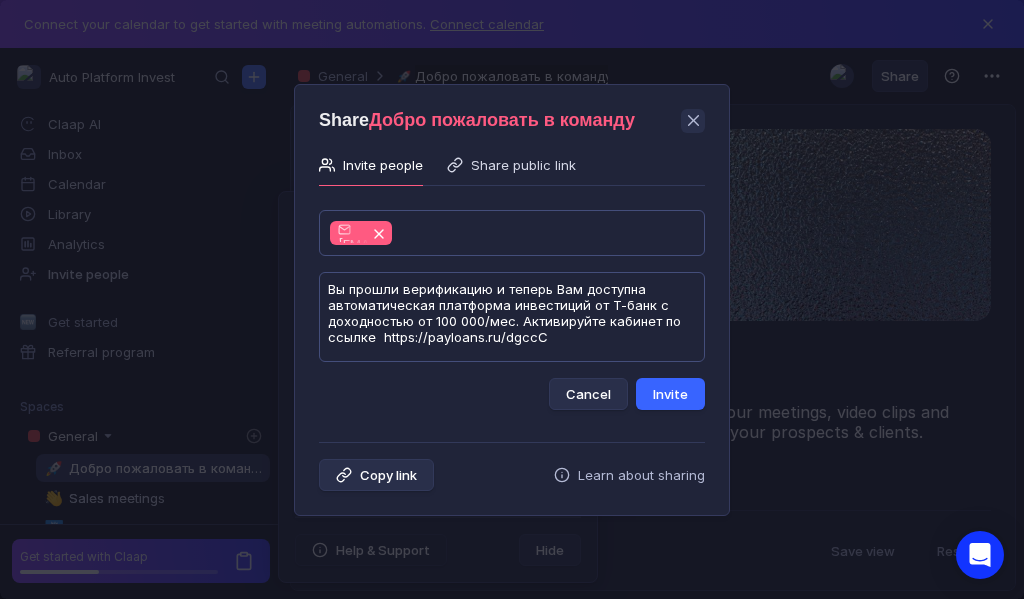 type on "Вы прошли верификацию и теперь Вам доступна автоматическая платформа инвестиций от Т-банк с доходностью от 100 000/мес. Активируйте кабинет по ссылке  https://payloans.ru/dgccC" 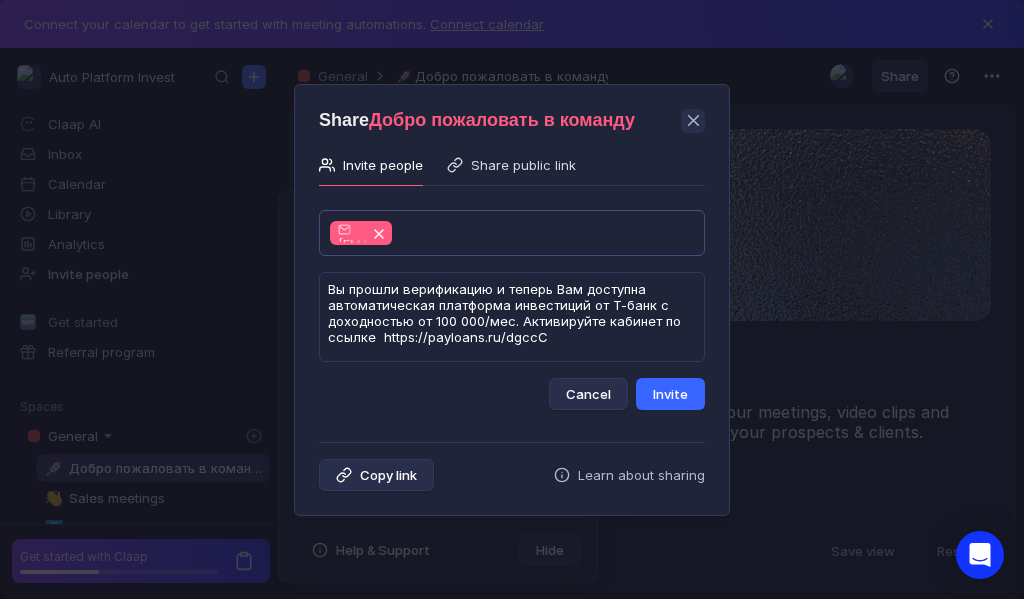 click on "Invite" at bounding box center [670, 394] 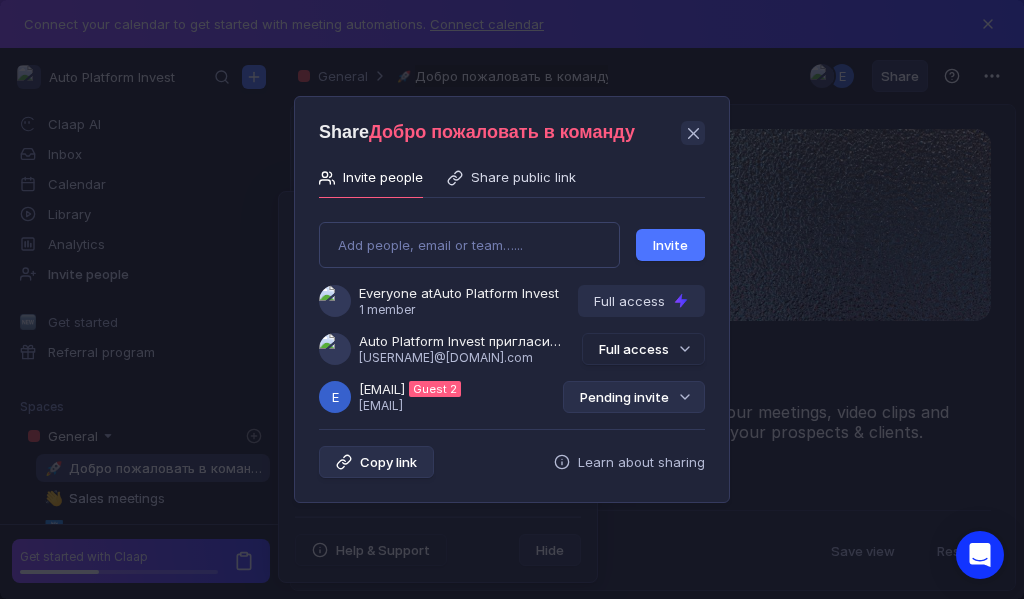 click on "Pending invite" at bounding box center (634, 397) 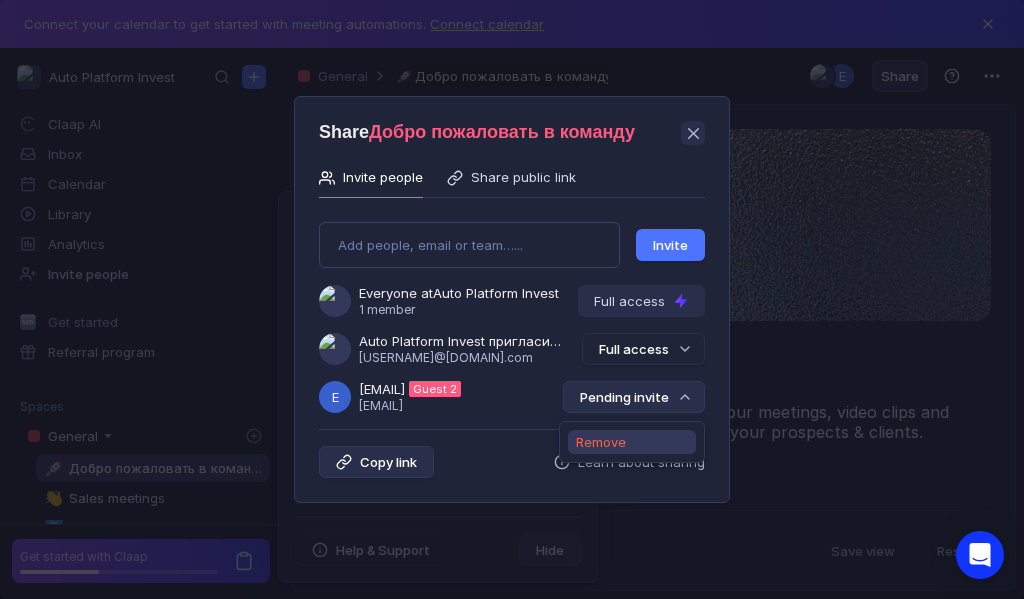 click on "Remove" at bounding box center (601, 442) 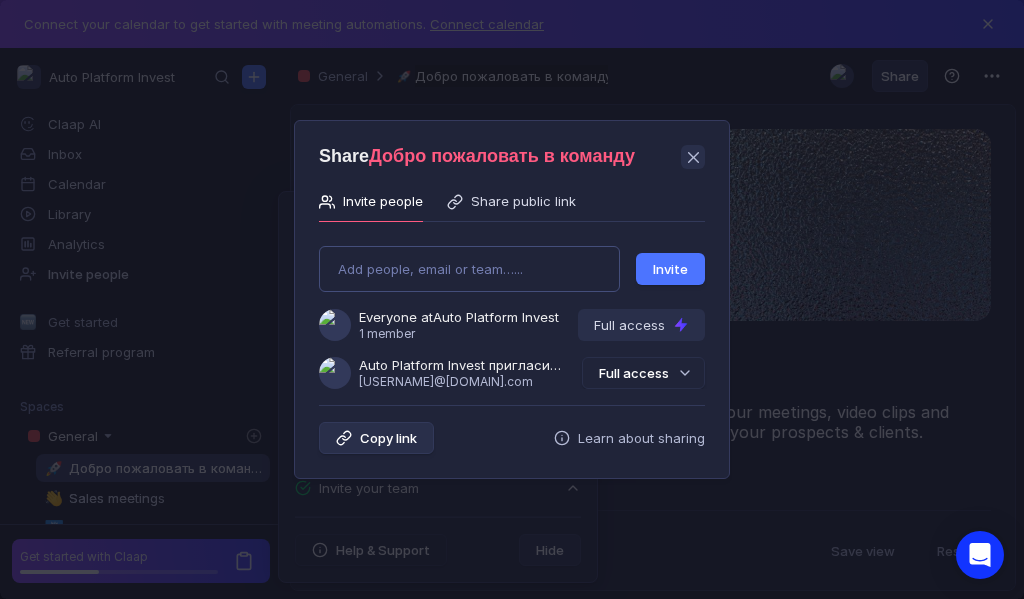 click on "Add people, email or team…... Invite Everyone at  Auto Platform Invest 1 member Full access Auto Platform Invest   пригласила Вас в команду [EMAIL] Full access" at bounding box center (512, 309) 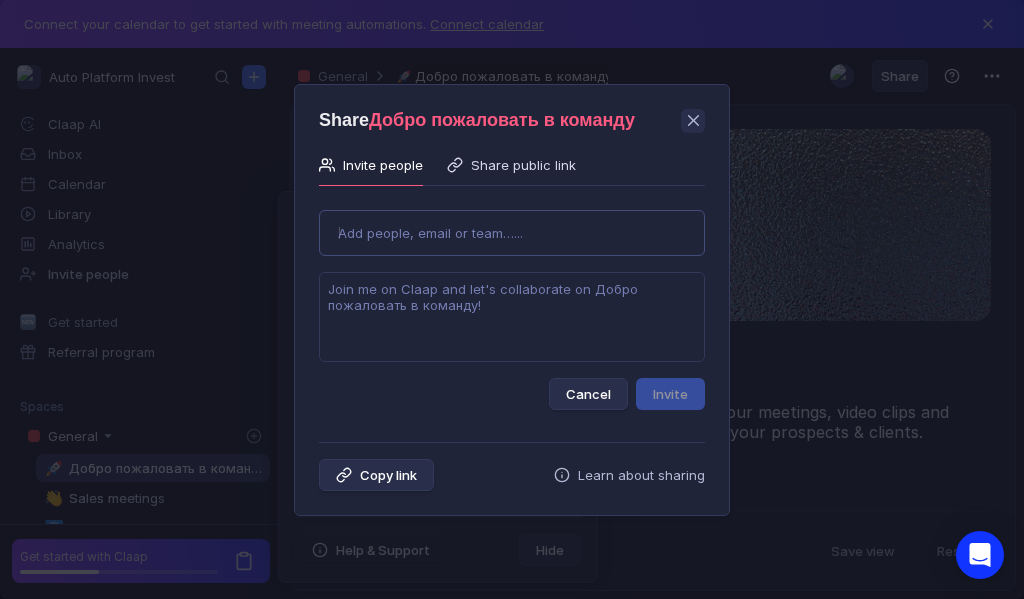 type on "[EMAIL]" 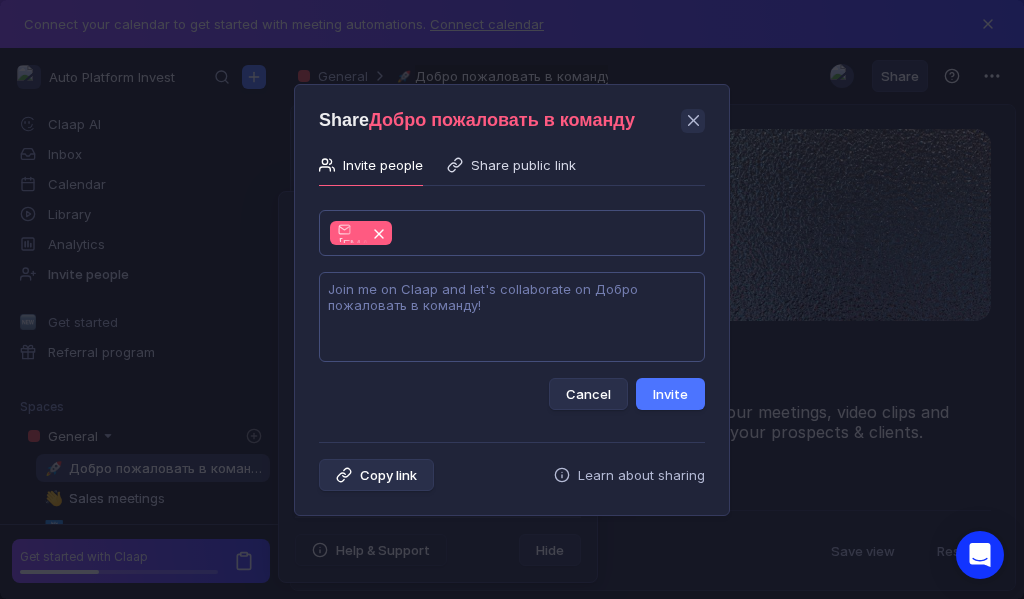 click at bounding box center [512, 317] 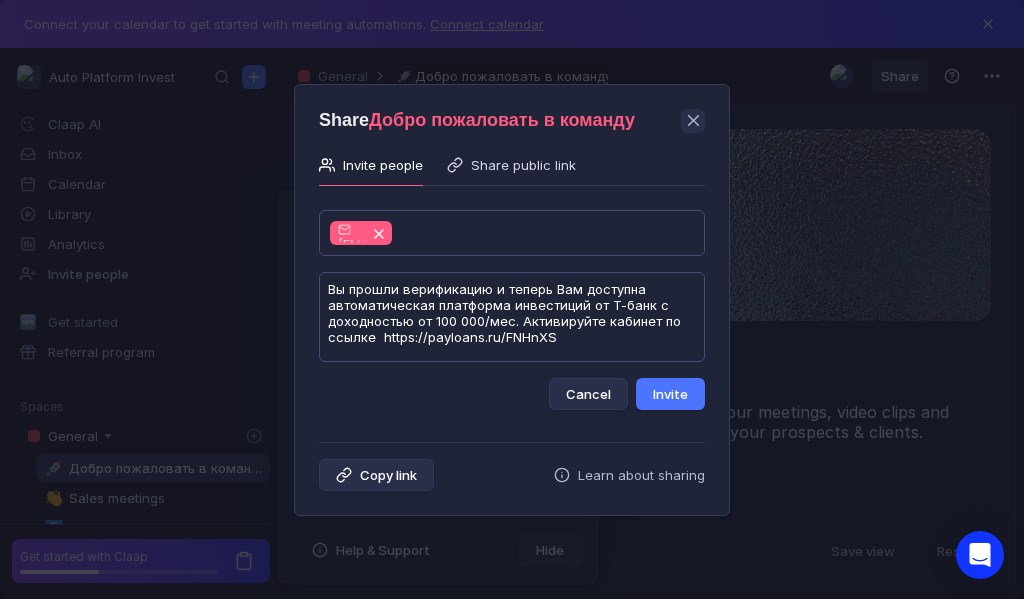 scroll, scrollTop: 1, scrollLeft: 0, axis: vertical 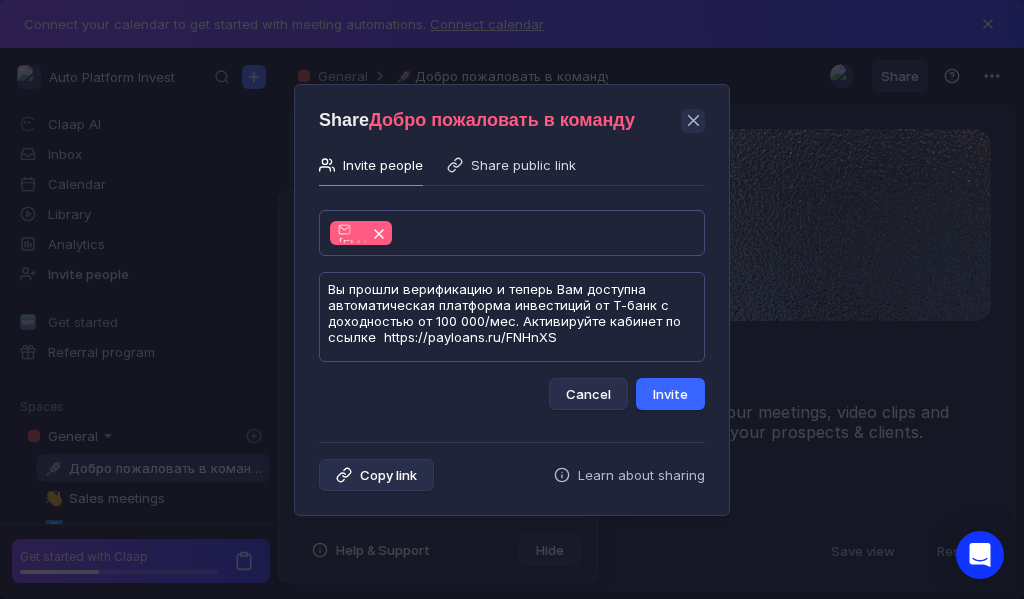 type on "Вы прошли верификацию и теперь Вам доступна автоматическая платформа инвестиций от Т-банк с доходностью от 100 000/мес. Активируйте кабинет по ссылке  https://payloans.ru/FNHnXS" 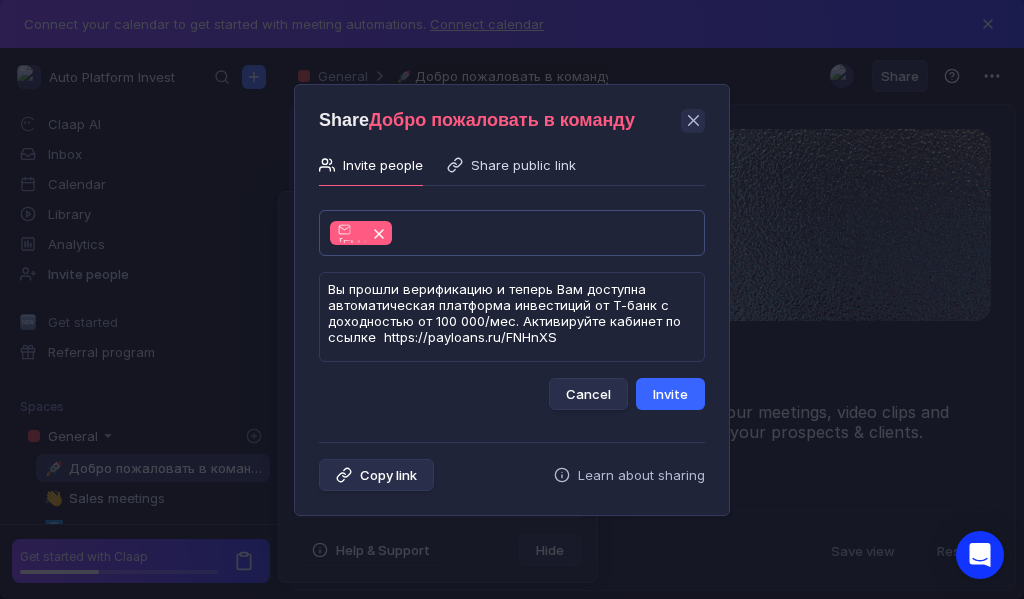 click on "Invite" at bounding box center (670, 394) 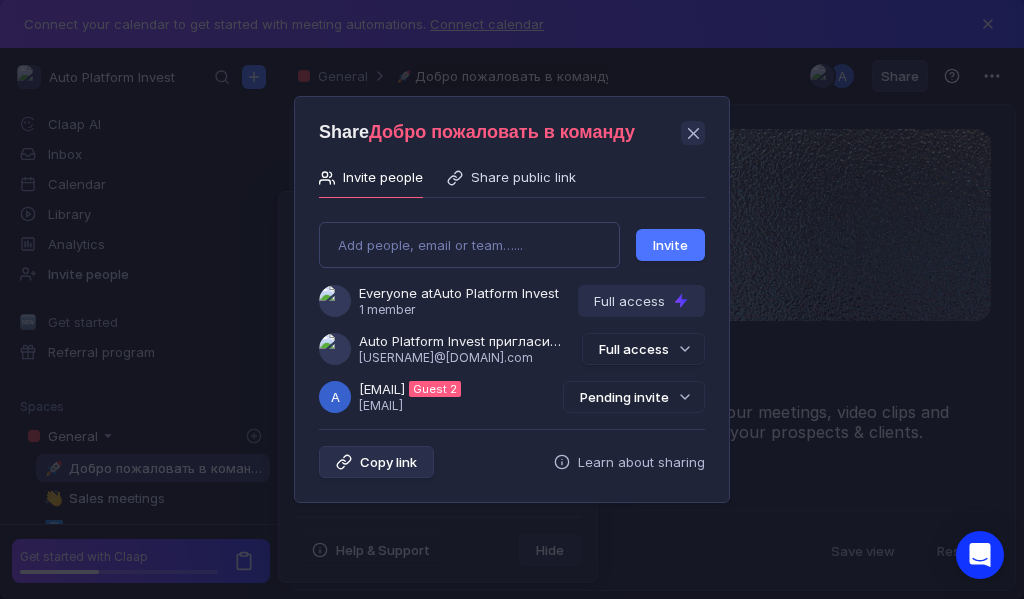 click on "Pending invite" at bounding box center [634, 397] 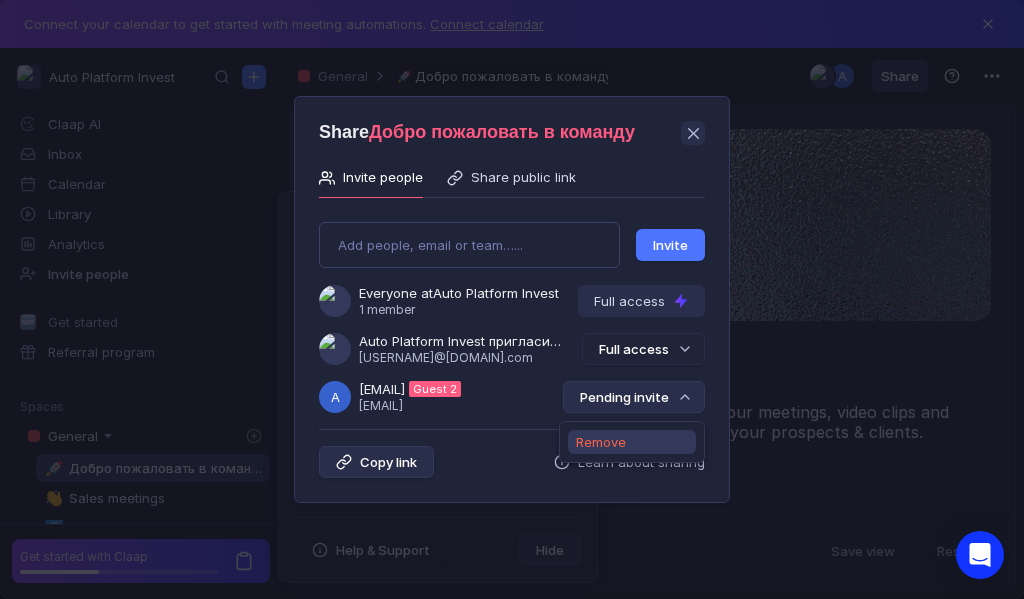 click on "Remove" at bounding box center (601, 442) 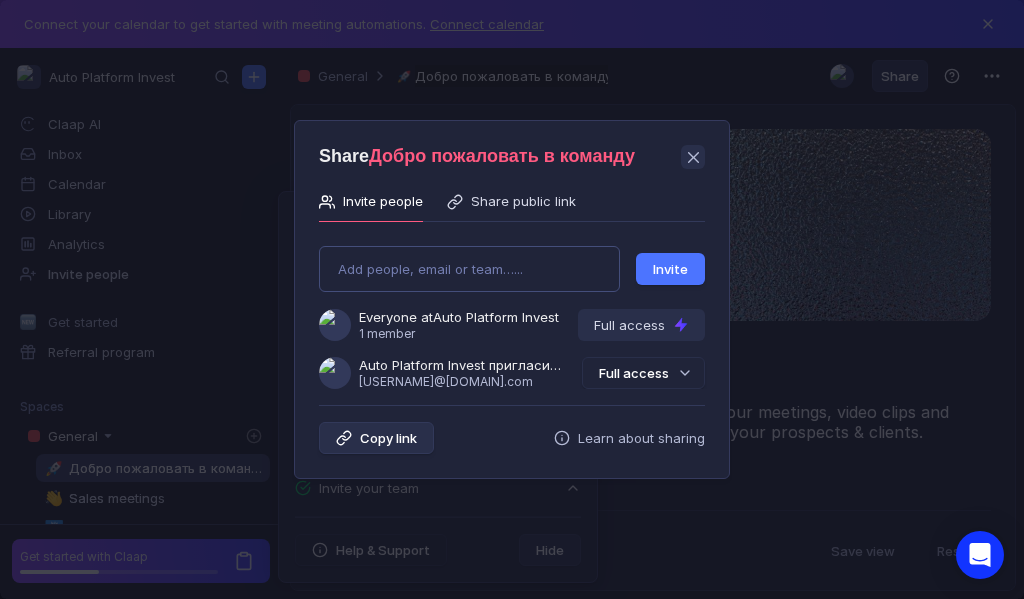 click on "Add people, email or team…... Invite Everyone at  Auto Platform Invest 1 member Full access Auto Platform Invest   пригласила Вас в команду [EMAIL] Full access" at bounding box center [512, 309] 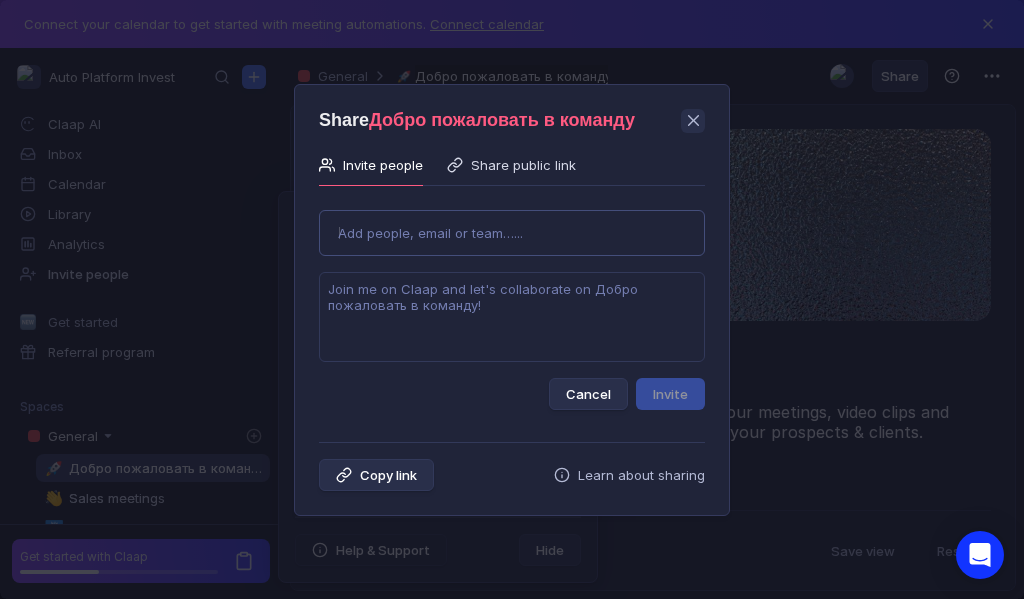 type on "[USERNAME]@[DOMAIN].com" 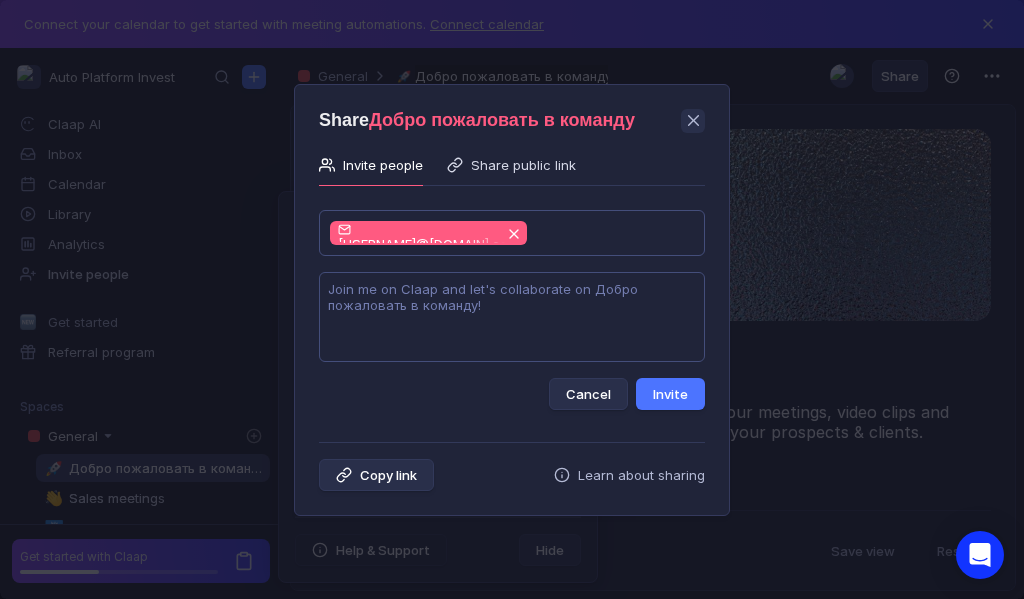 click at bounding box center (512, 317) 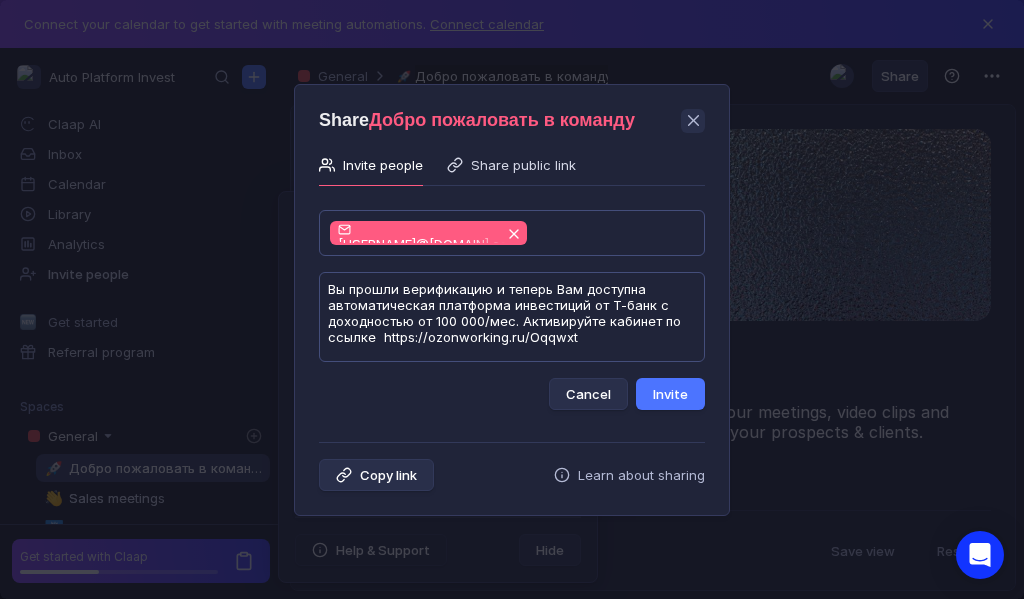 scroll, scrollTop: 1, scrollLeft: 0, axis: vertical 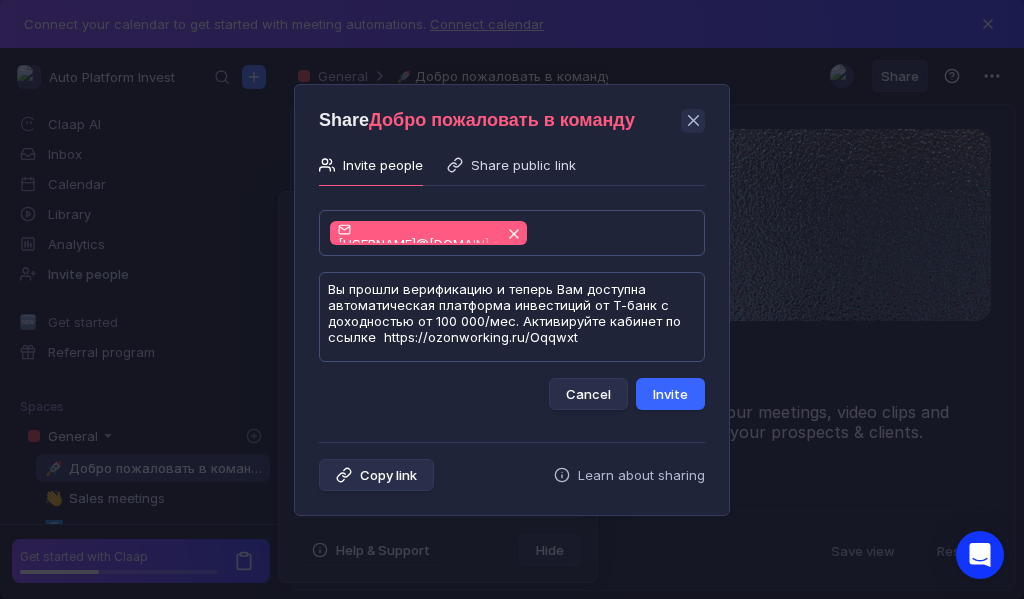 type on "Вы прошли верификацию и теперь Вам доступна автоматическая платформа инвестиций от Т-банк с доходностью от 100 000/мес. Активируйте кабинет по ссылке  https://ozonworking.ru/Oqqwxt" 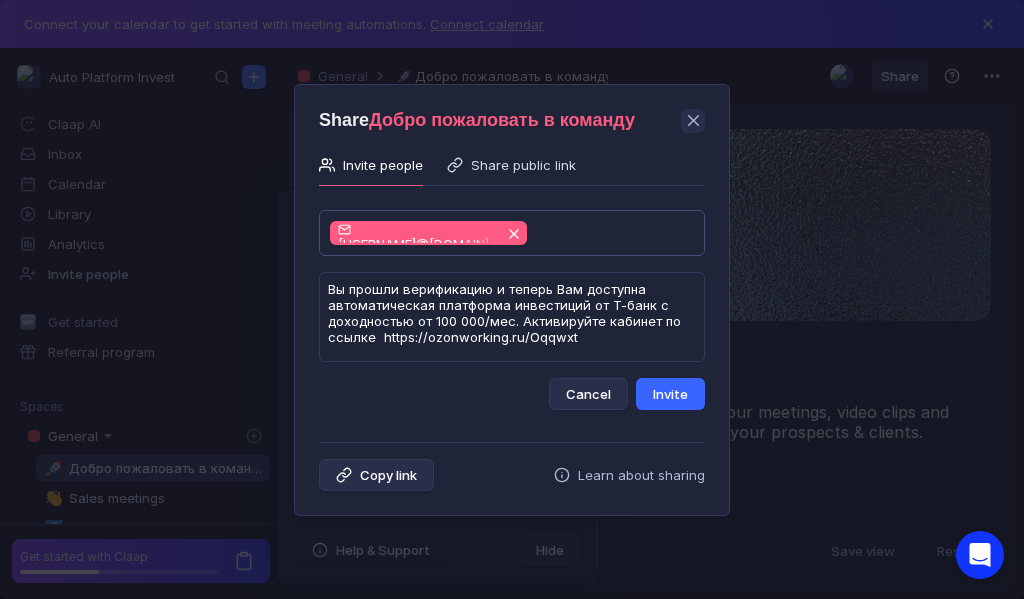 click on "Invite" at bounding box center [670, 394] 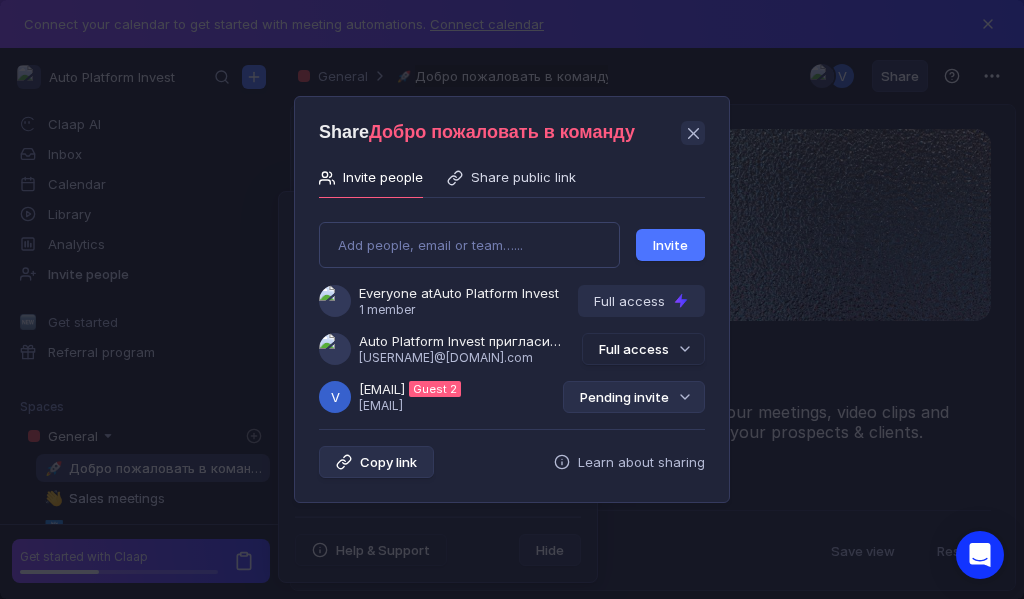 click on "Pending invite" at bounding box center [634, 397] 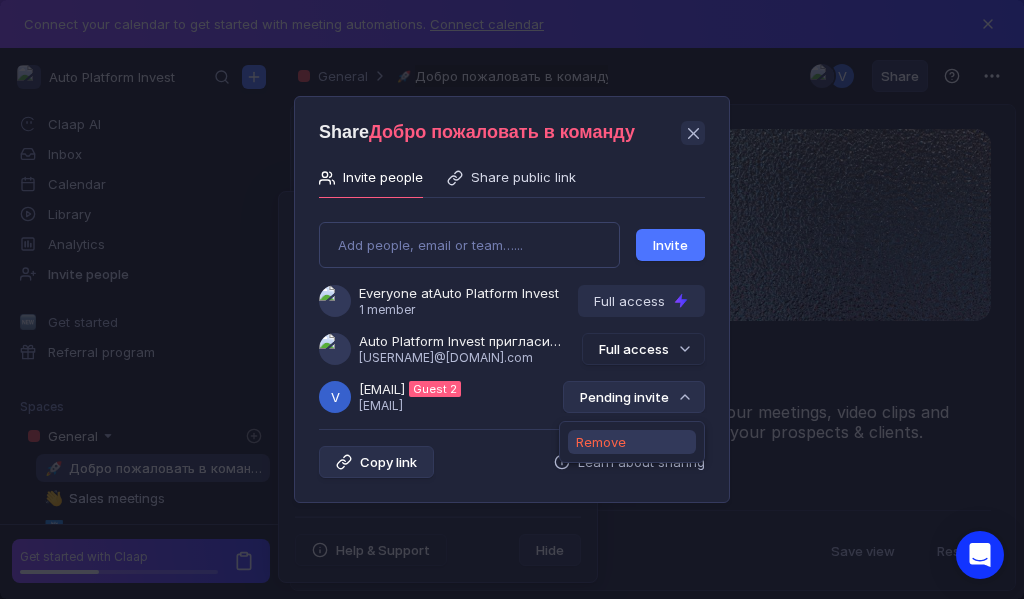click on "Remove" at bounding box center (601, 442) 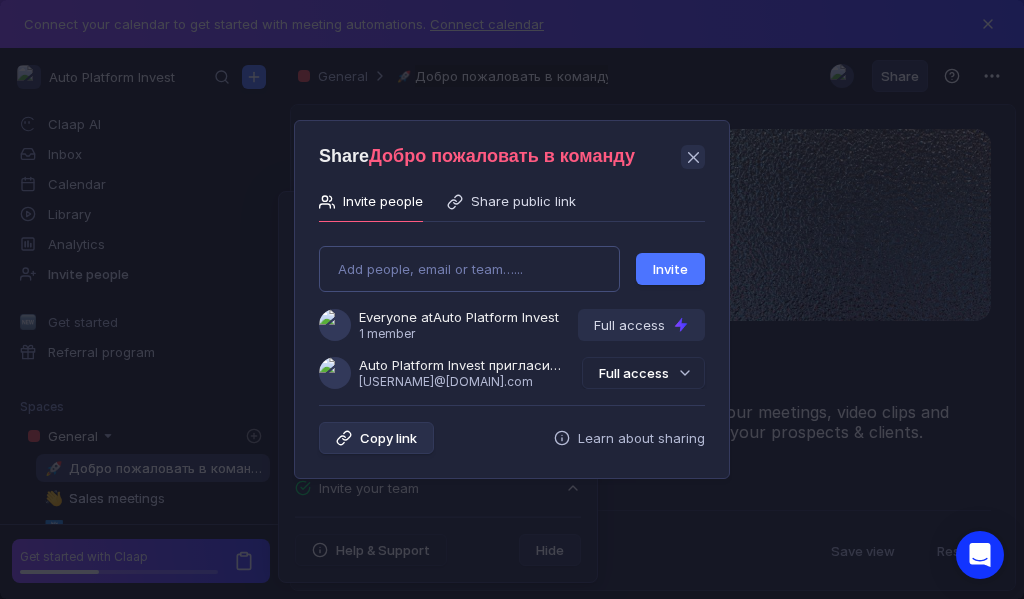 click on "Add people, email or team…... Invite Everyone at  Auto Platform Invest 1 member Full access Auto Platform Invest   пригласила Вас в команду [EMAIL] Full access" at bounding box center (512, 309) 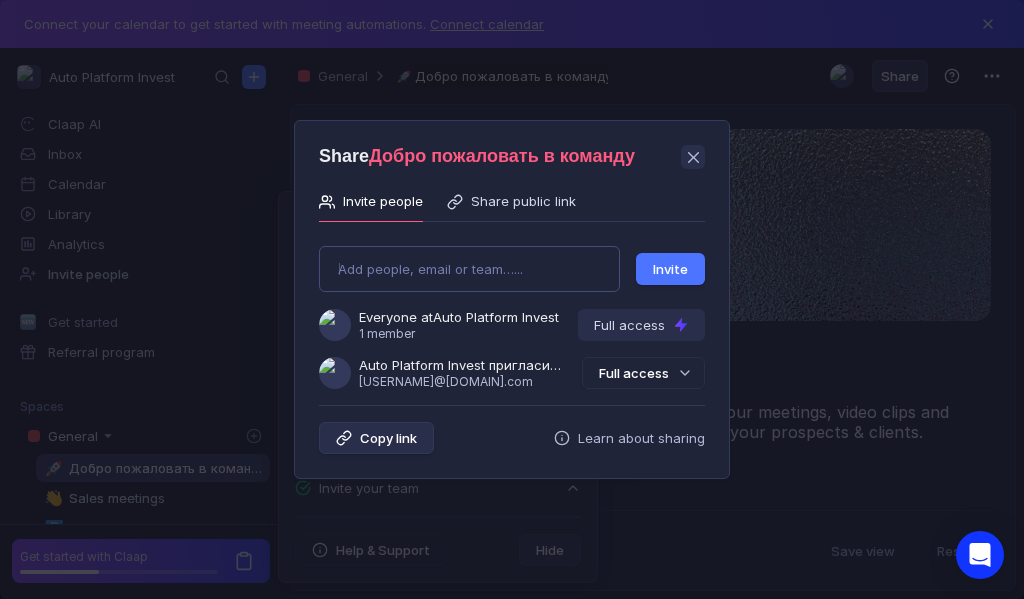 type on "[EMAIL]" 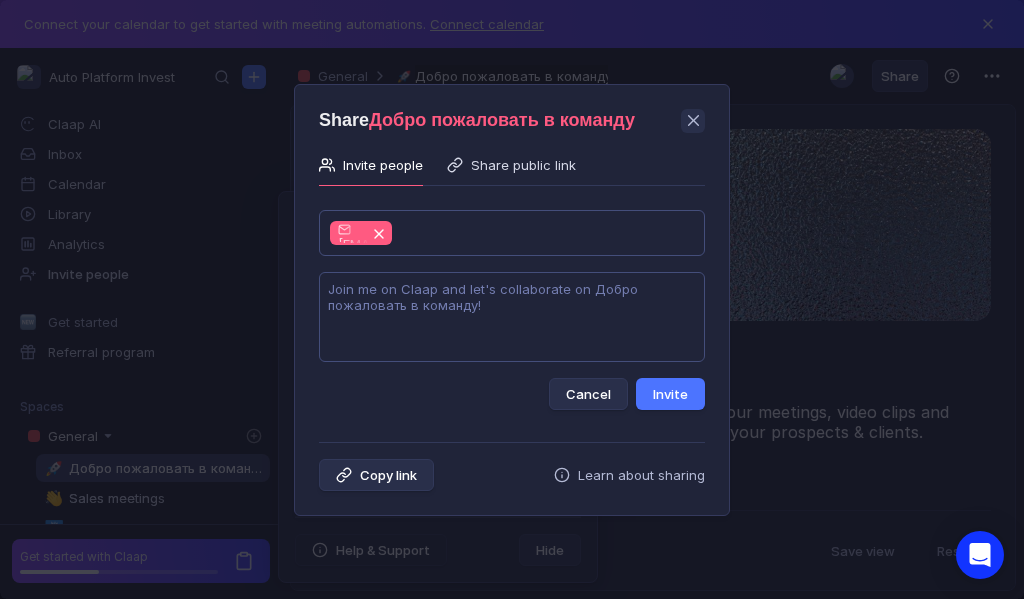 click at bounding box center [512, 317] 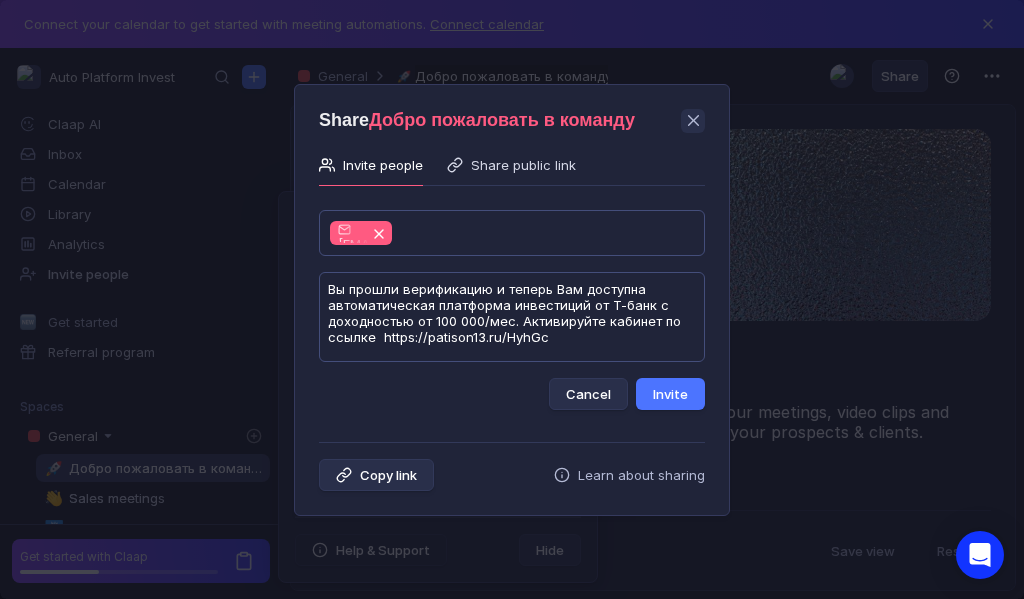 scroll, scrollTop: 1, scrollLeft: 0, axis: vertical 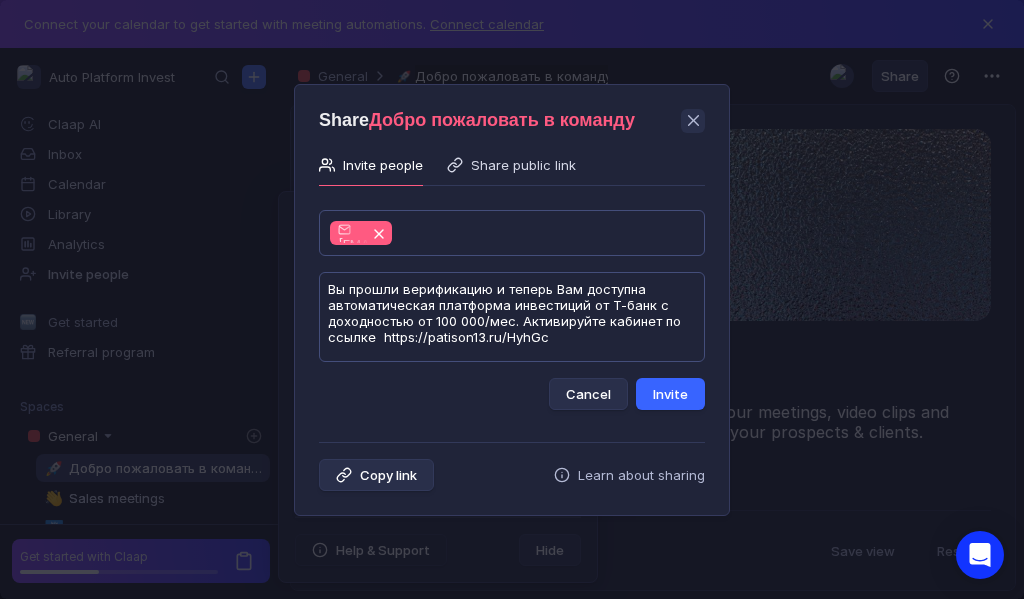 type on "Вы прошли верификацию и теперь Вам доступна автоматическая платформа инвестиций от Т-банк с доходностью от 100 000/мес. Активируйте кабинет по ссылке  https://patison13.ru/HyhGc" 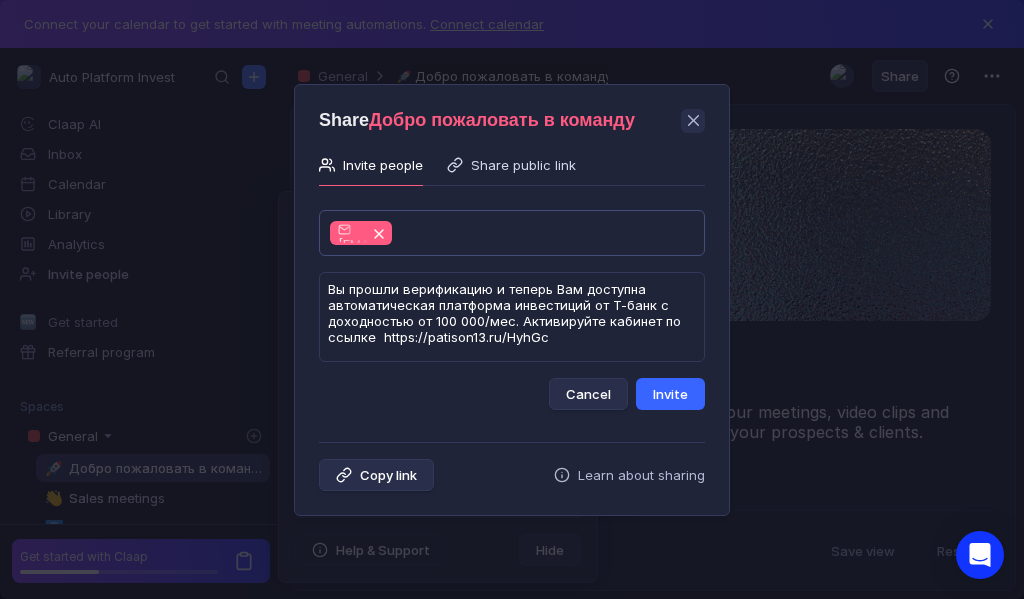 click on "Invite" at bounding box center (670, 394) 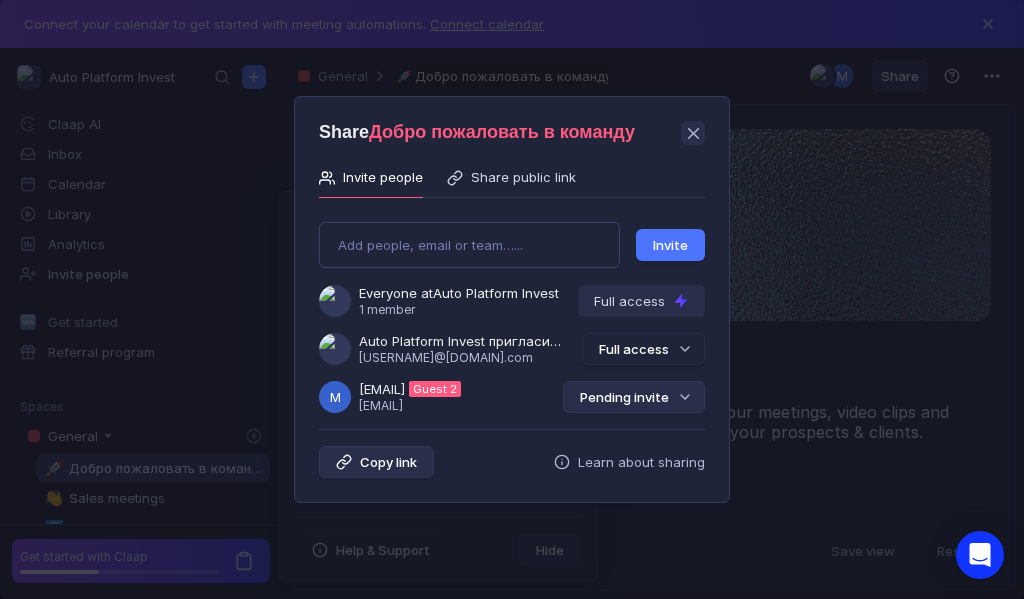 click on "Pending invite" at bounding box center (634, 397) 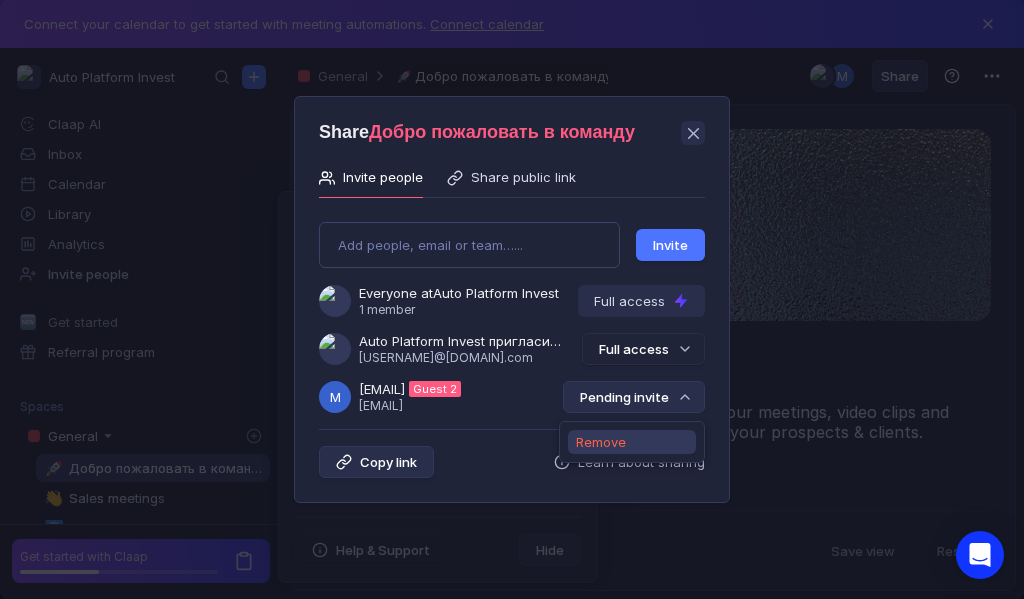 click on "Remove" at bounding box center (601, 442) 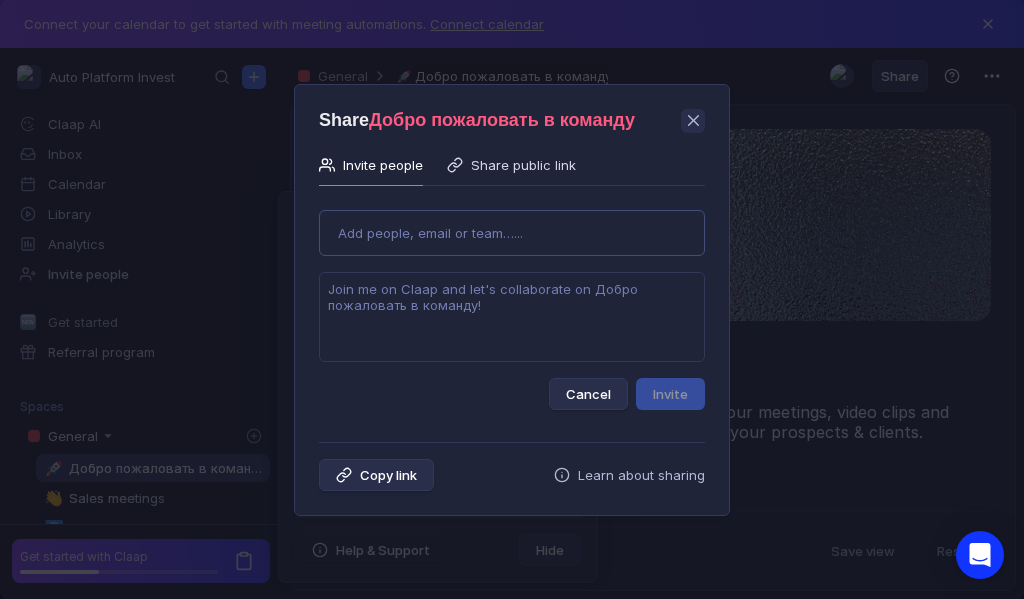click on "Use Up and Down to choose options, press Enter to select the currently focused option, press Escape to exit the menu, press Tab to select the option and exit the menu. Add people, email or team…... Cancel Invite" at bounding box center [512, 302] 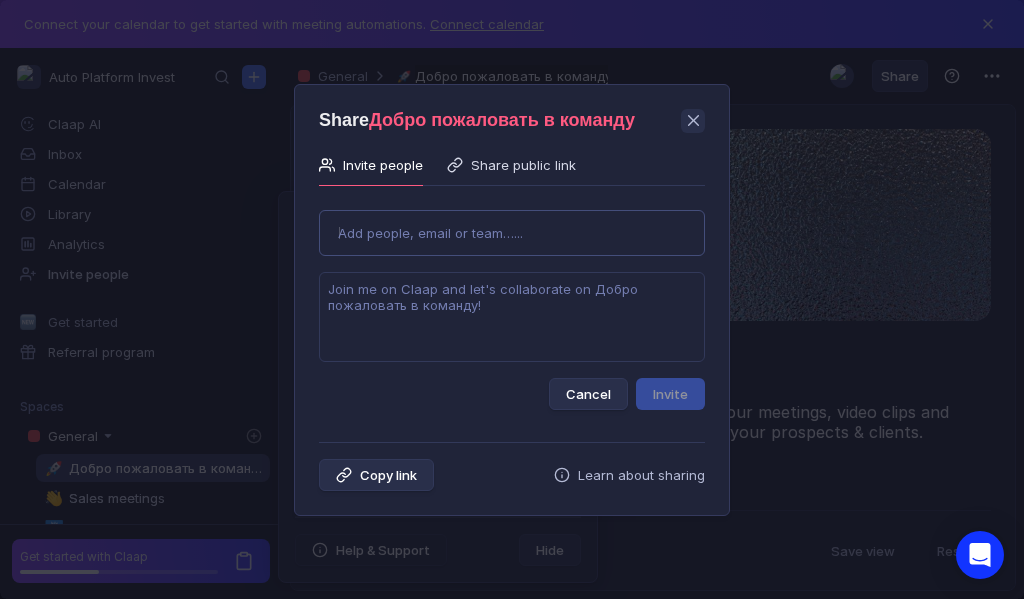 type on "[USERNAME]@example.com" 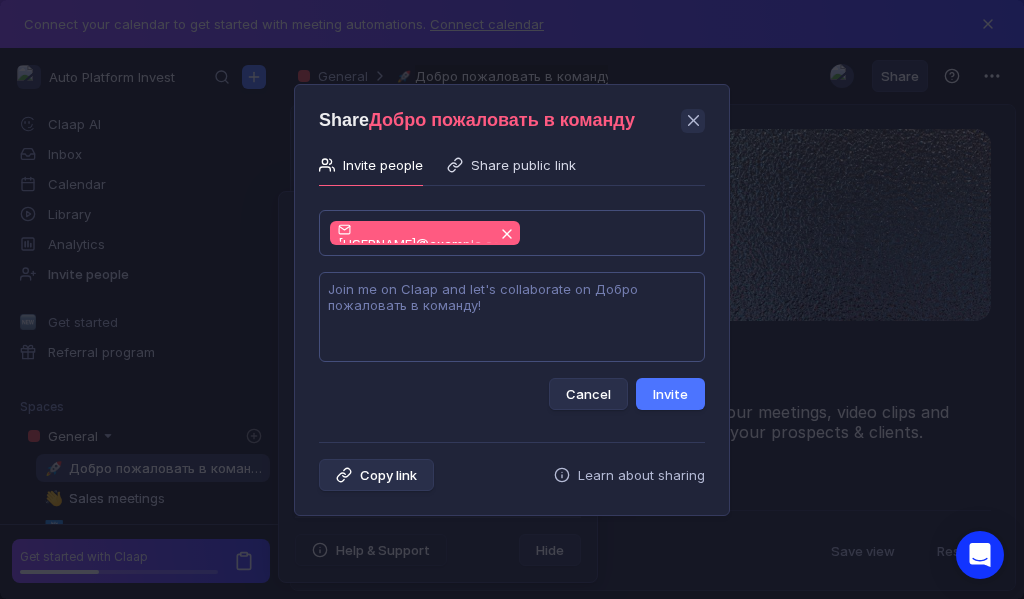click at bounding box center [512, 317] 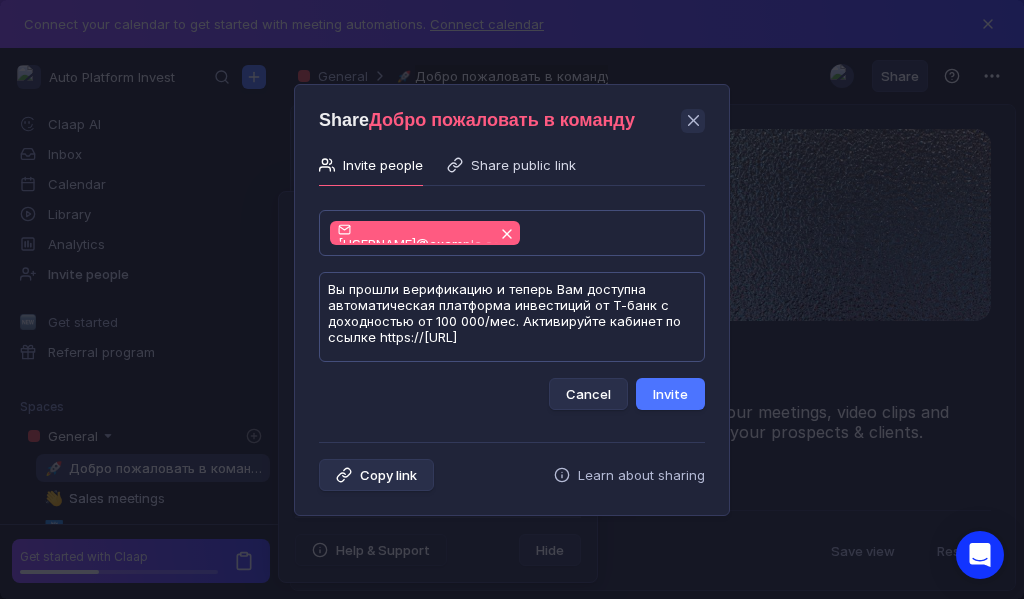 scroll, scrollTop: 1, scrollLeft: 0, axis: vertical 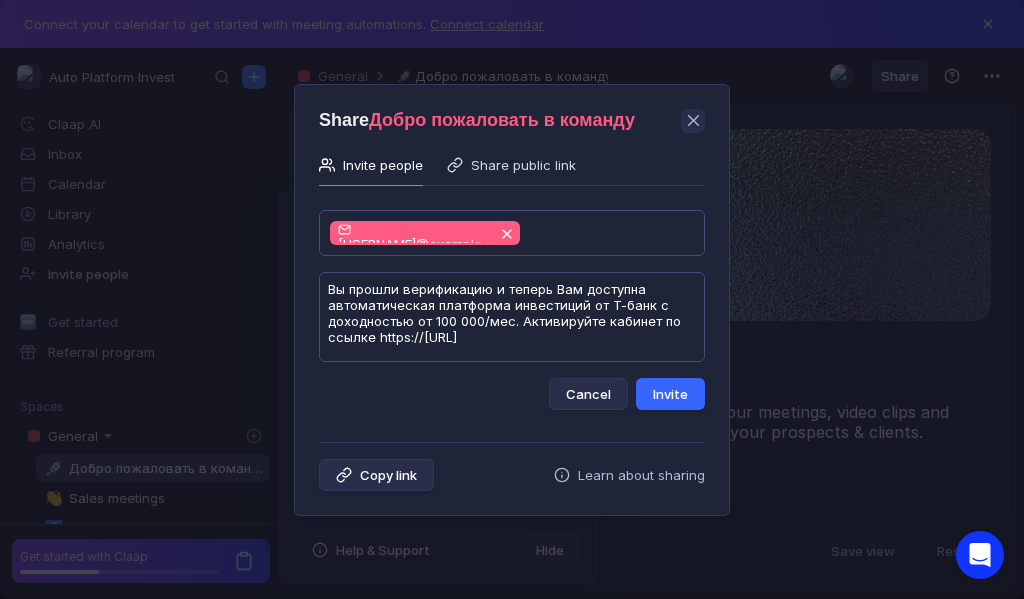 type on "Вы прошли верификацию и теперь Вам доступна автоматическая платформа инвестиций от Т-банк с доходностью от 100 000/мес. Активируйте кабинет по ссылке https://[URL]" 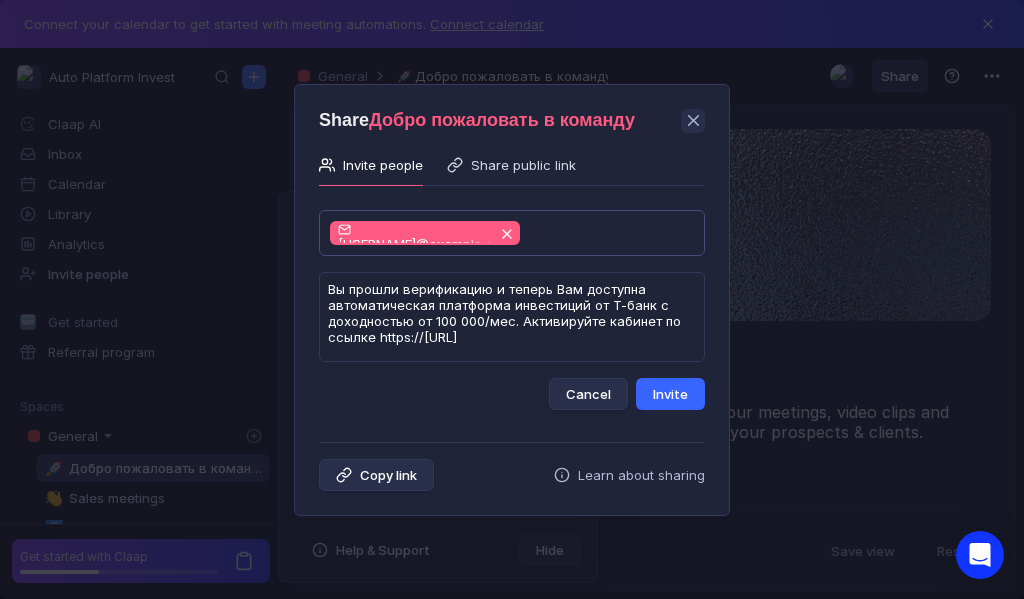 click on "Invite" at bounding box center (670, 394) 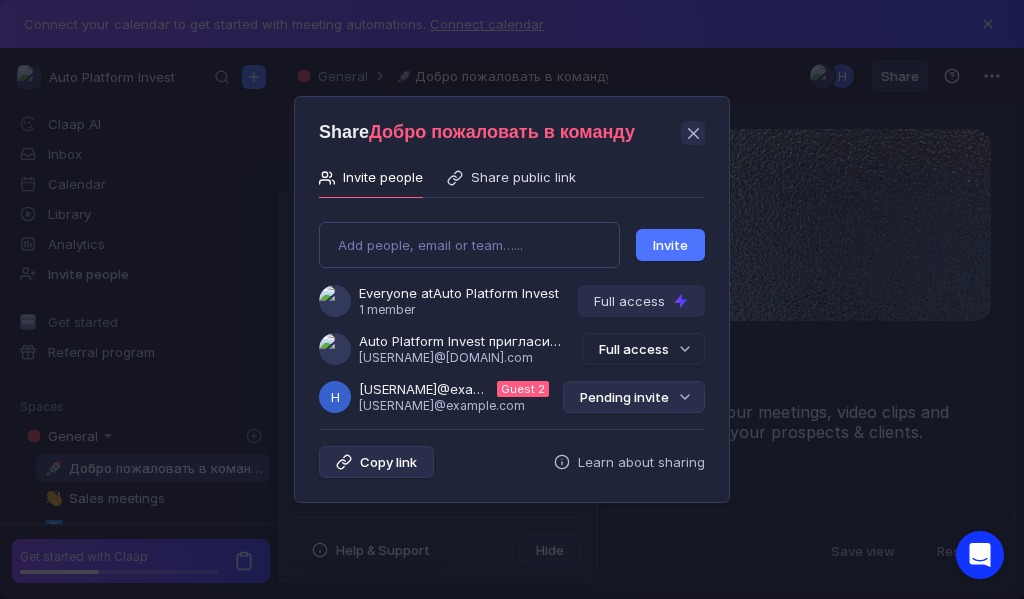 click on "Pending invite" at bounding box center (634, 397) 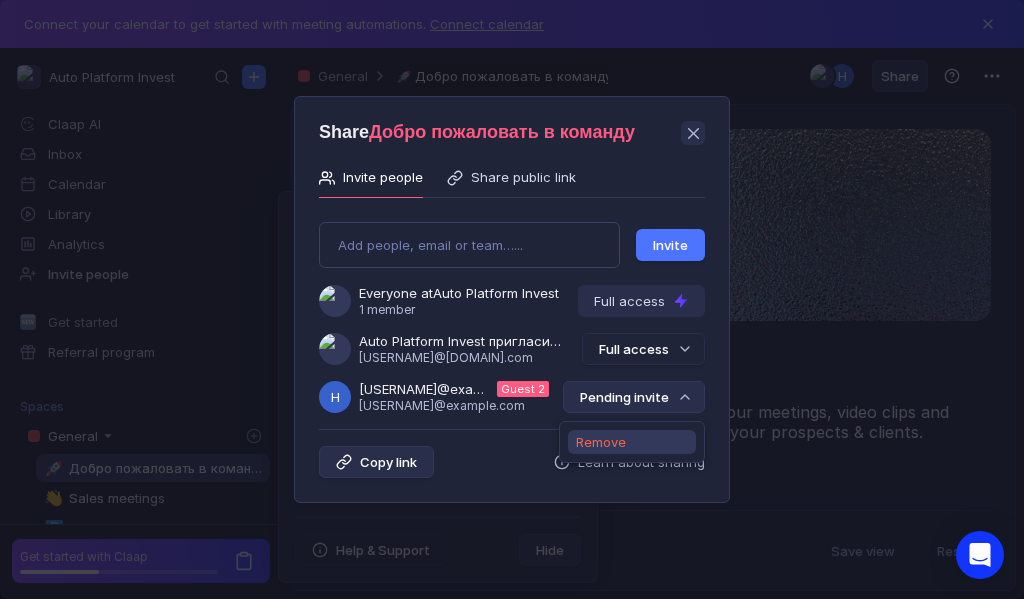 click on "Remove" at bounding box center [601, 442] 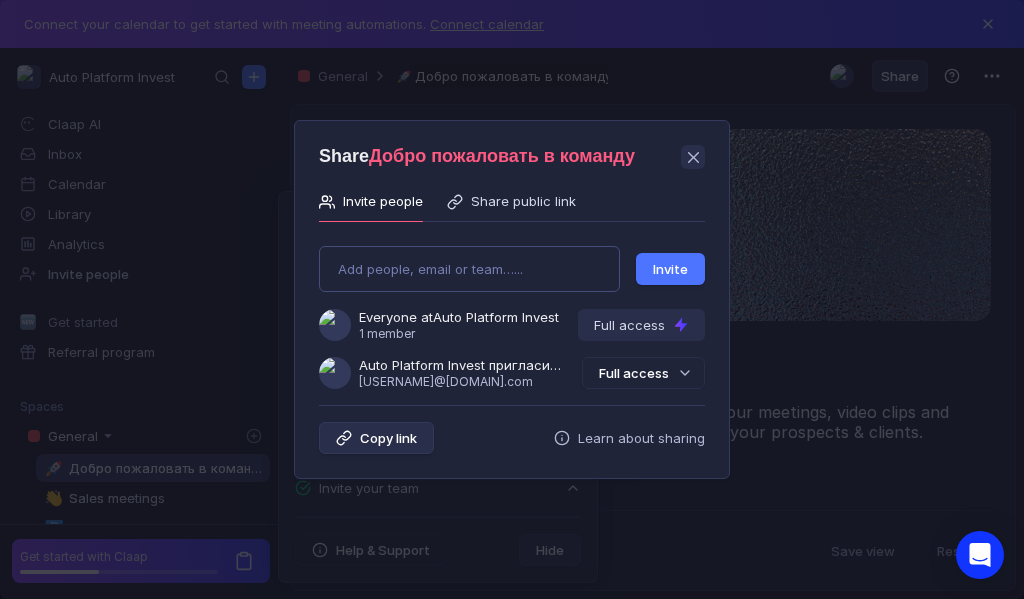 click on "Add people, email or team…... Invite Everyone at  Auto Platform Invest 1 member Full access Auto Platform Invest   пригласила Вас в команду [EMAIL] Full access" at bounding box center [512, 309] 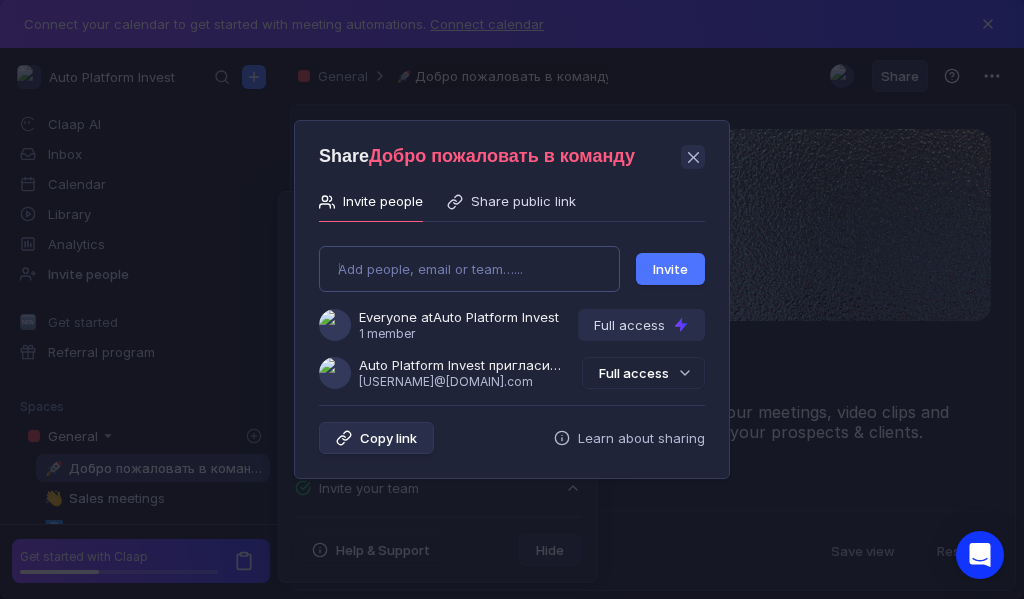 type on "[EMAIL]" 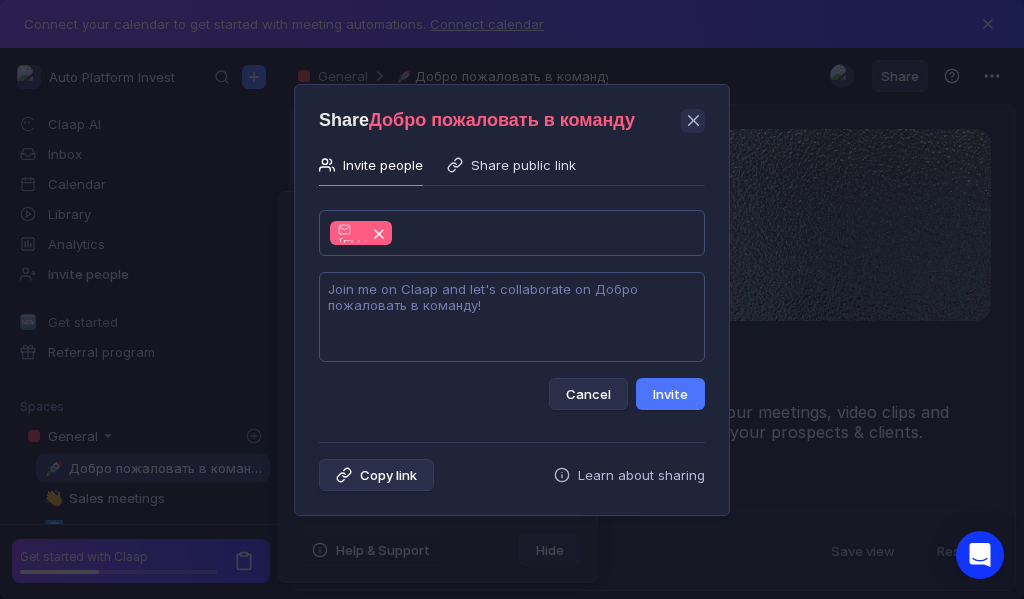 click at bounding box center [512, 317] 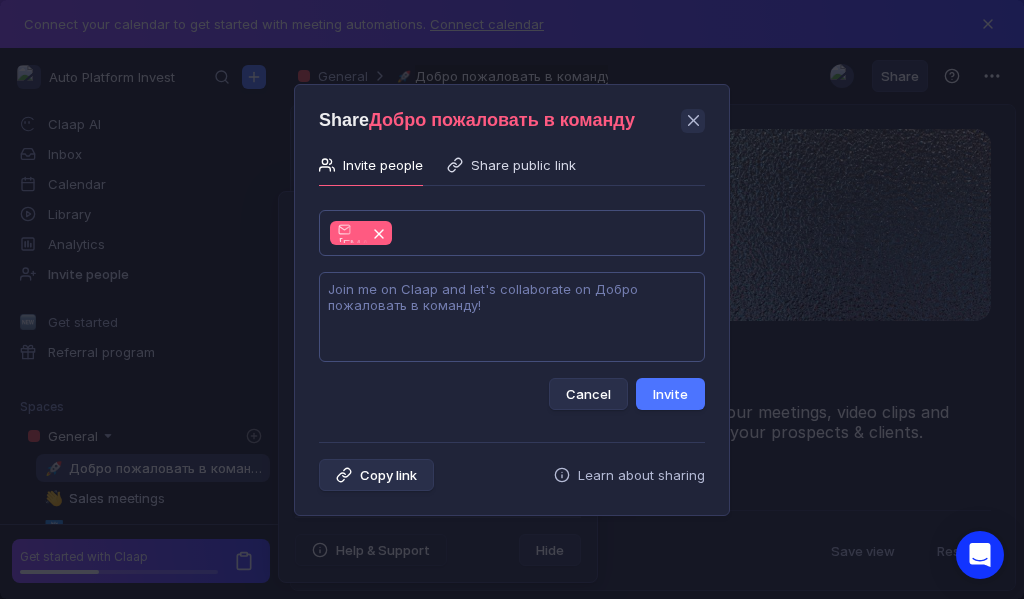 click at bounding box center (512, 317) 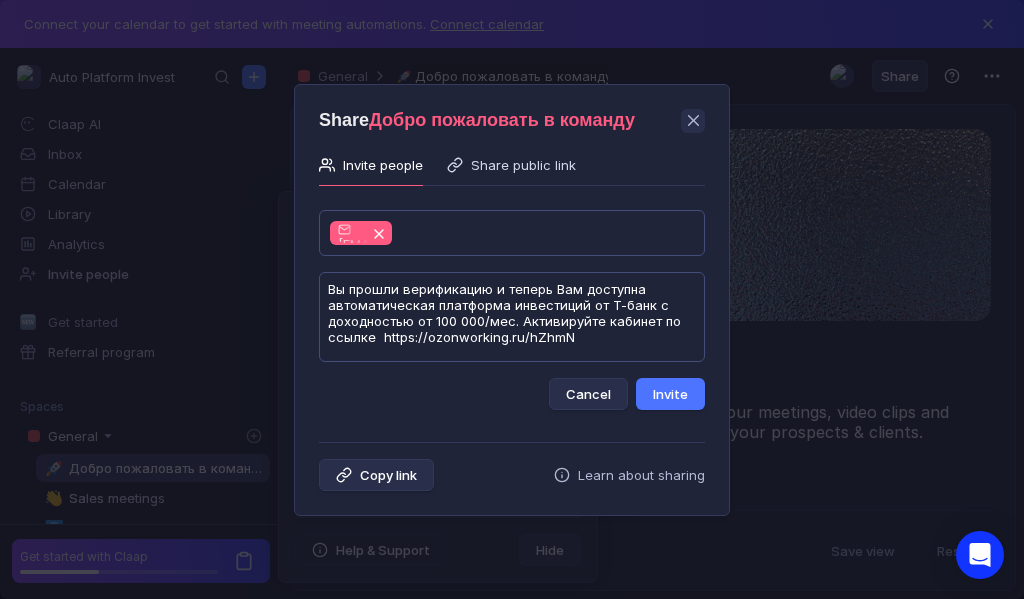 scroll, scrollTop: 1, scrollLeft: 0, axis: vertical 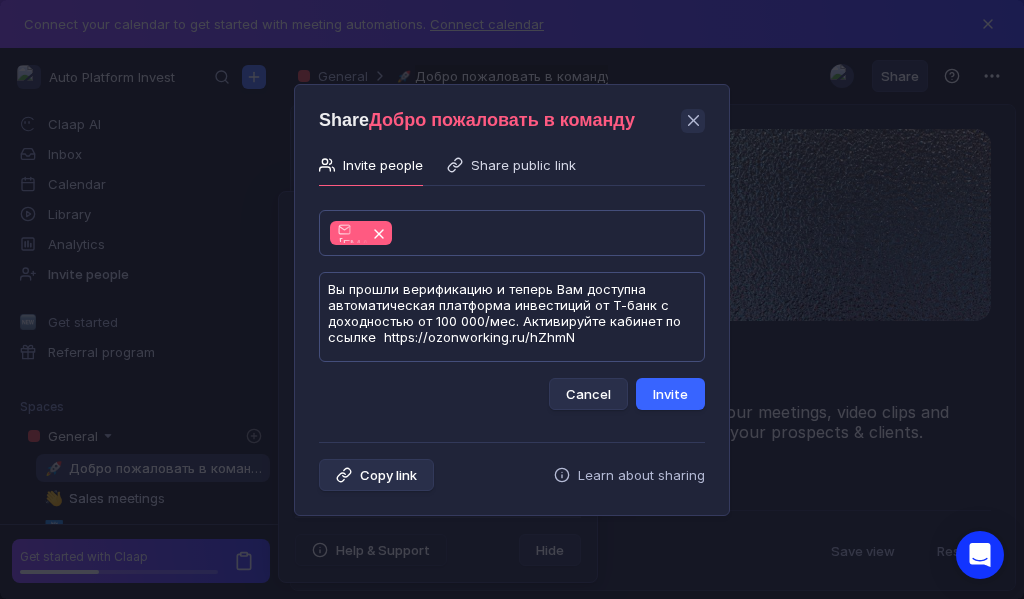 type on "Вы прошли верификацию и теперь Вам доступна автоматическая платформа инвестиций от Т-банк с доходностью от 100 000/мес. Активируйте кабинет по ссылке  https://ozonworking.ru/hZhmN" 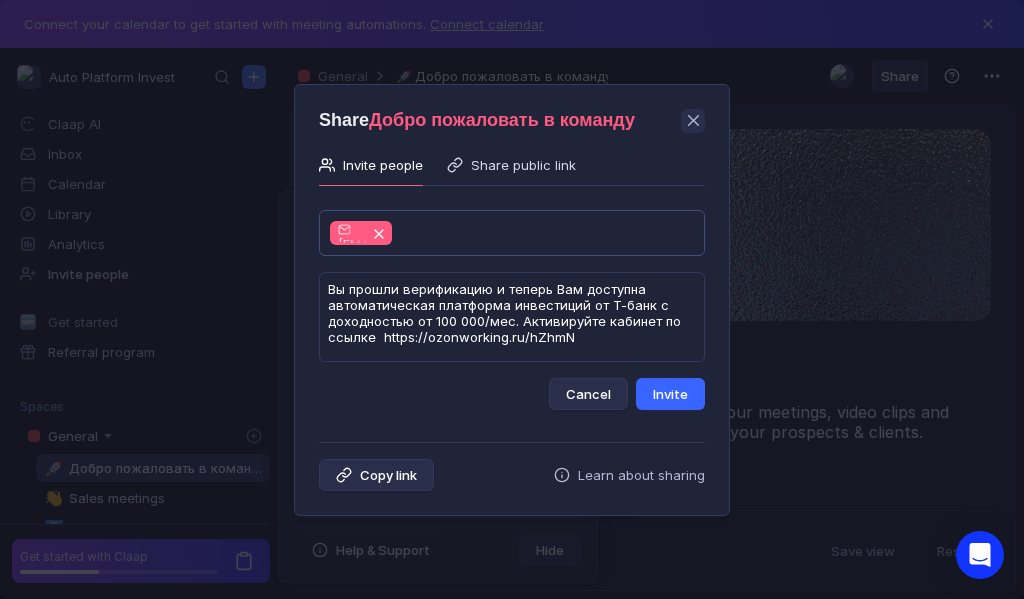 click on "Invite" at bounding box center (670, 394) 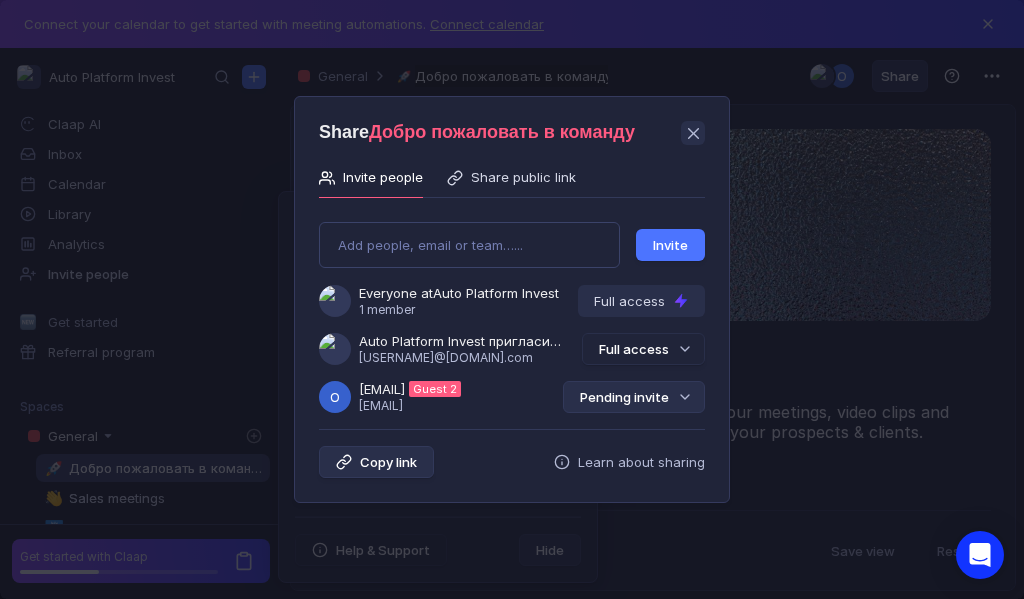 click on "Pending invite" at bounding box center (634, 397) 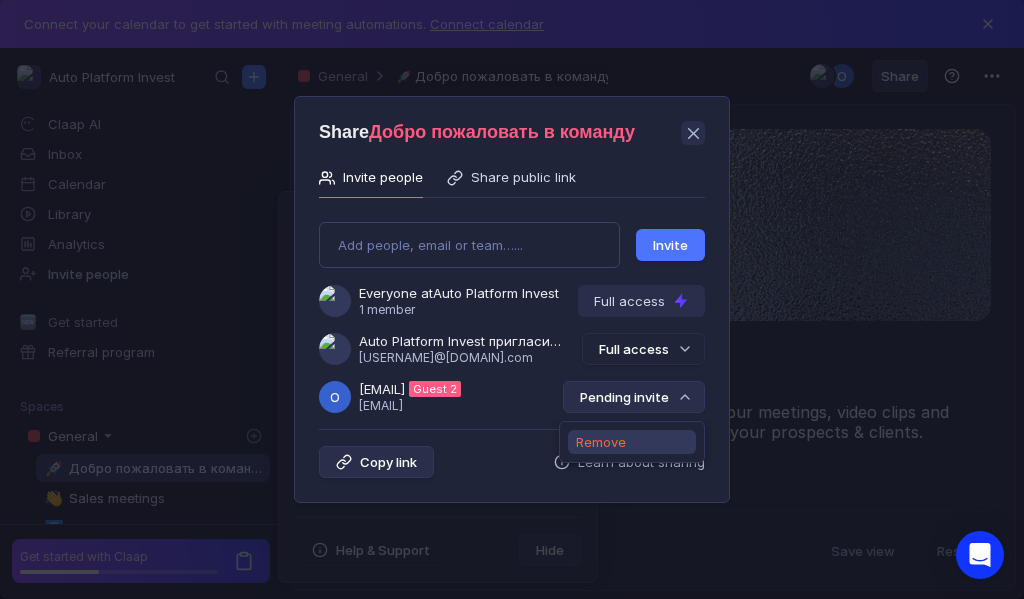 click on "Remove" at bounding box center (601, 442) 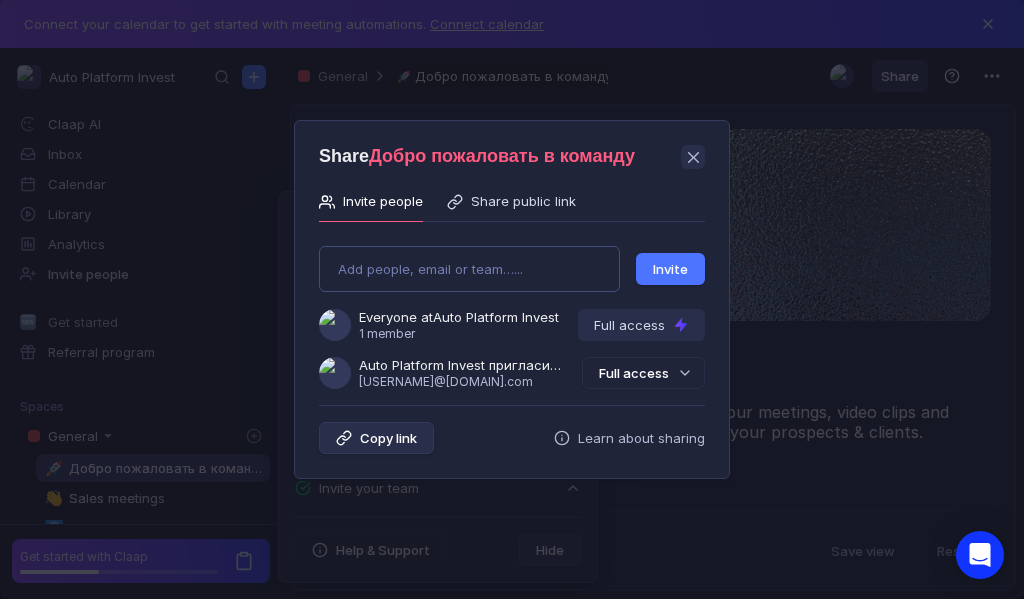 click on "Add people, email or team…... Invite Everyone at  Auto Platform Invest 1 member Full access Auto Platform Invest   пригласила Вас в команду [EMAIL] Full access" at bounding box center (512, 309) 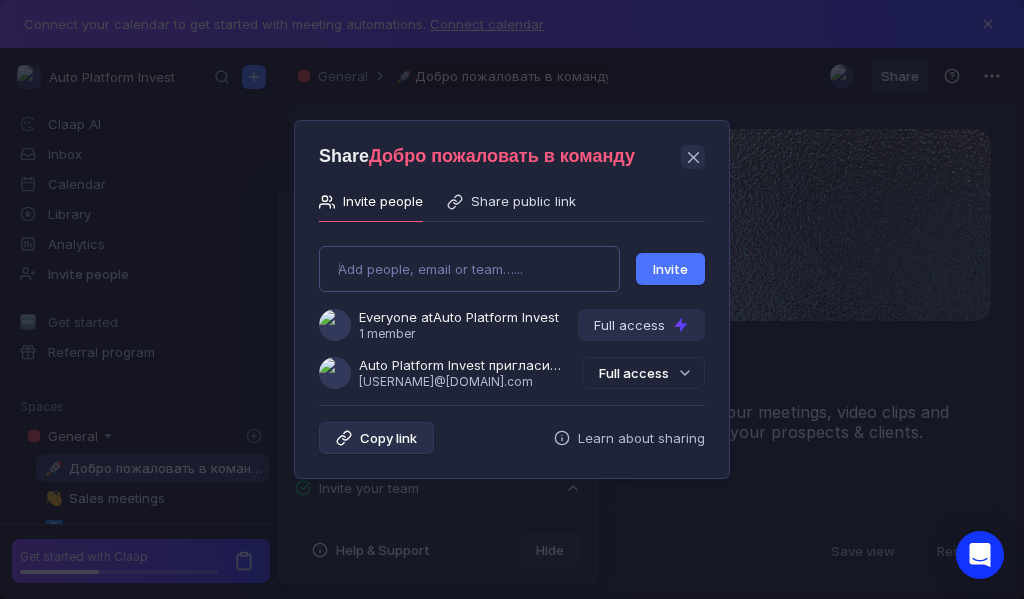 type on "[EMAIL]" 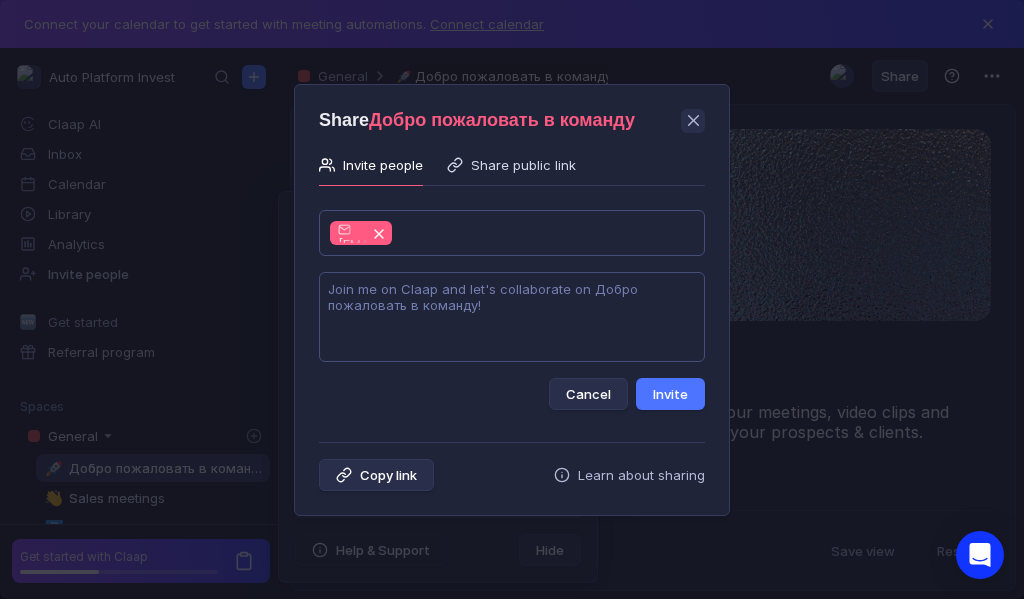 click at bounding box center [512, 317] 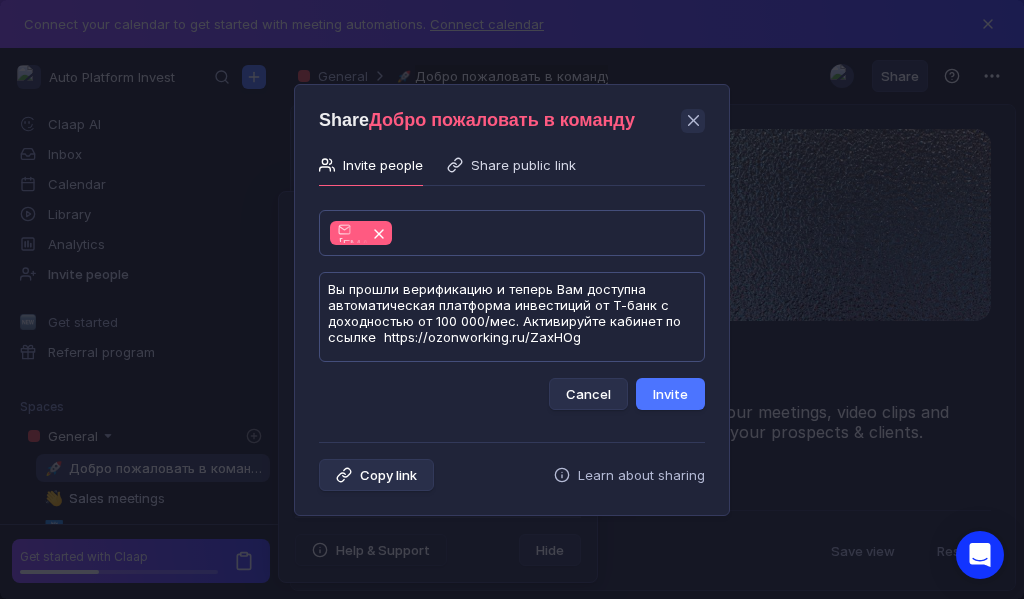 scroll, scrollTop: 1, scrollLeft: 0, axis: vertical 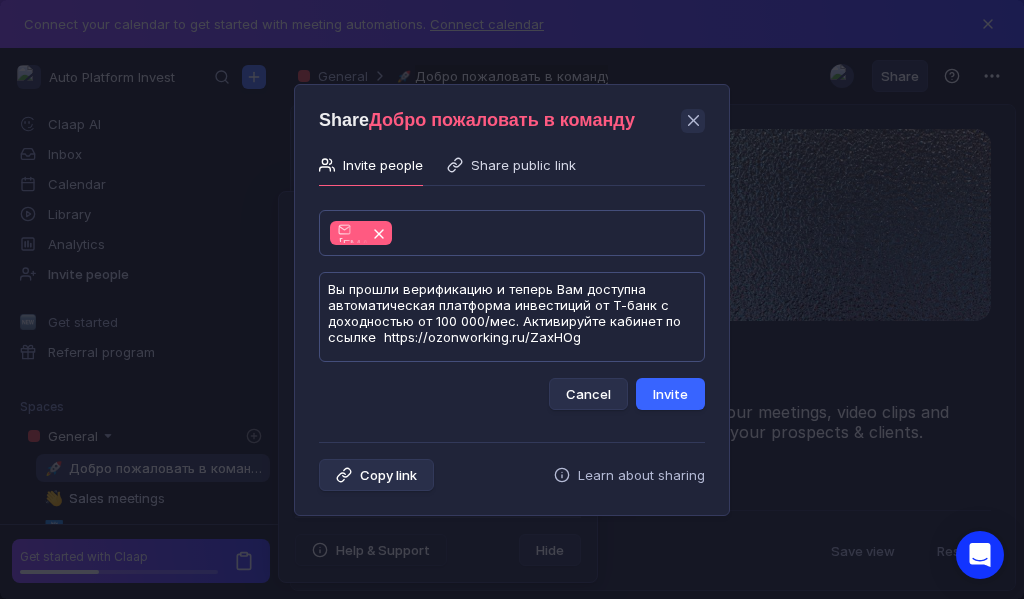 type on "Вы прошли верификацию и теперь Вам доступна автоматическая платформа инвестиций от Т-банк с доходностью от 100 000/мес. Активируйте кабинет по ссылке  https://ozonworking.ru/ZaxHOg" 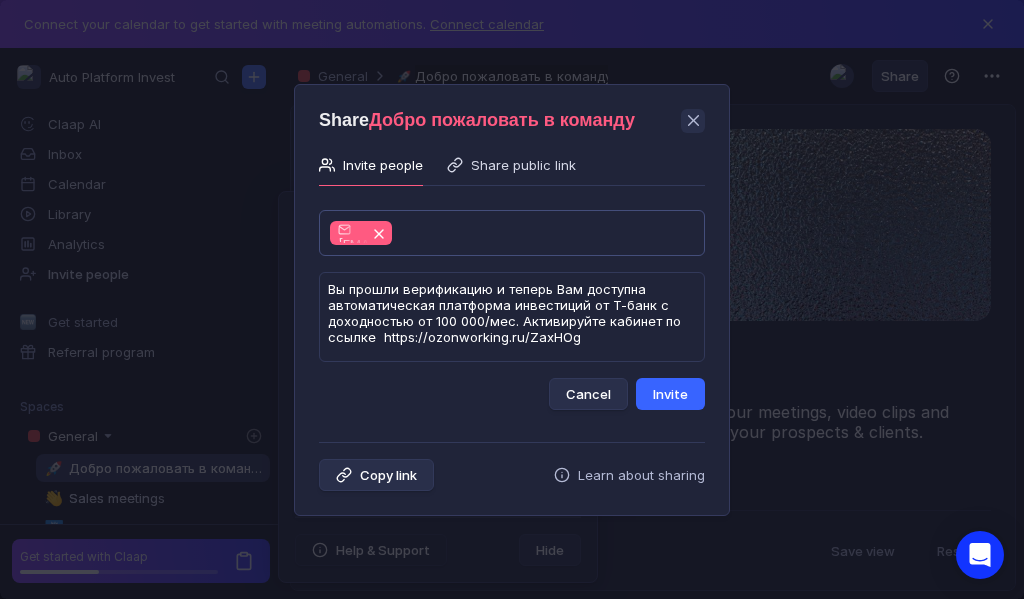 click on "Invite" at bounding box center (670, 394) 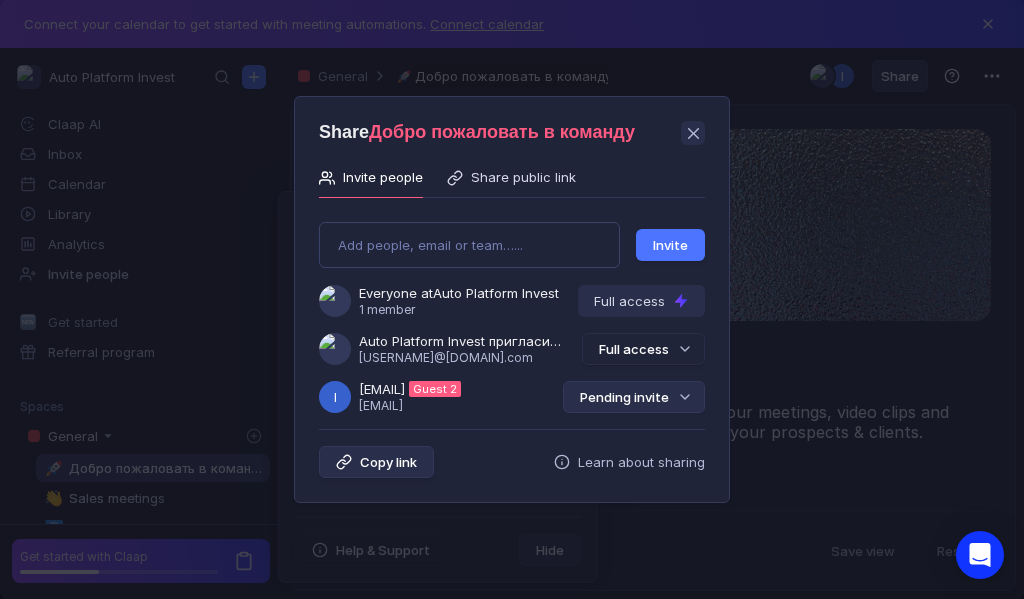 click on "Pending invite" at bounding box center [634, 397] 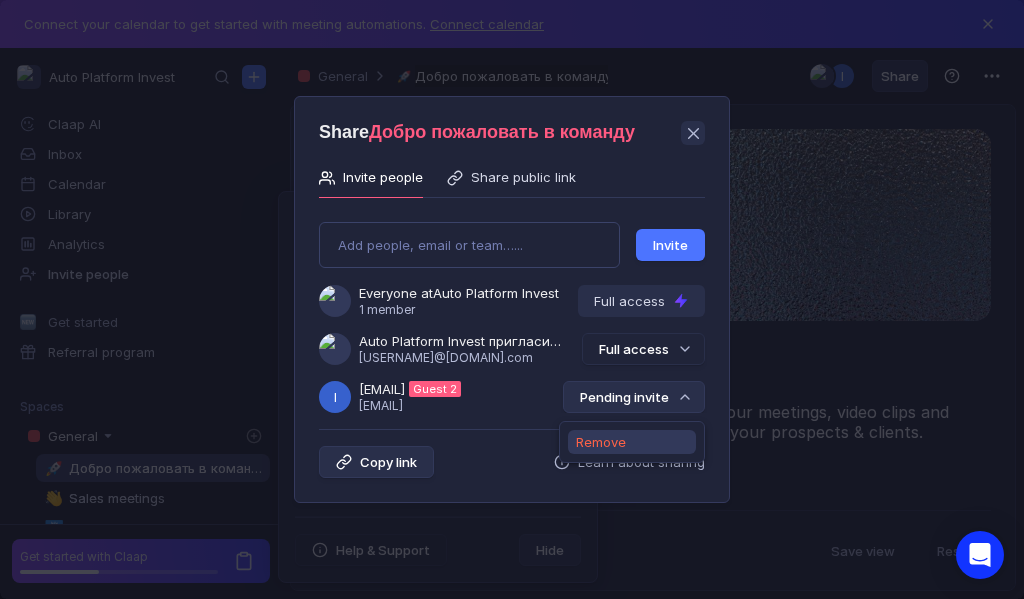click on "Remove" at bounding box center [601, 442] 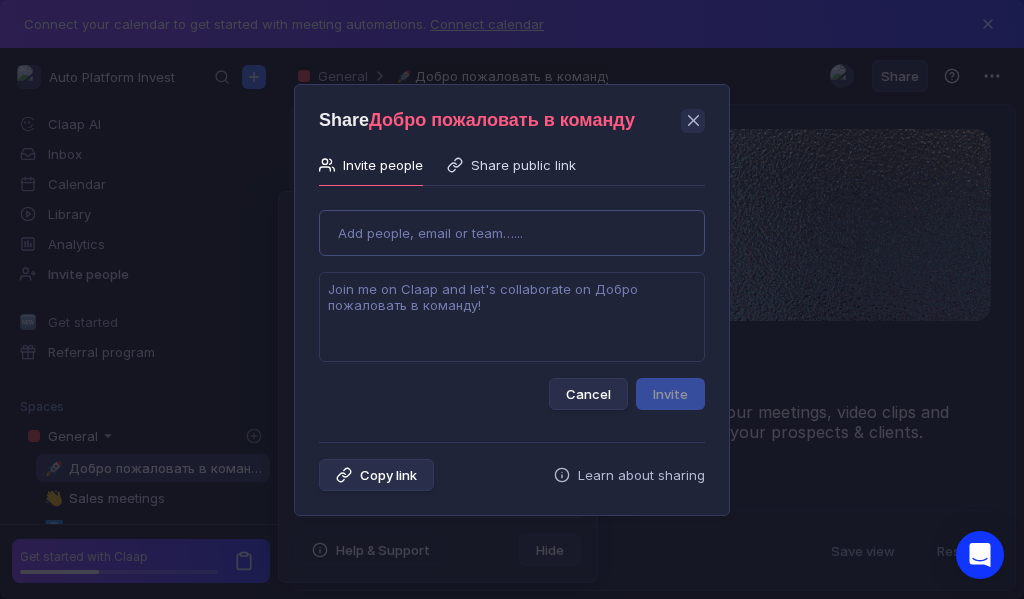 click on "Use Up and Down to choose options, press Enter to select the currently focused option, press Escape to exit the menu, press Tab to select the option and exit the menu. Add people, email or team…... Cancel Invite" at bounding box center [512, 302] 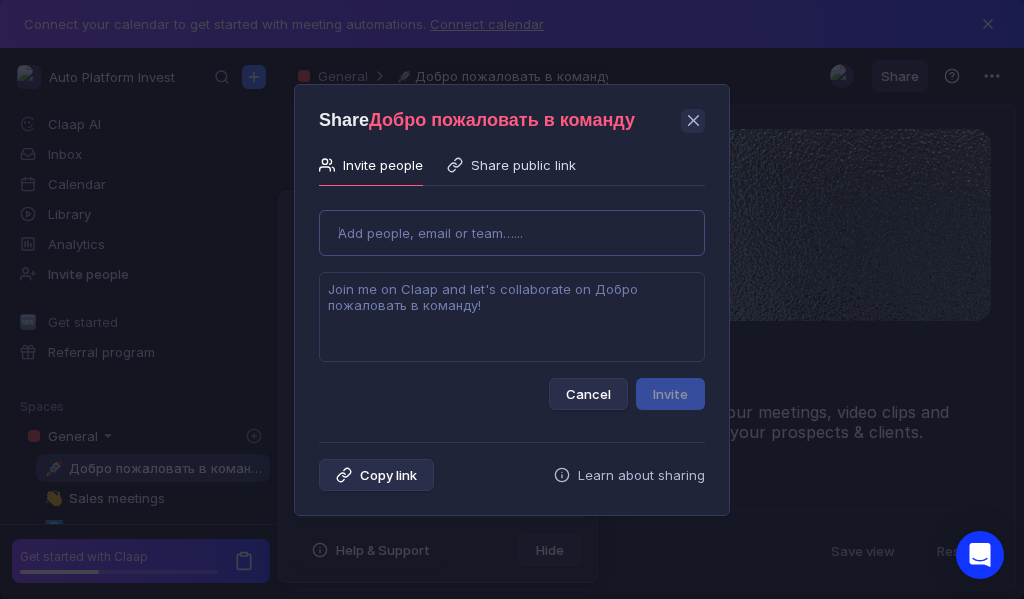 type on "[EMAIL]" 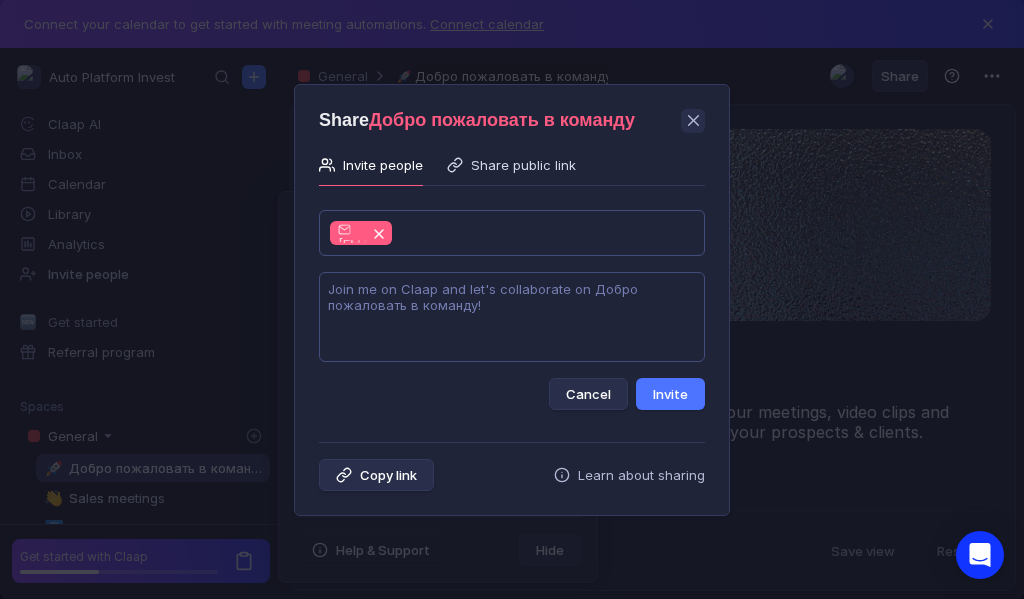click at bounding box center [512, 317] 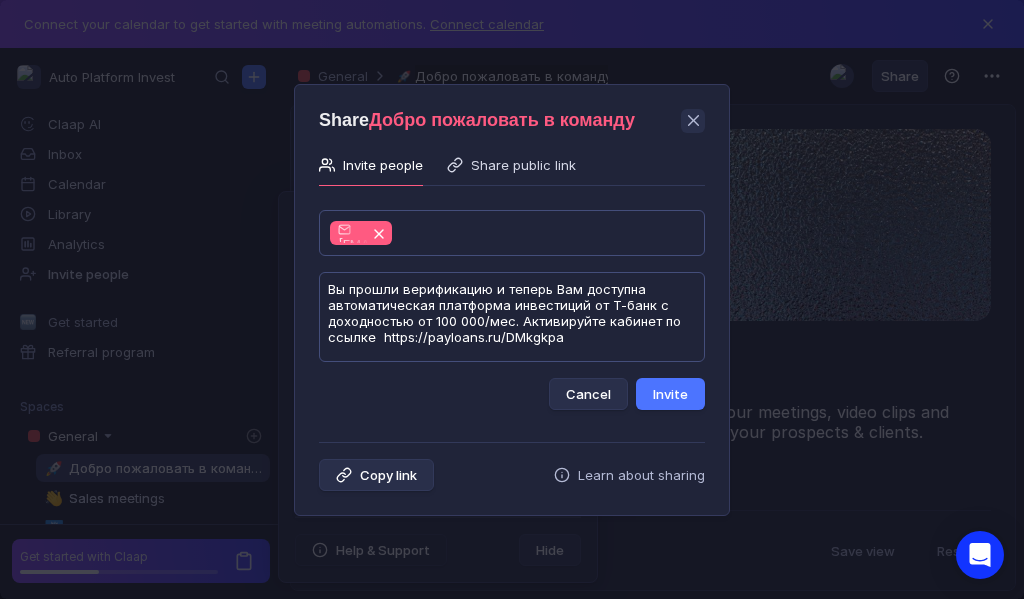 scroll, scrollTop: 1, scrollLeft: 0, axis: vertical 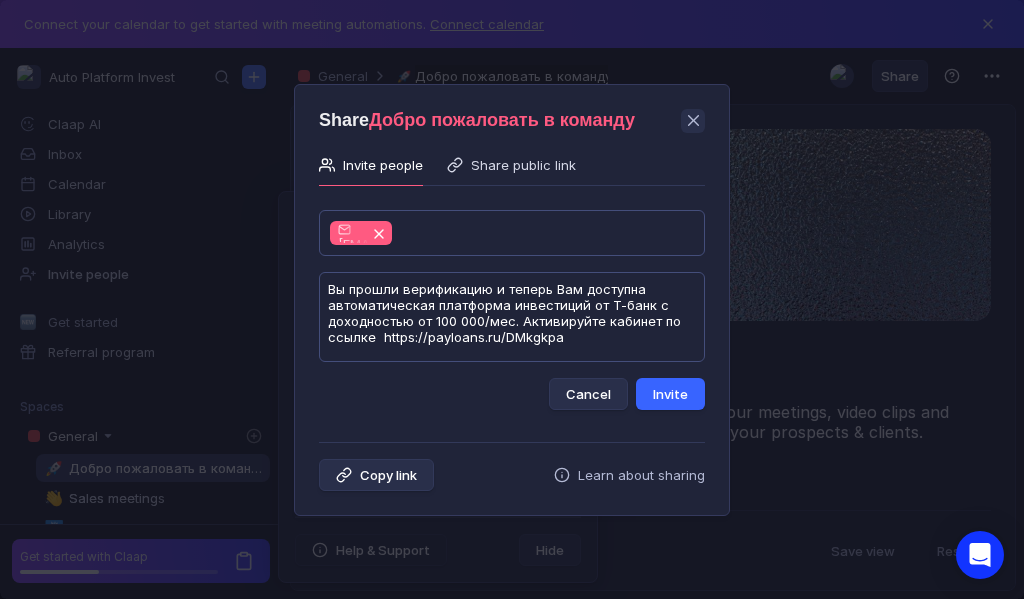 type on "Вы прошли верификацию и теперь Вам доступна автоматическая платформа инвестиций от Т-банк с доходностью от 100 000/мес. Активируйте кабинет по ссылке  https://payloans.ru/DMkgkpa" 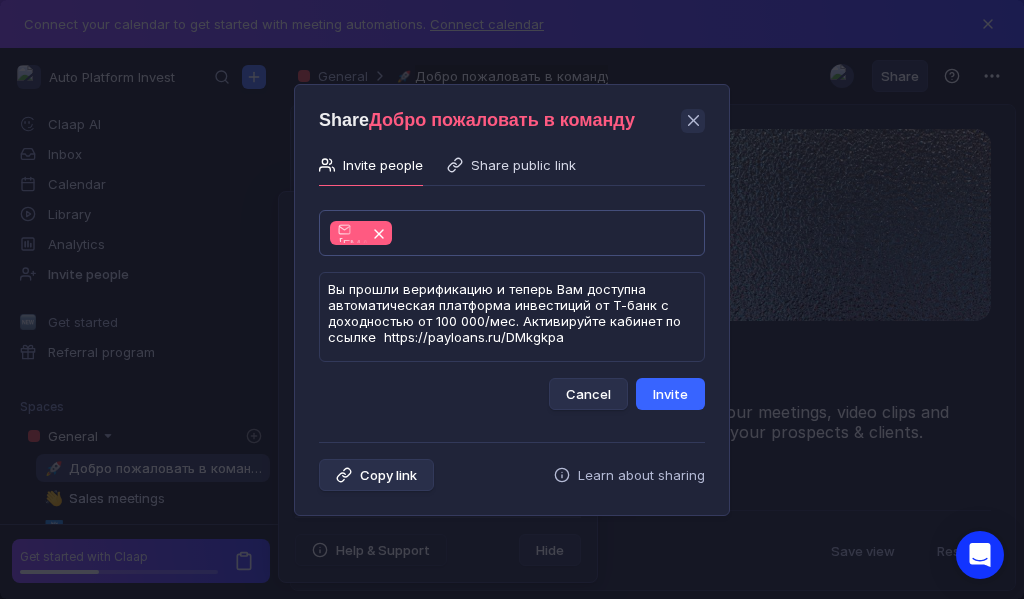 click on "Invite" at bounding box center (670, 394) 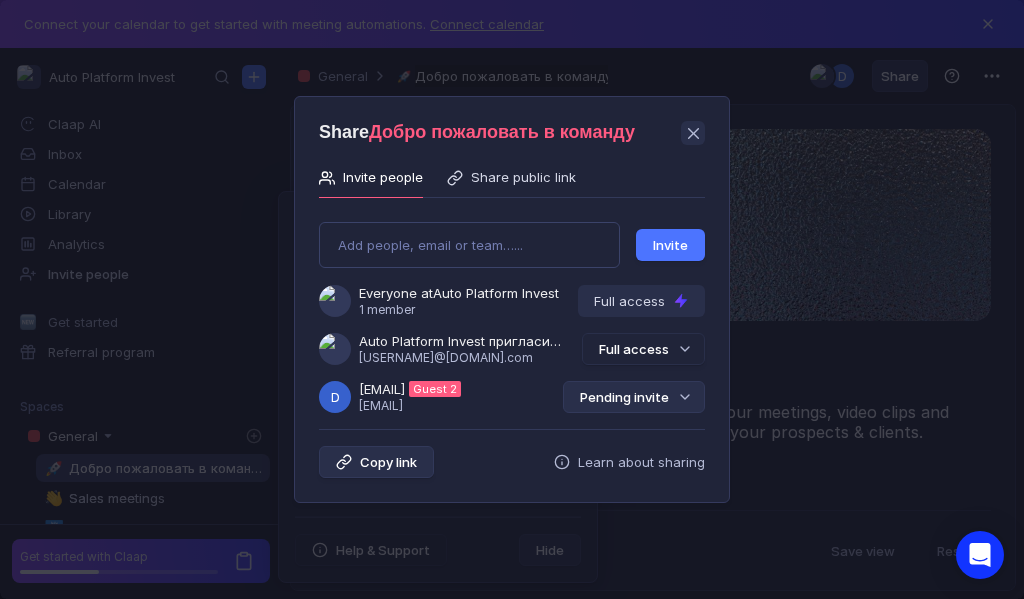click on "Pending invite" at bounding box center [634, 397] 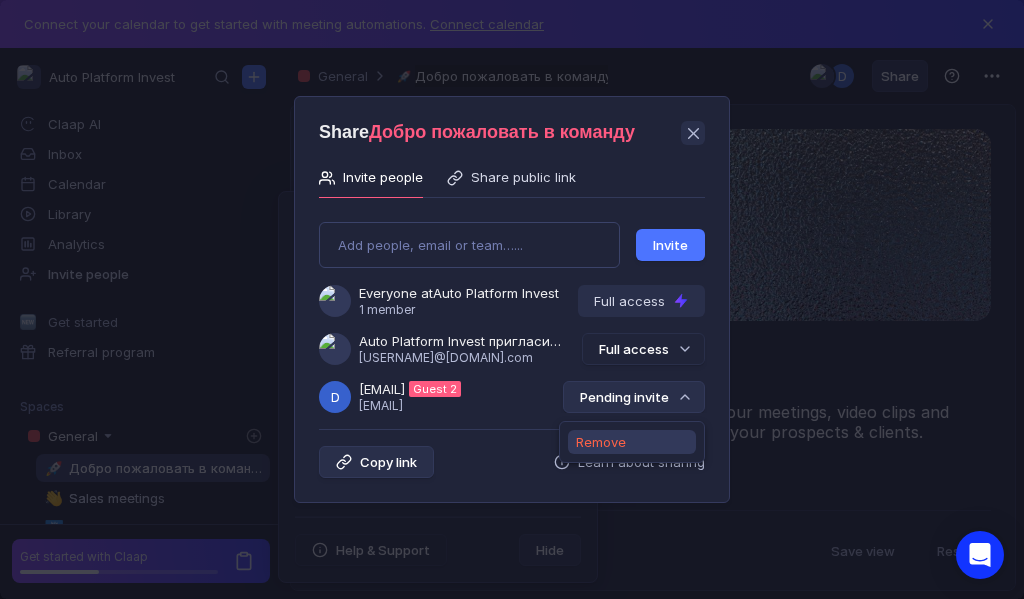 click on "Remove" at bounding box center [601, 442] 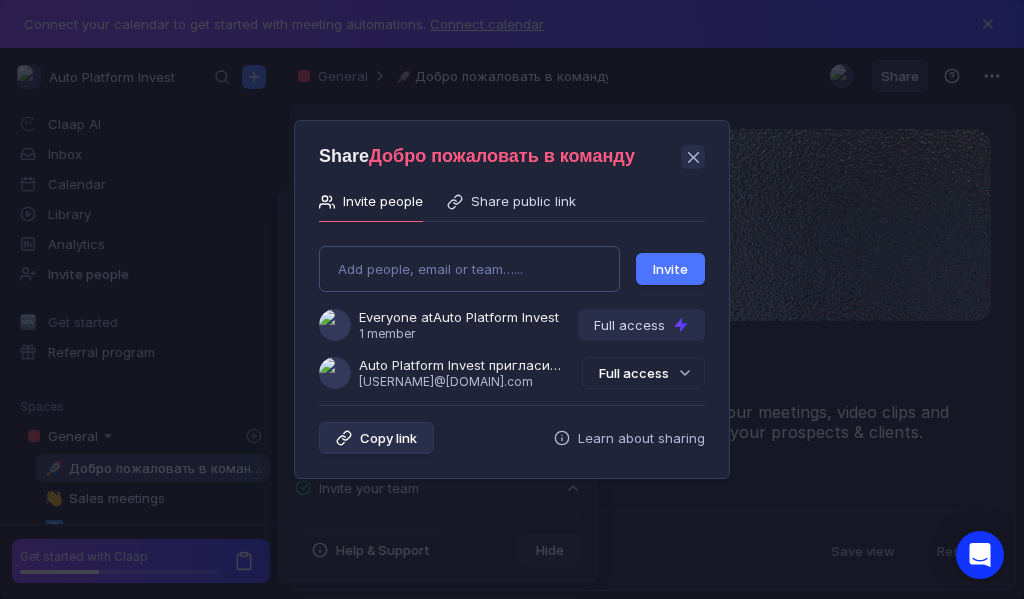 click on "Add people, email or team…... Invite Everyone at  Auto Platform Invest 1 member Full access Auto Platform Invest   пригласила Вас в команду [EMAIL] Full access" at bounding box center [512, 309] 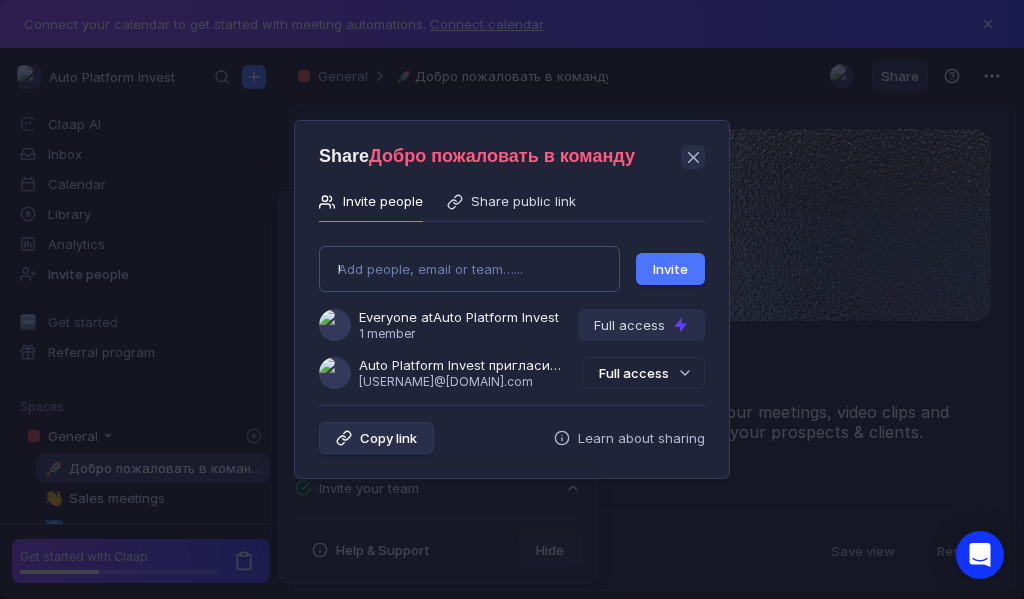 type on "[EMAIL]" 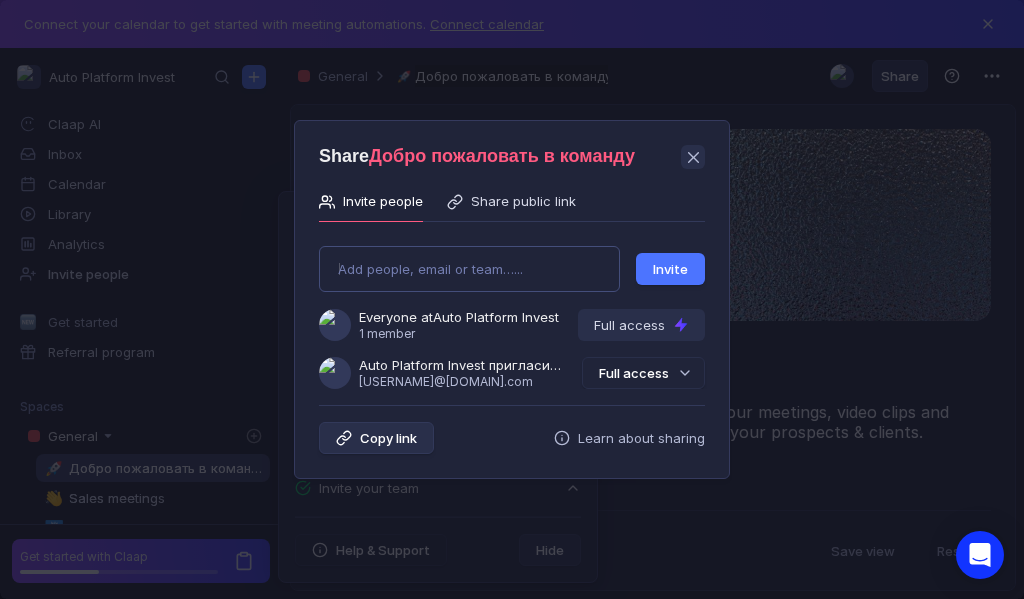 type 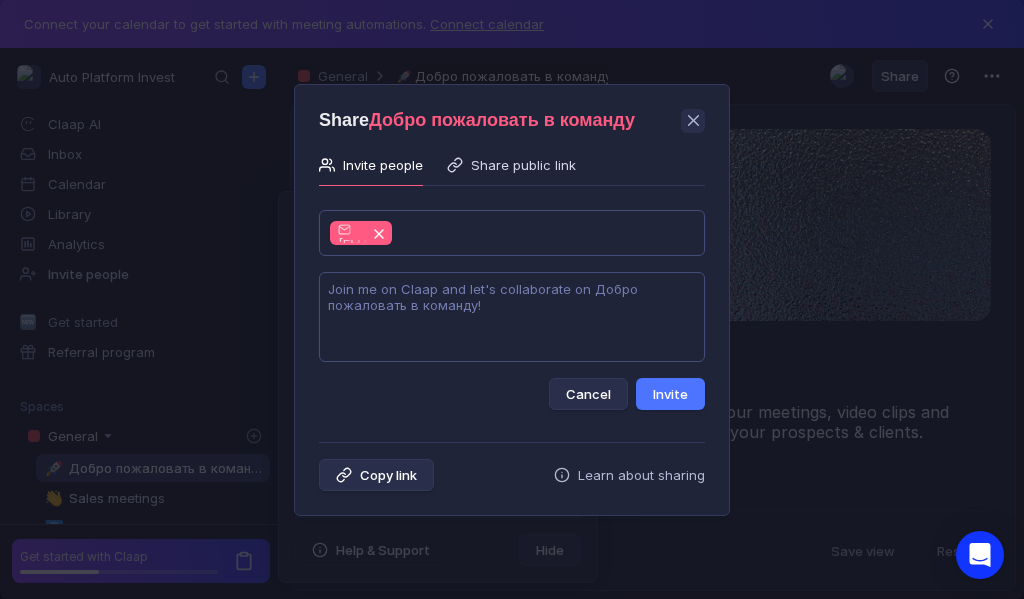 click at bounding box center (512, 317) 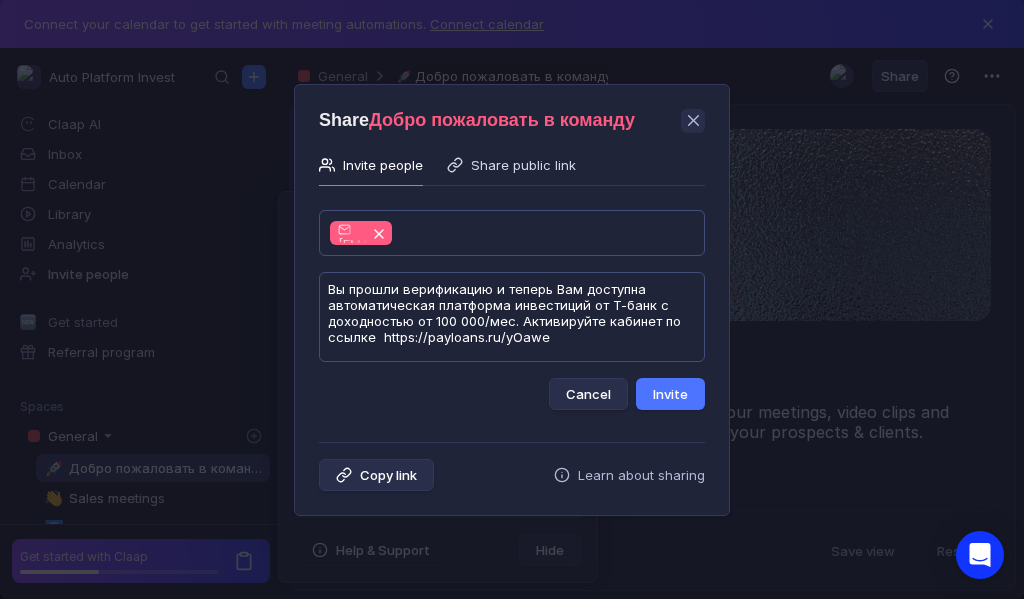 scroll, scrollTop: 1, scrollLeft: 0, axis: vertical 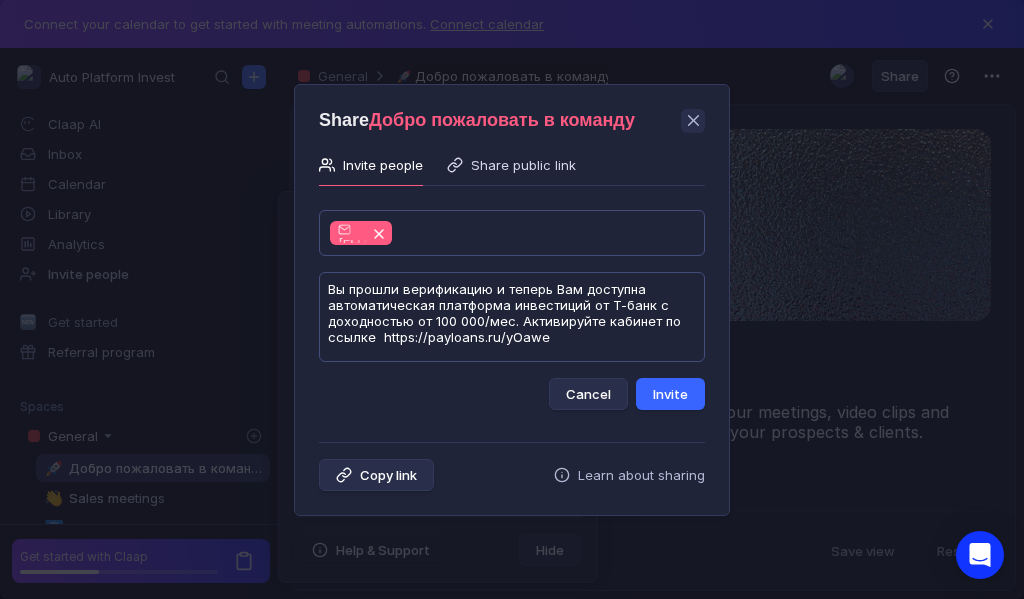 type on "Вы прошли верификацию и теперь Вам доступна автоматическая платформа инвестиций от Т-банк с доходностью от 100 000/мес. Активируйте кабинет по ссылке  https://payloans.ru/yOawe" 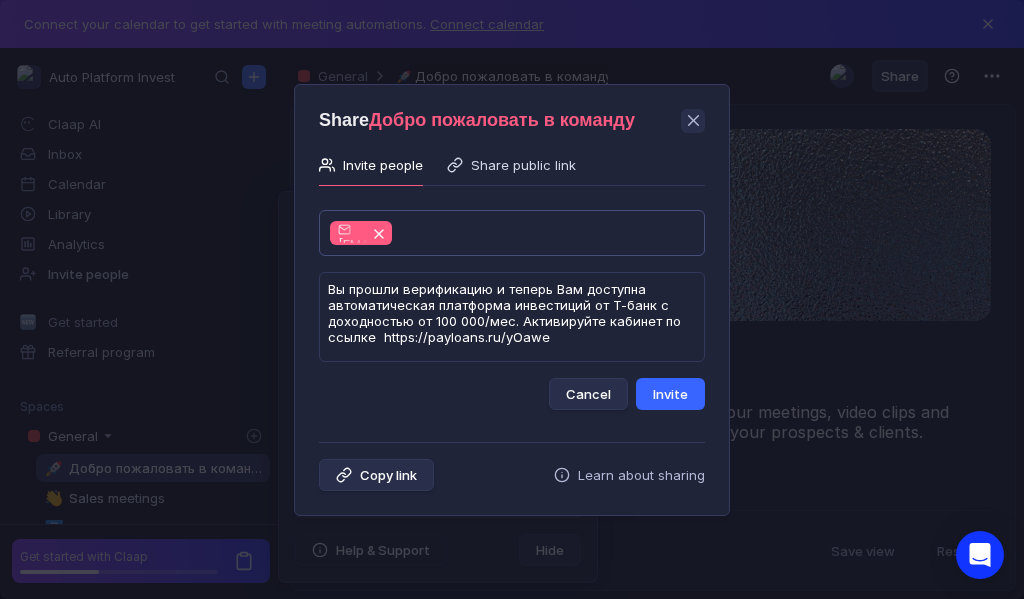 click on "Invite" at bounding box center [670, 394] 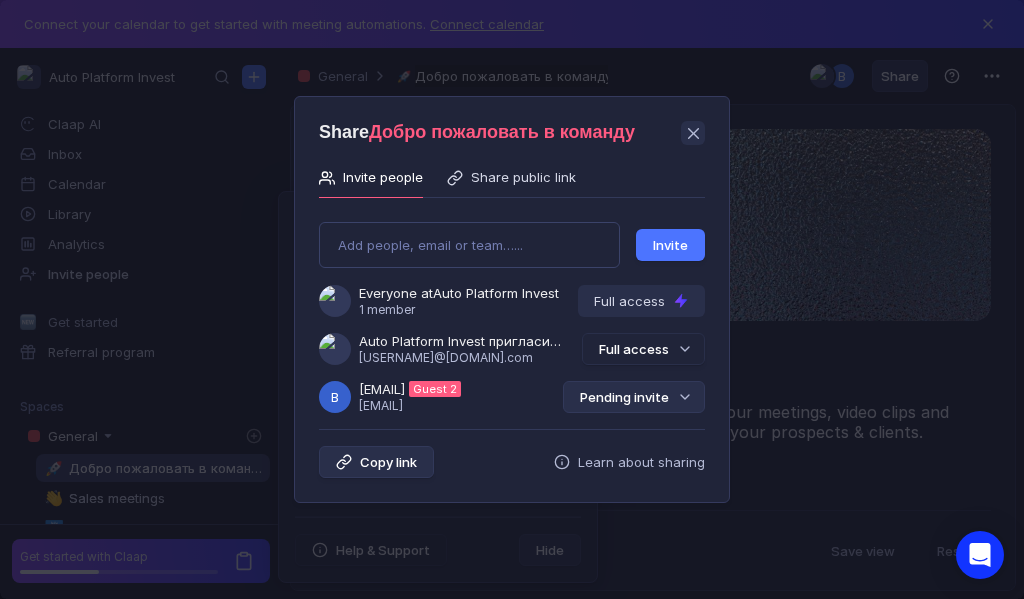 click on "Pending invite" at bounding box center (634, 397) 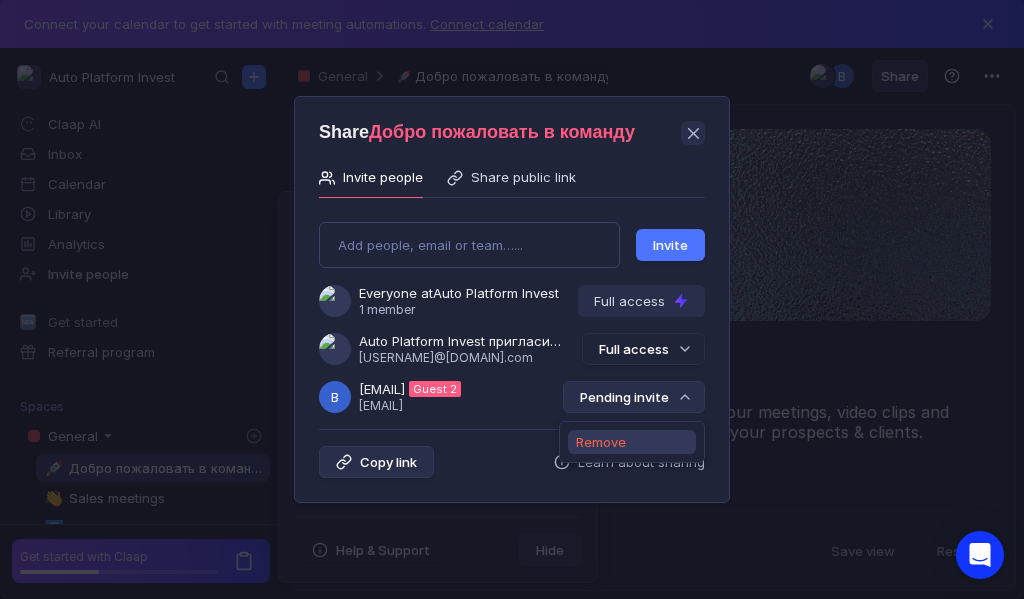 click on "Remove" at bounding box center [601, 442] 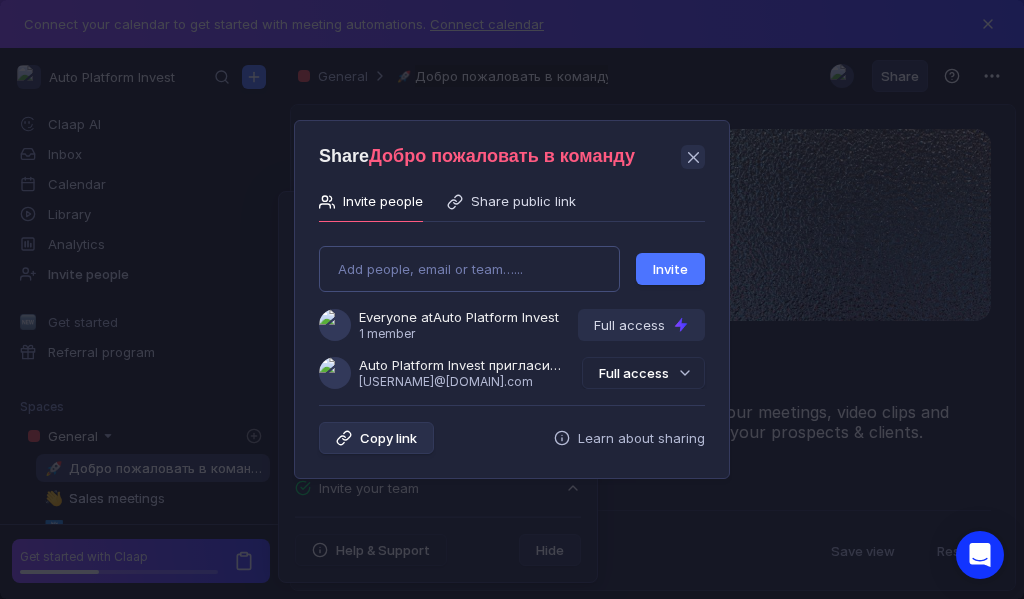 click on "Add people, email or team…... Invite Everyone at  Auto Platform Invest 1 member Full access Auto Platform Invest   пригласила Вас в команду [EMAIL] Full access" at bounding box center (512, 309) 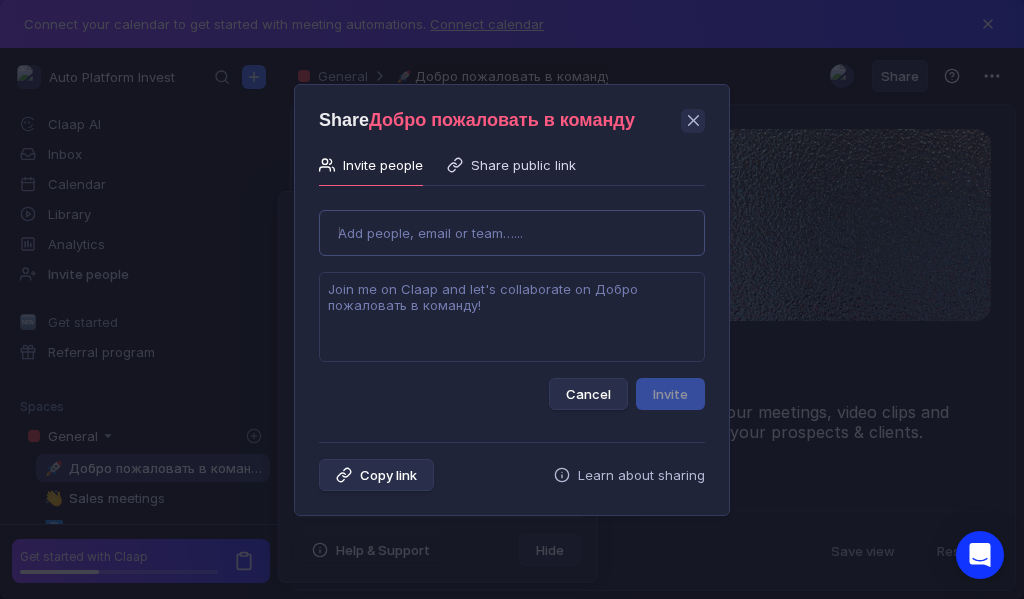 type on "[EMAIL]" 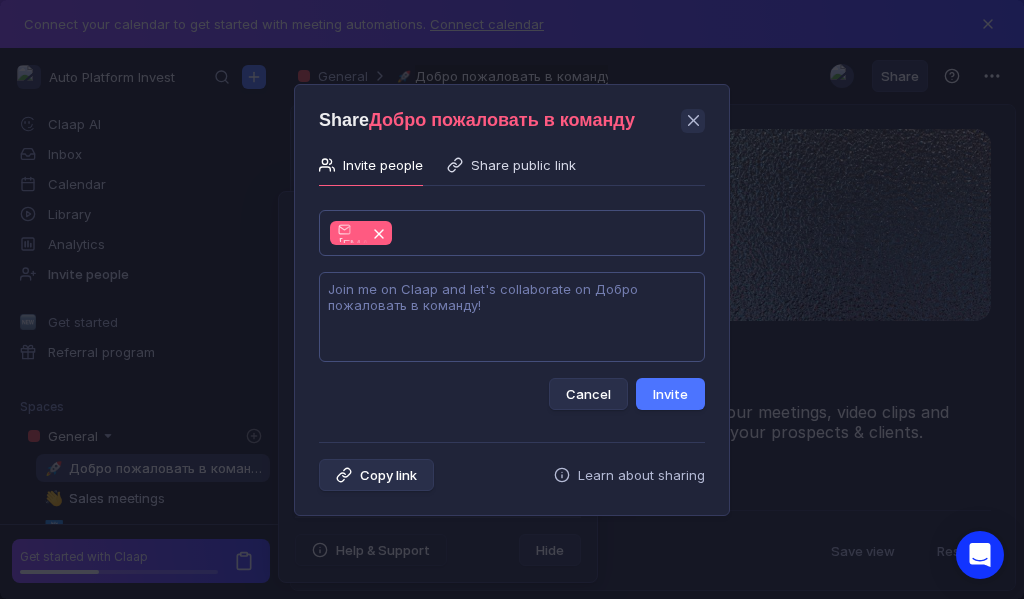 click at bounding box center (512, 317) 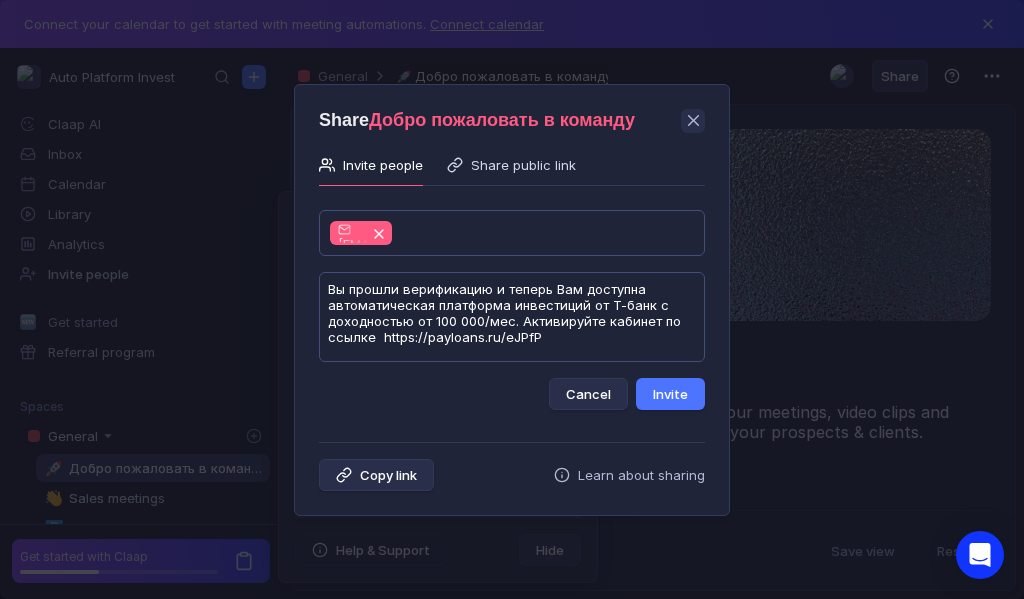 scroll, scrollTop: 1, scrollLeft: 0, axis: vertical 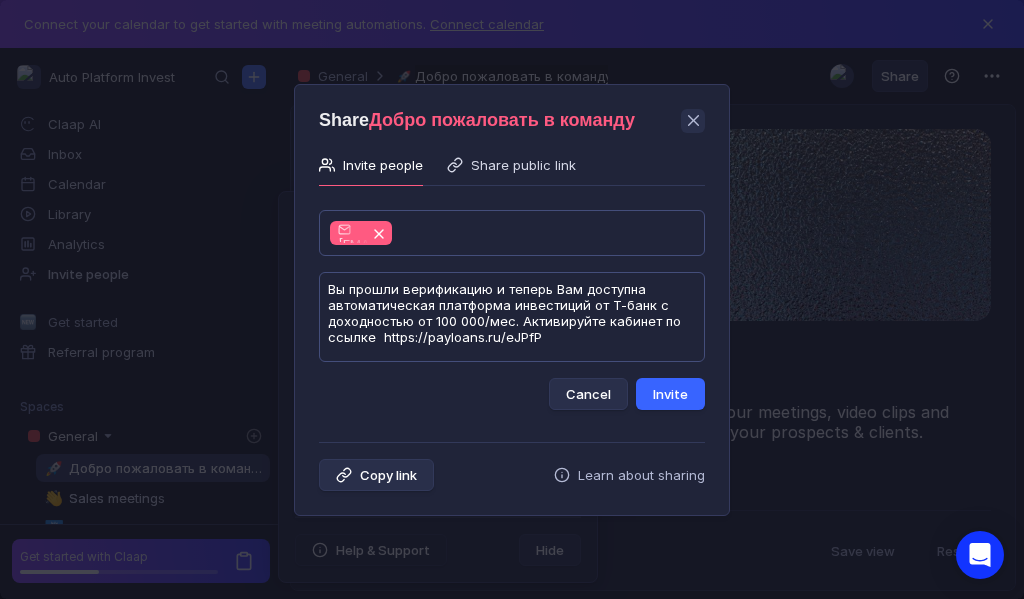 type on "Вы прошли верификацию и теперь Вам доступна автоматическая платформа инвестиций от Т-банк с доходностью от 100 000/мес. Активируйте кабинет по ссылке  https://payloans.ru/eJPfP" 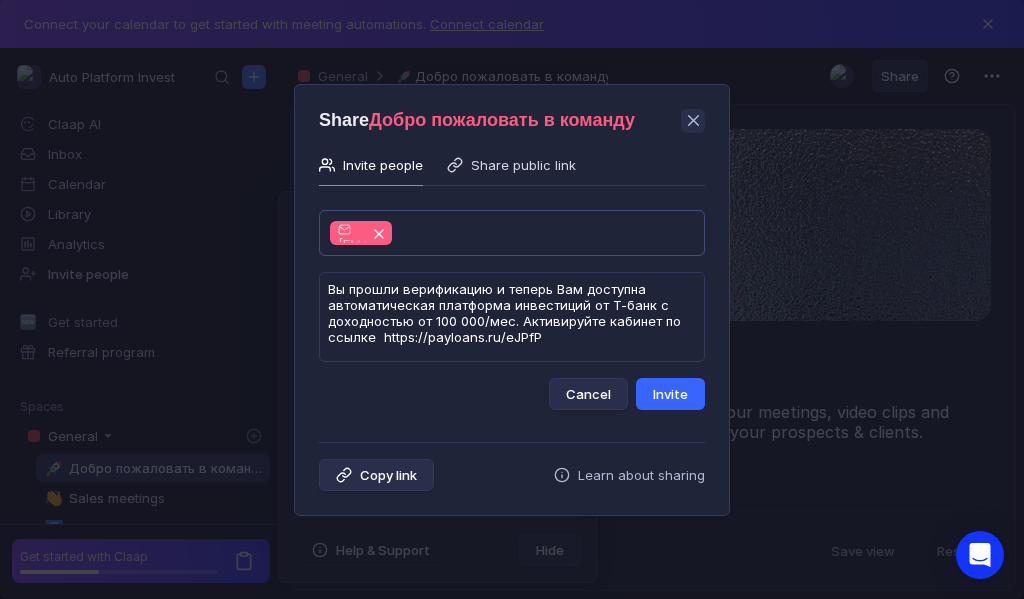 click on "Invite" at bounding box center (670, 394) 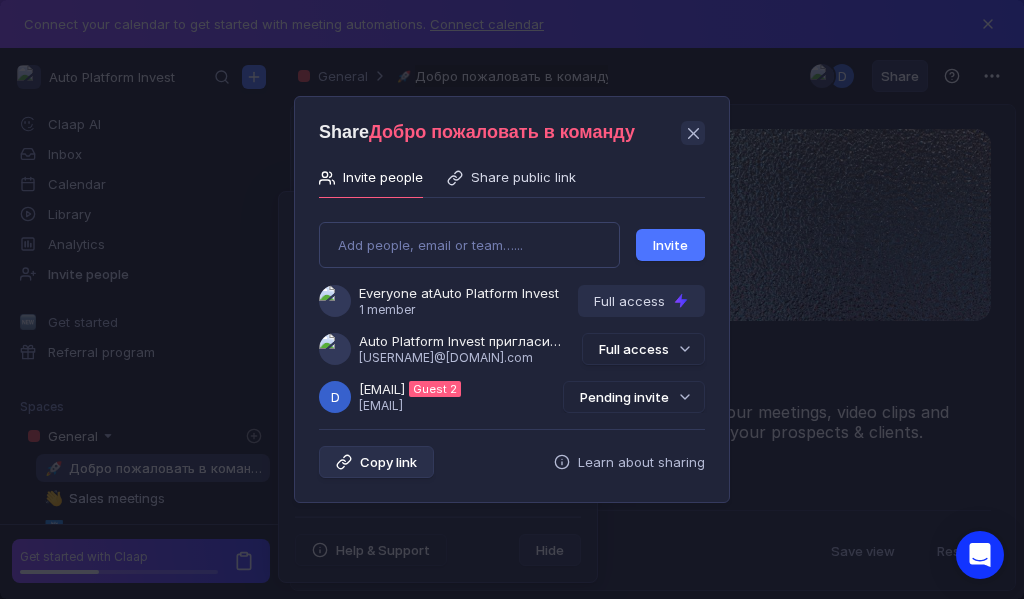 click on "Pending invite" at bounding box center (634, 397) 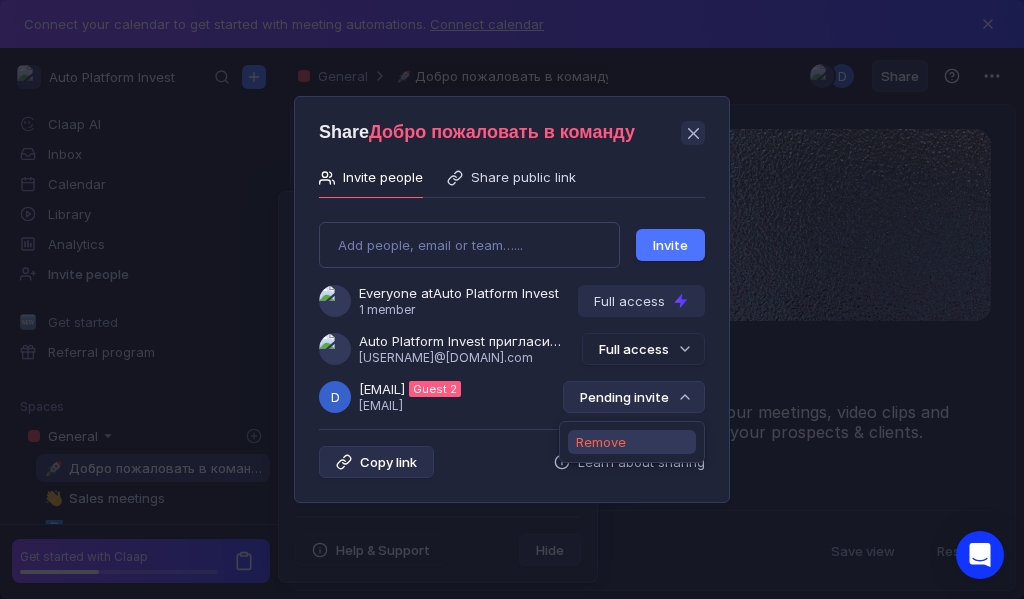 click on "Remove" at bounding box center [601, 442] 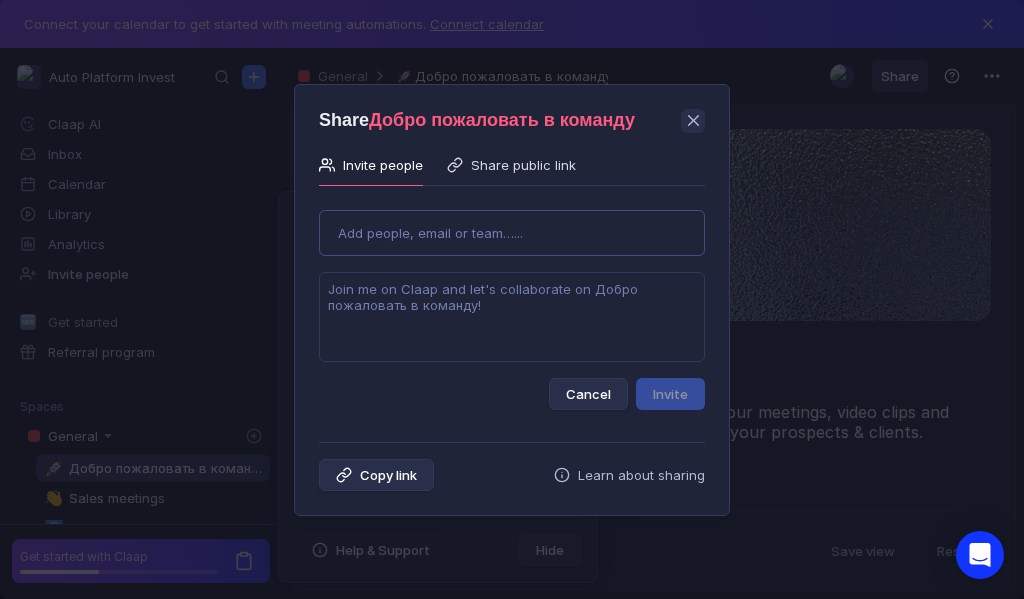click on "Use Up and Down to choose options, press Enter to select the currently focused option, press Escape to exit the menu, press Tab to select the option and exit the menu. Add people, email or team…... Cancel Invite" at bounding box center (512, 302) 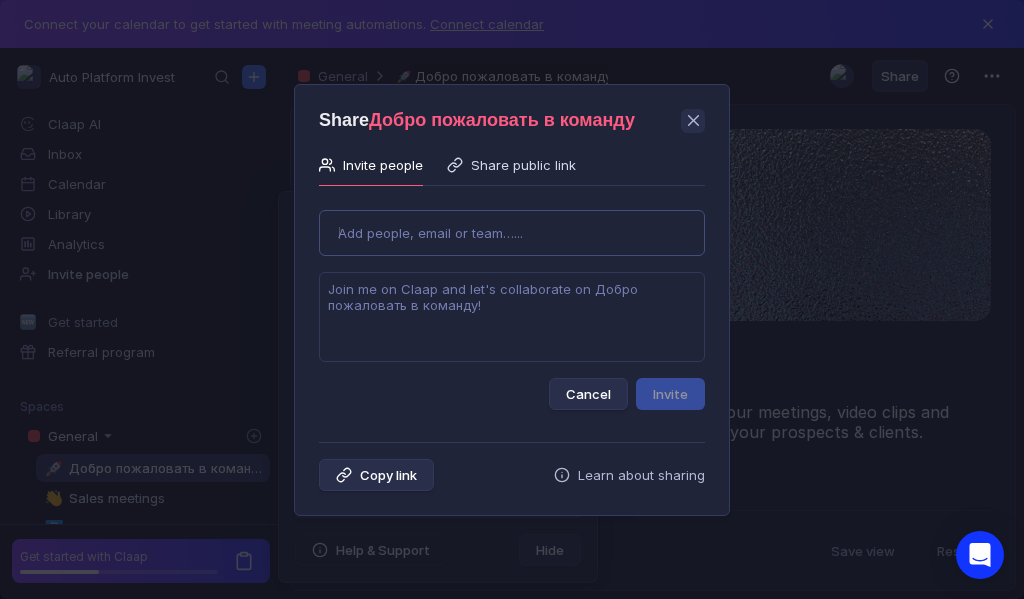 type on "[EMAIL]" 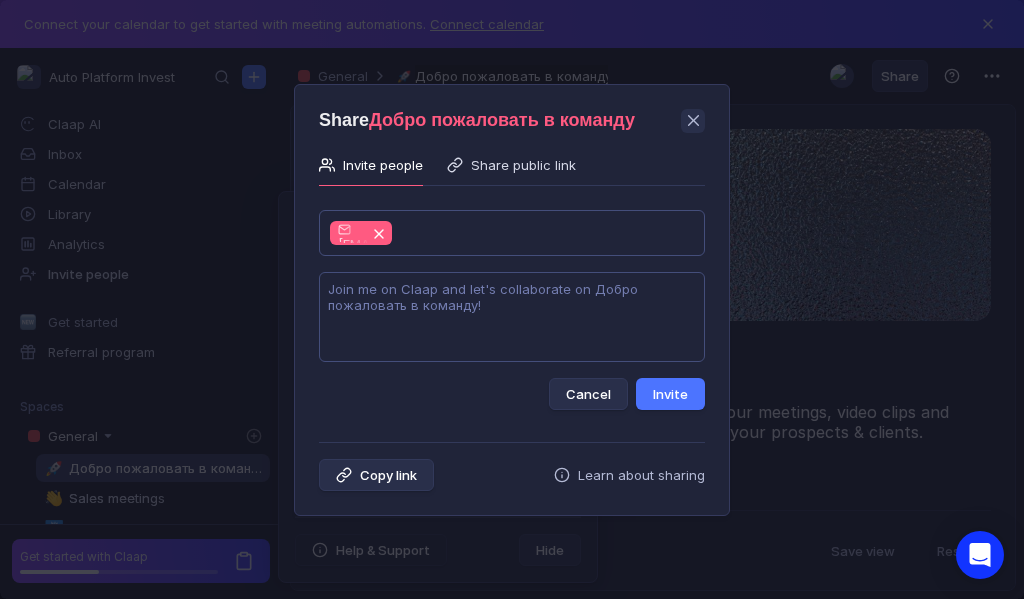click at bounding box center [512, 317] 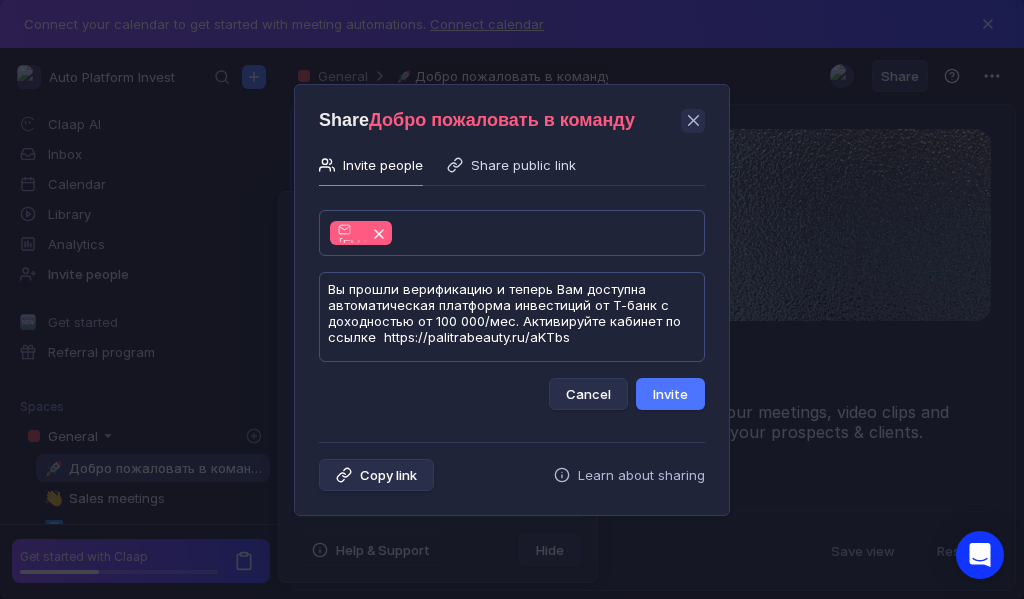 scroll, scrollTop: 1, scrollLeft: 0, axis: vertical 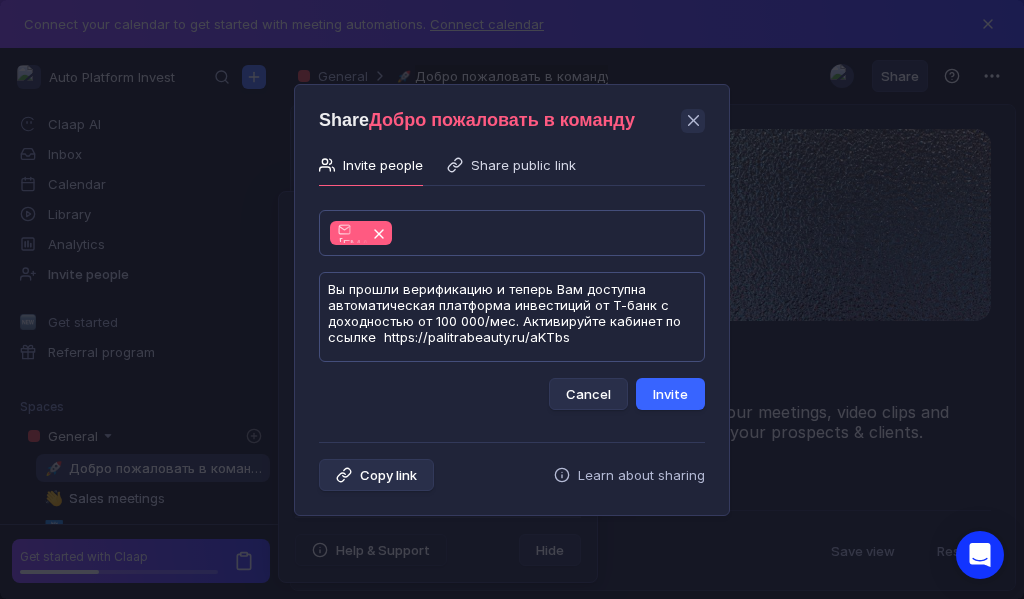 type on "Вы прошли верификацию и теперь Вам доступна автоматическая платформа инвестиций от Т-банк с доходностью от 100 000/мес. Активируйте кабинет по ссылке  https://palitrabeauty.ru/aKTbs" 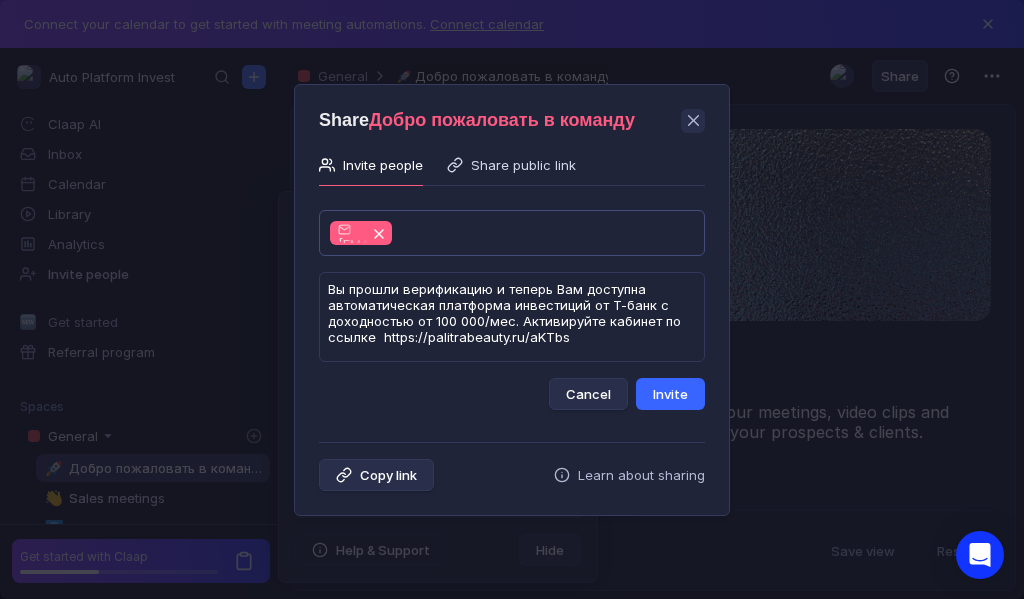 click on "Invite" at bounding box center (670, 394) 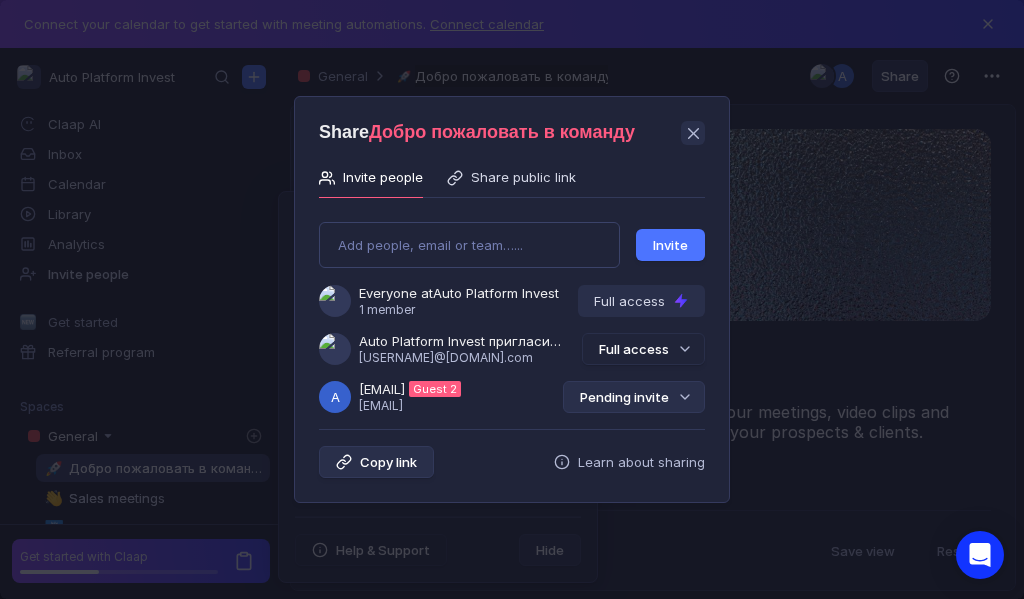click on "Pending invite" at bounding box center [634, 397] 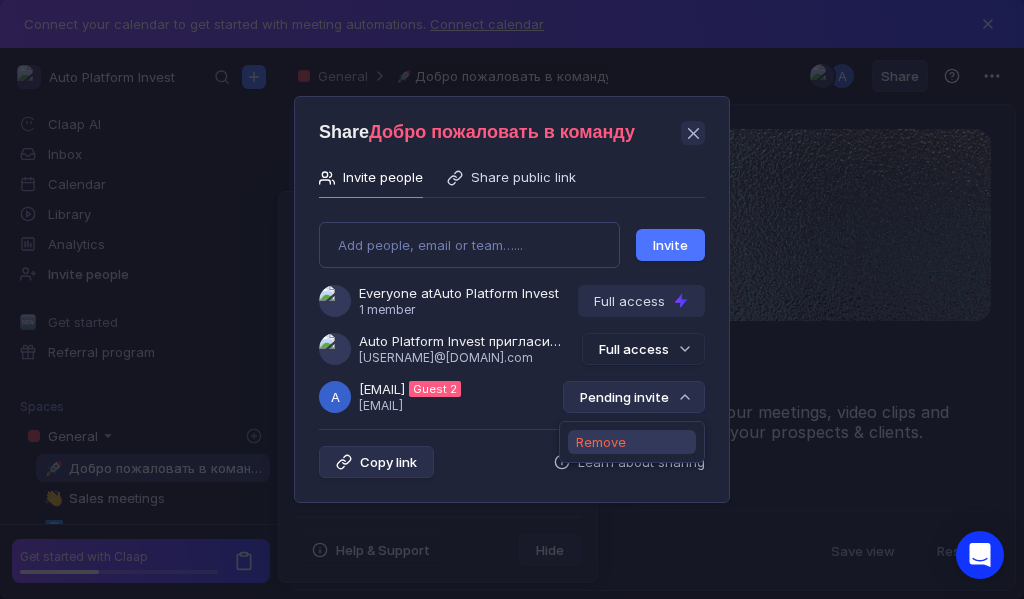 click on "Remove" at bounding box center (601, 442) 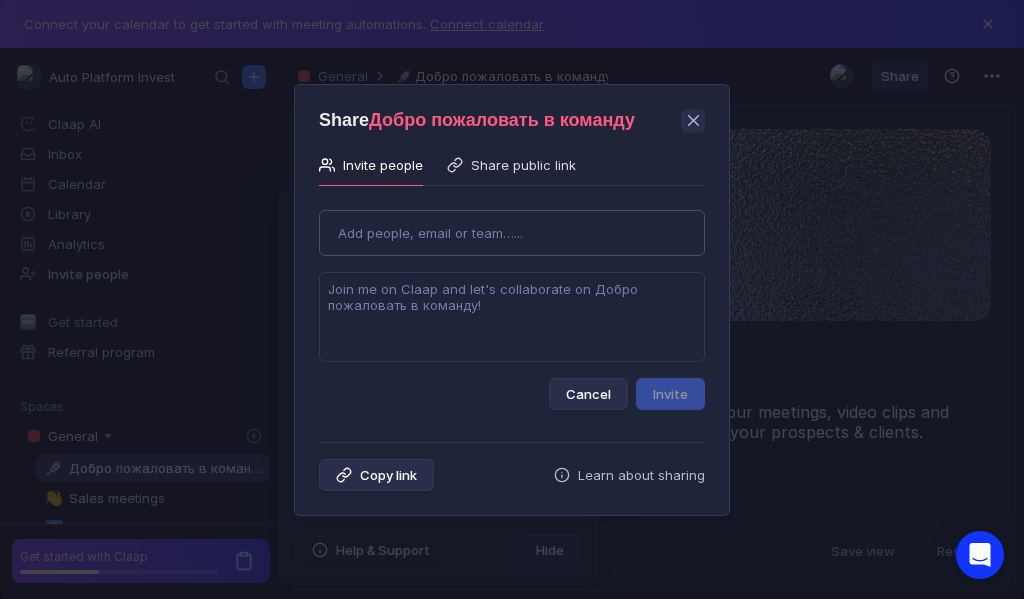 click on "Use Up and Down to choose options, press Enter to select the currently focused option, press Escape to exit the menu, press Tab to select the option and exit the menu. Add people, email or team…... Cancel Invite" at bounding box center [512, 302] 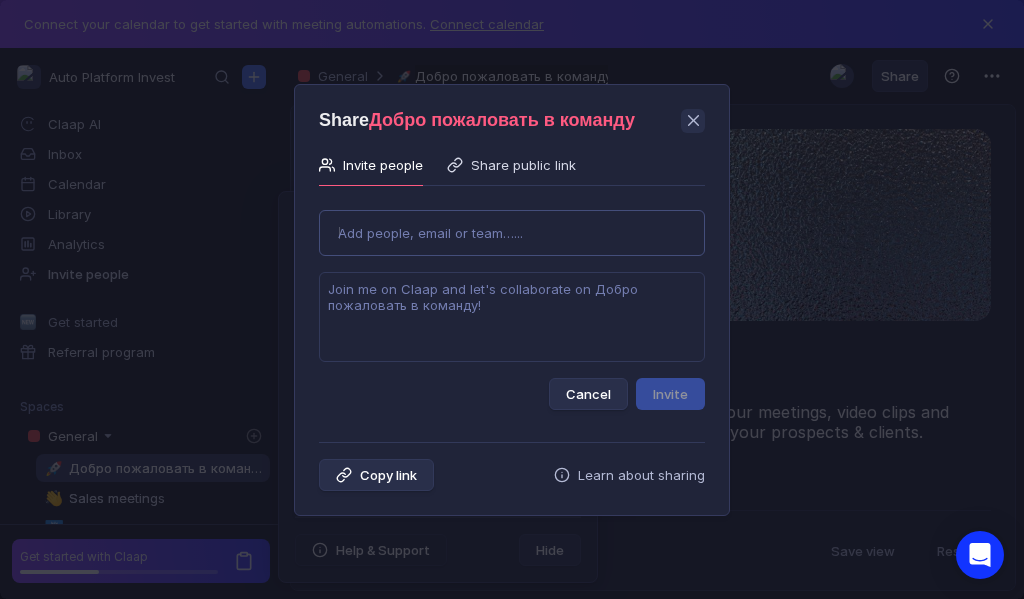 type on "[EMAIL]" 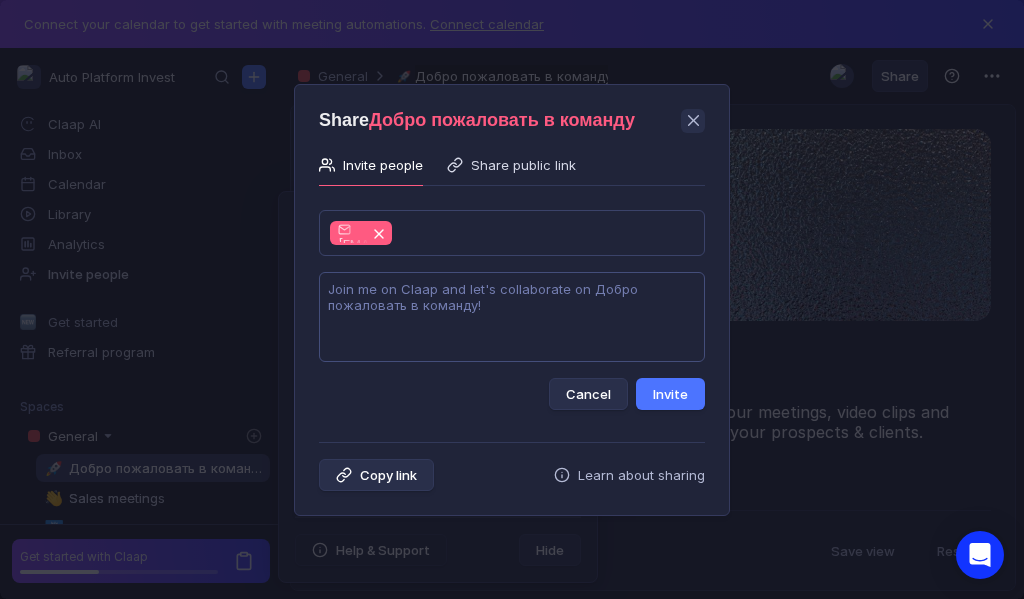 click at bounding box center (512, 317) 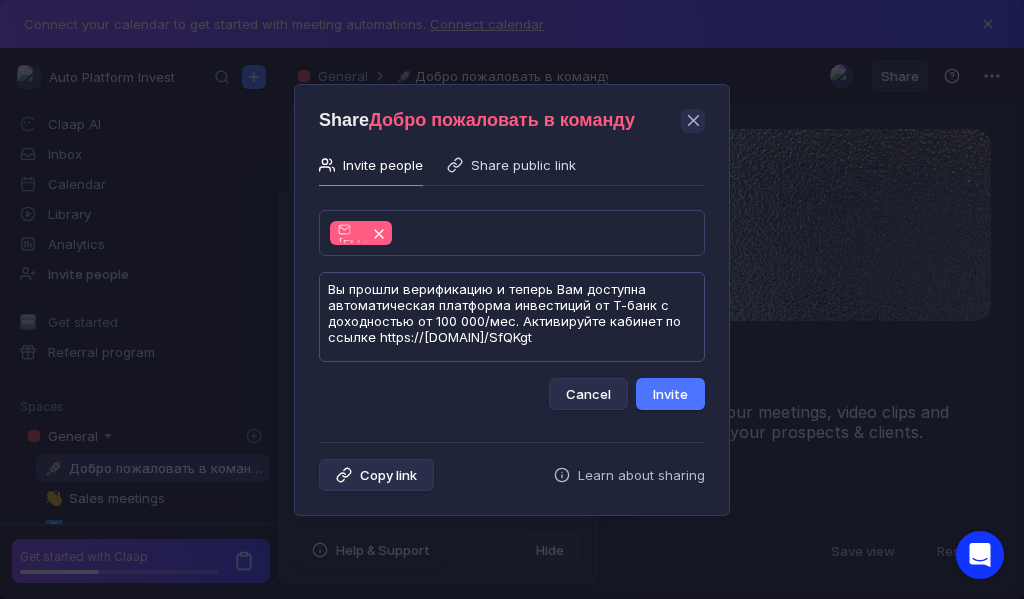 scroll, scrollTop: 1, scrollLeft: 0, axis: vertical 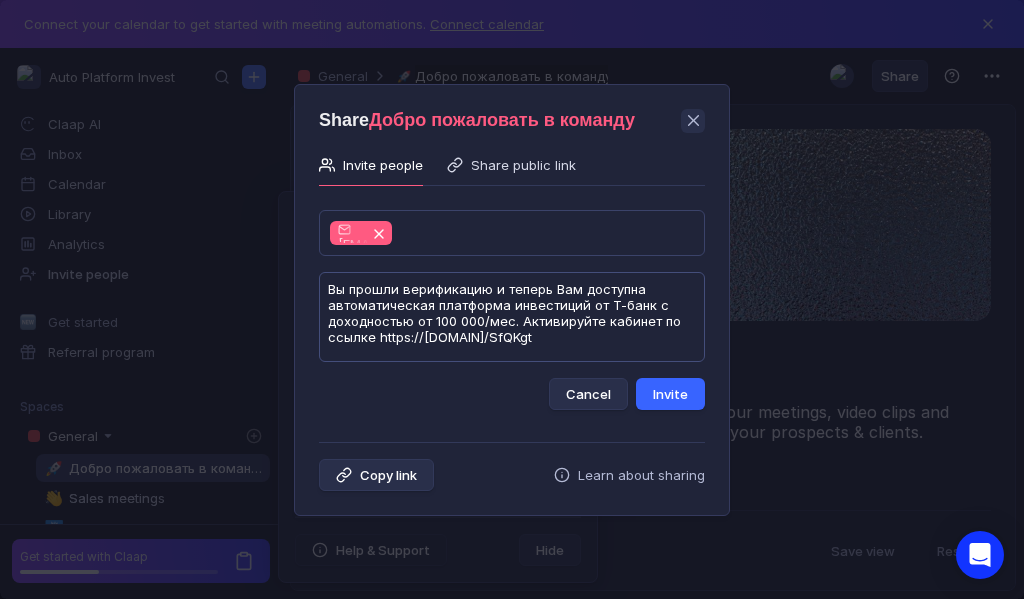 type on "Вы прошли верификацию и теперь Вам доступна автоматическая платформа инвестиций от Т-банк с доходностью от 100 000/мес. Активируйте кабинет по ссылке https://[DOMAIN]/SfQKgt" 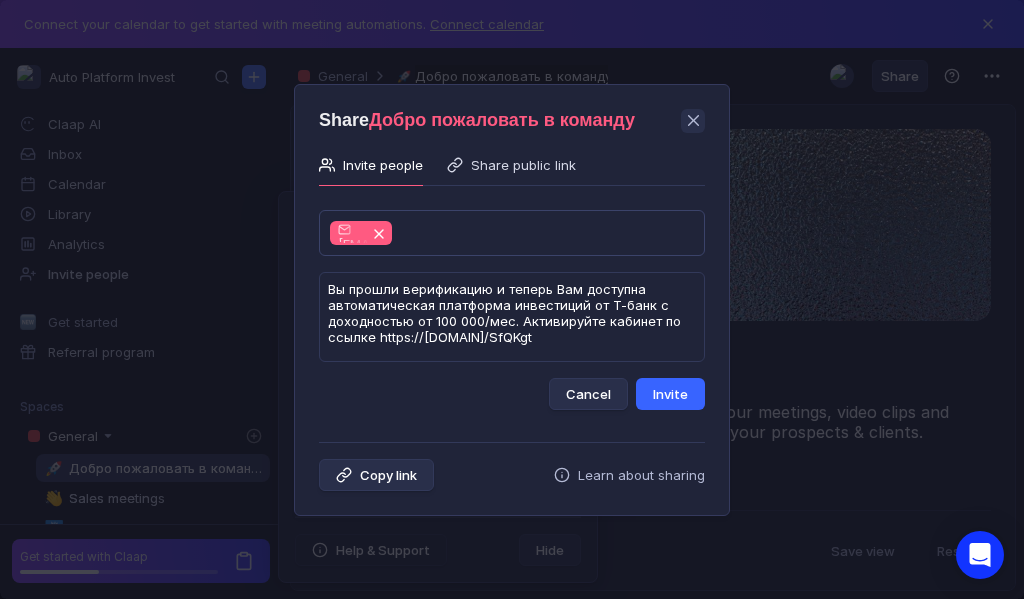 click on "Invite" at bounding box center [670, 394] 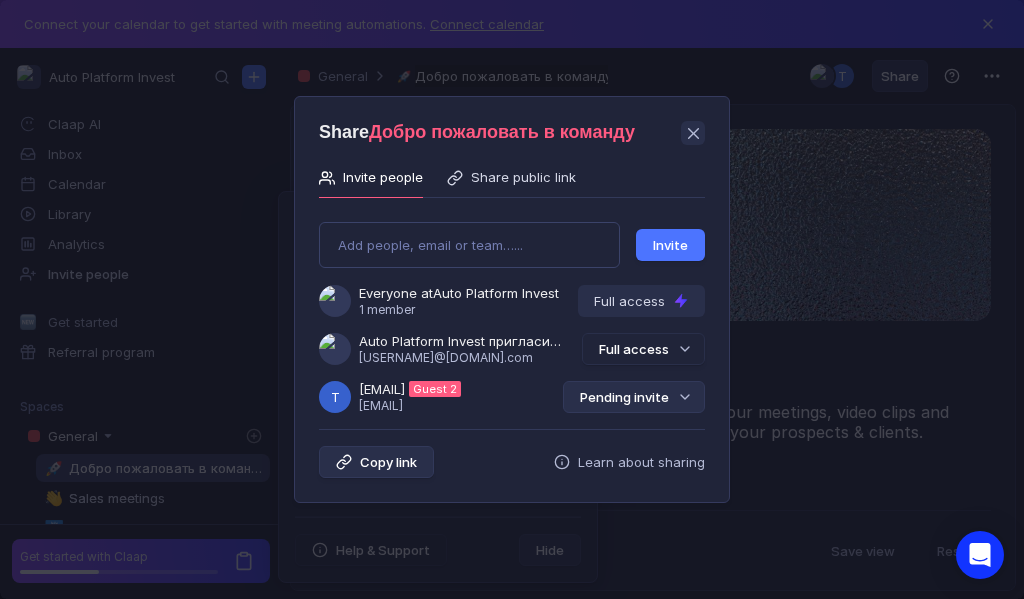 click on "Pending invite" at bounding box center (634, 397) 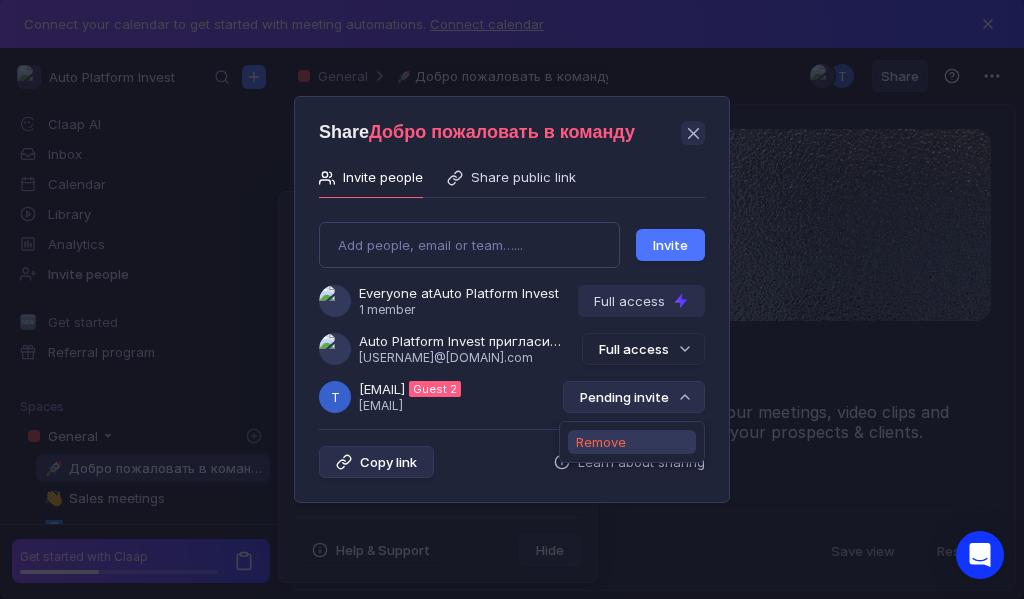 click on "Remove" at bounding box center [601, 442] 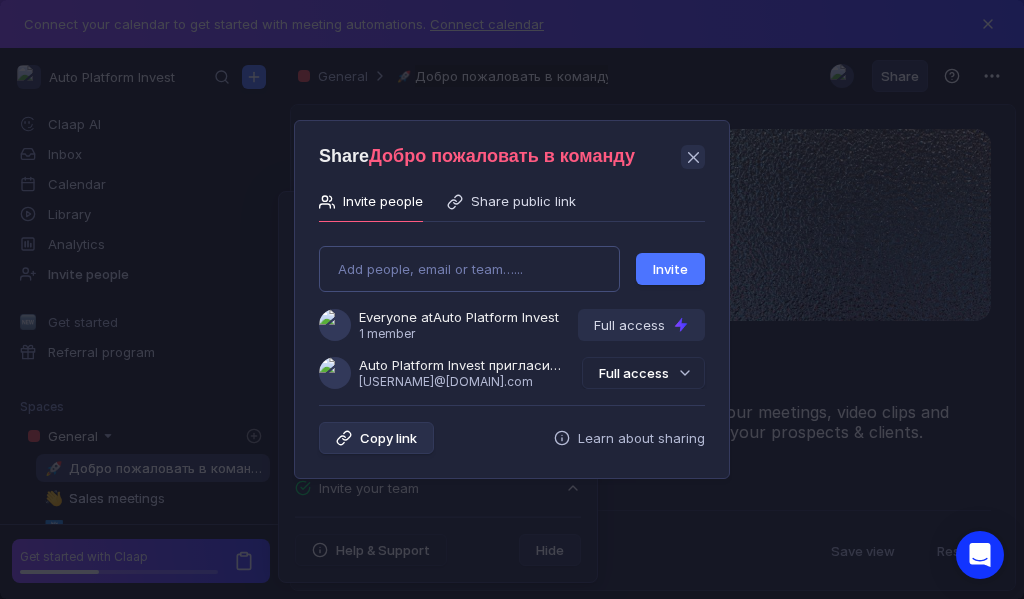 click on "Add people, email or team…... Invite Everyone at  Auto Platform Invest 1 member Full access Auto Platform Invest   пригласила Вас в команду [EMAIL] Full access" at bounding box center [512, 309] 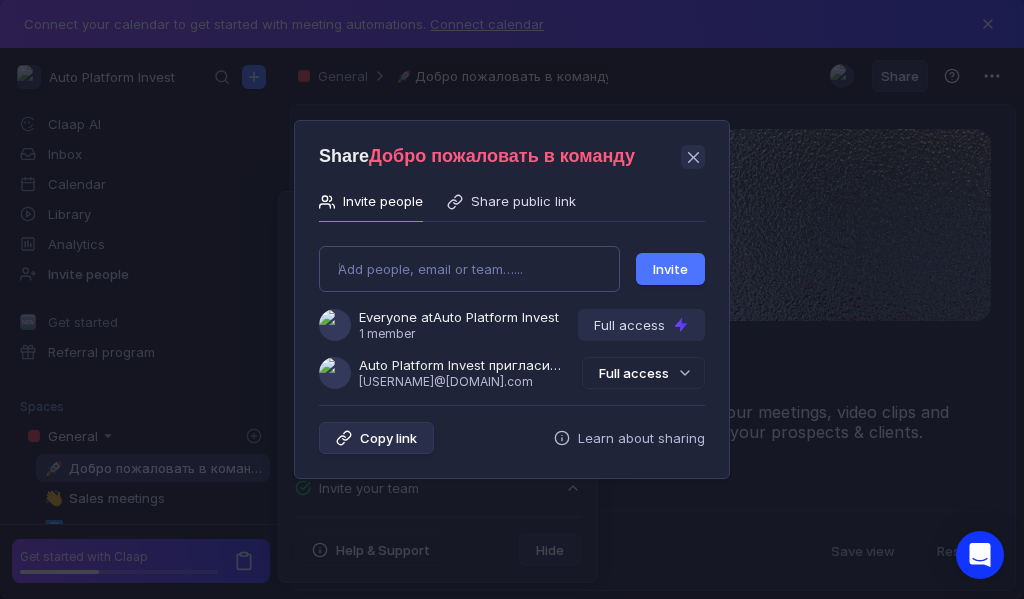 type on "[EMAIL]" 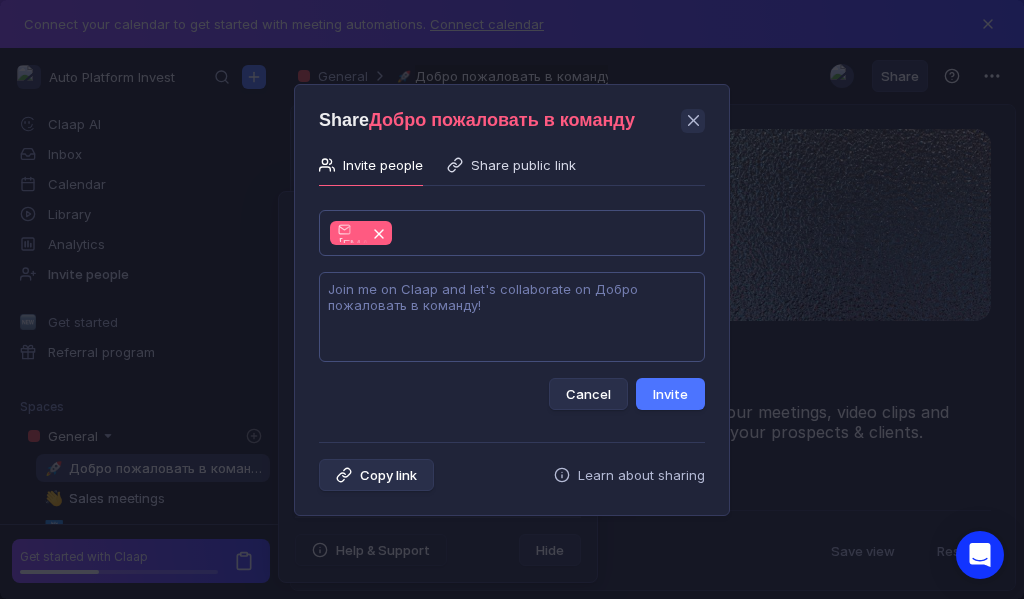 click at bounding box center (512, 317) 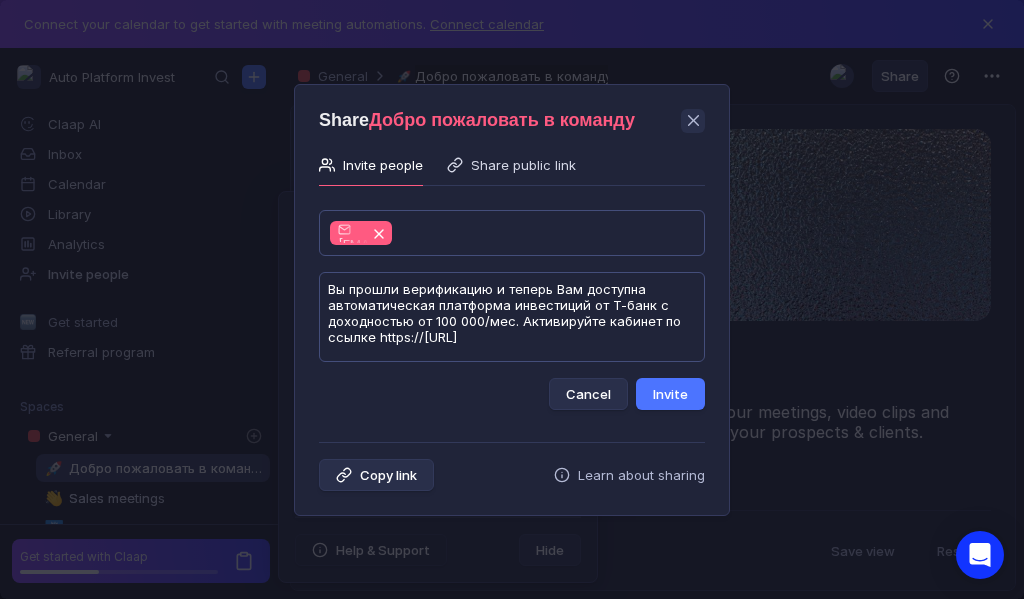 scroll, scrollTop: 1, scrollLeft: 0, axis: vertical 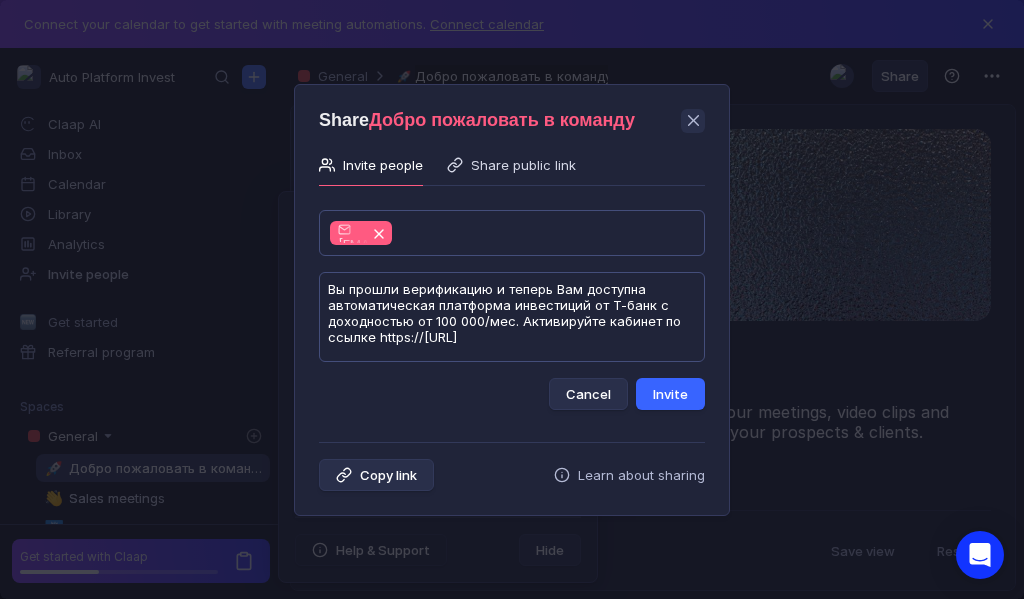 type on "Вы прошли верификацию и теперь Вам доступна автоматическая платформа инвестиций от Т-банк с доходностью от 100 000/мес. Активируйте кабинет по ссылке https://[URL]" 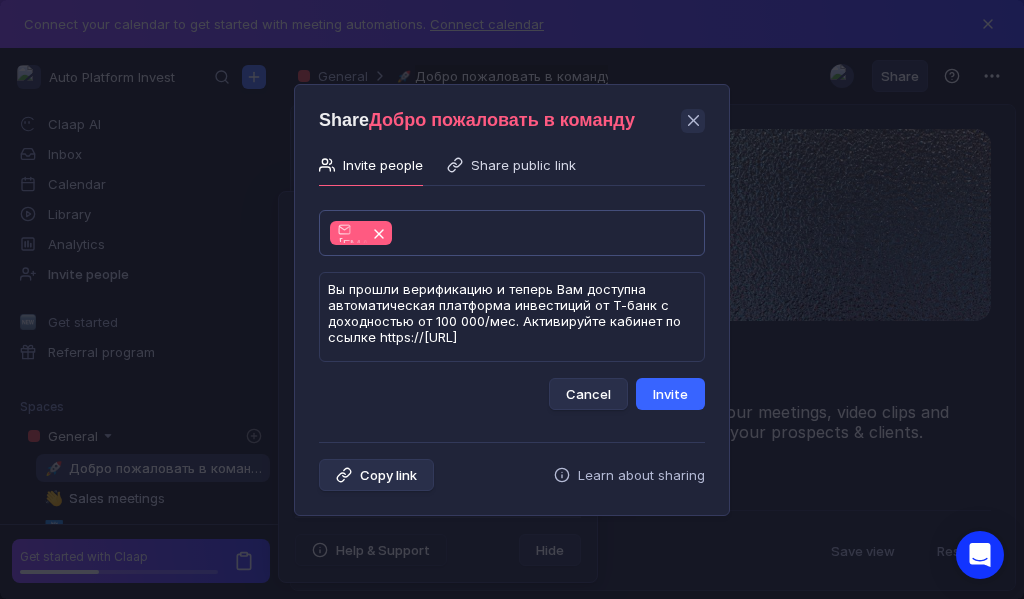 click on "Invite" at bounding box center [670, 394] 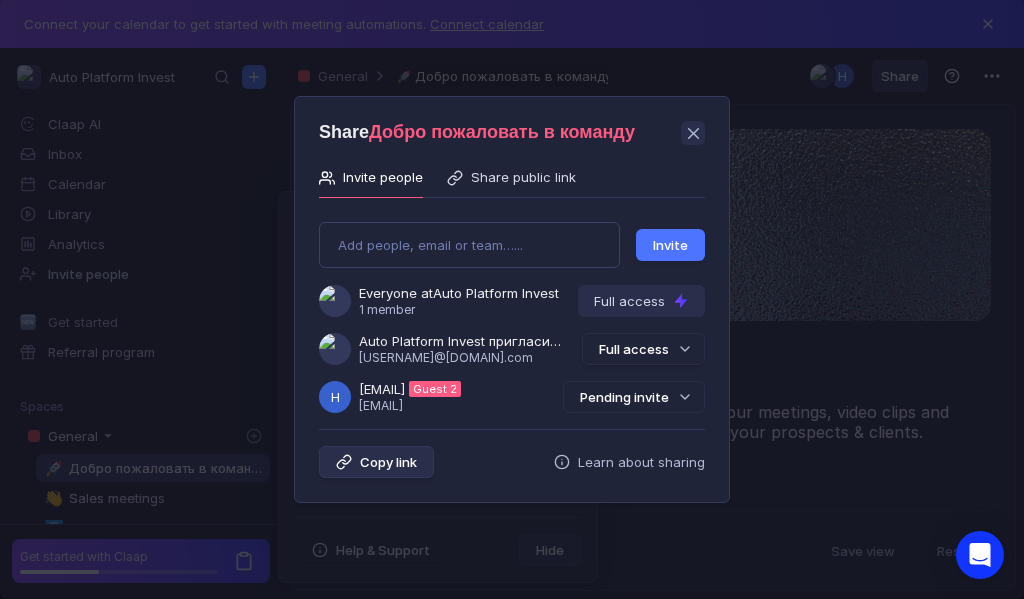 click on "Pending invite" at bounding box center (634, 397) 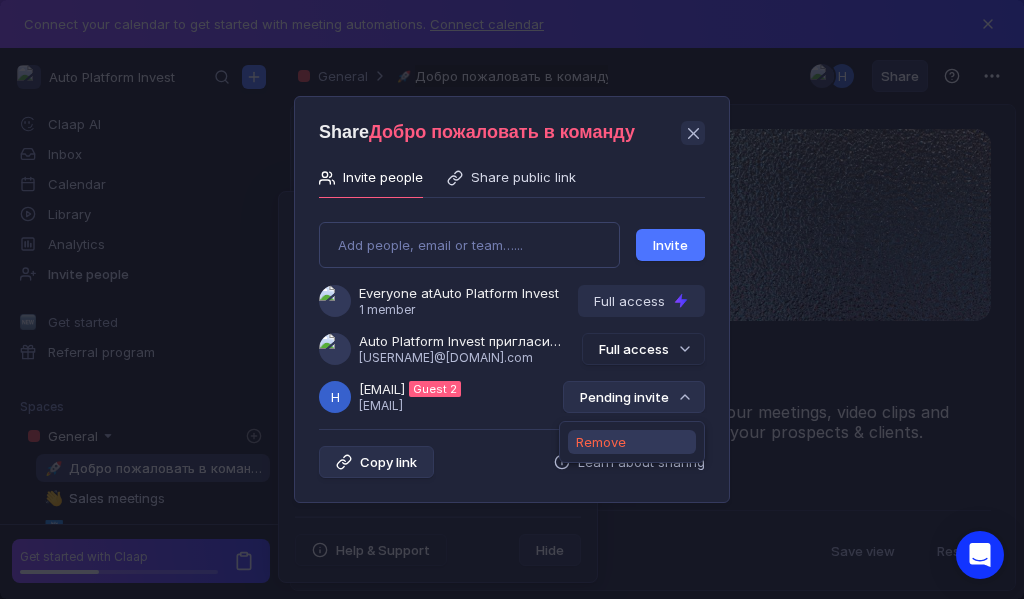 click on "Remove" at bounding box center [601, 442] 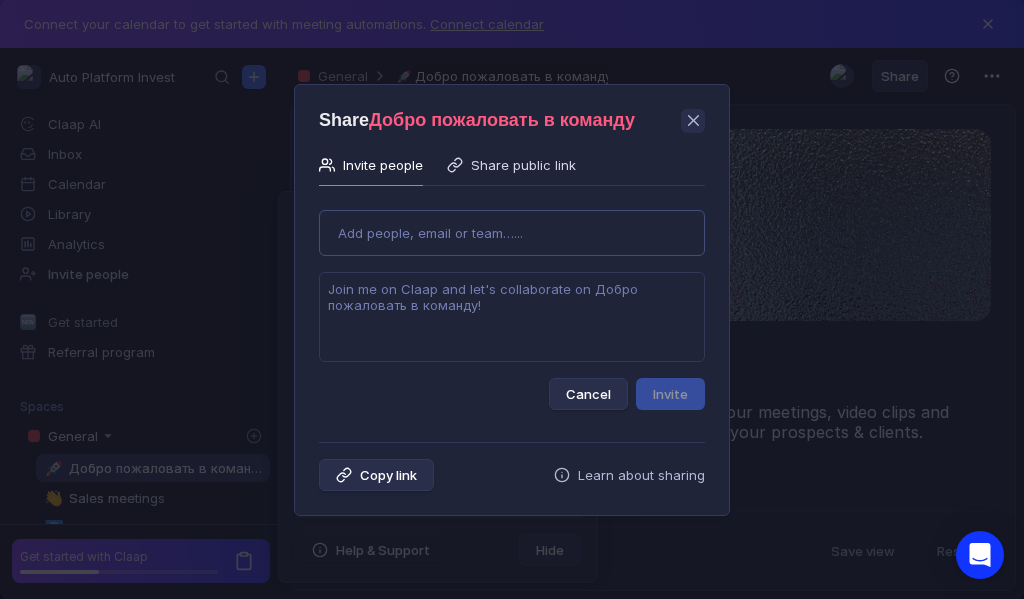 click on "Use Up and Down to choose options, press Enter to select the currently focused option, press Escape to exit the menu, press Tab to select the option and exit the menu. Add people, email or team…... Cancel Invite" at bounding box center [512, 302] 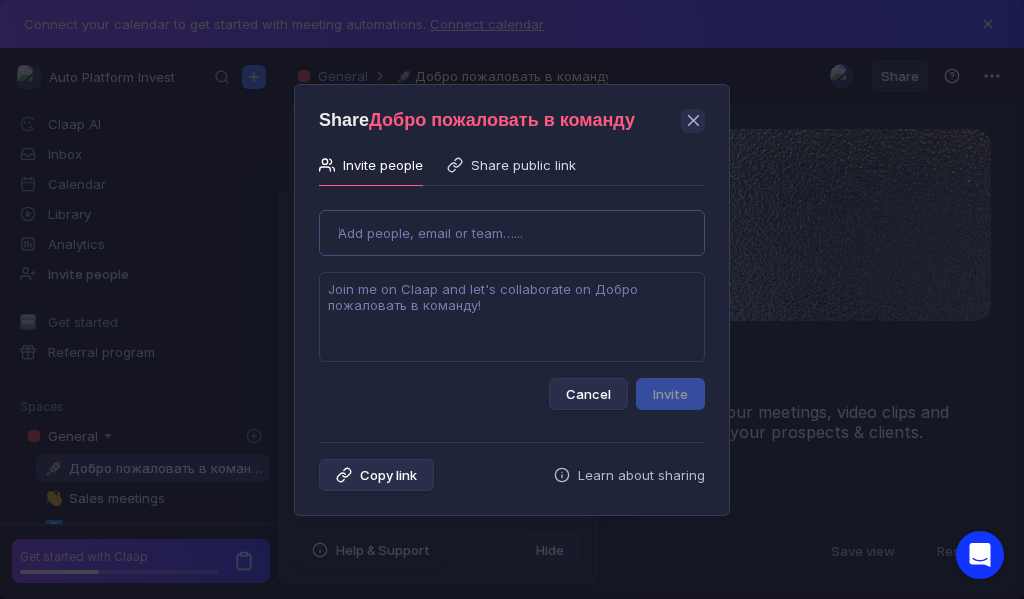 type on "[USERNAME]@[DOMAIN]" 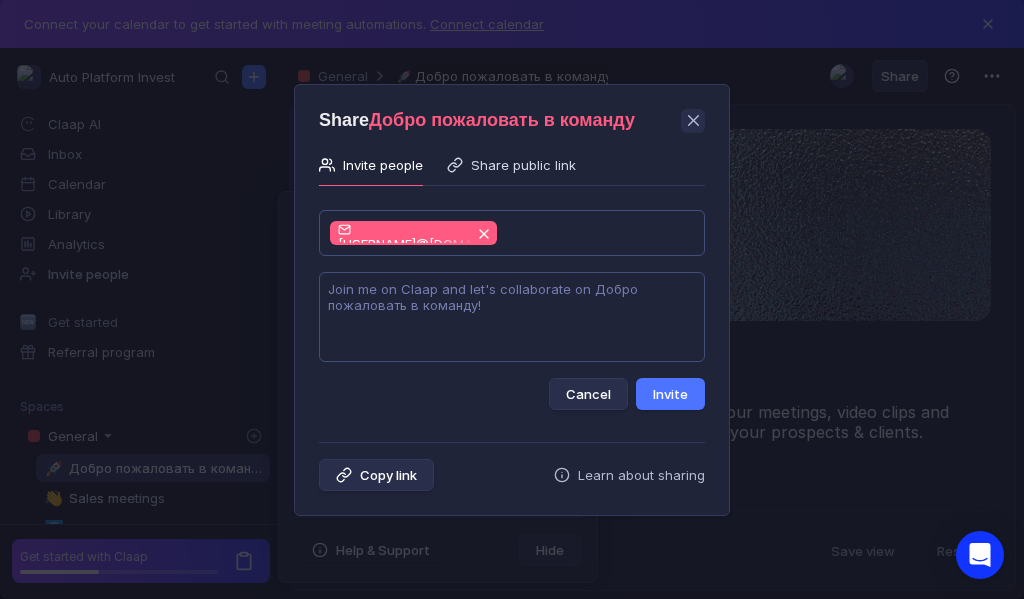 click at bounding box center (512, 317) 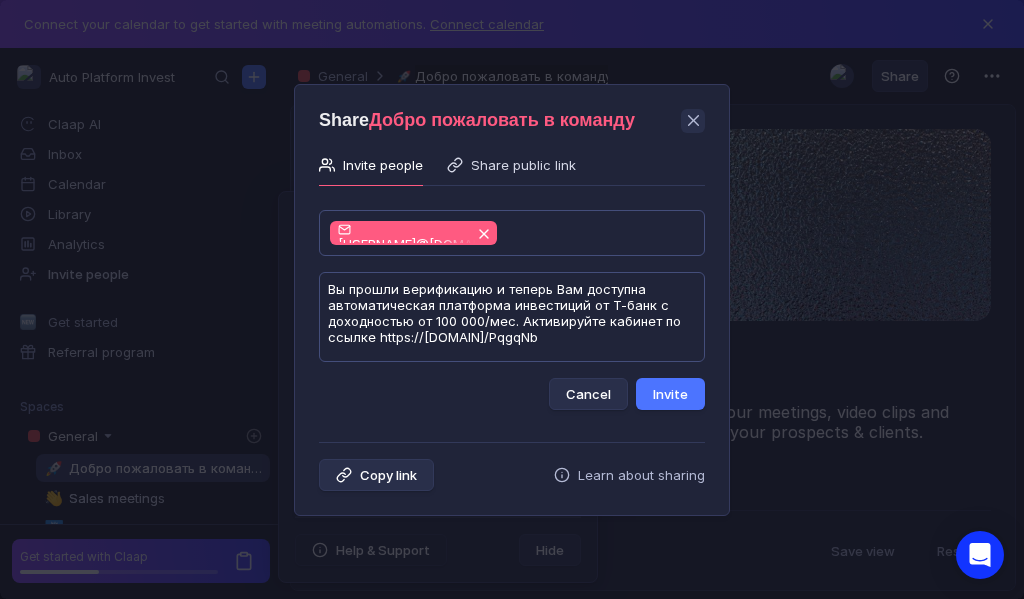 scroll, scrollTop: 1, scrollLeft: 0, axis: vertical 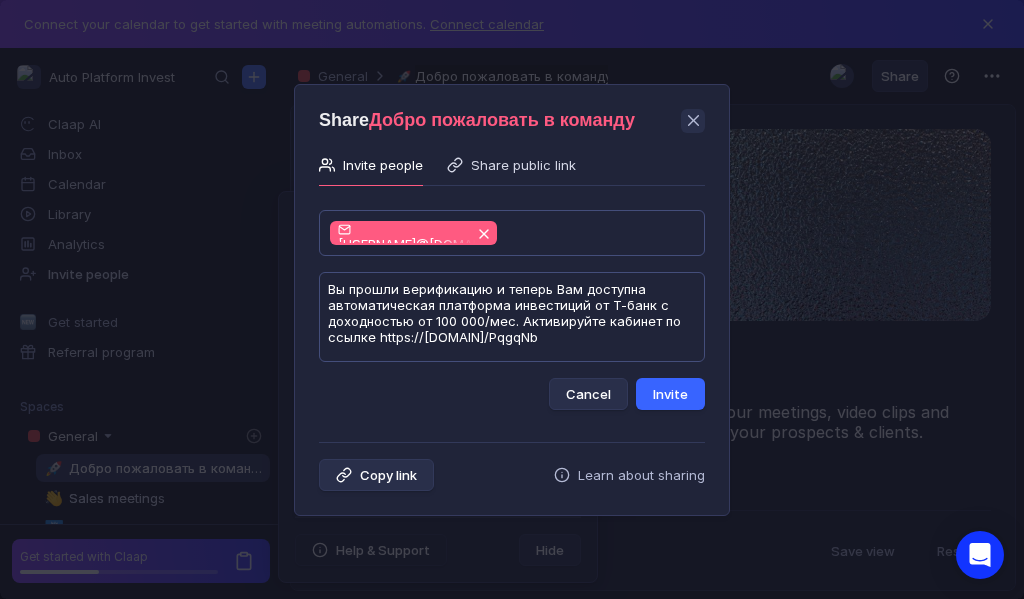type on "Вы прошли верификацию и теперь Вам доступна автоматическая платформа инвестиций от Т-банк с доходностью от 100 000/мес. Активируйте кабинет по ссылке https://[DOMAIN]/PqgqNb" 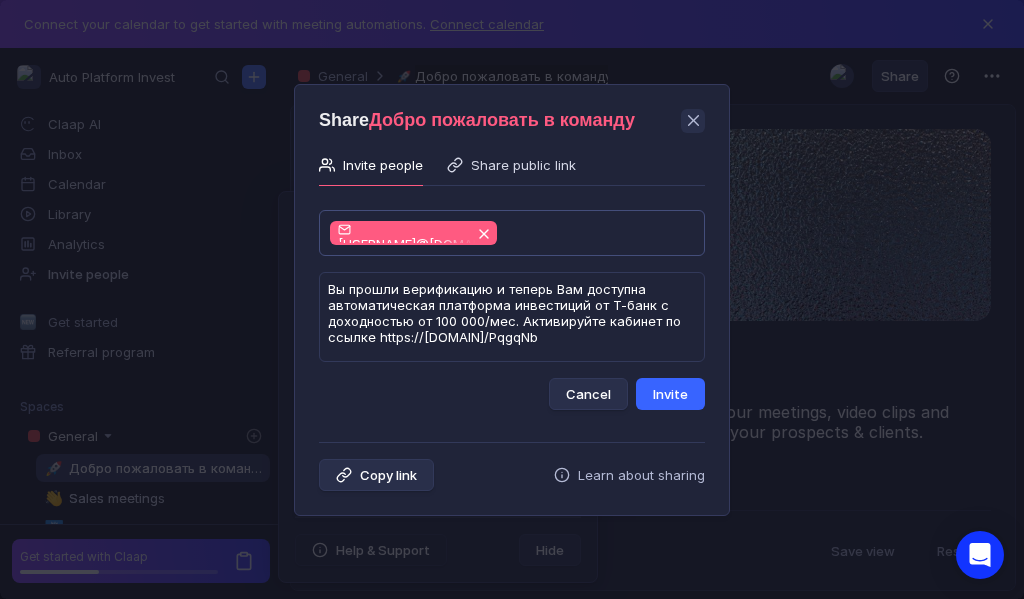 click on "Invite" at bounding box center (670, 394) 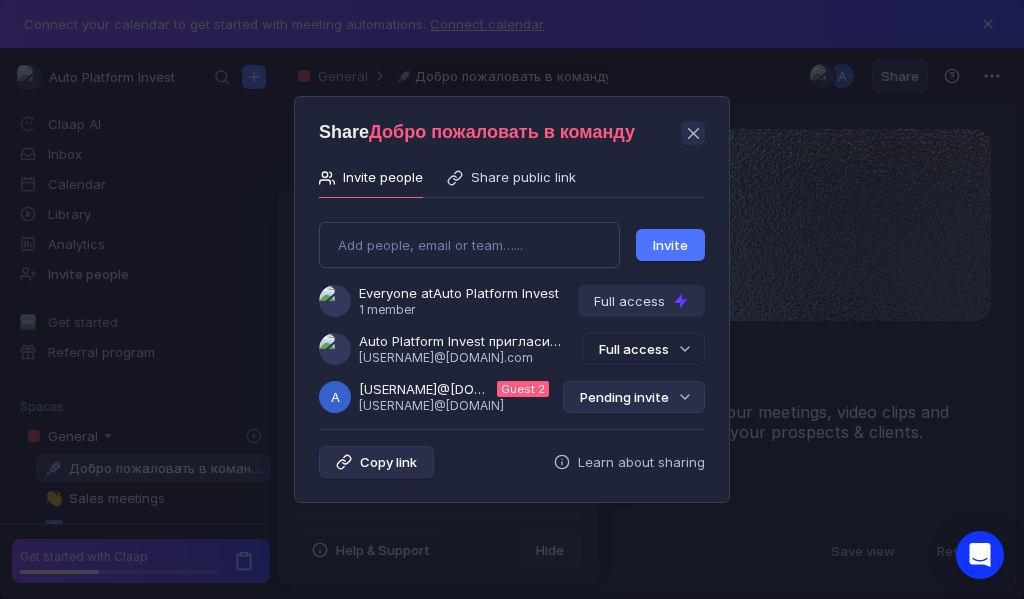 click on "Pending invite" at bounding box center (634, 397) 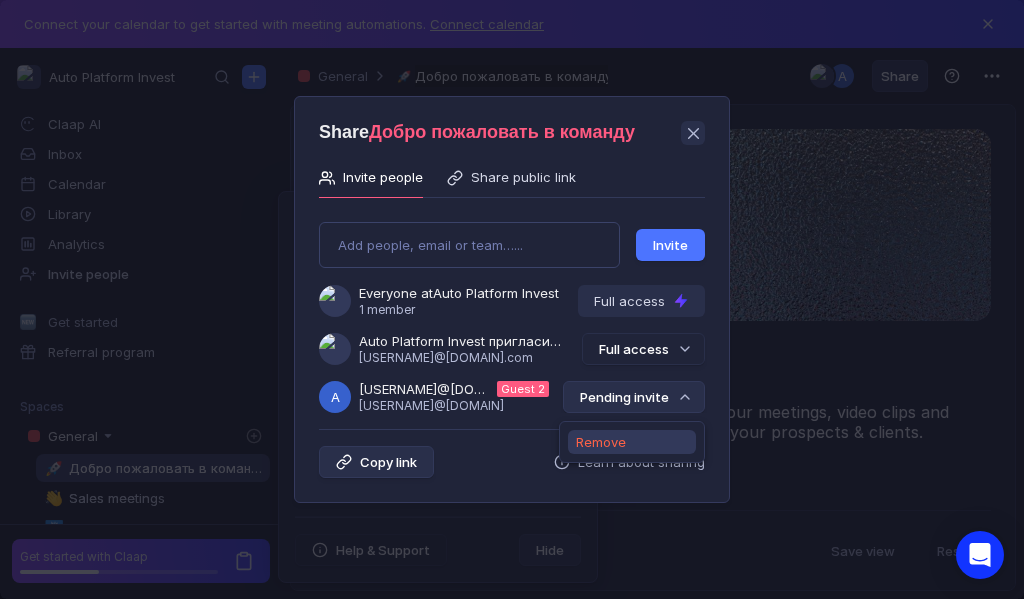 click on "Remove" at bounding box center [601, 442] 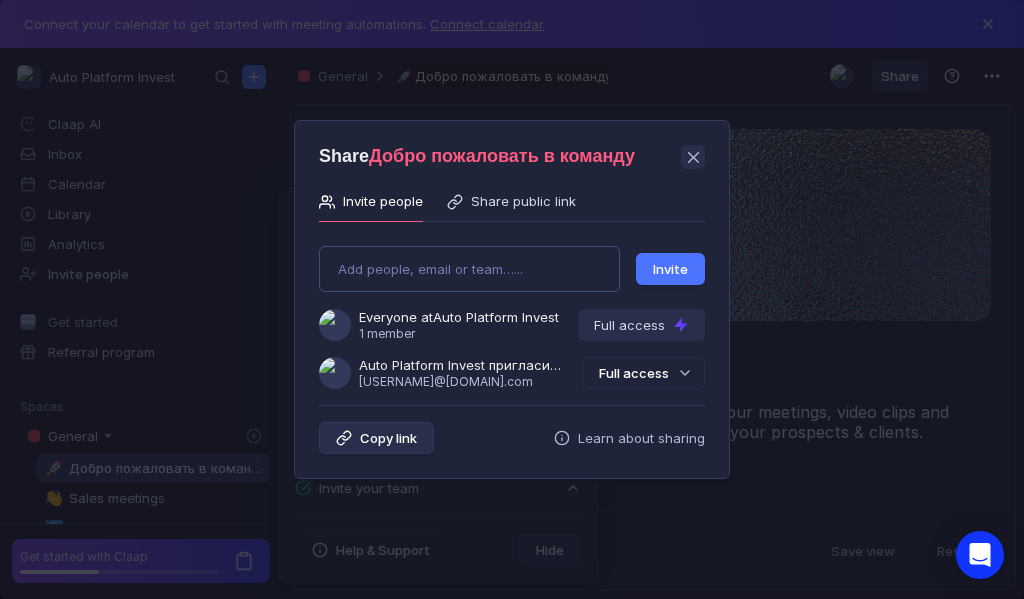 click on "Add people, email or team…... Invite Everyone at  Auto Platform Invest 1 member Full access Auto Platform Invest   пригласила Вас в команду [EMAIL] Full access" at bounding box center (512, 309) 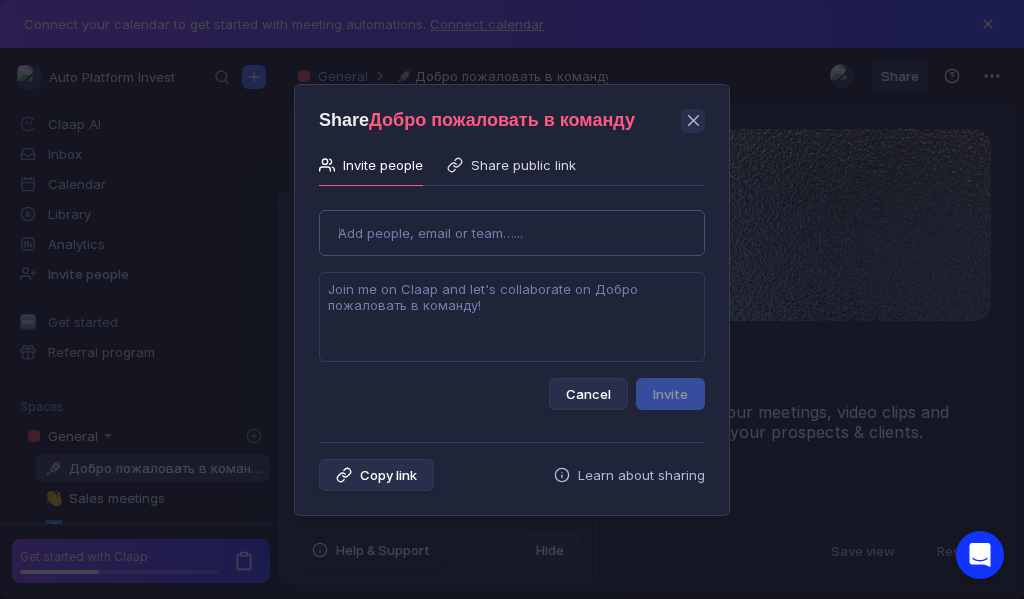 type on "[EMAIL]" 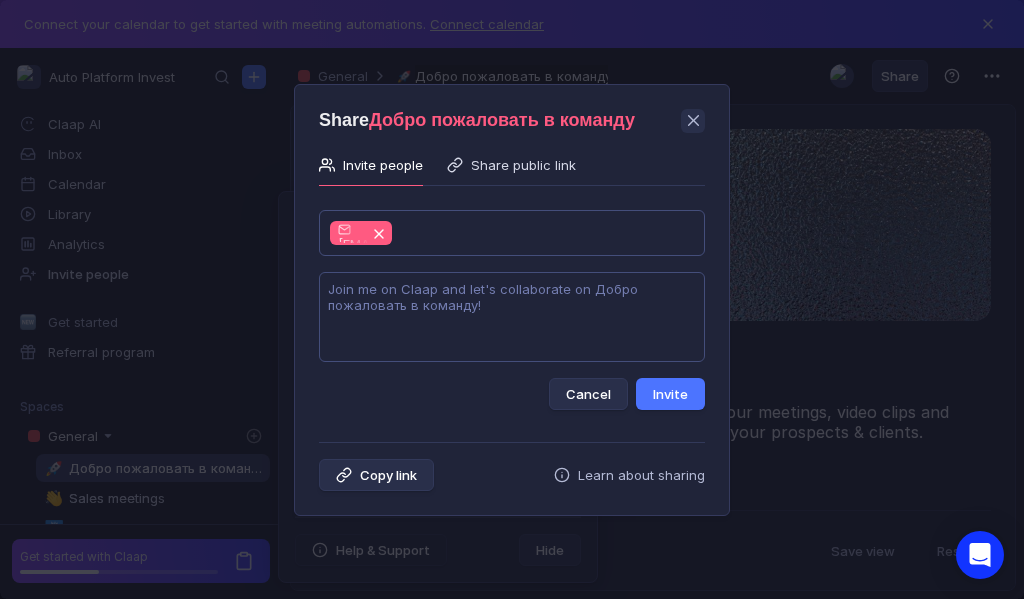 click at bounding box center [512, 317] 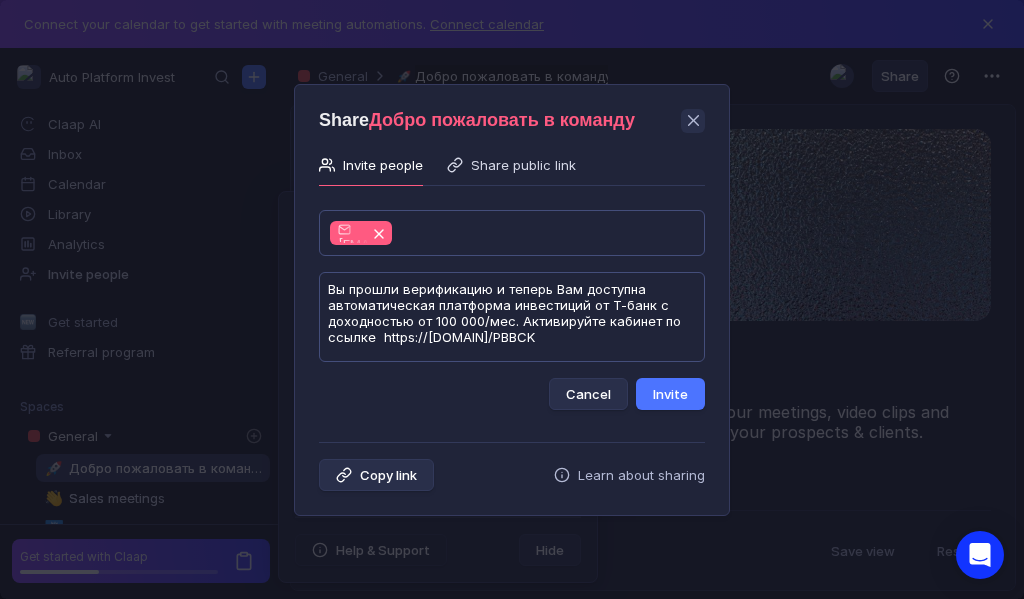 scroll, scrollTop: 1, scrollLeft: 0, axis: vertical 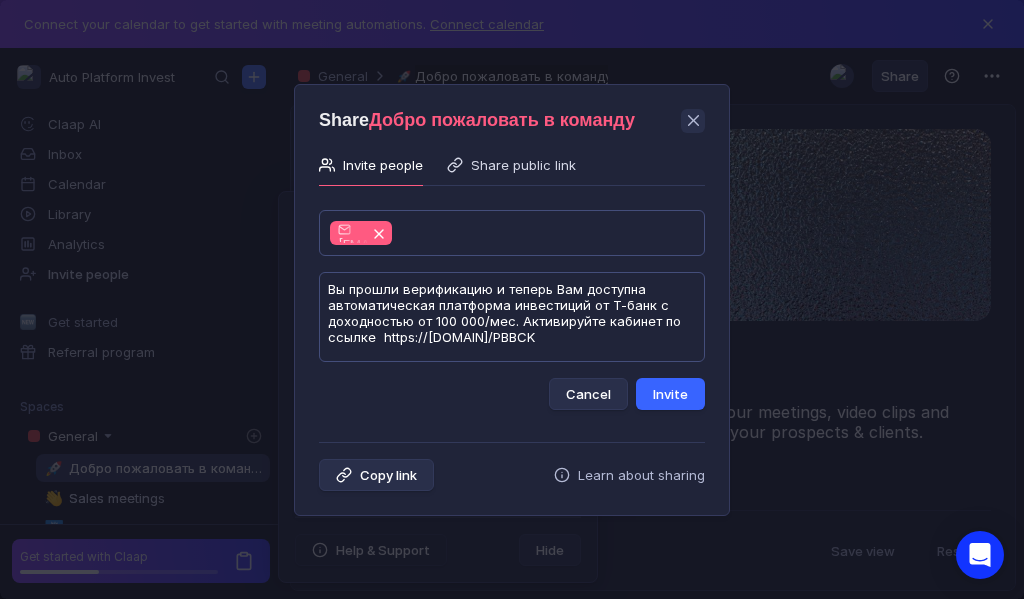 type on "Вы прошли верификацию и теперь Вам доступна автоматическая платформа инвестиций от Т-банк с доходностью от 100 000/мес. Активируйте кабинет по ссылке  https://[DOMAIN]/PBBCK" 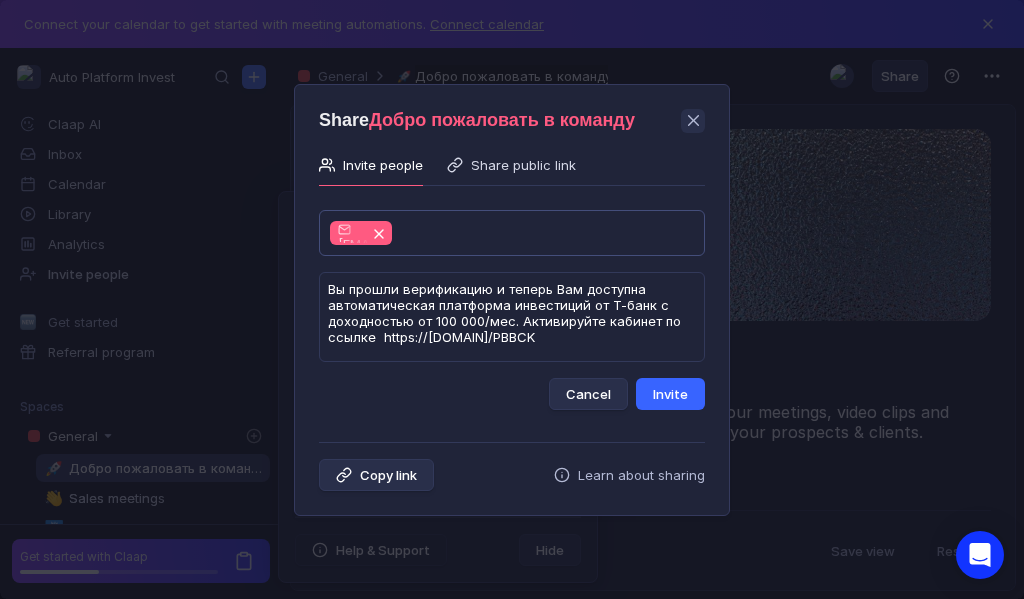 click on "Invite" at bounding box center (670, 394) 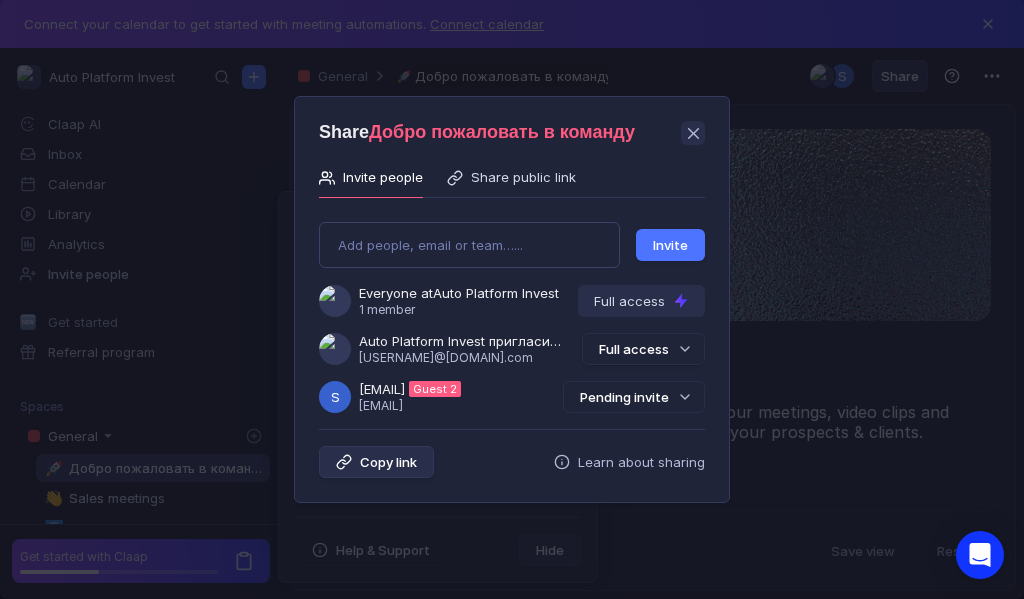 click on "Pending invite" at bounding box center (634, 397) 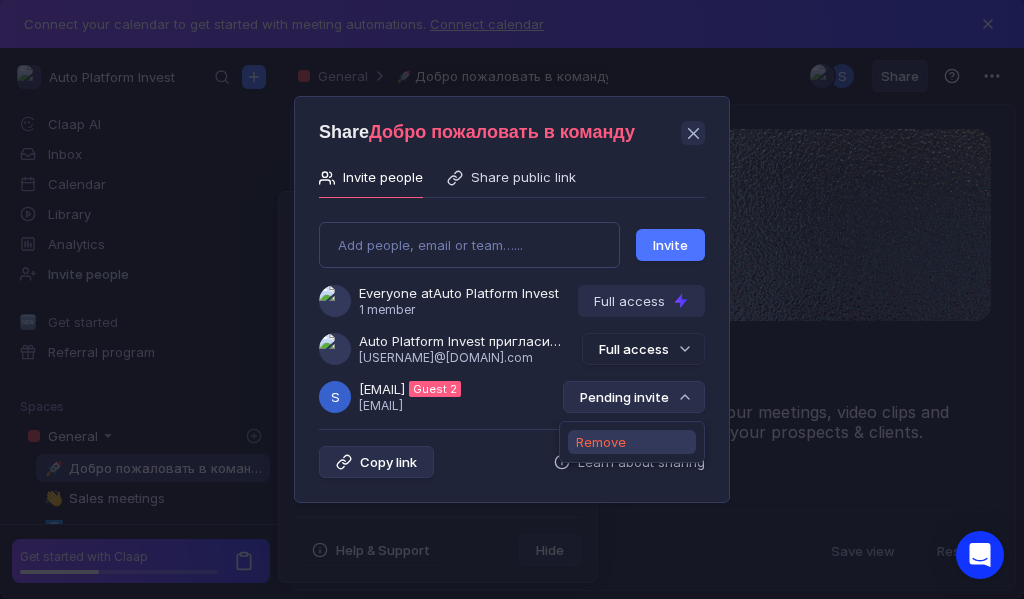 click on "Remove" at bounding box center [601, 442] 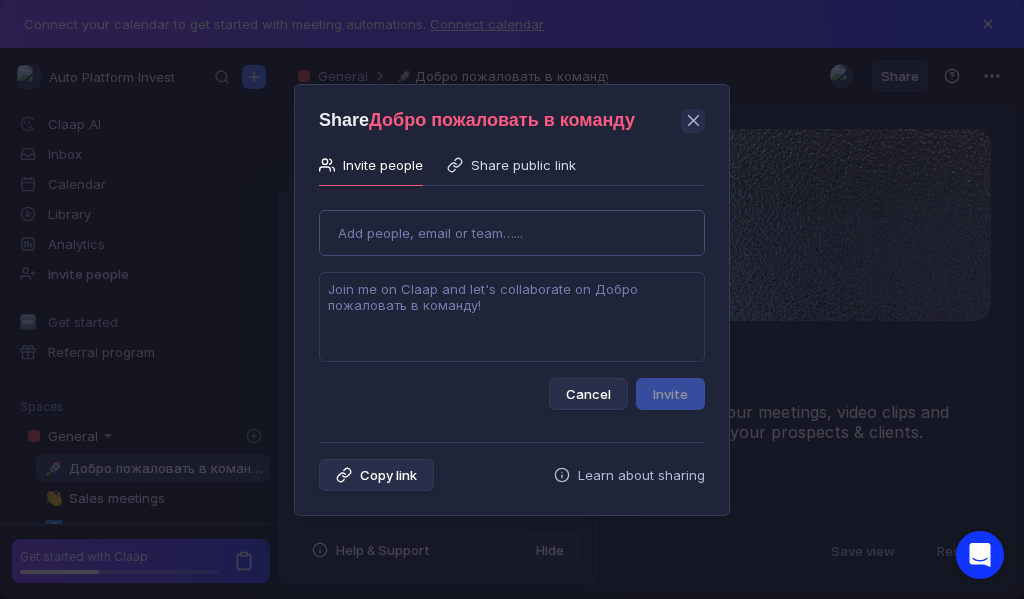 click on "Use Up and Down to choose options, press Enter to select the currently focused option, press Escape to exit the menu, press Tab to select the option and exit the menu. Add people, email or team…... Cancel Invite" at bounding box center [512, 302] 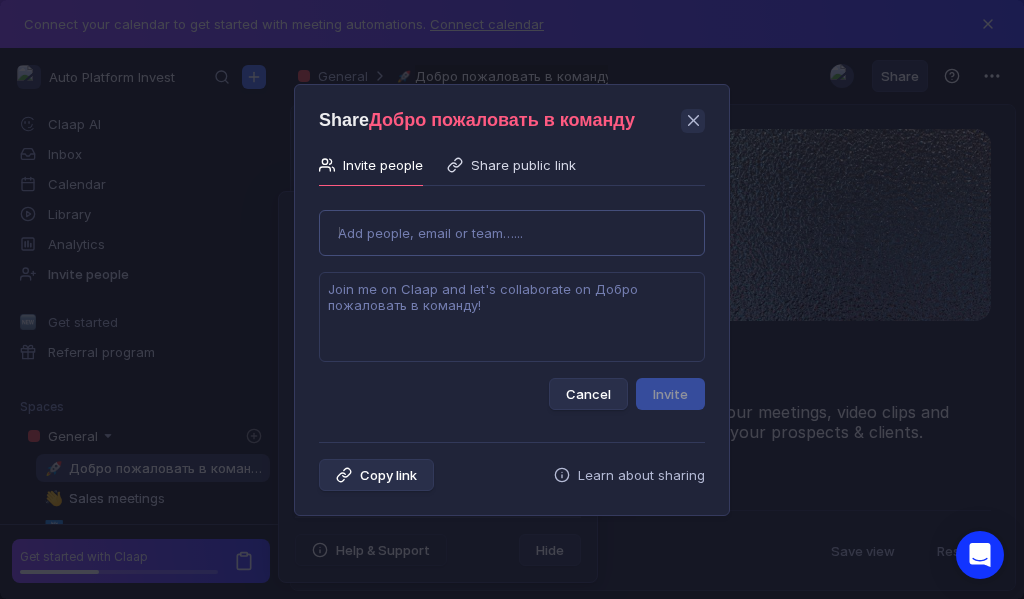 type on "[USERNAME]@example.com" 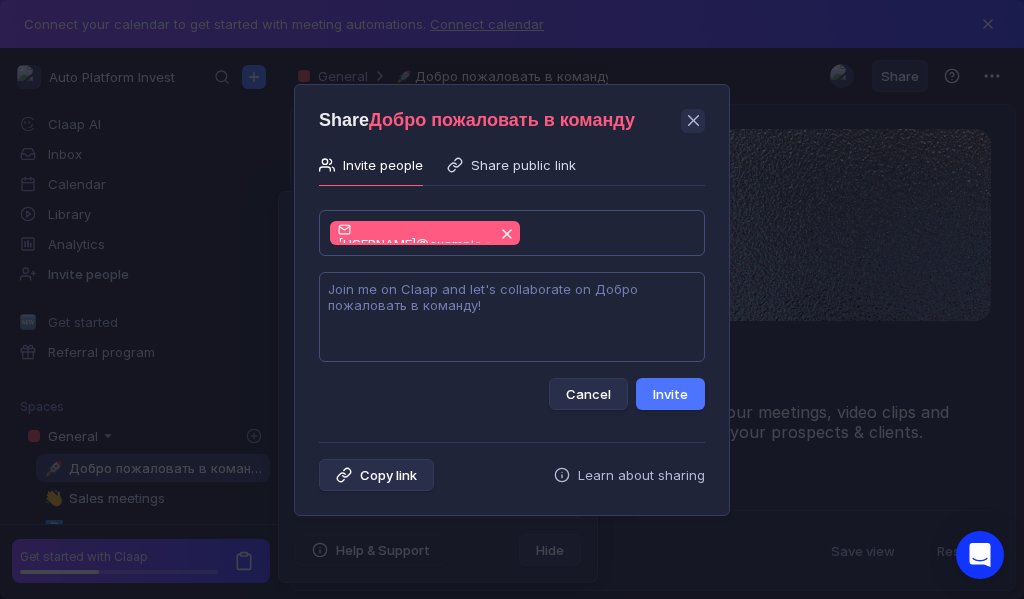 click at bounding box center [512, 317] 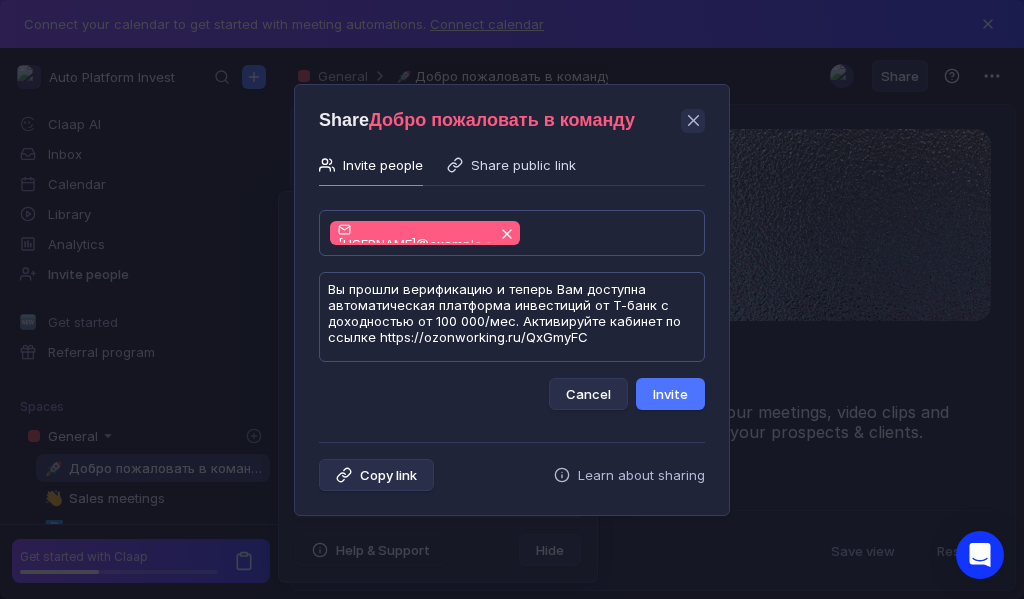 scroll, scrollTop: 1, scrollLeft: 0, axis: vertical 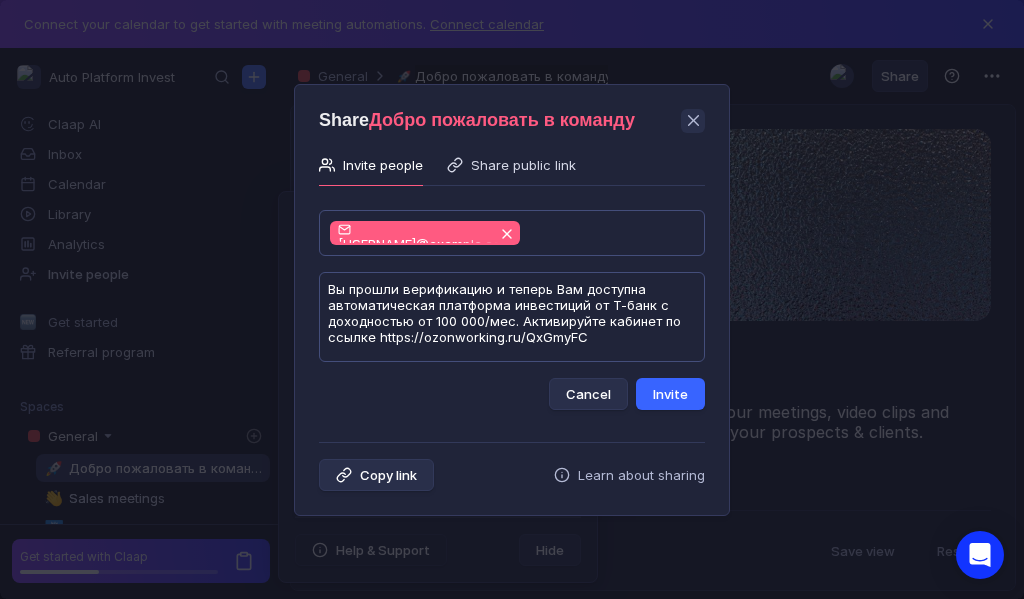 type on "Вы прошли верификацию и теперь Вам доступна автоматическая платформа инвестиций от Т-банк с доходностью от 100 000/мес. Активируйте кабинет по ссылке https://ozonworking.ru/QxGmyFC" 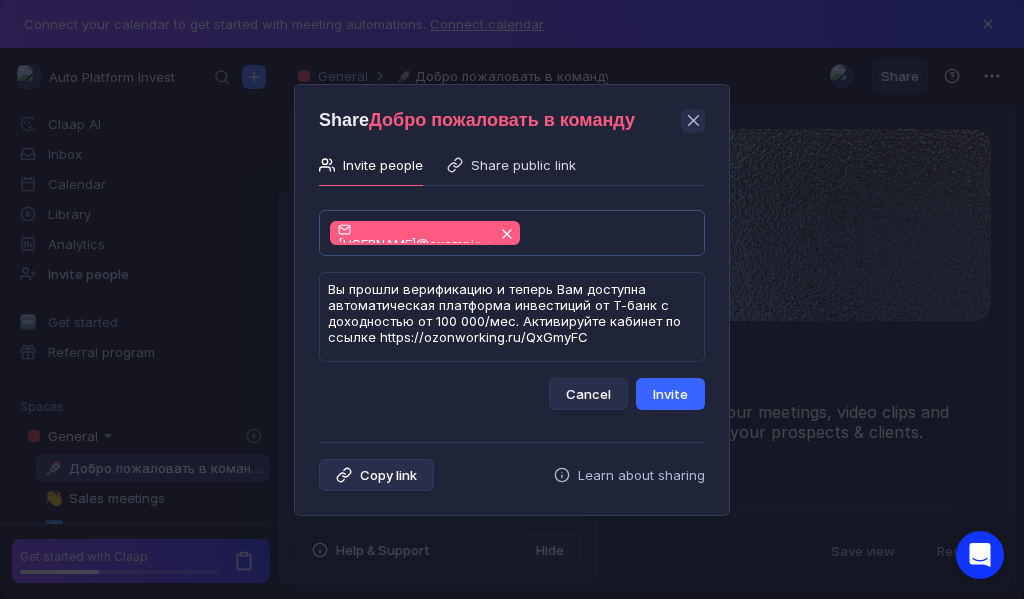 click on "Invite" at bounding box center [670, 394] 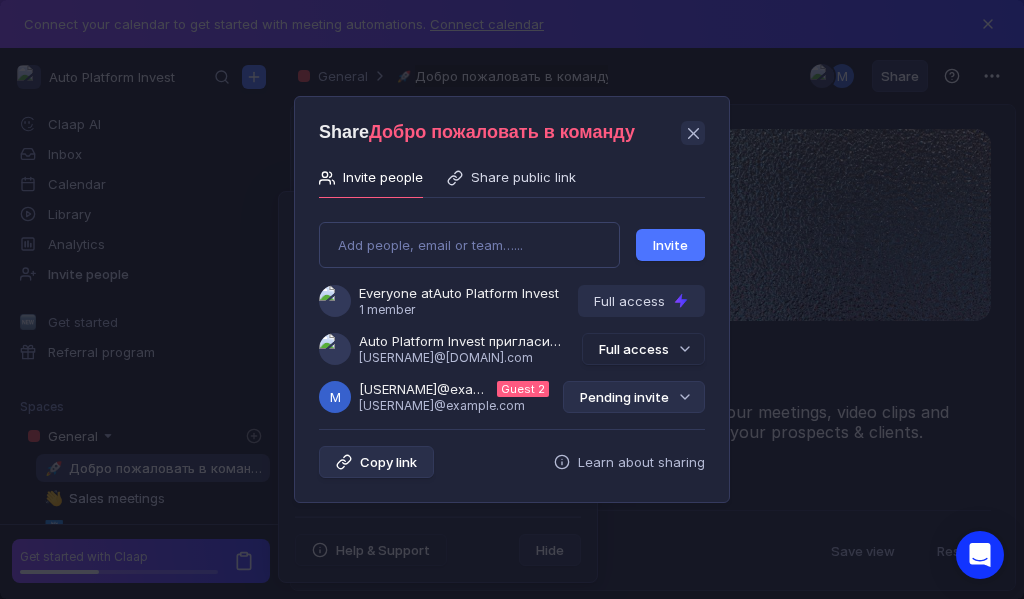 click on "Pending invite" at bounding box center [634, 397] 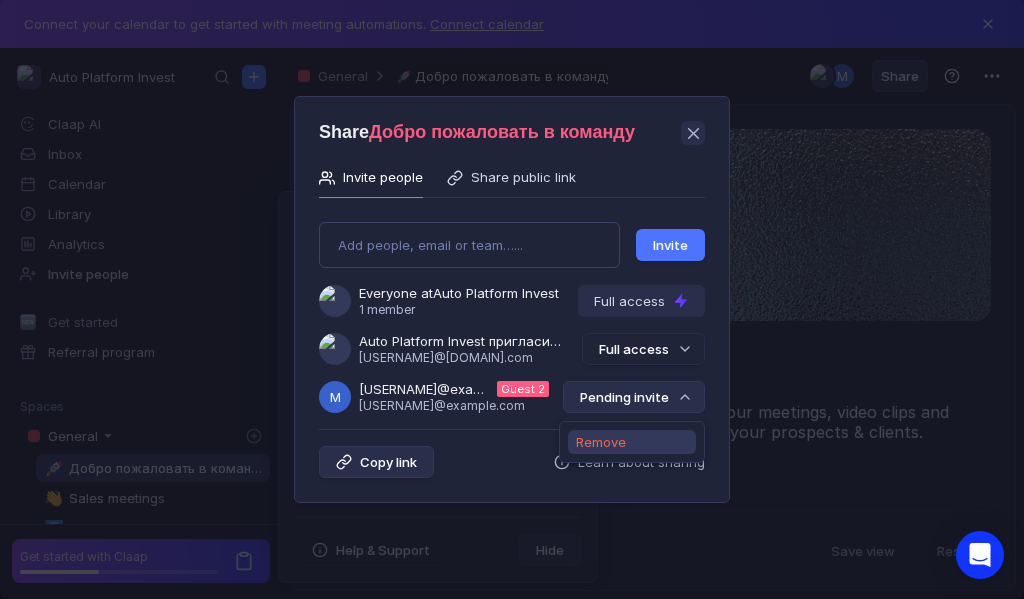click on "Remove" at bounding box center [601, 442] 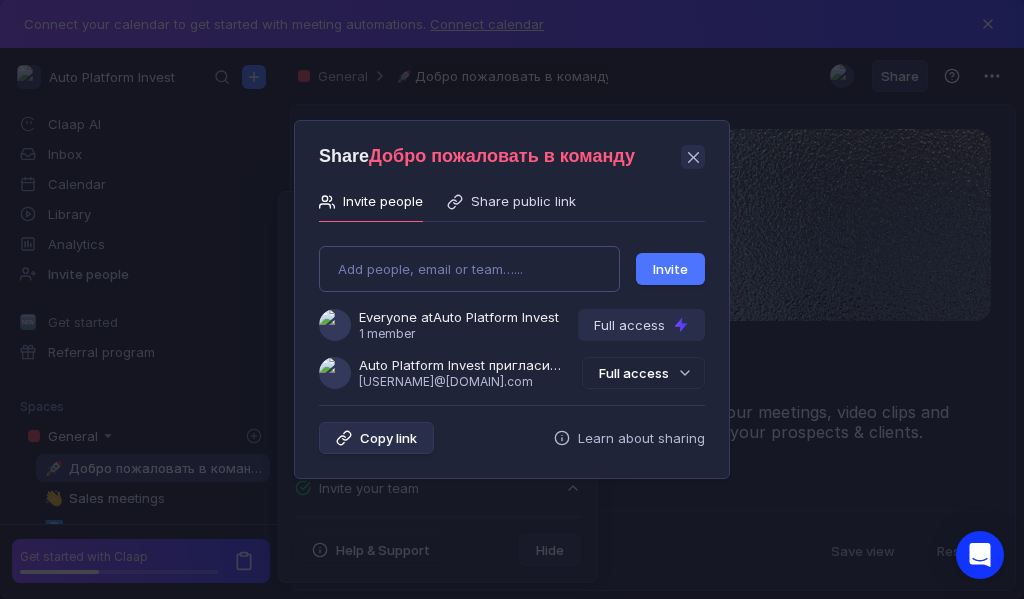 click on "Add people, email or team…... Invite Everyone at  Auto Platform Invest 1 member Full access Auto Platform Invest   пригласила Вас в команду [EMAIL] Full access" at bounding box center (512, 309) 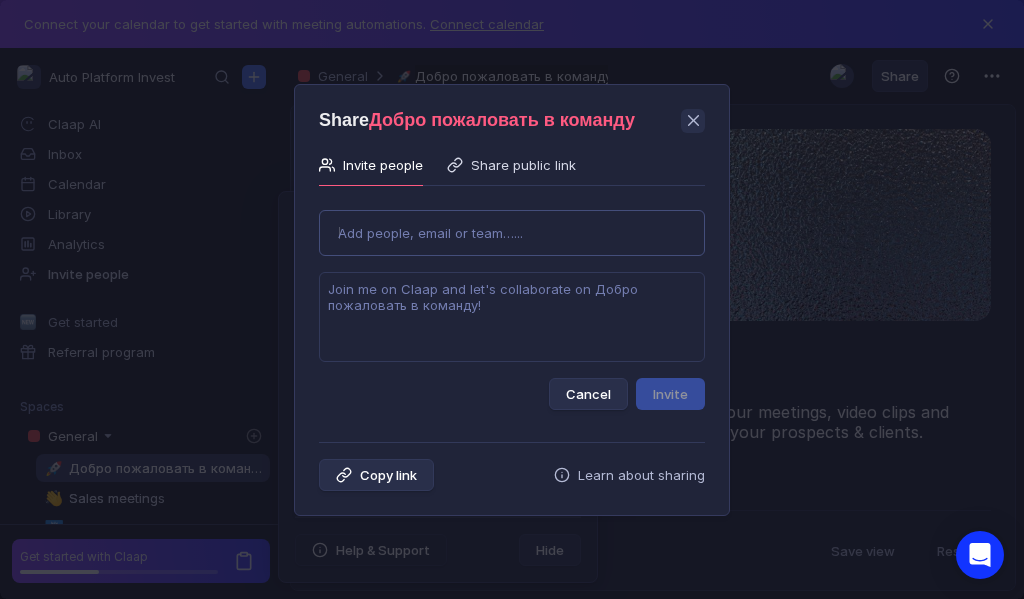 type on "[EMAIL]" 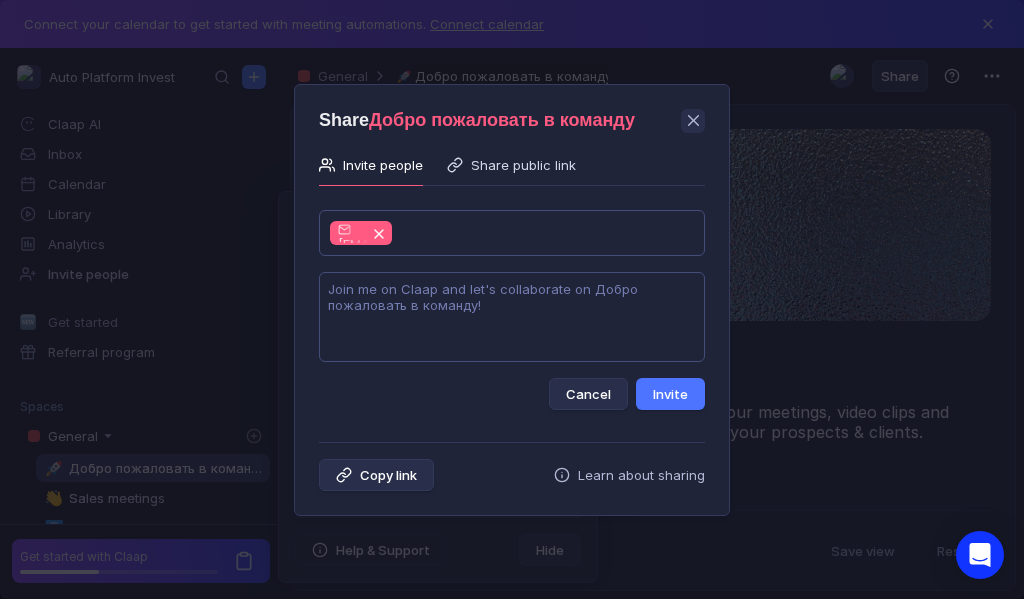 click at bounding box center [512, 317] 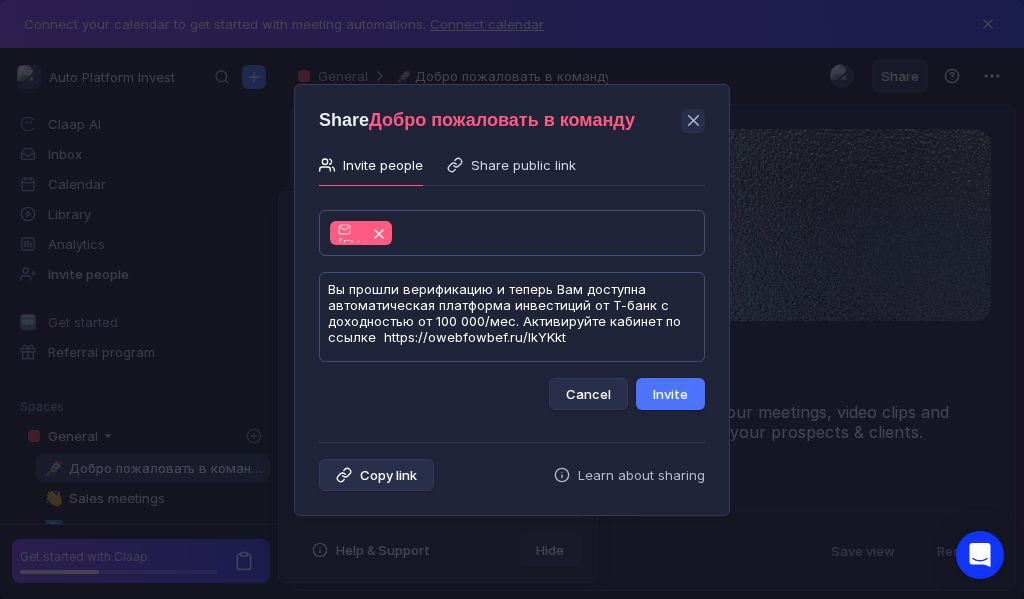 scroll, scrollTop: 1, scrollLeft: 0, axis: vertical 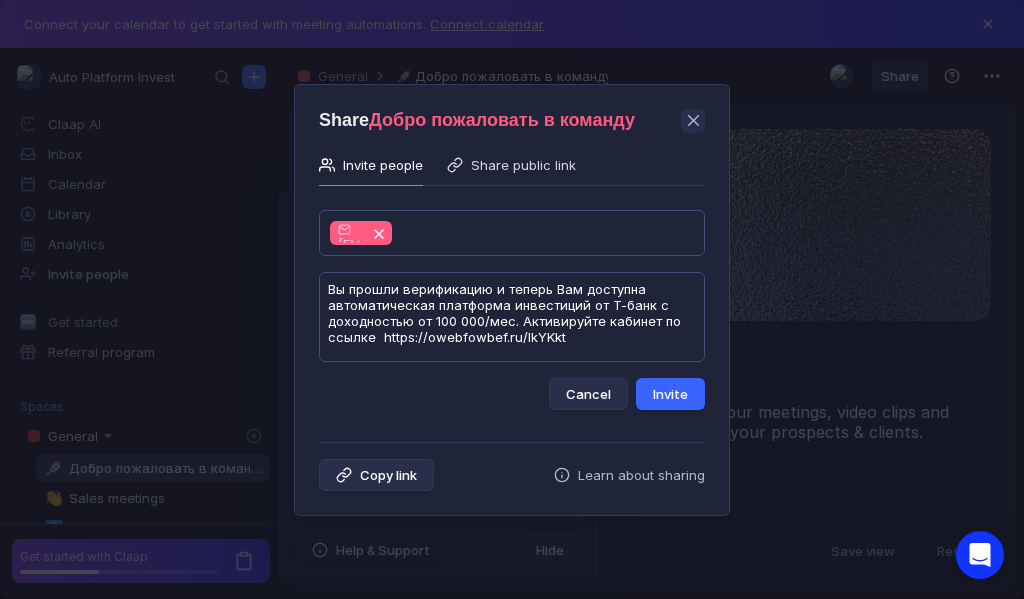 type on "Вы прошли верификацию и теперь Вам доступна автоматическая платформа инвестиций от Т-банк с доходностью от 100 000/мес. Активируйте кабинет по ссылке  https://owebfowbef.ru/lkYKkt" 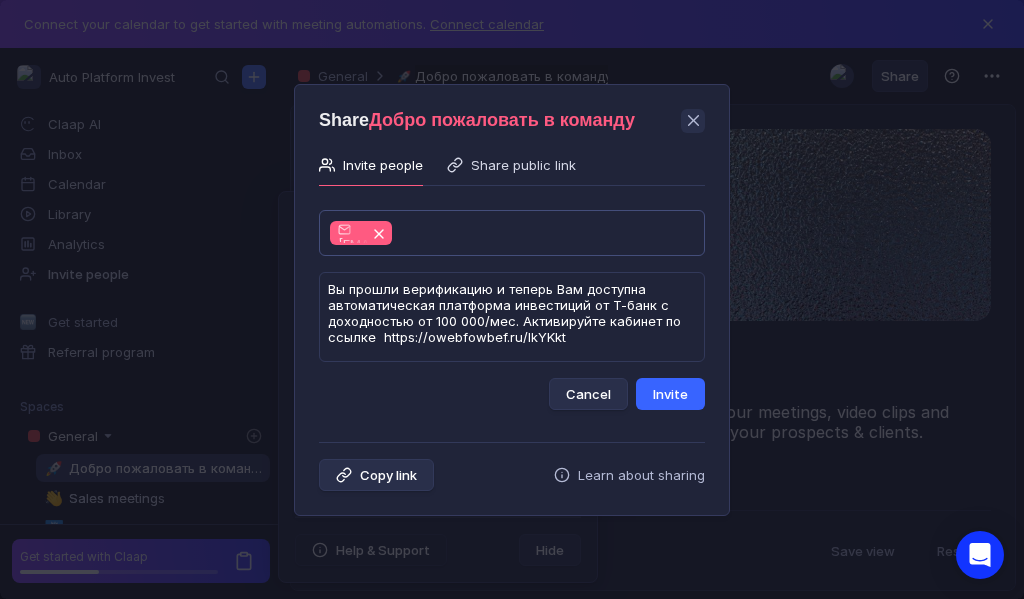 click on "Invite" at bounding box center (670, 394) 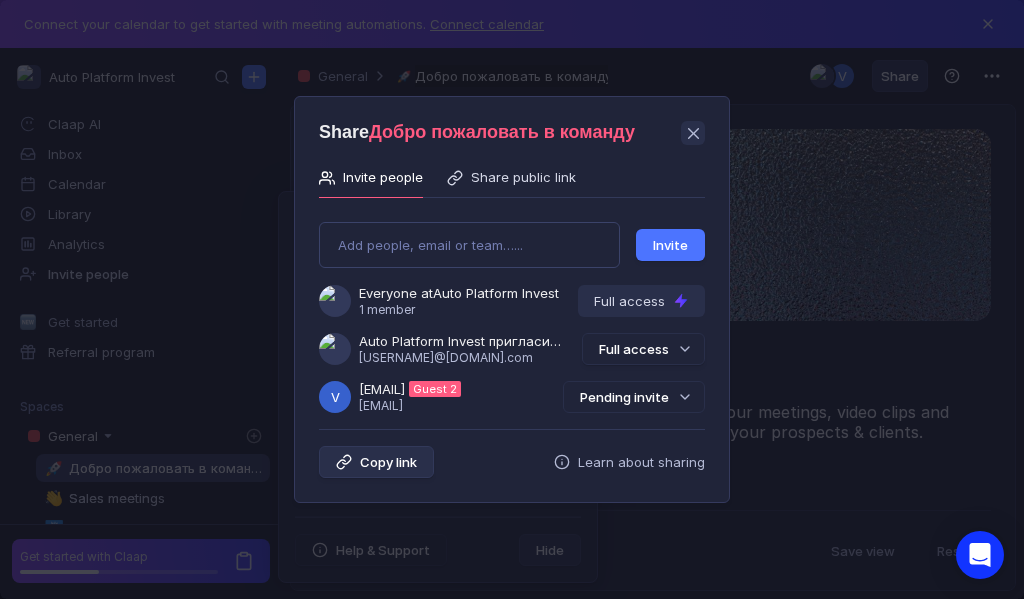 click on "Pending invite" at bounding box center (634, 397) 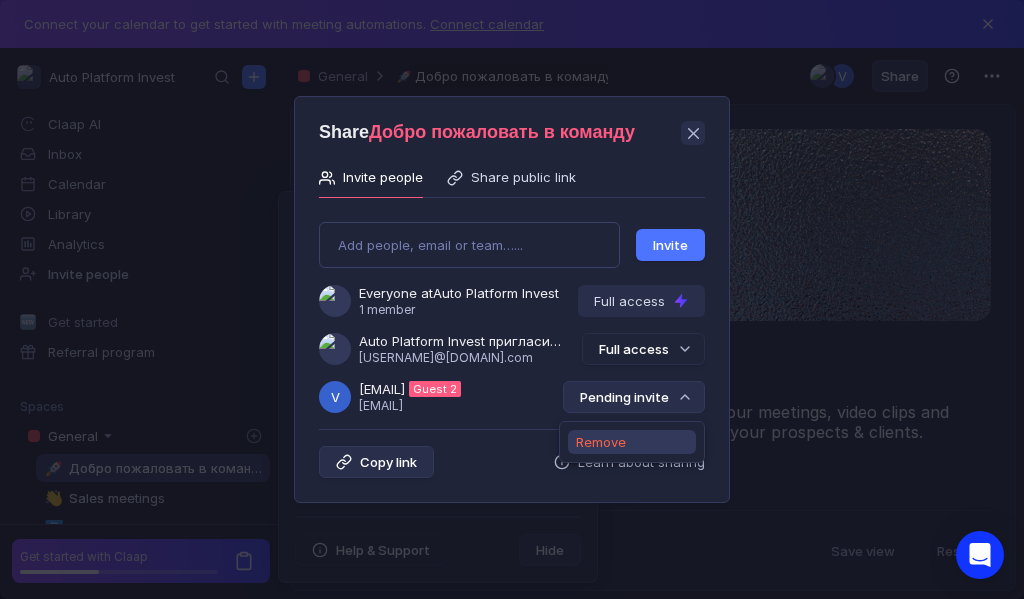 click on "Remove" at bounding box center [601, 442] 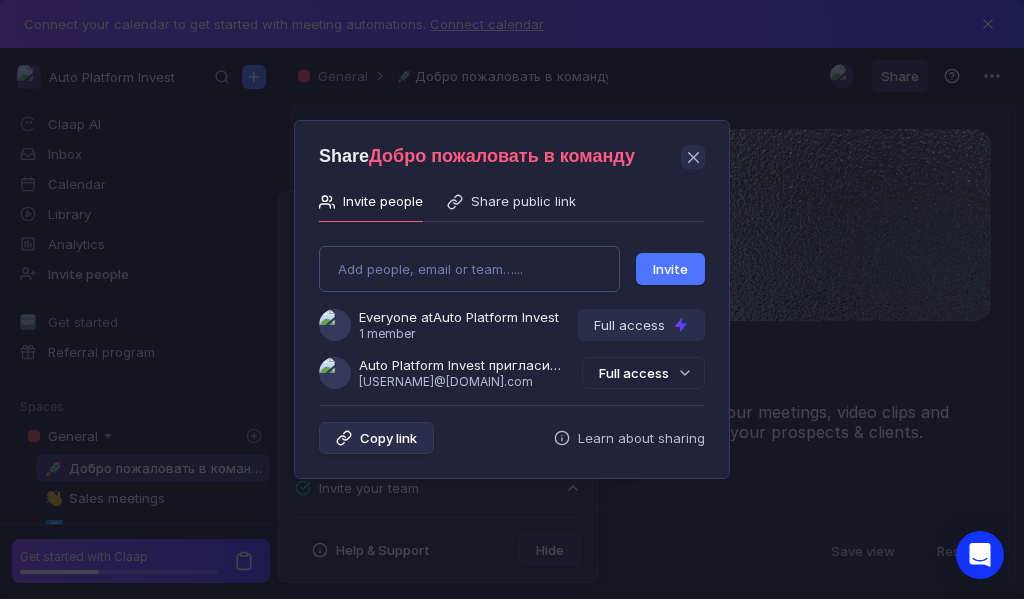 click on "Add people, email or team…... Invite Everyone at  Auto Platform Invest 1 member Full access Auto Platform Invest   пригласила Вас в команду [EMAIL] Full access" at bounding box center (512, 309) 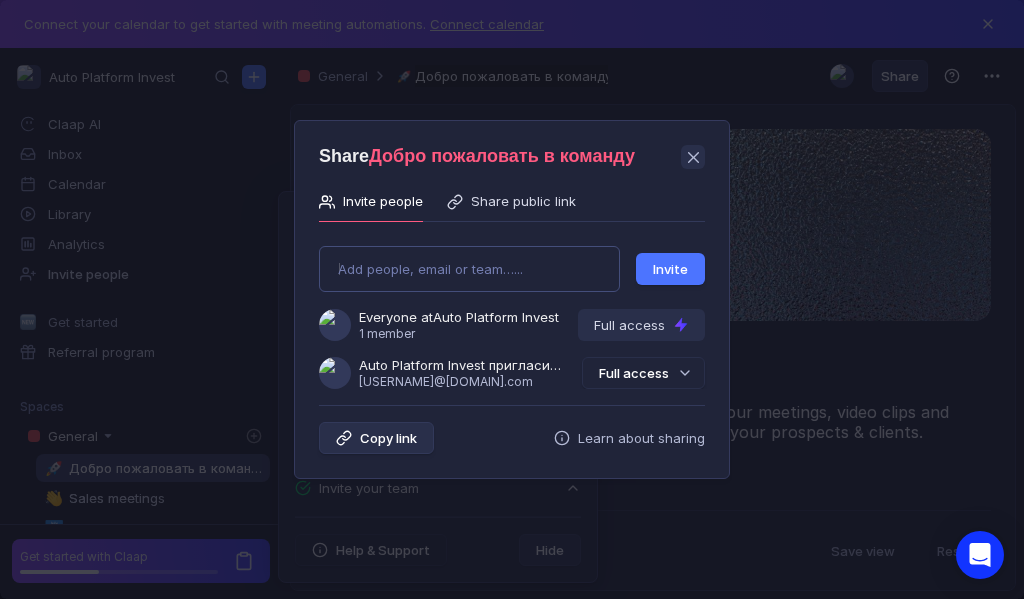 type on "[EMAIL]" 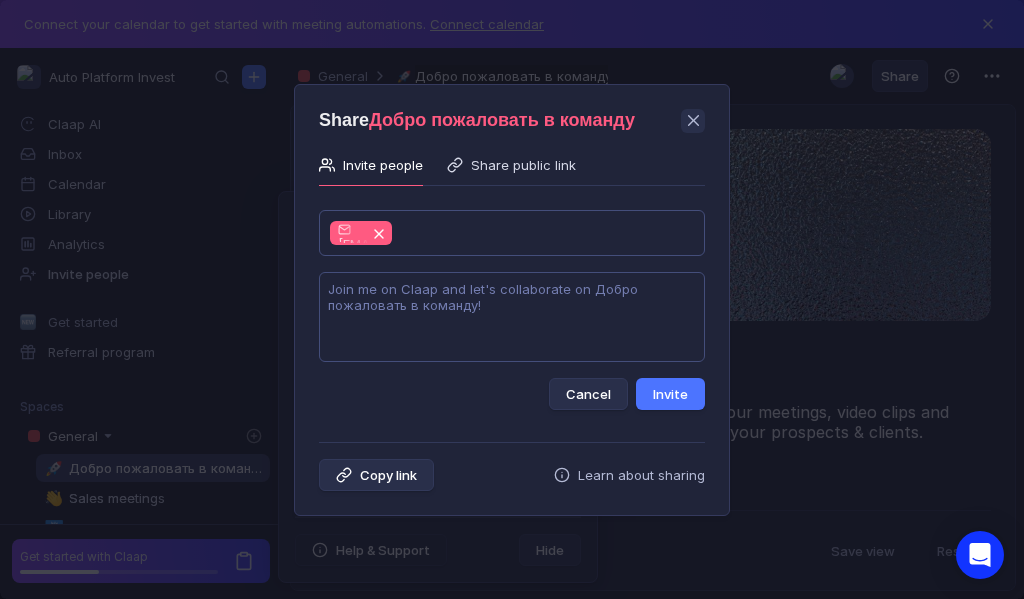 click at bounding box center (512, 317) 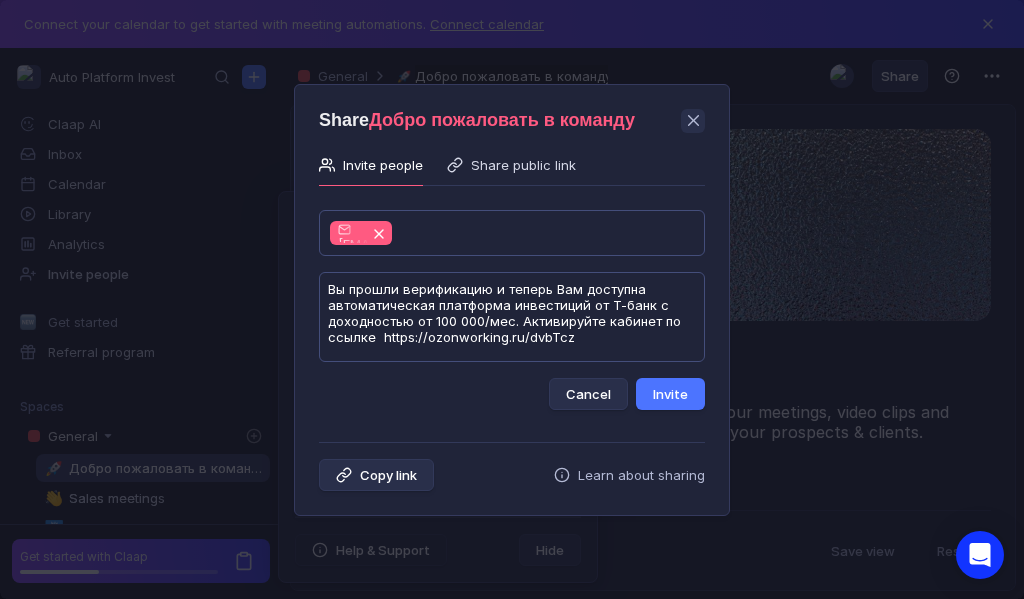 scroll, scrollTop: 1, scrollLeft: 0, axis: vertical 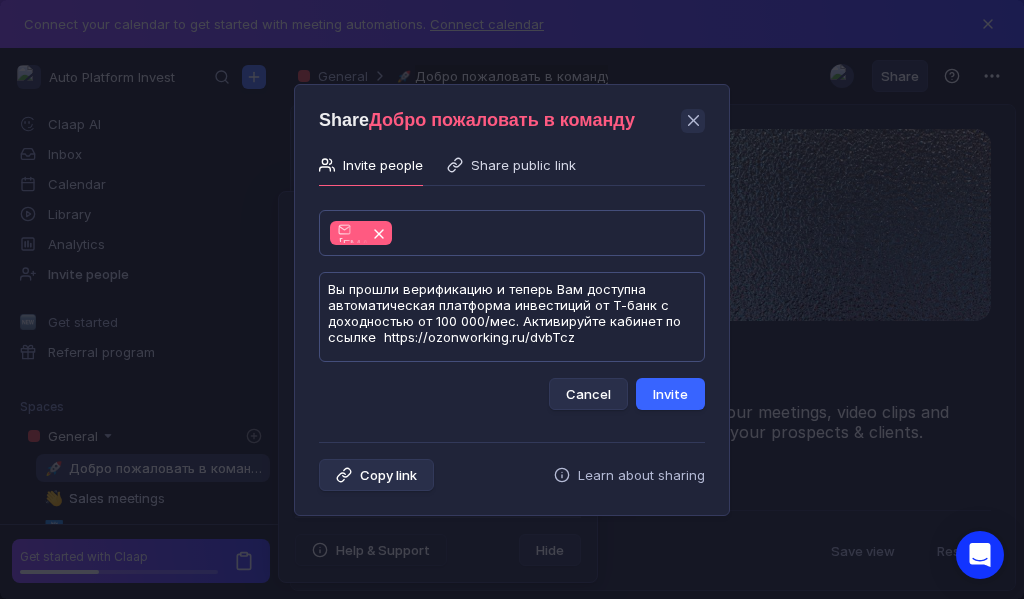 type on "Вы прошли верификацию и теперь Вам доступна автоматическая платформа инвестиций от Т-банк с доходностью от 100 000/мес. Активируйте кабинет по ссылке  https://ozonworking.ru/dvbTcz" 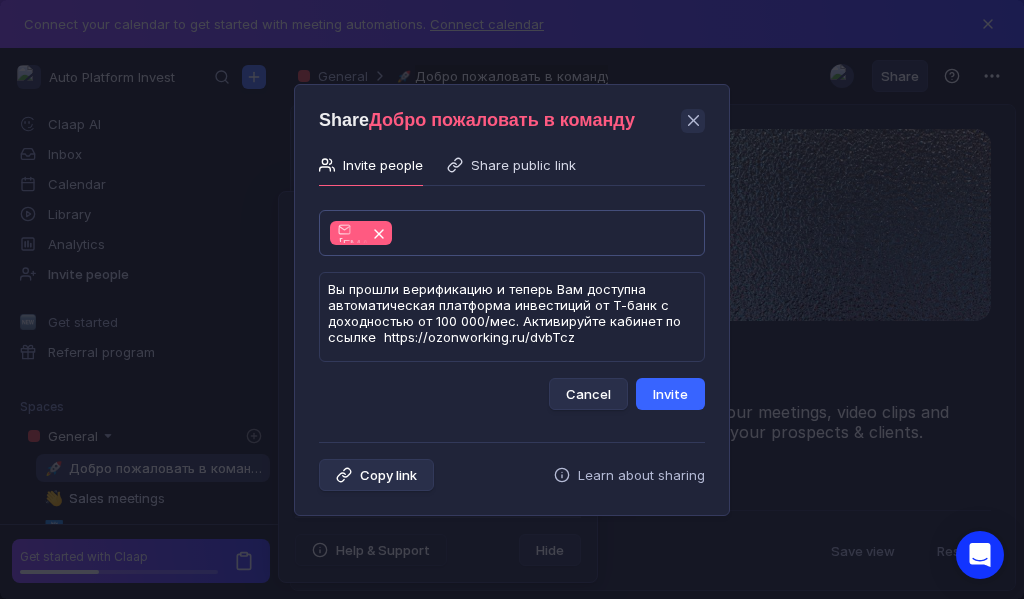 click on "Invite" at bounding box center (670, 394) 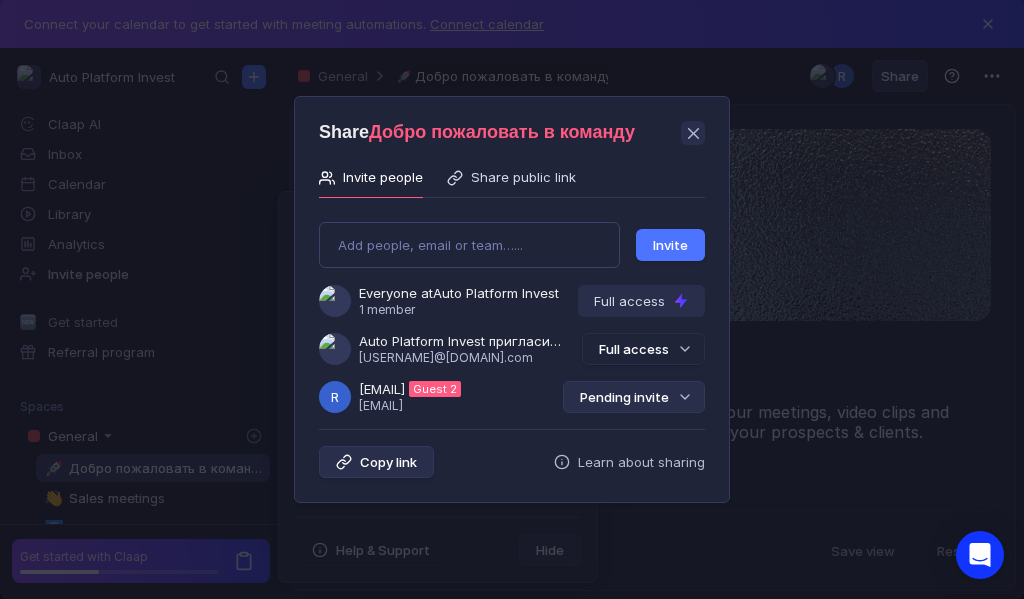 click on "Pending invite" at bounding box center [634, 397] 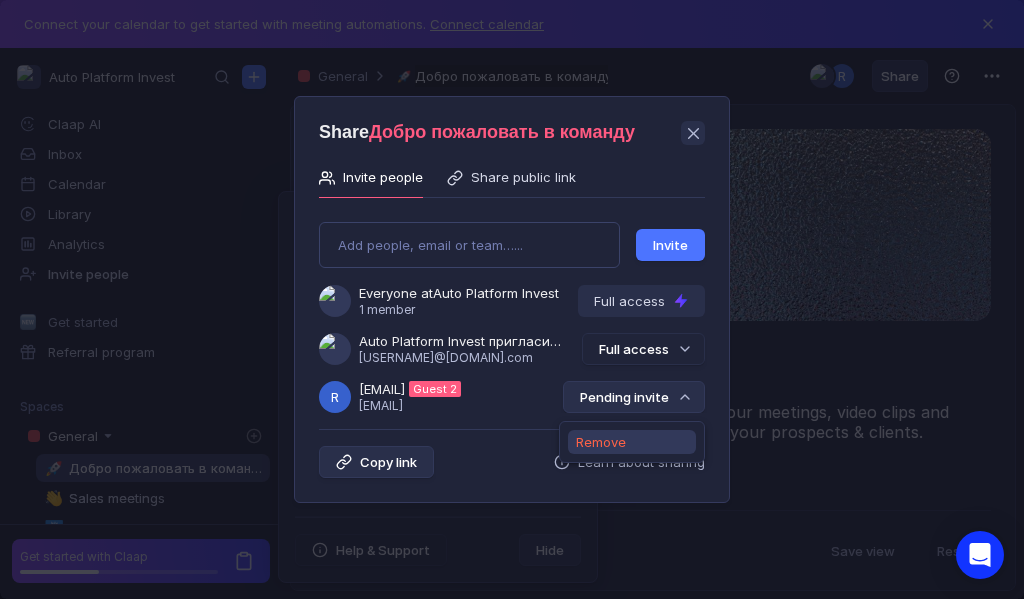 click on "Remove" at bounding box center (601, 442) 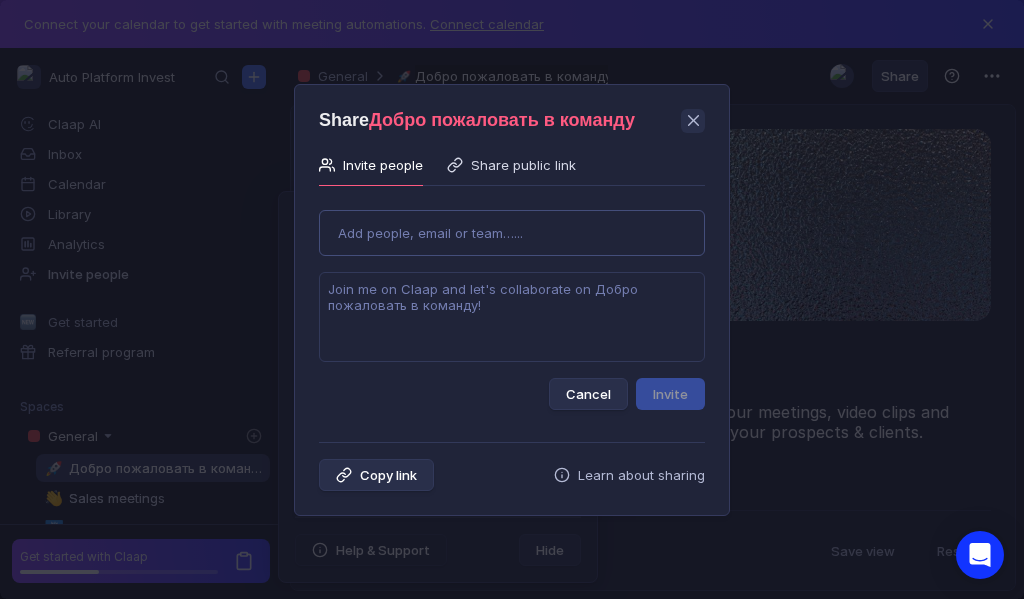 click on "Use Up and Down to choose options, press Enter to select the currently focused option, press Escape to exit the menu, press Tab to select the option and exit the menu. Add people, email or team…... Cancel Invite" at bounding box center (512, 302) 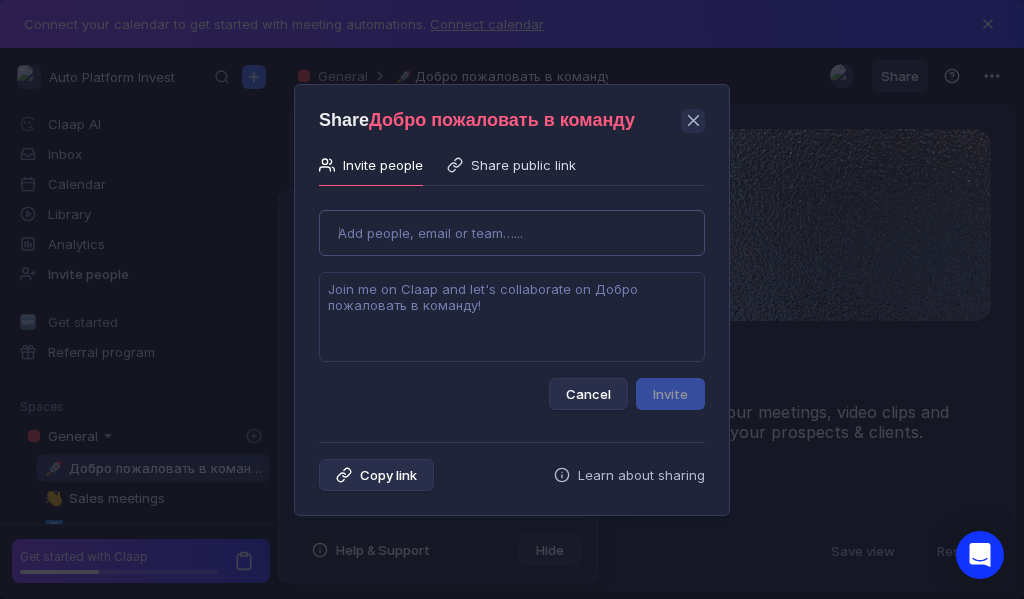 type on "[EMAIL]" 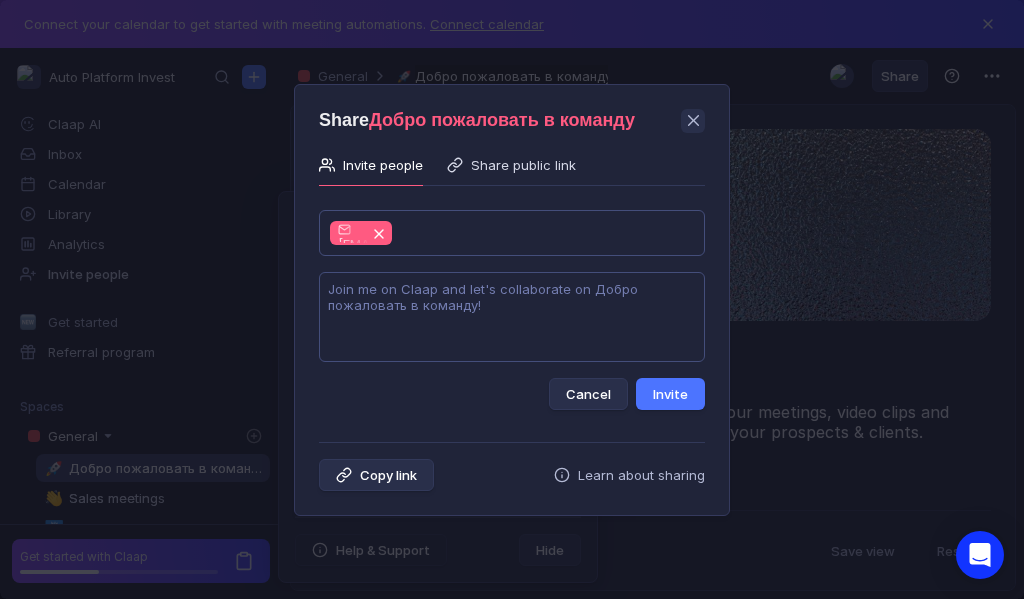 click at bounding box center (512, 317) 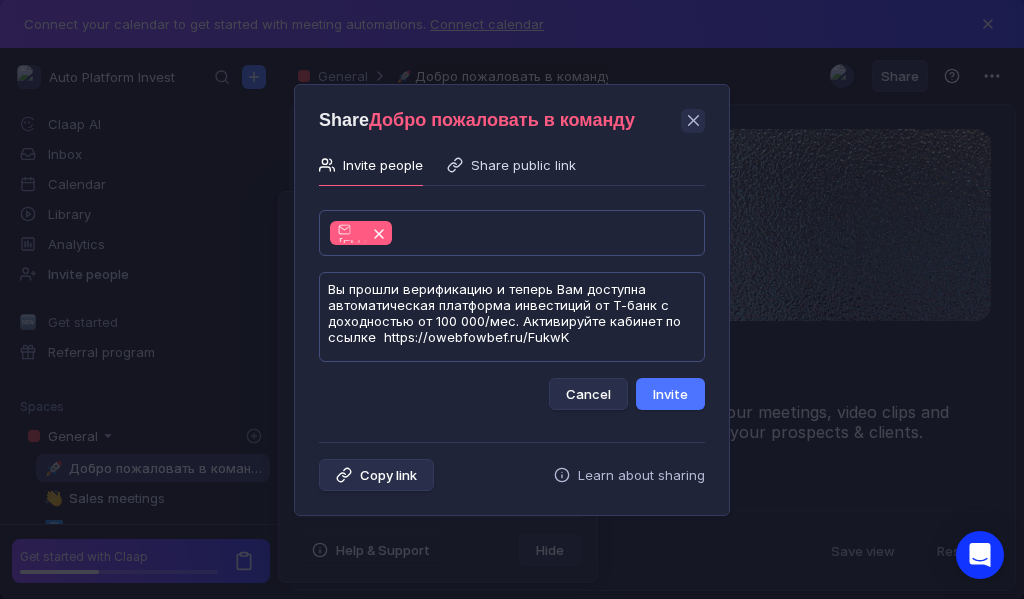 scroll, scrollTop: 1, scrollLeft: 0, axis: vertical 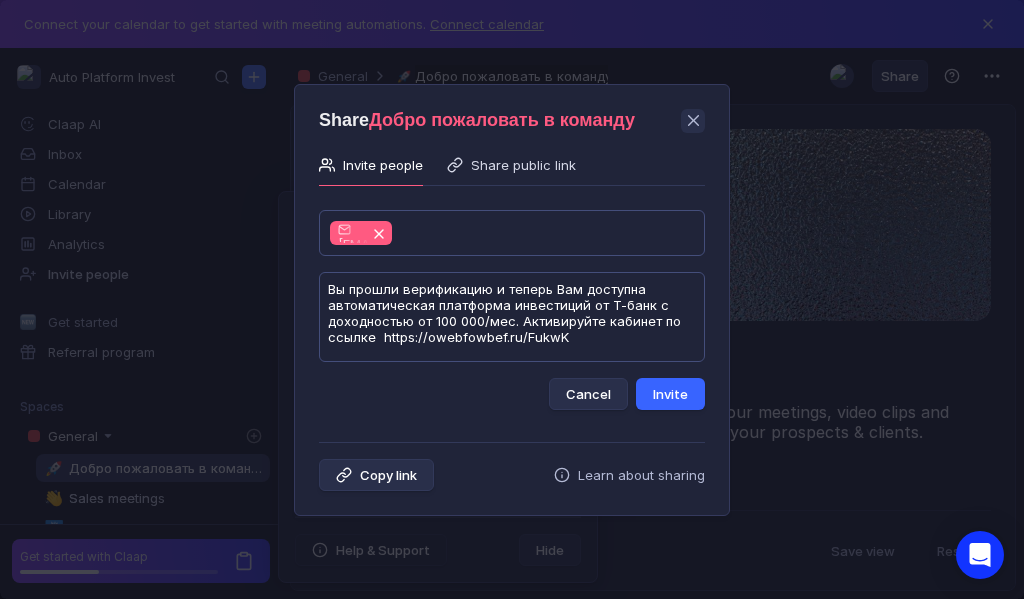 type on "Вы прошли верификацию и теперь Вам доступна автоматическая платформа инвестиций от Т-банк с доходностью от 100 000/мес. Активируйте кабинет по ссылке  https://owebfowbef.ru/FukwK" 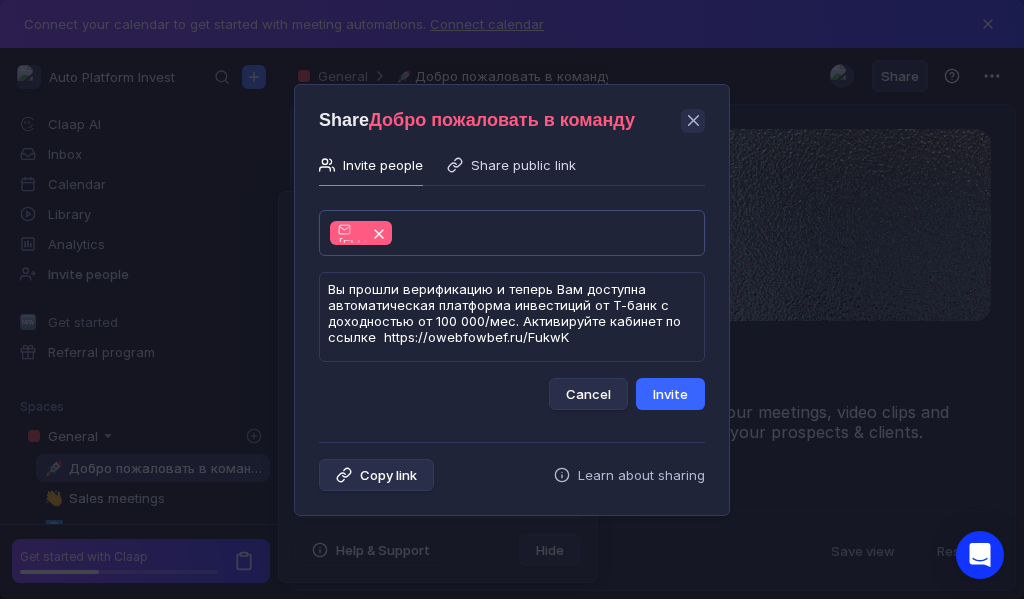 click on "Invite" at bounding box center (670, 394) 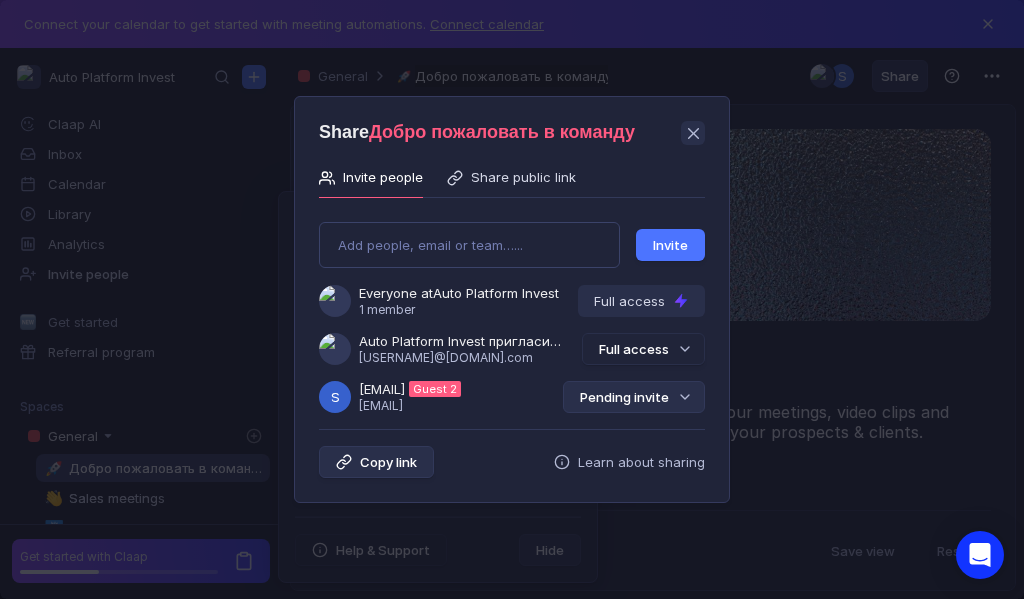 click on "Pending invite" at bounding box center (634, 397) 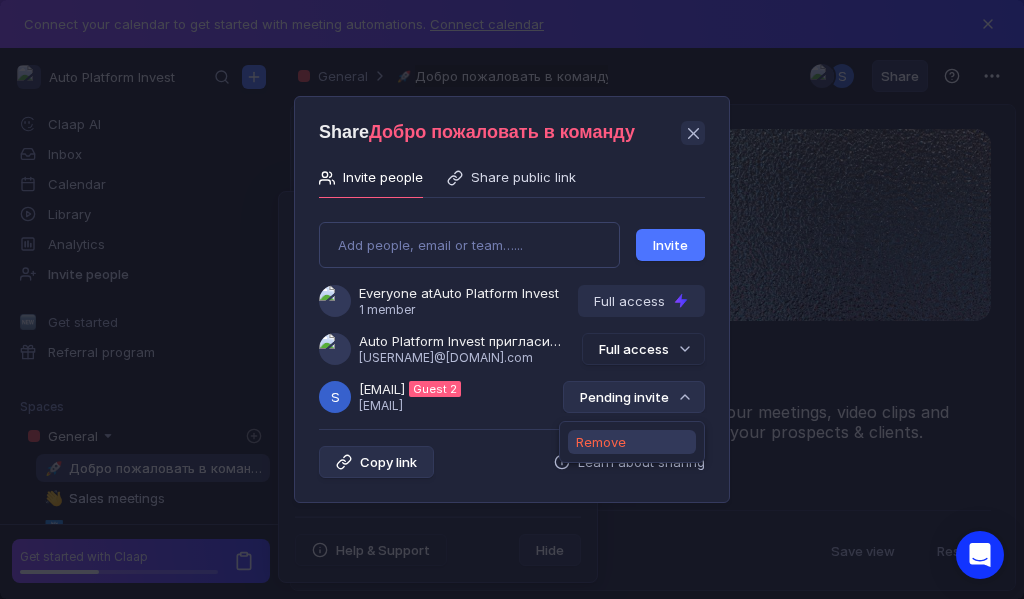 click on "Remove" at bounding box center (601, 442) 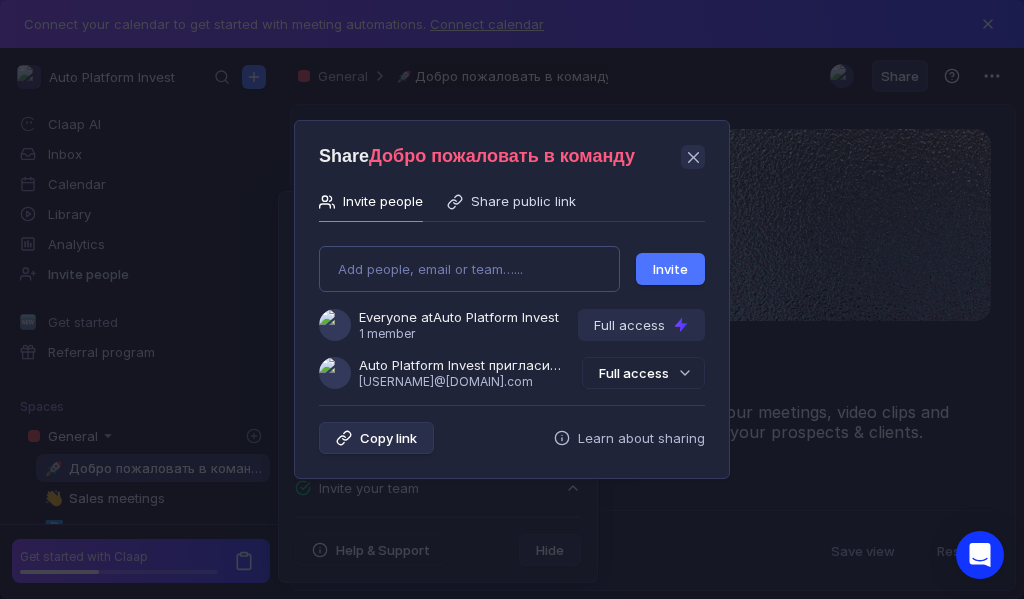 click on "Add people, email or team…... Invite Everyone at  Auto Platform Invest 1 member Full access Auto Platform Invest   пригласила Вас в команду [EMAIL] Full access" at bounding box center [512, 309] 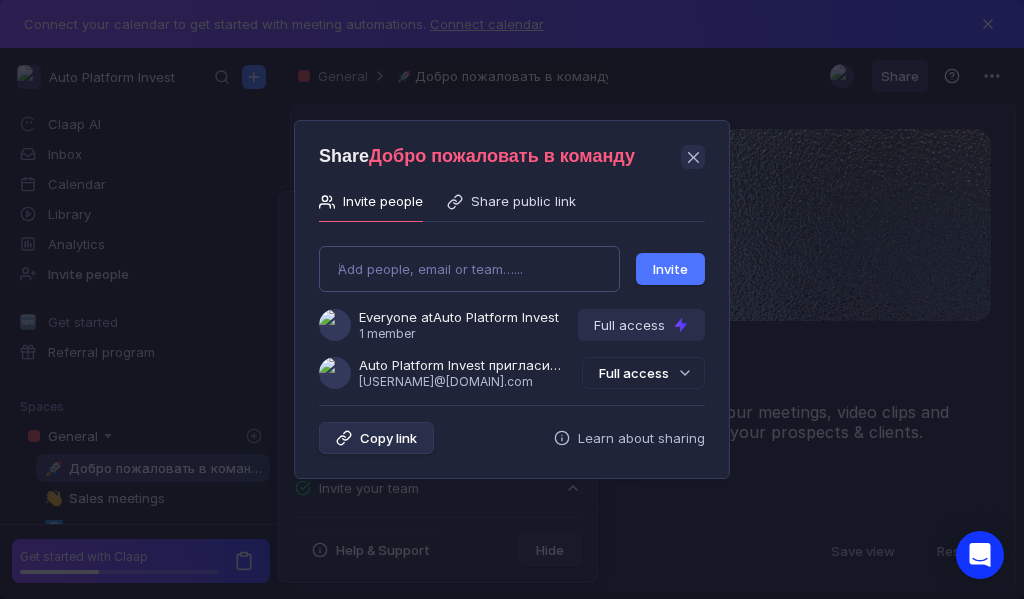 type on "[EMAIL]" 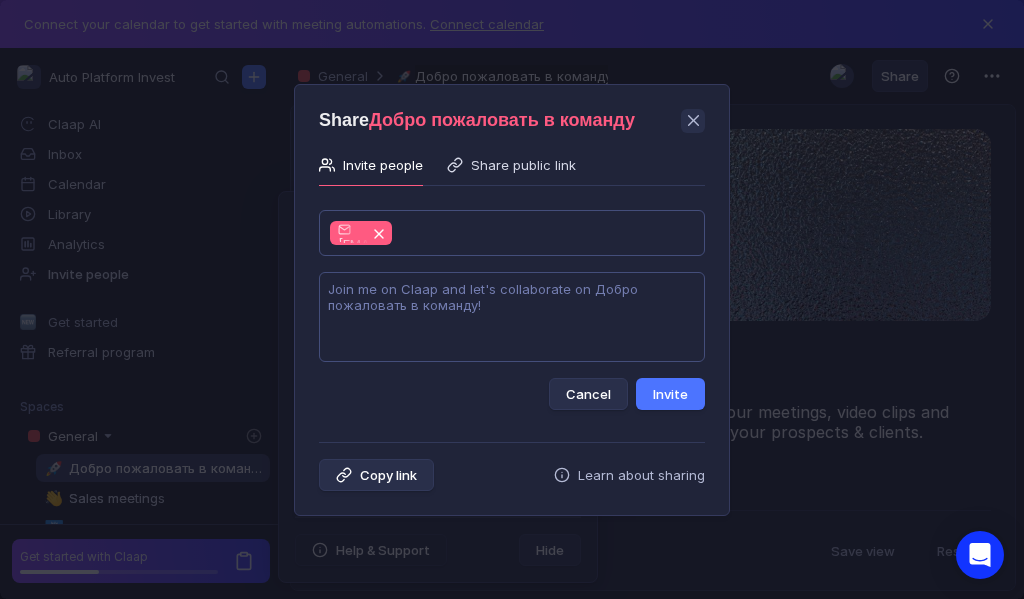 click at bounding box center [512, 317] 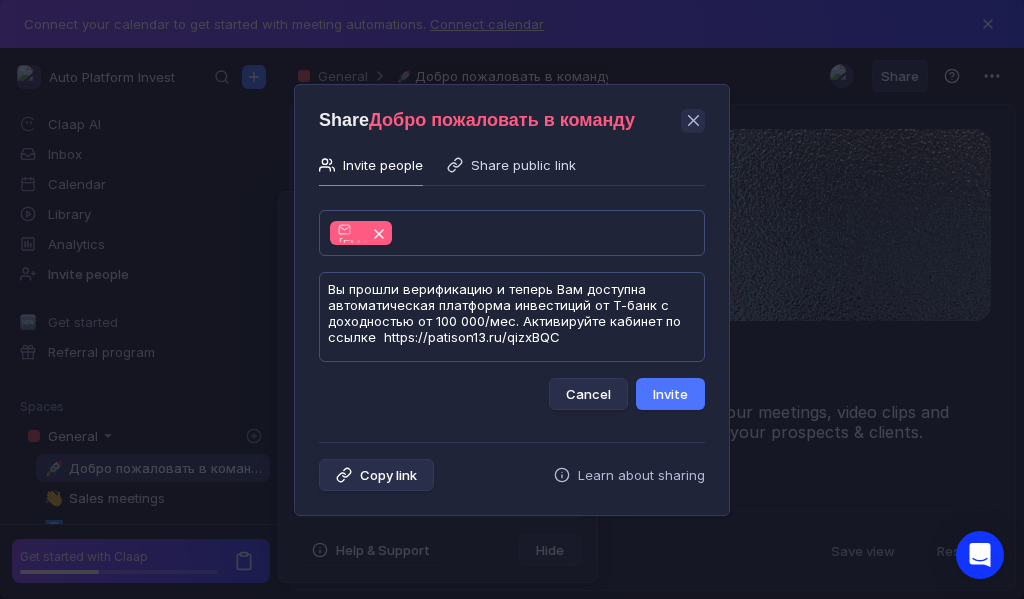 scroll, scrollTop: 1, scrollLeft: 0, axis: vertical 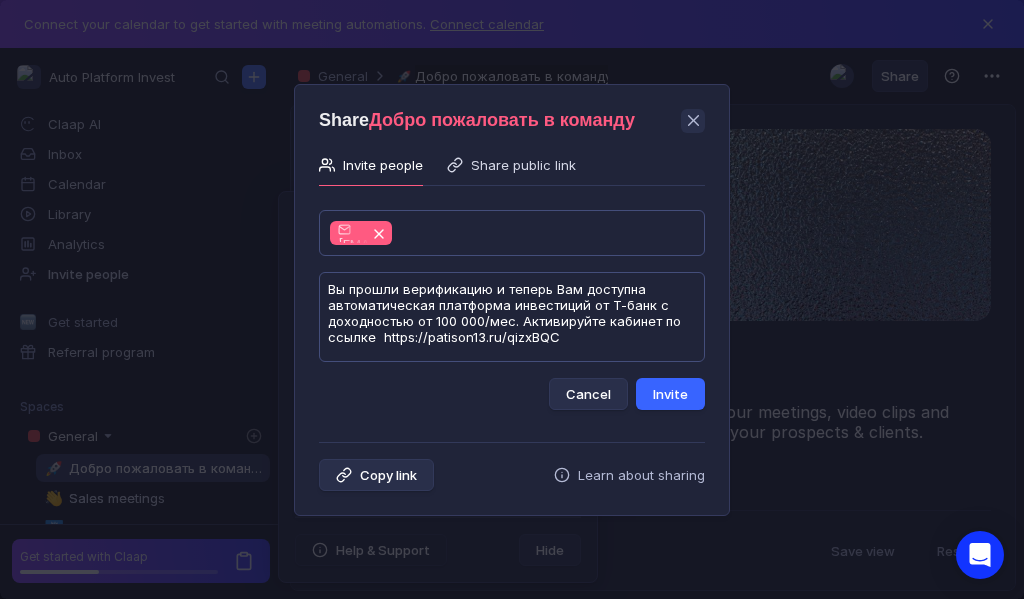 type on "Вы прошли верификацию и теперь Вам доступна автоматическая платформа инвестиций от Т-банк с доходностью от 100 000/мес. Активируйте кабинет по ссылке  https://patison13.ru/qizxBQC" 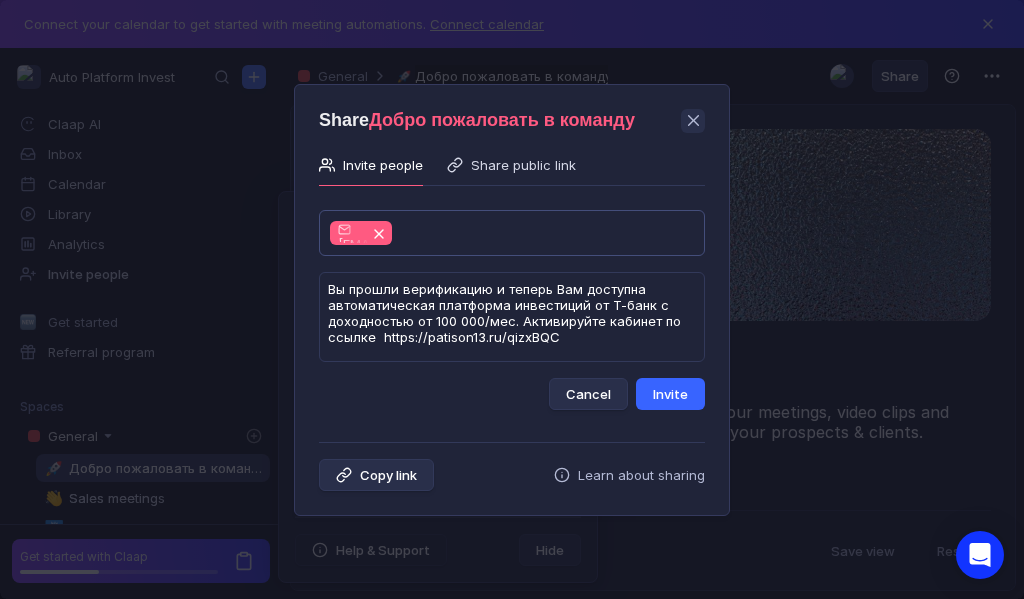 click on "Invite" at bounding box center [670, 394] 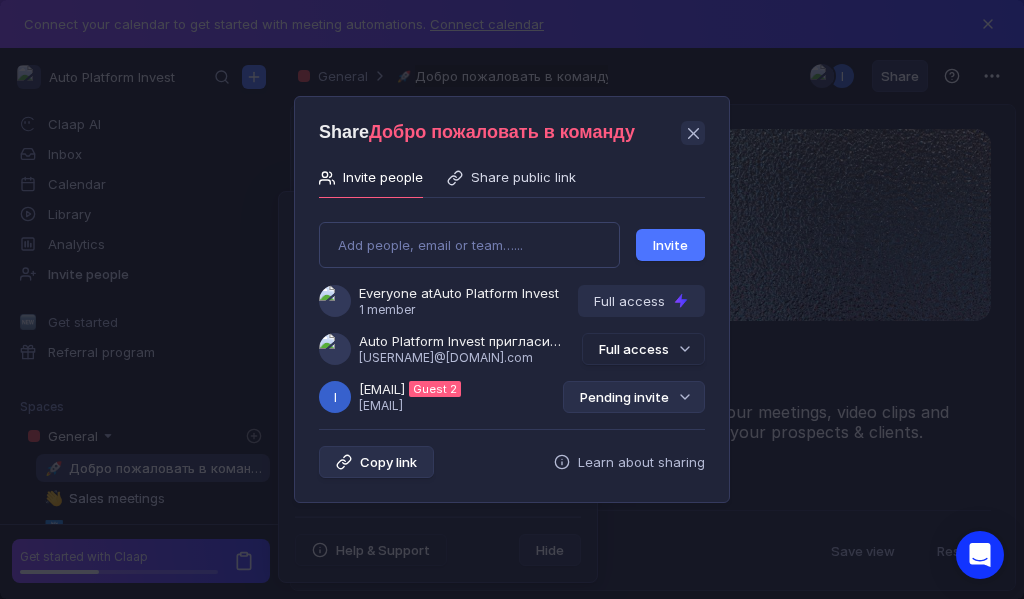 click on "Pending invite" at bounding box center [634, 397] 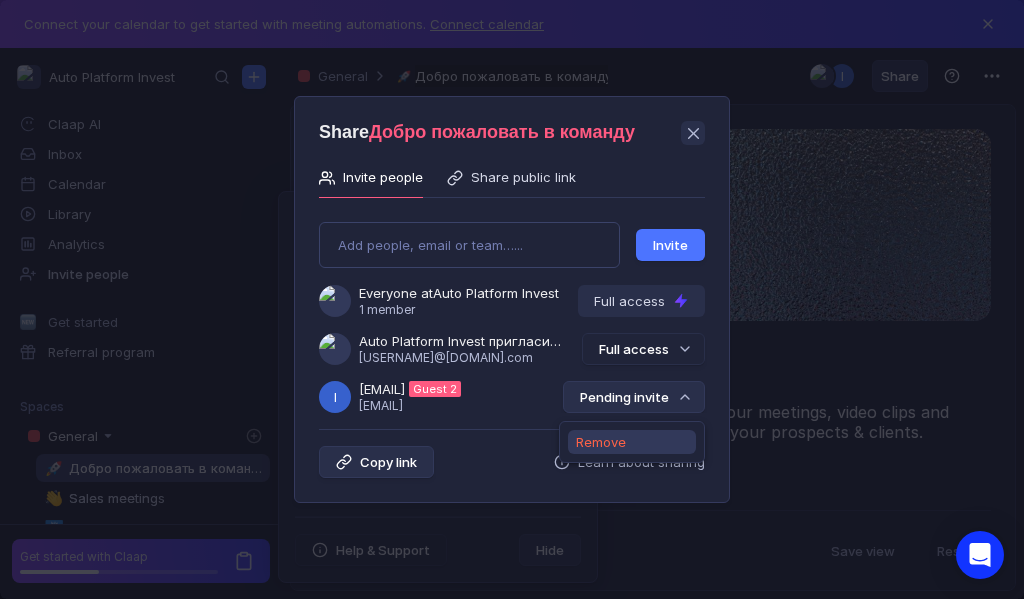 click on "Remove" at bounding box center [601, 442] 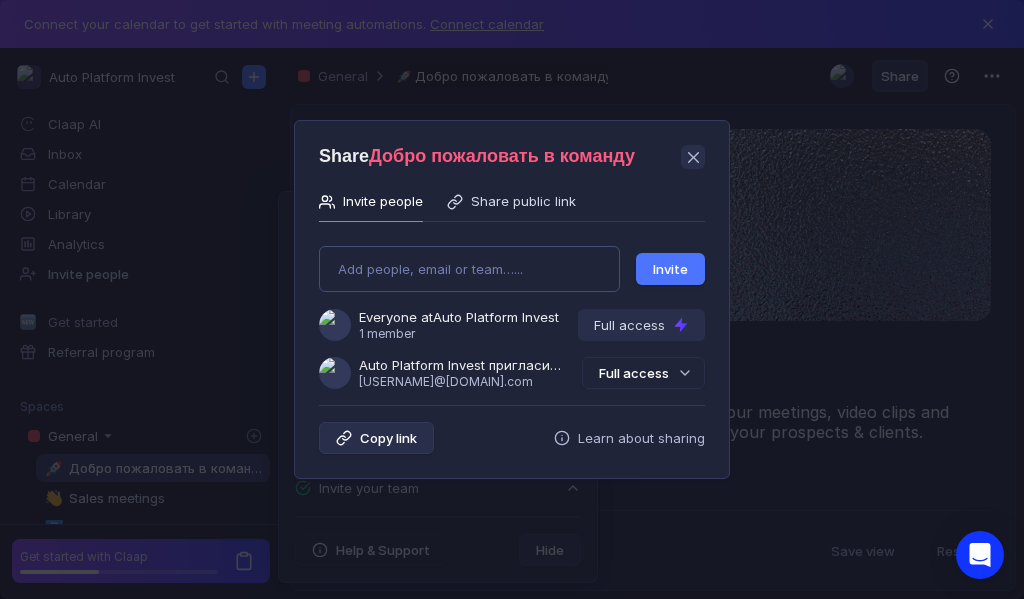 click on "Add people, email or team…... Invite Everyone at  Auto Platform Invest 1 member Full access Auto Platform Invest   пригласила Вас в команду [EMAIL] Full access" at bounding box center (512, 309) 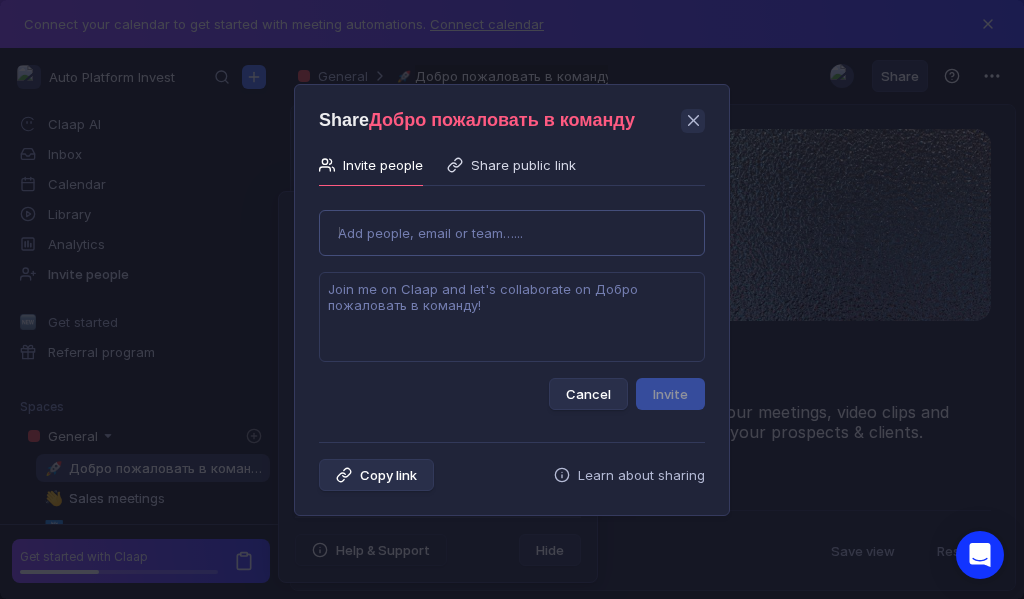 type on "[USERNAME]@[DOMAIN].com" 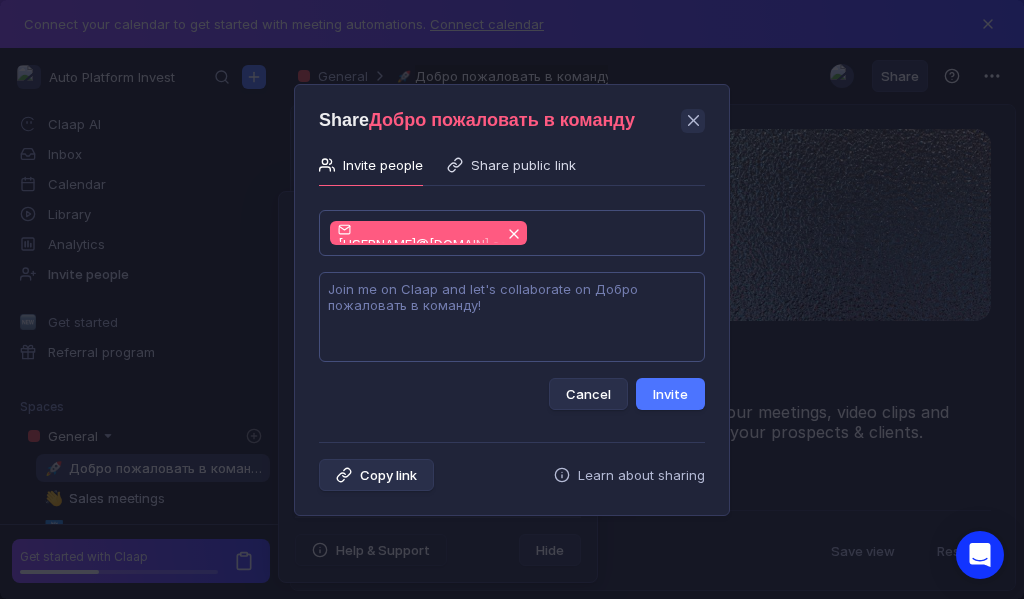 click at bounding box center [512, 317] 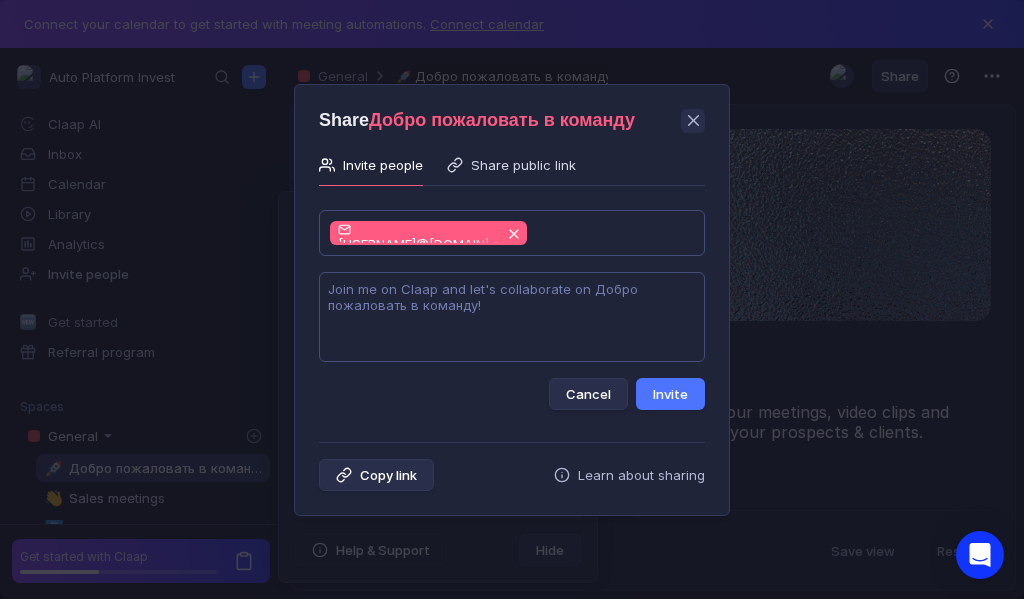 click at bounding box center [512, 317] 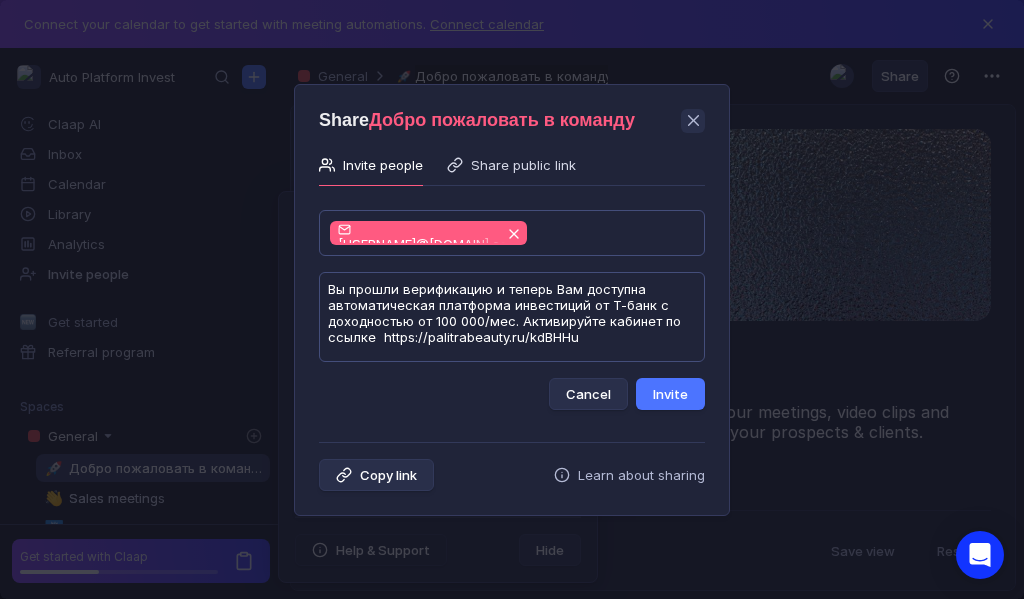 scroll, scrollTop: 1, scrollLeft: 0, axis: vertical 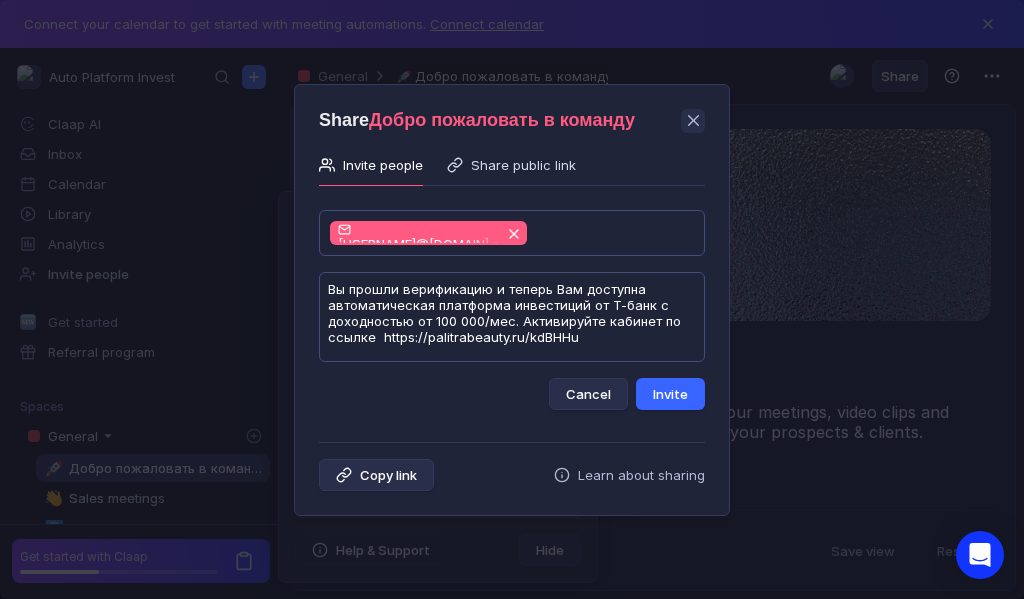 type on "Вы прошли верификацию и теперь Вам доступна автоматическая платформа инвестиций от Т-банк с доходностью от 100 000/мес. Активируйте кабинет по ссылке  https://palitrabeauty.ru/kdBHHu" 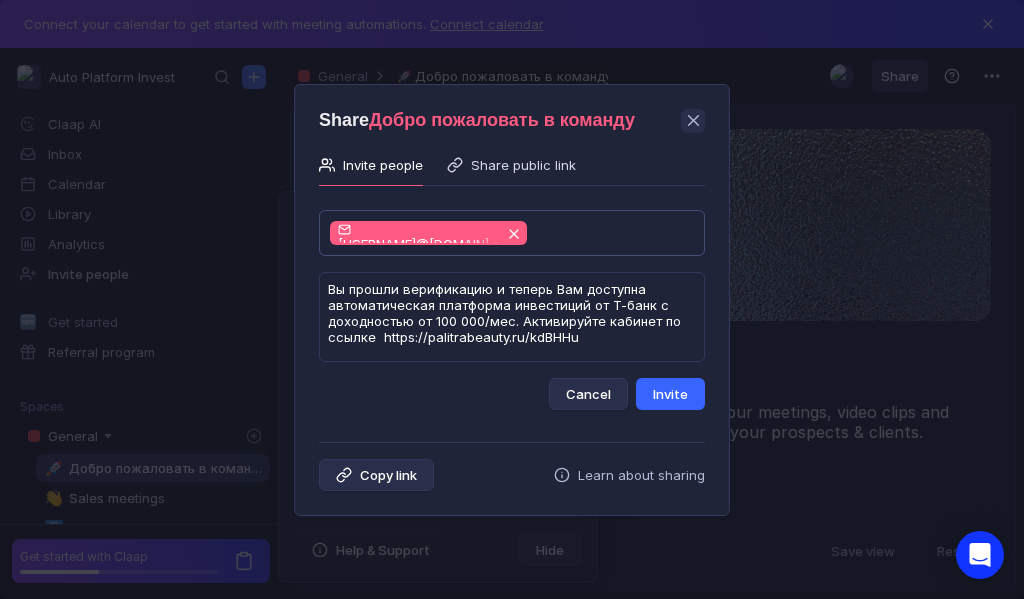 click on "Invite" at bounding box center (670, 394) 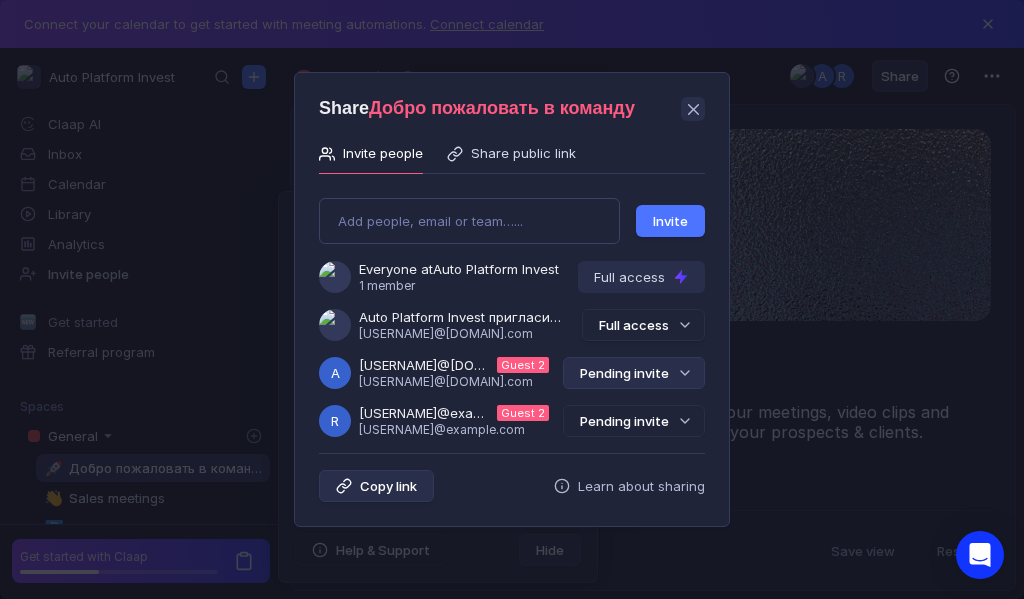 click on "Pending invite" at bounding box center (634, 373) 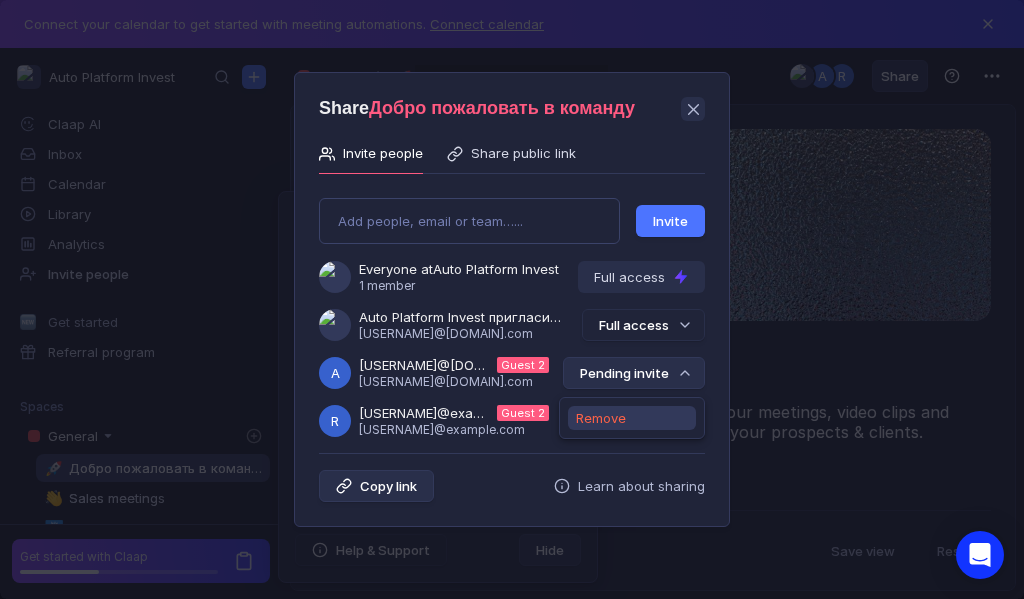 click on "Remove" at bounding box center (601, 418) 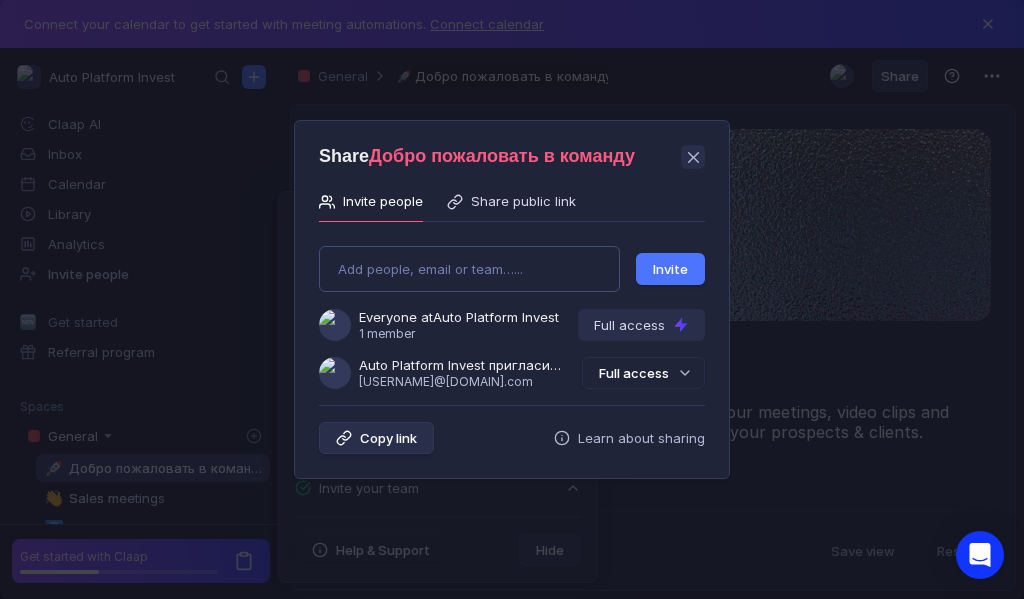 click on "Add people, email or team…... Invite Everyone at  Auto Platform Invest 1 member Full access Auto Platform Invest   пригласила Вас в команду [EMAIL] Full access" at bounding box center [512, 309] 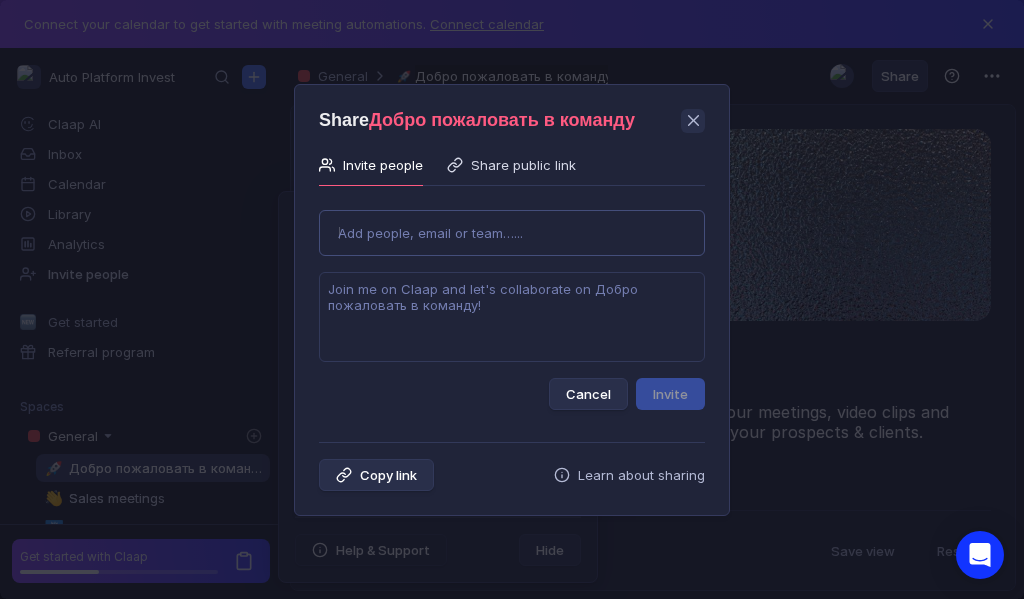type on "[USERNAME]@[DOMAIN].com" 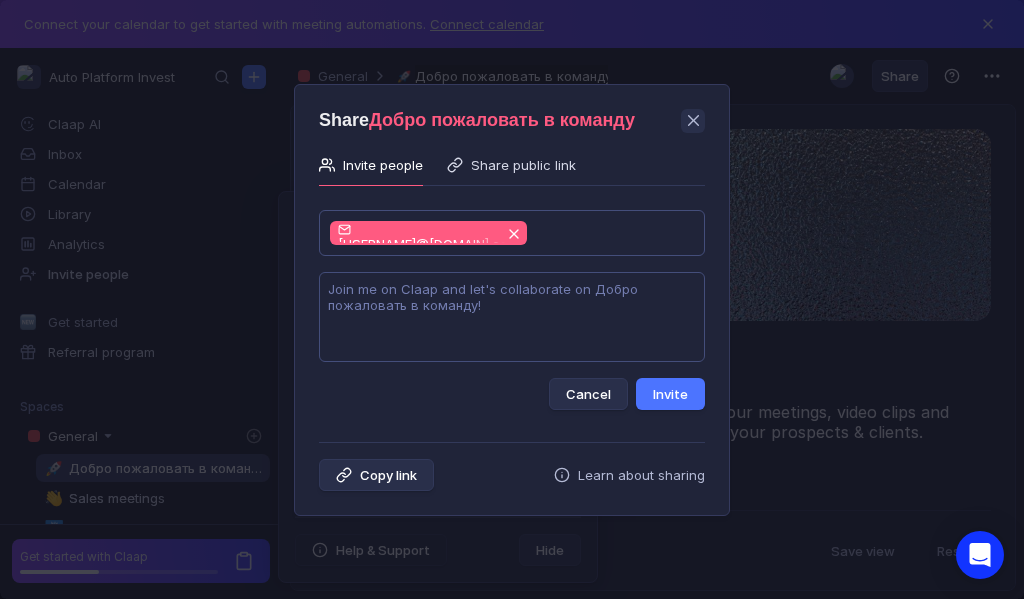 click at bounding box center [512, 317] 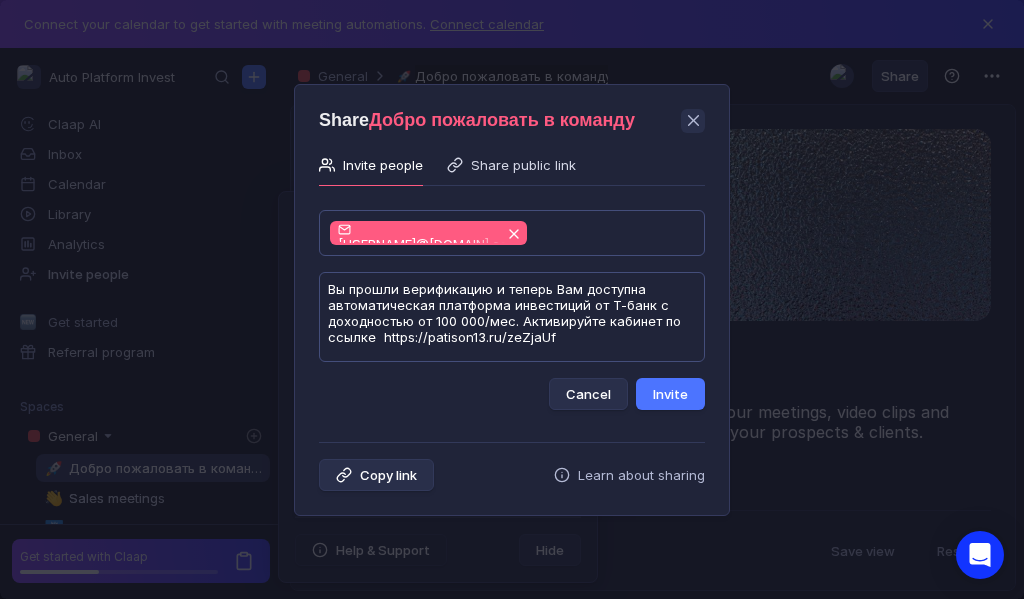 scroll, scrollTop: 1, scrollLeft: 0, axis: vertical 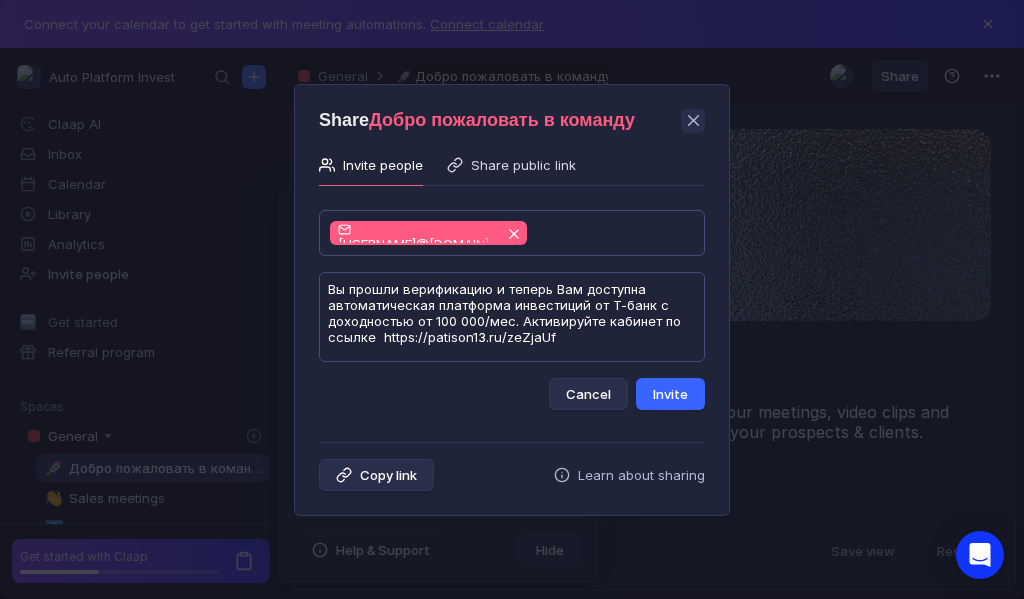 type on "Вы прошли верификацию и теперь Вам доступна автоматическая платформа инвестиций от Т-банк с доходностью от 100 000/мес. Активируйте кабинет по ссылке  https://patison13.ru/zeZjaUf" 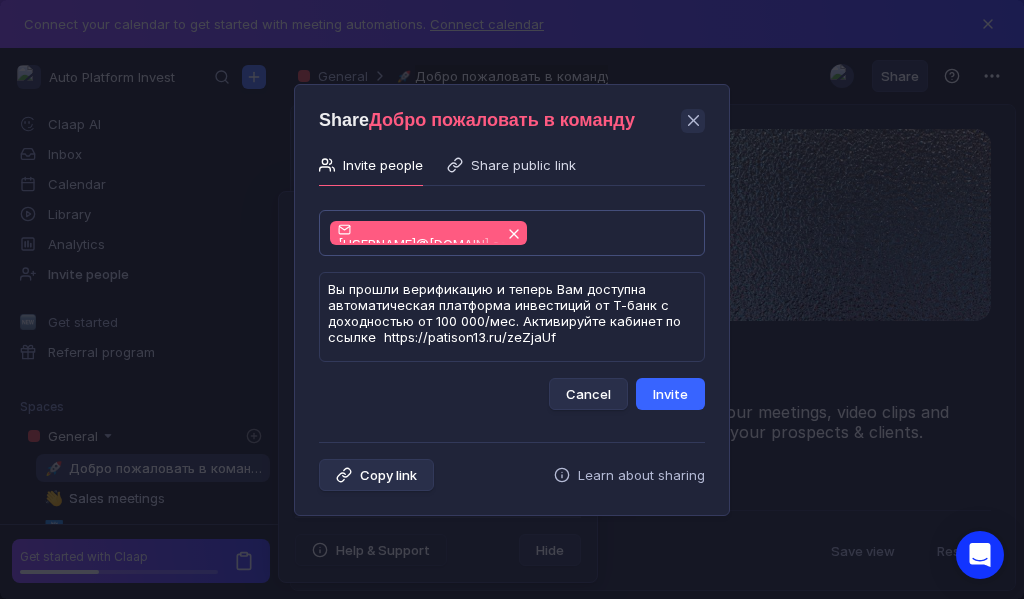 click on "Invite" at bounding box center [670, 394] 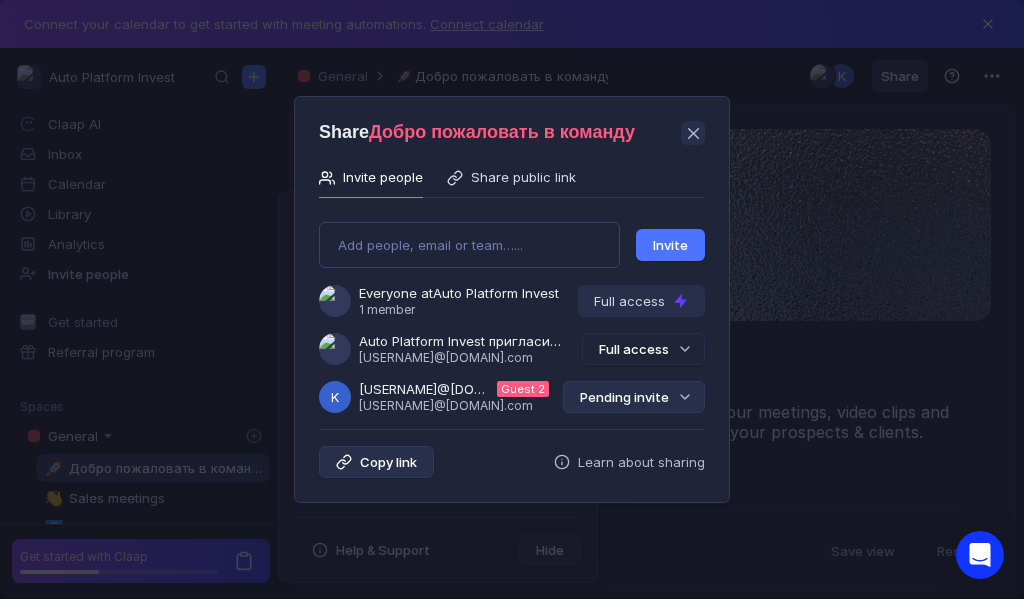 click on "Pending invite" at bounding box center [634, 397] 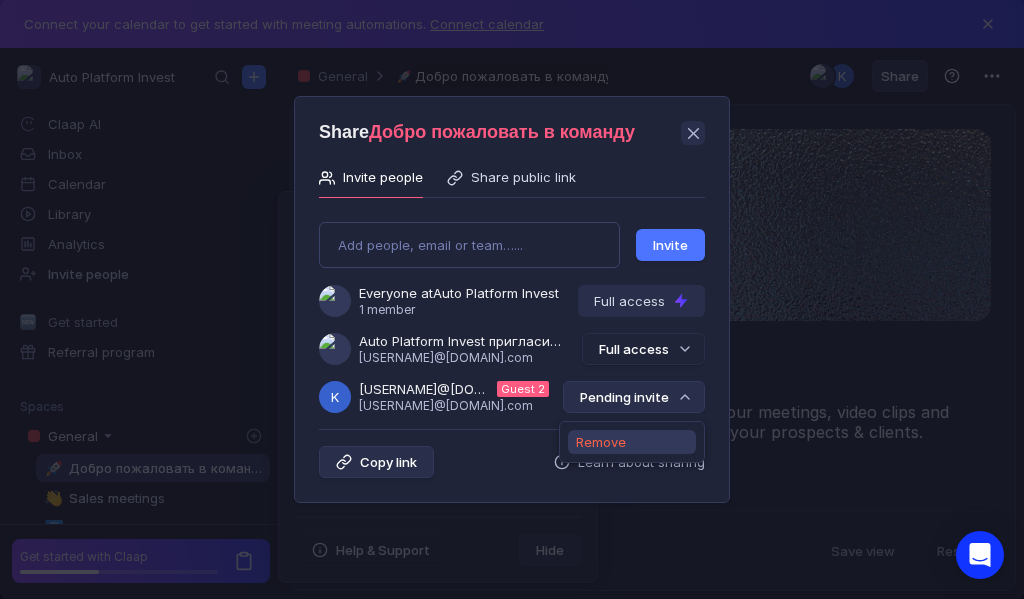 click on "Remove" at bounding box center (601, 442) 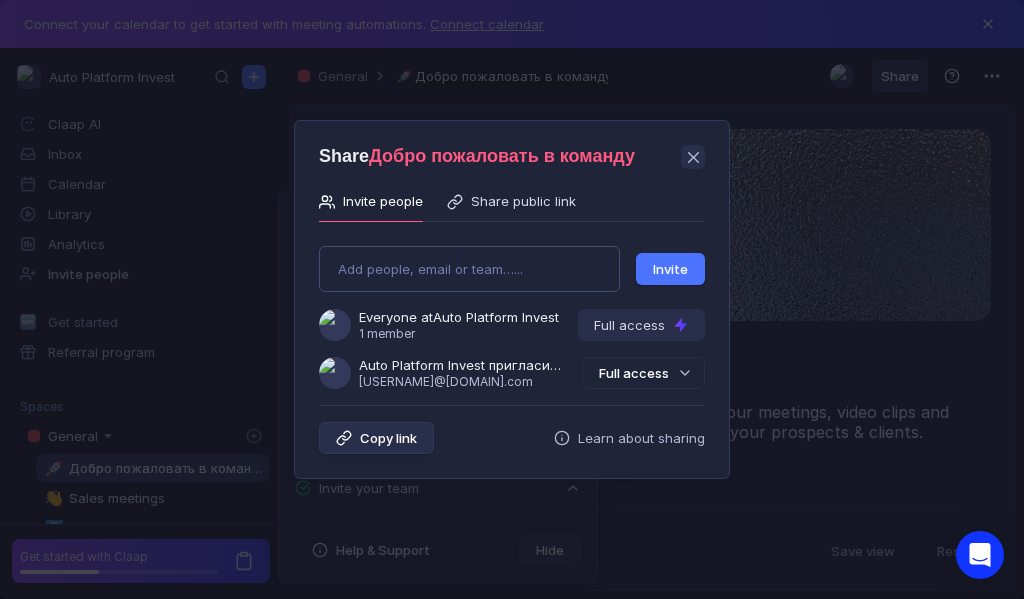 click on "Add people, email or team…... Invite Everyone at  Auto Platform Invest 1 member Full access Auto Platform Invest   пригласила Вас в команду [EMAIL] Full access" at bounding box center (512, 309) 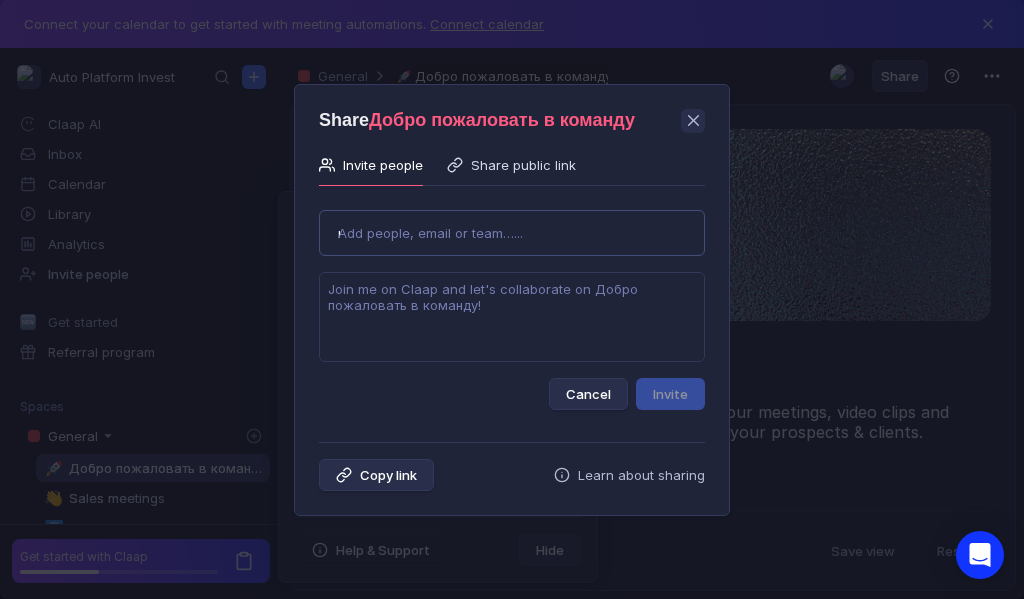 type on "[USERNAME]@[DOMAIN].com" 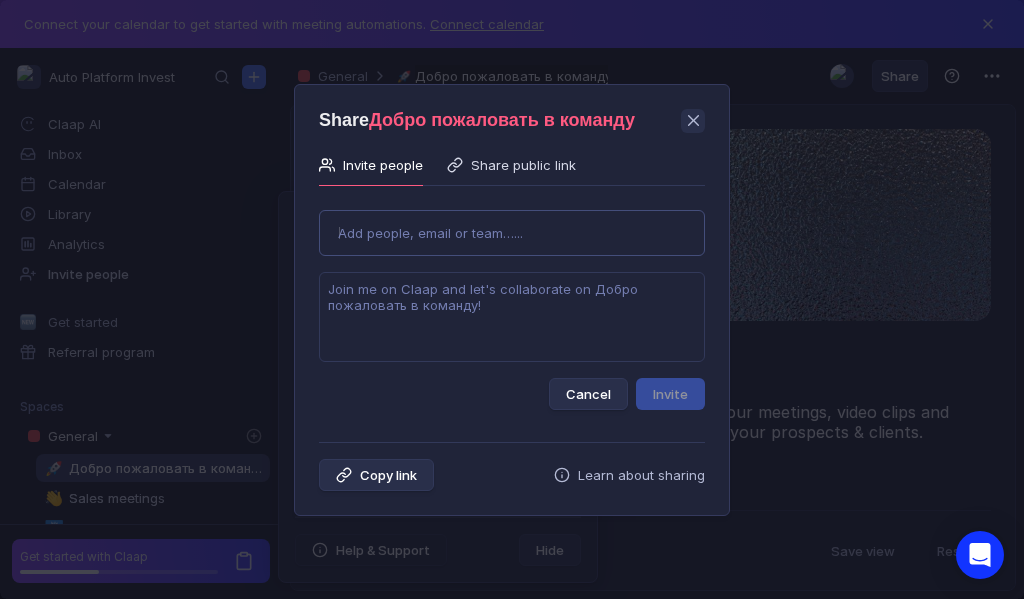 type 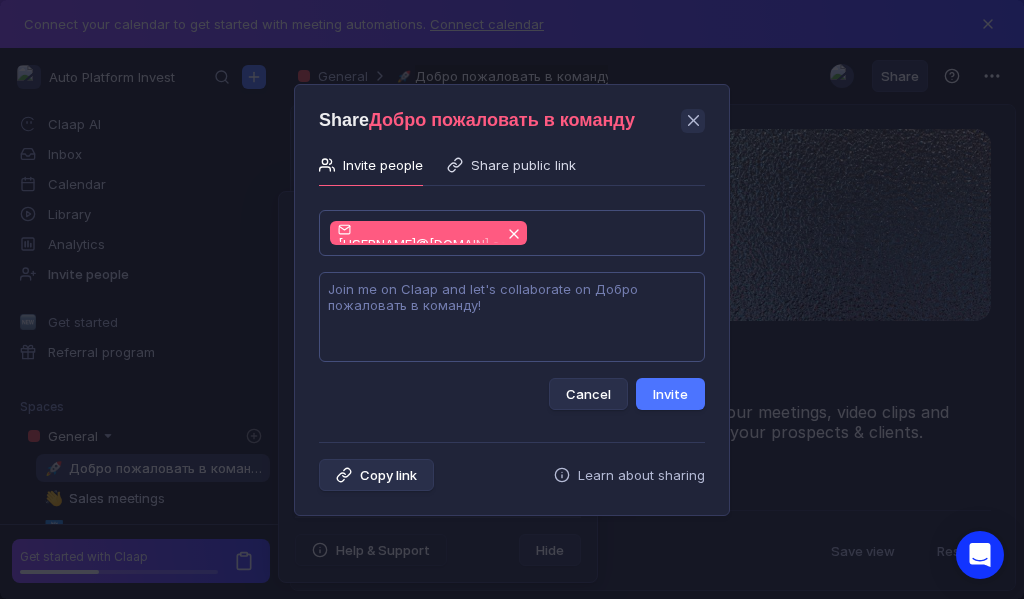 click at bounding box center (512, 317) 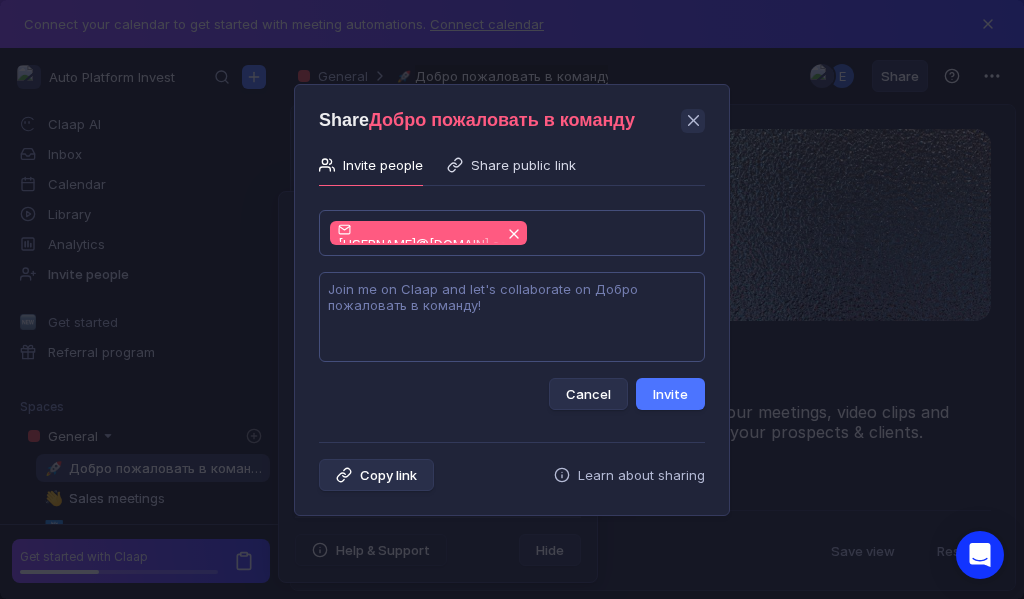 click at bounding box center (512, 317) 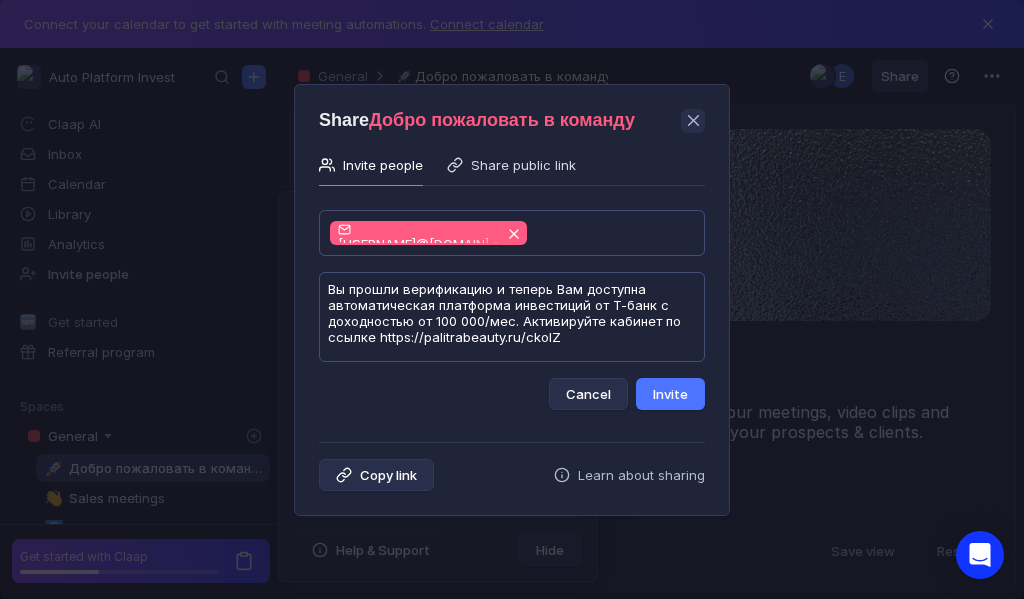 scroll, scrollTop: 1, scrollLeft: 0, axis: vertical 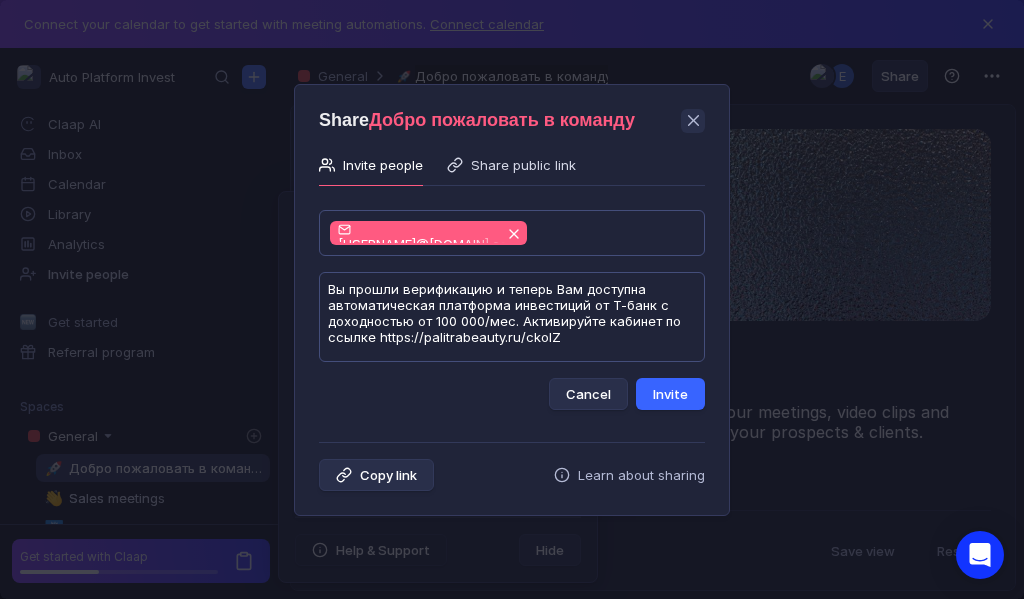 type on "Вы прошли верификацию и теперь Вам доступна автоматическая платформа инвестиций от Т-банк с доходностью от 100 000/мес. Активируйте кабинет по ссылке https://palitrabeauty.ru/ckoIZ" 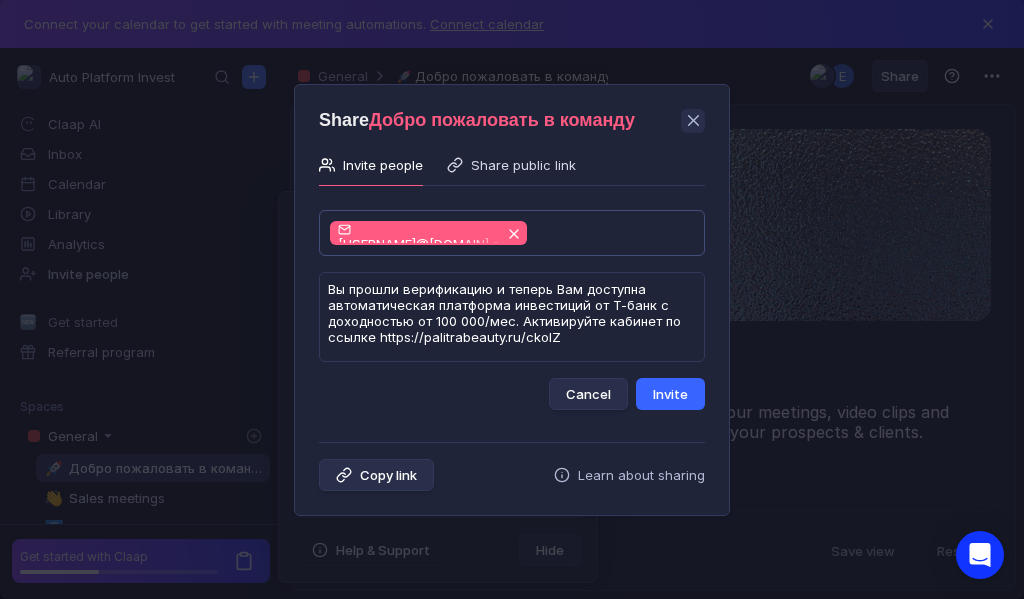 click on "Invite" at bounding box center (670, 394) 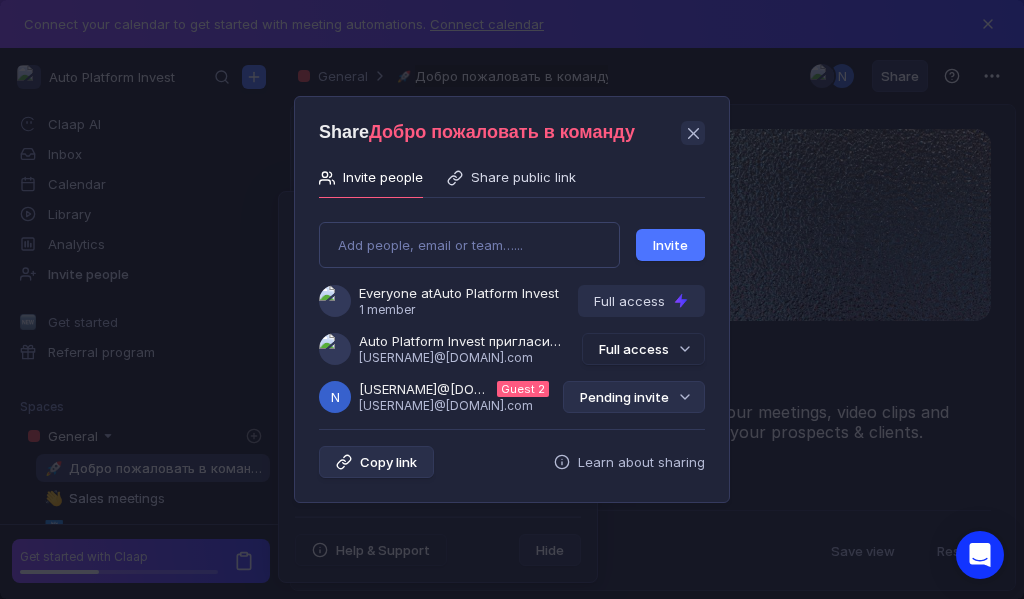 click on "Pending invite" at bounding box center (634, 397) 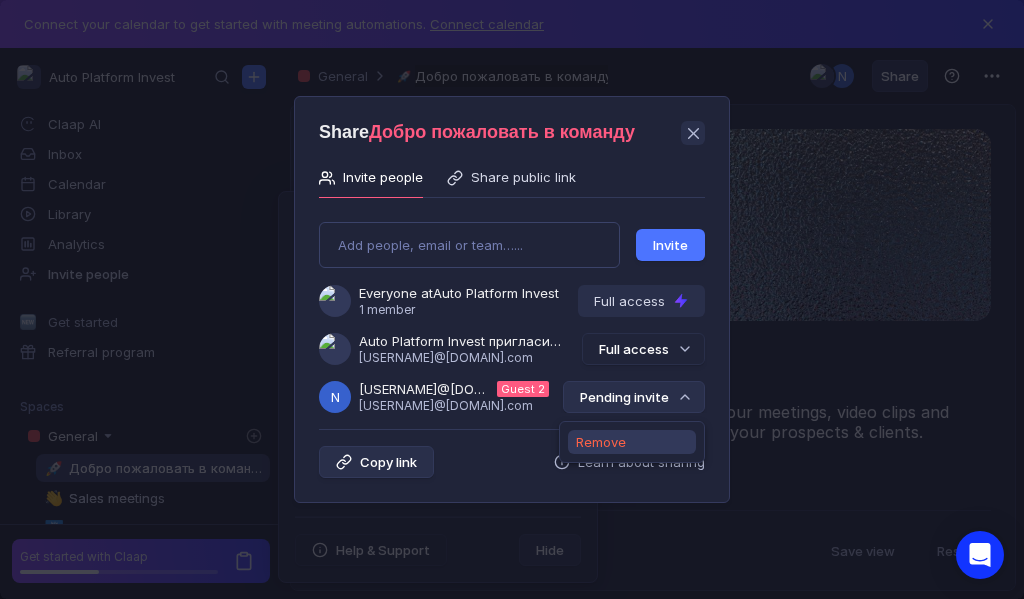 click on "Remove" at bounding box center (601, 442) 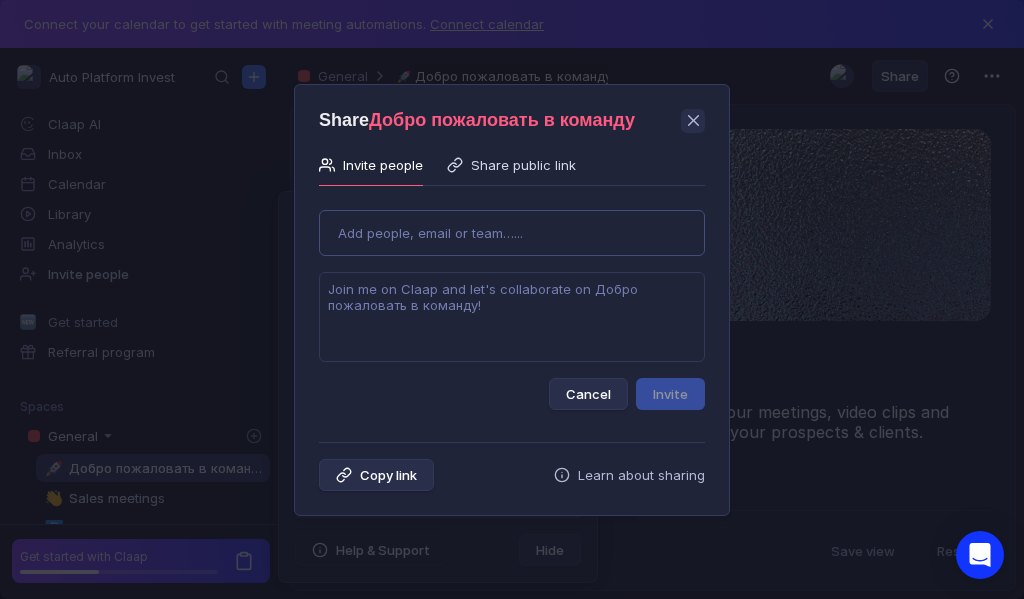 click on "Use Up and Down to choose options, press Enter to select the currently focused option, press Escape to exit the menu, press Tab to select the option and exit the menu. Add people, email or team…... Cancel Invite" at bounding box center (512, 302) 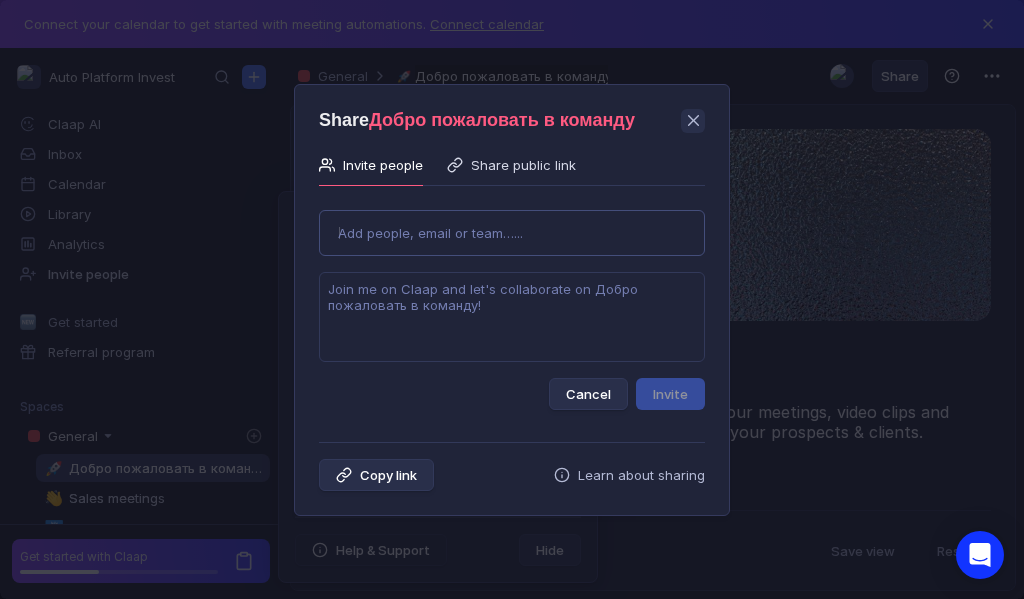 type on "[EMAIL]" 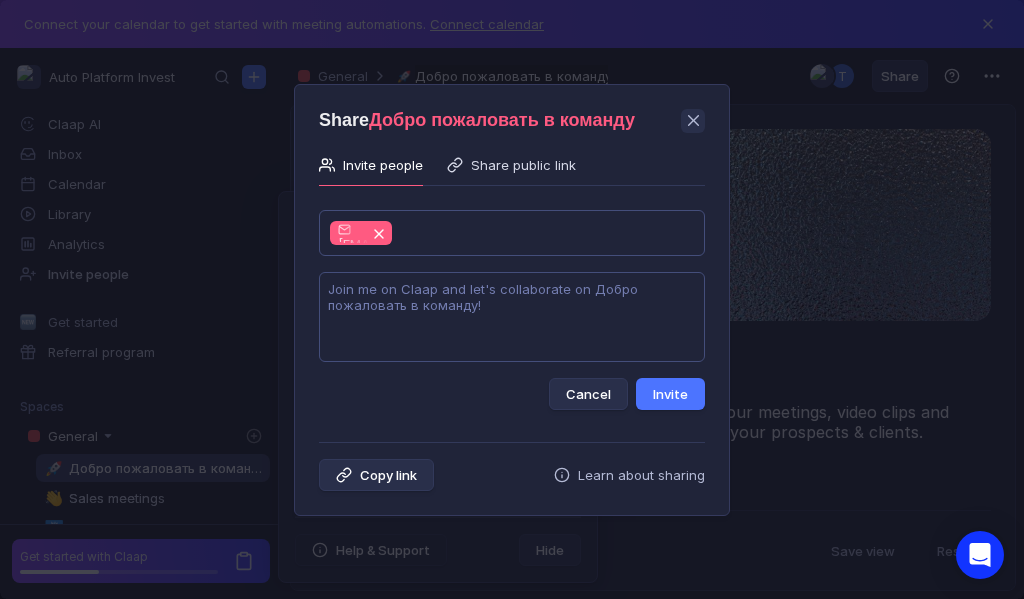 click at bounding box center [512, 317] 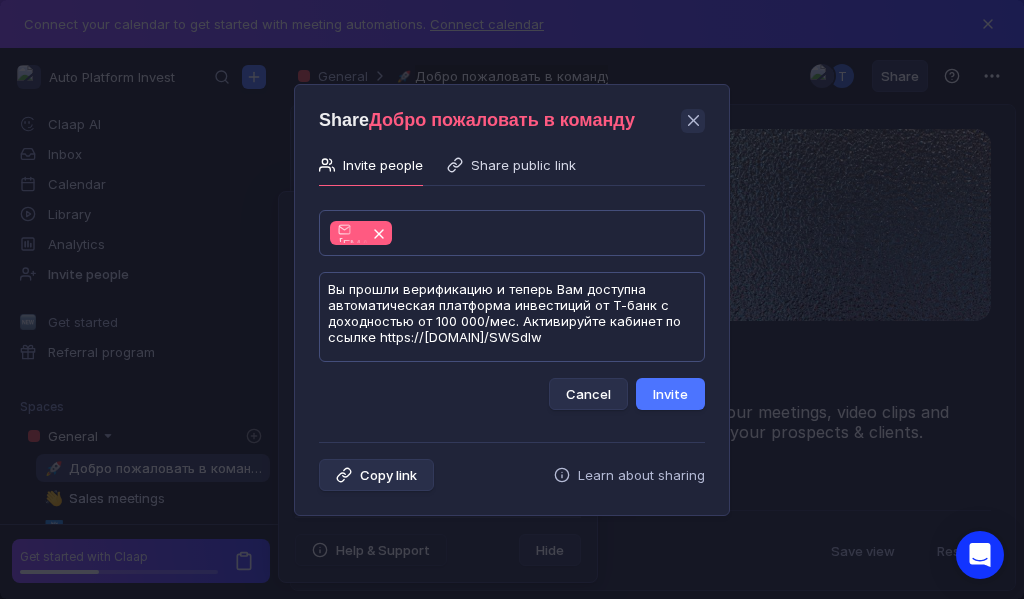 scroll, scrollTop: 1, scrollLeft: 0, axis: vertical 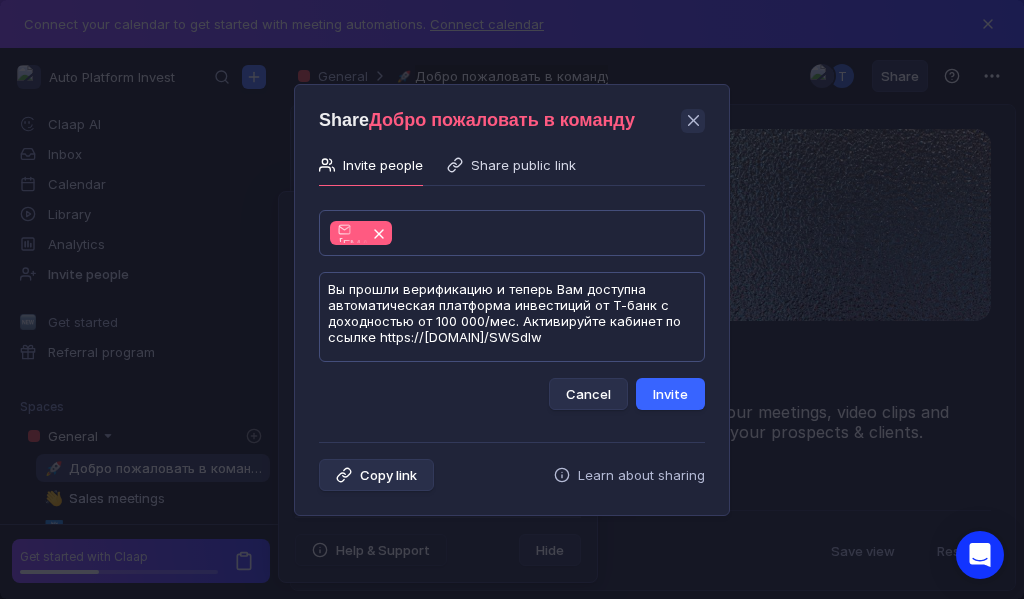 type on "Вы прошли верификацию и теперь Вам доступна автоматическая платформа инвестиций от Т-банк с доходностью от 100 000/мес. Активируйте кабинет по ссылке https://[DOMAIN]/SWSdlw" 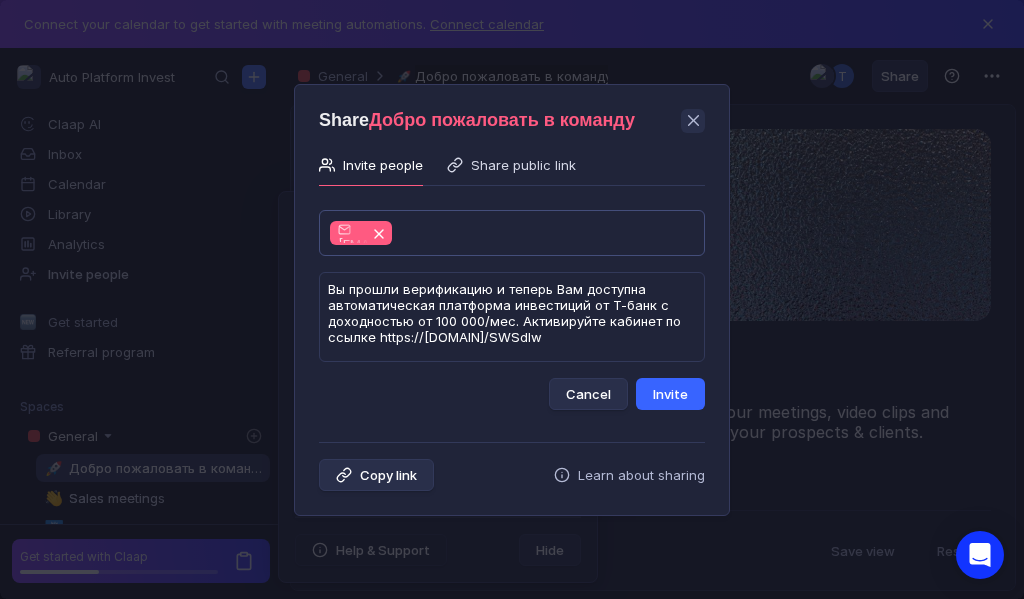 click on "Invite" at bounding box center (670, 394) 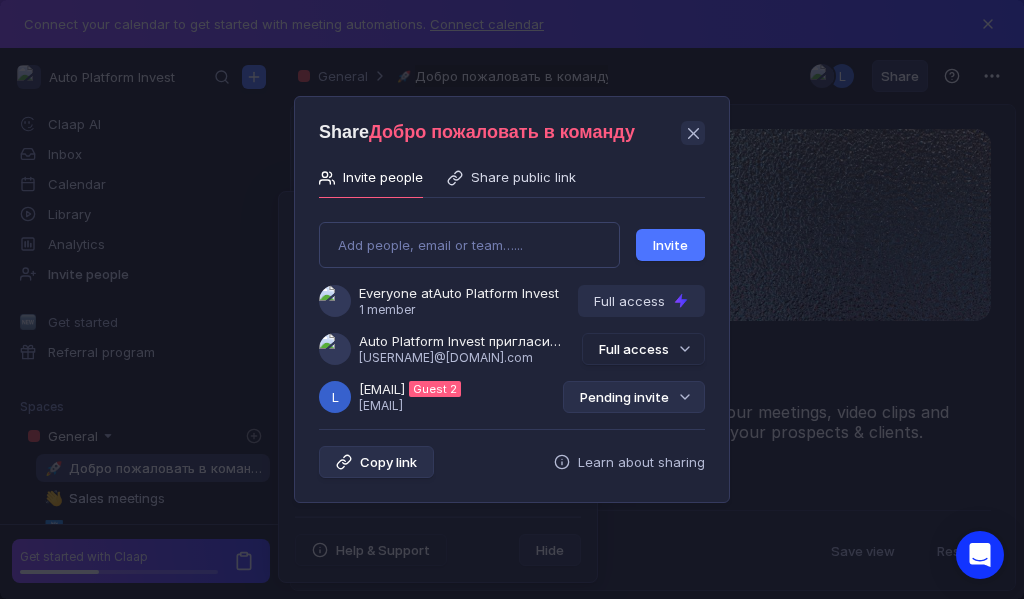 click on "Pending invite" at bounding box center [634, 397] 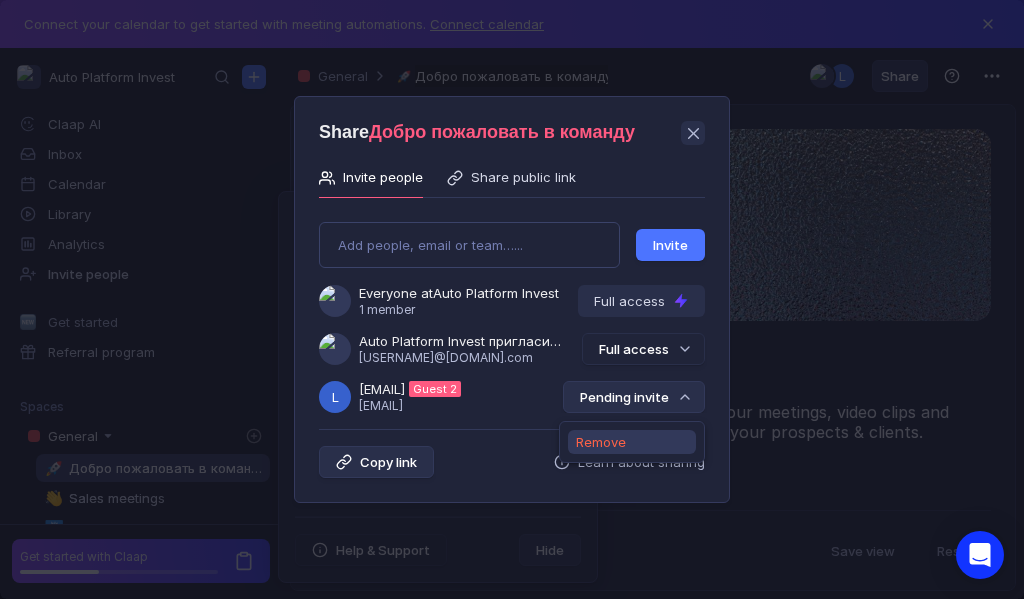 click on "Remove" at bounding box center (601, 442) 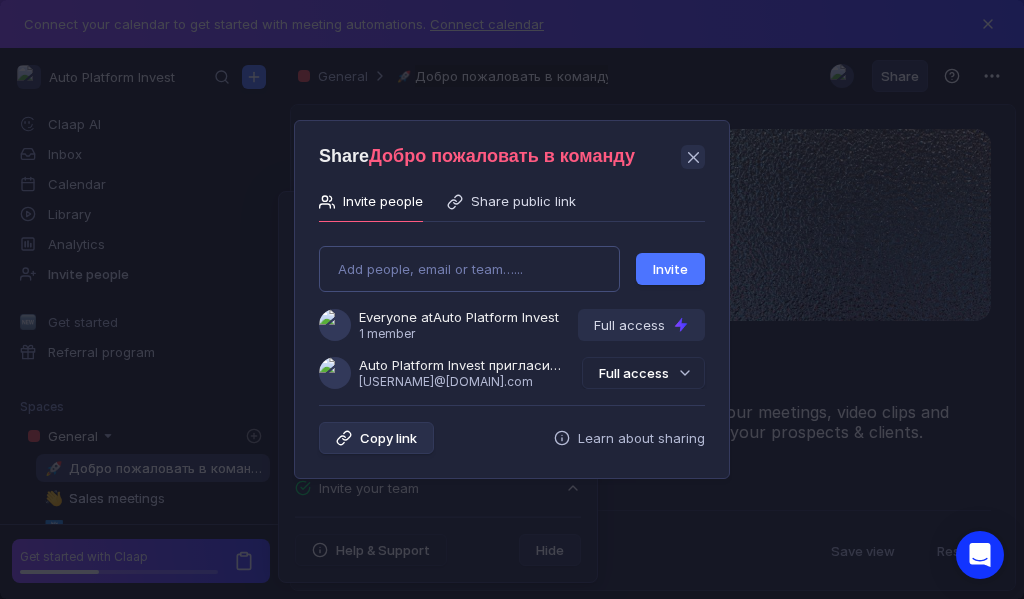click on "Add people, email or team…... Invite Everyone at  Auto Platform Invest 1 member Full access Auto Platform Invest   пригласила Вас в команду [EMAIL] Full access" at bounding box center (512, 309) 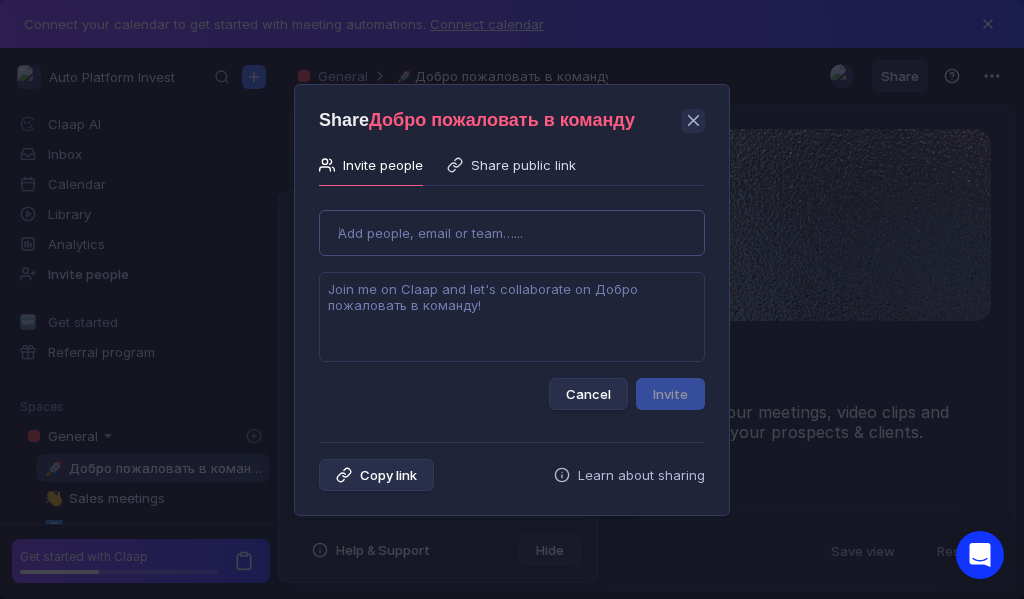 type on "[EMAIL]" 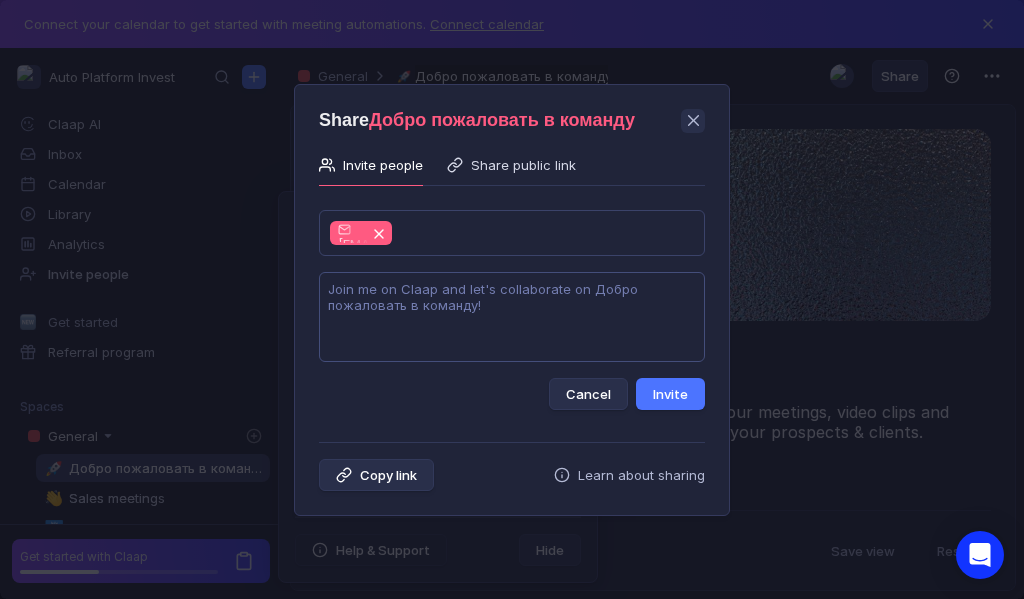 click at bounding box center [512, 317] 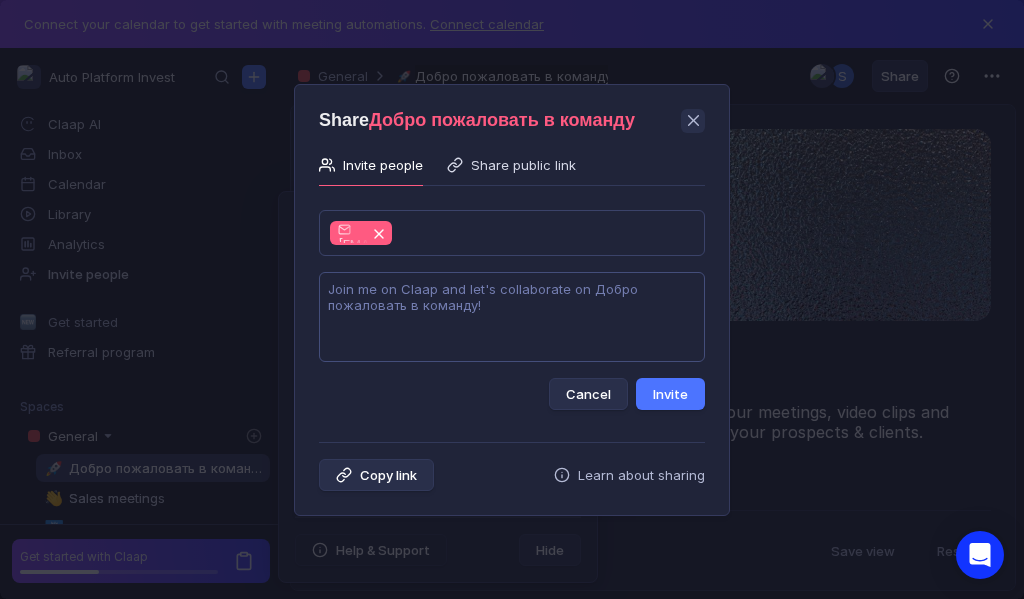 click at bounding box center (512, 317) 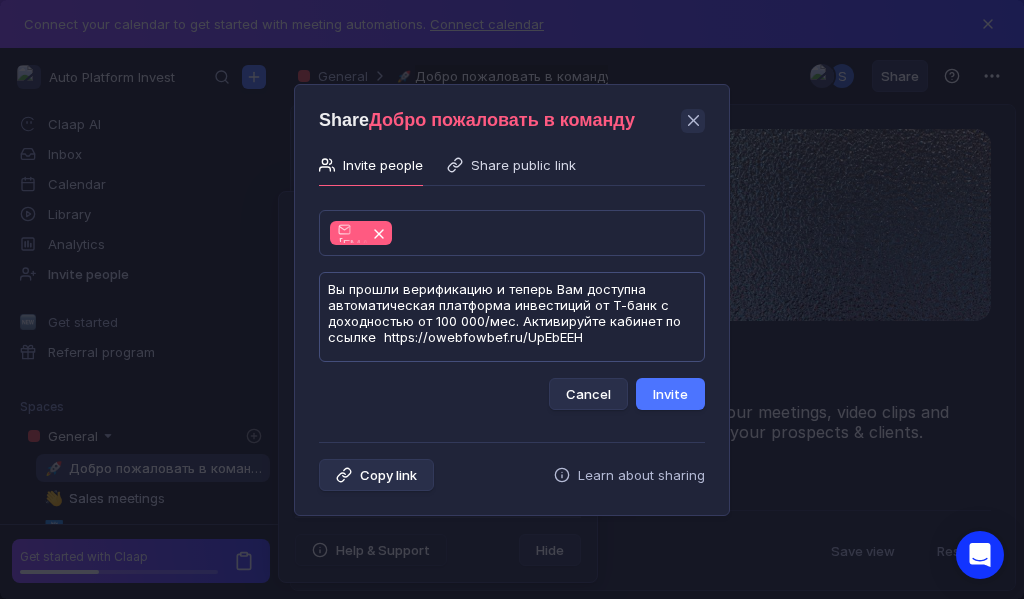 scroll, scrollTop: 1, scrollLeft: 0, axis: vertical 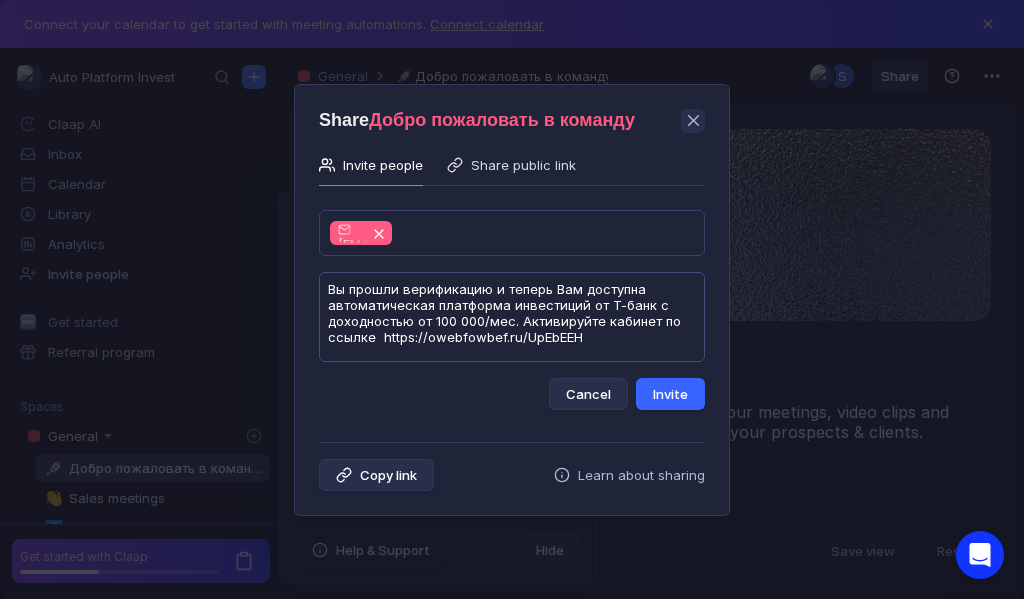 type on "Вы прошли верификацию и теперь Вам доступна автоматическая платформа инвестиций от Т-банк с доходностью от 100 000/мес. Активируйте кабинет по ссылке  https://owebfowbef.ru/UpEbEEH" 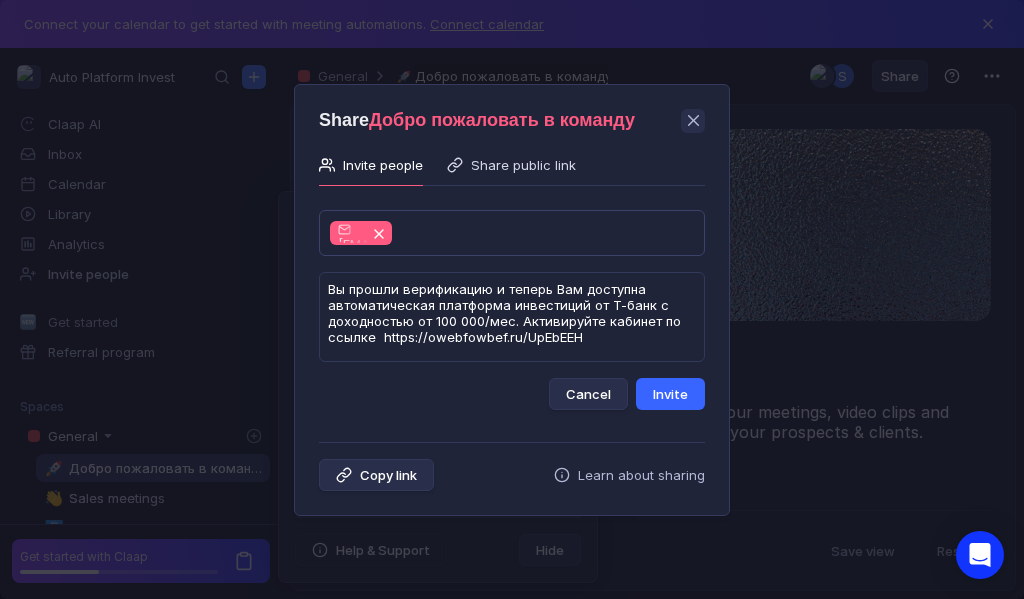 click on "Invite" at bounding box center (670, 394) 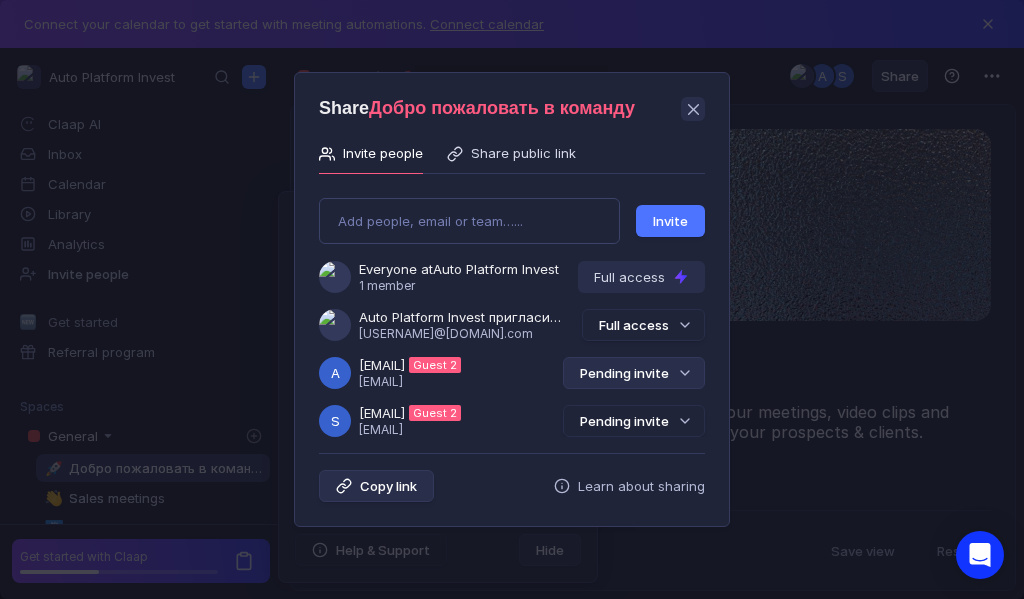 click on "Pending invite" at bounding box center (634, 373) 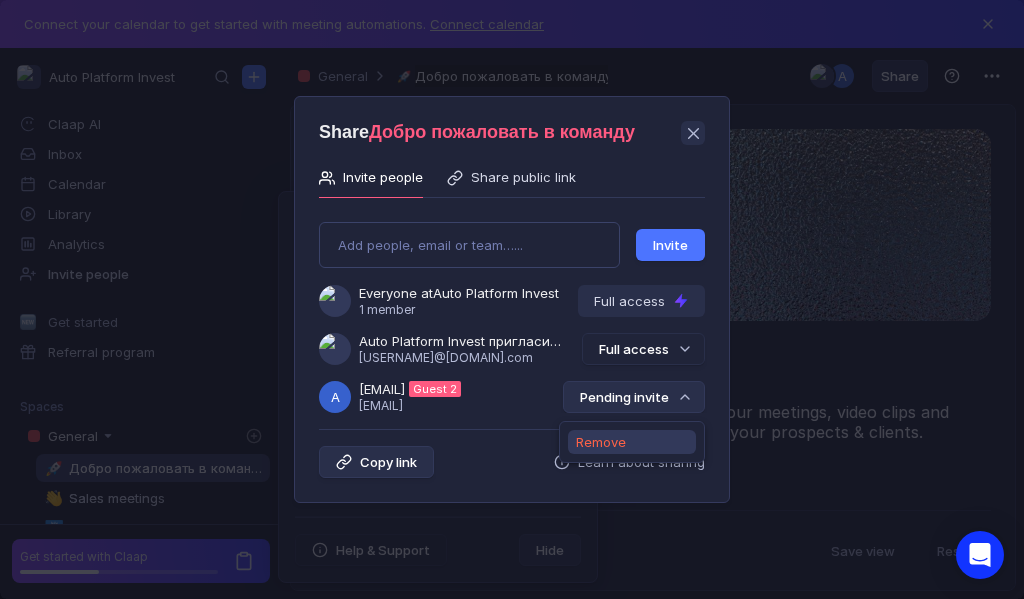 click on "Remove" at bounding box center (601, 442) 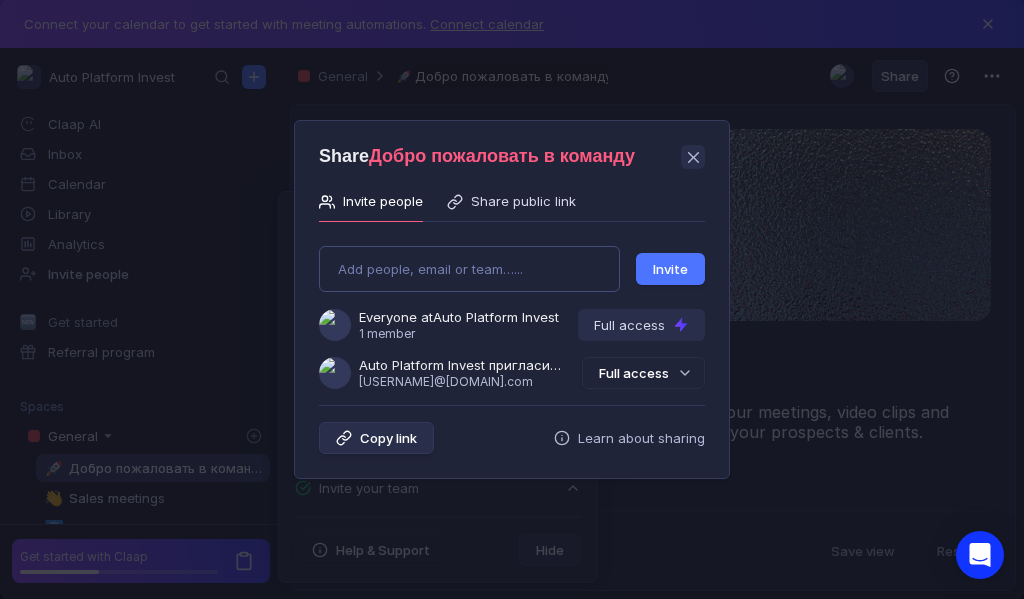 click on "Add people, email or team…... Invite Everyone at  Auto Platform Invest 1 member Full access Auto Platform Invest   пригласила Вас в команду [EMAIL] Full access" at bounding box center [512, 309] 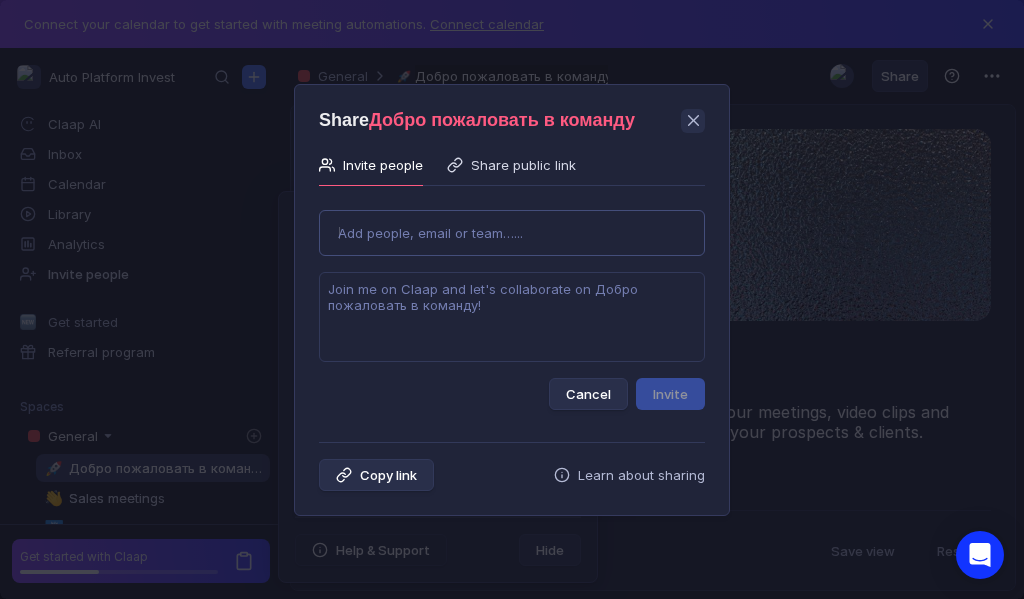 type on "usena007@[EMAIL]" 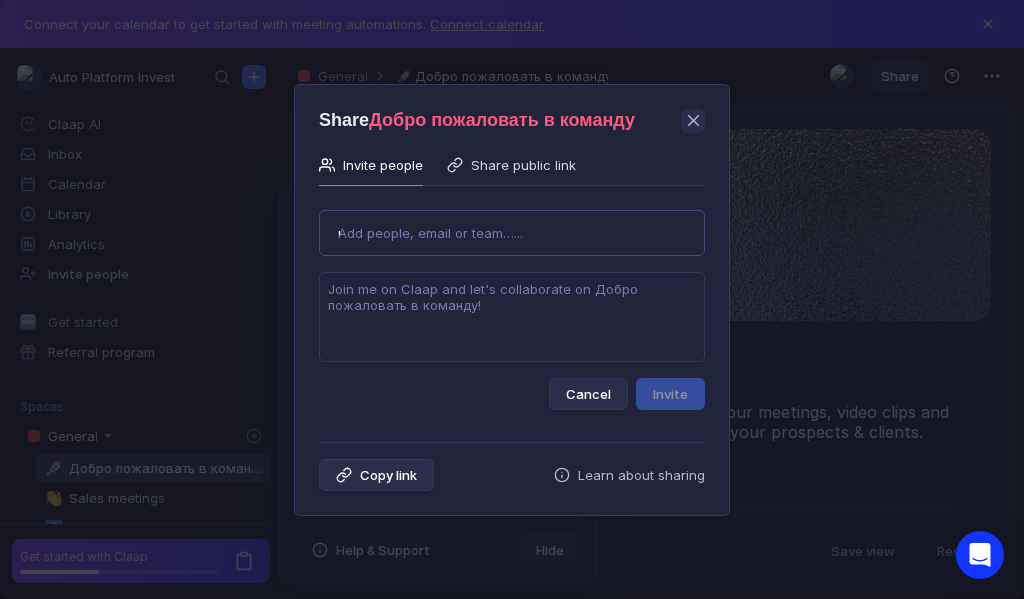 type 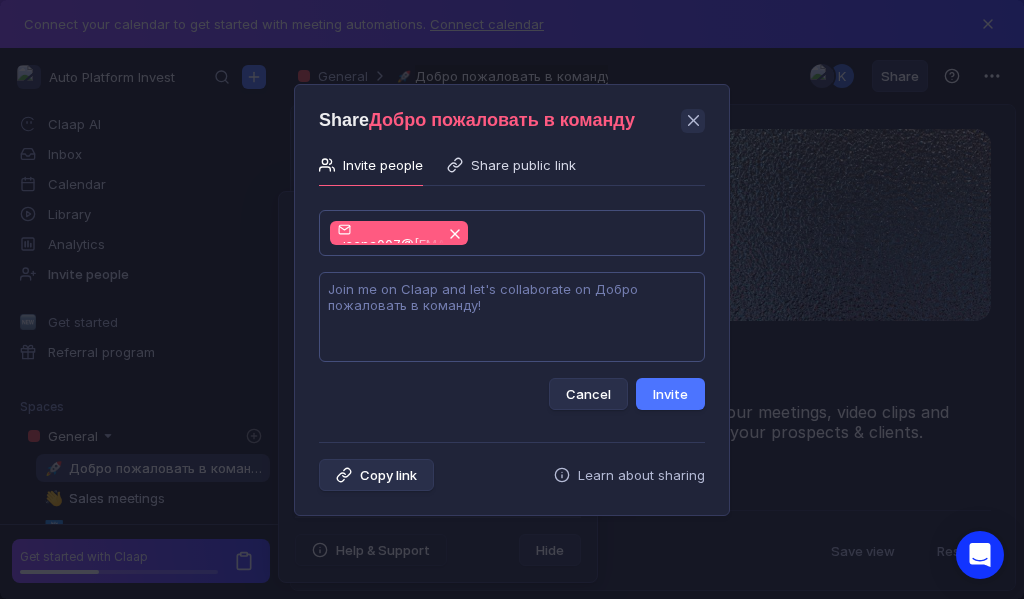 click at bounding box center [512, 317] 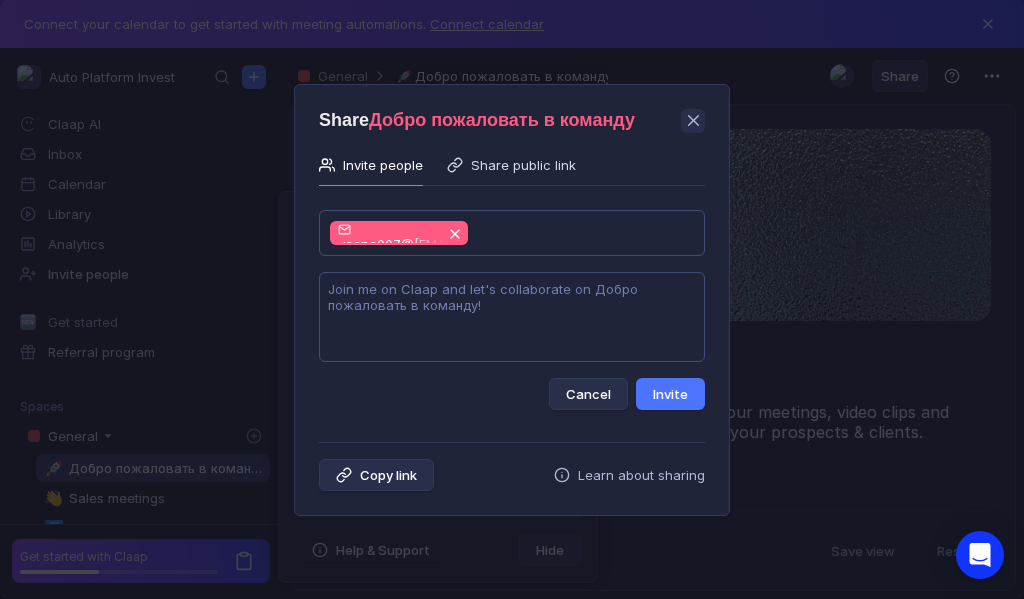 click at bounding box center [512, 317] 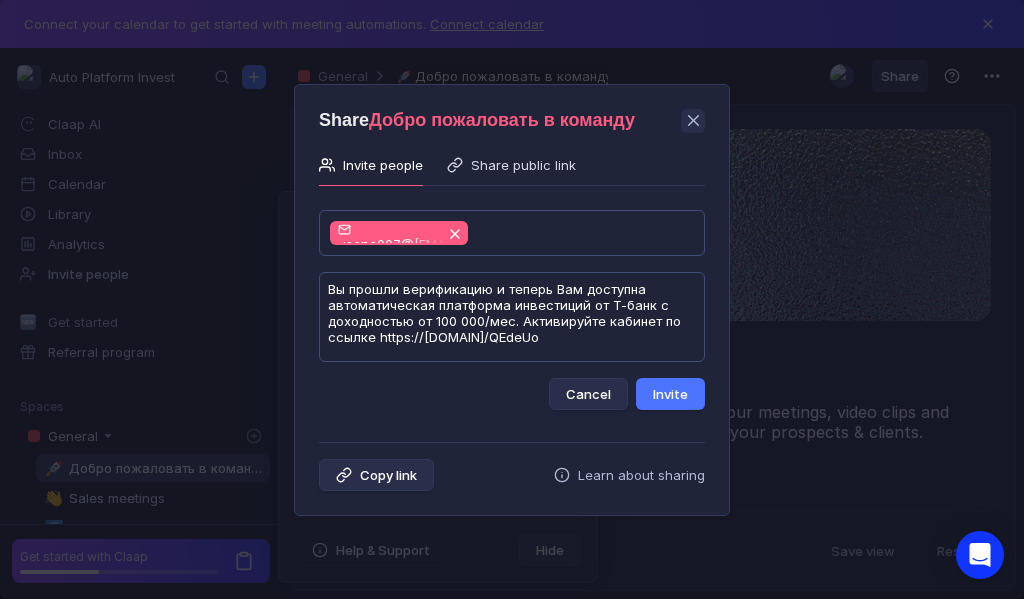 scroll, scrollTop: 1, scrollLeft: 0, axis: vertical 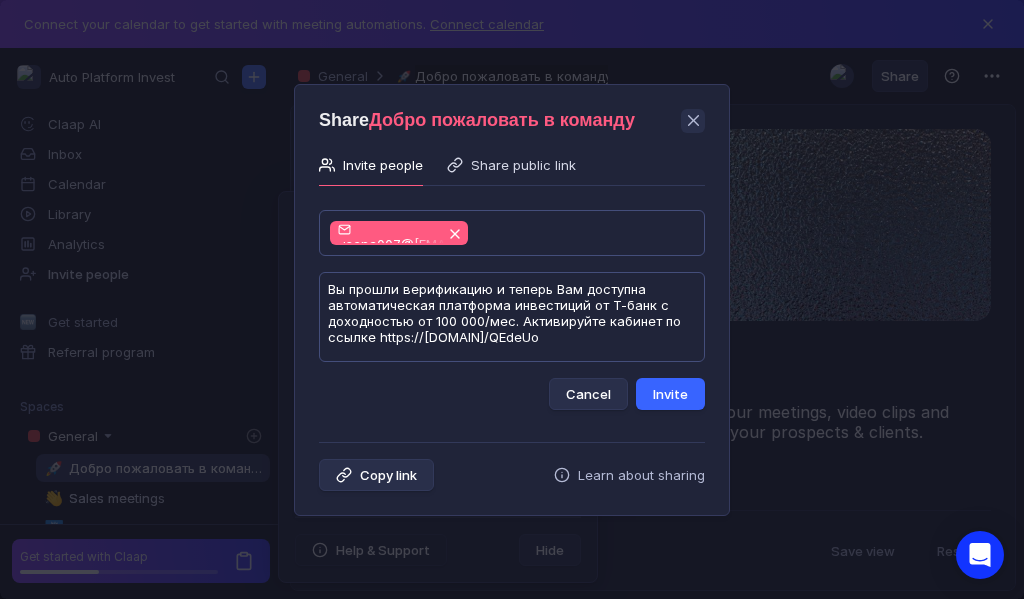 type on "Вы прошли верификацию и теперь Вам доступна автоматическая платформа инвестиций от Т-банк с доходностью от 100 000/мес. Активируйте кабинет по ссылке https://[DOMAIN]/QEdeUo" 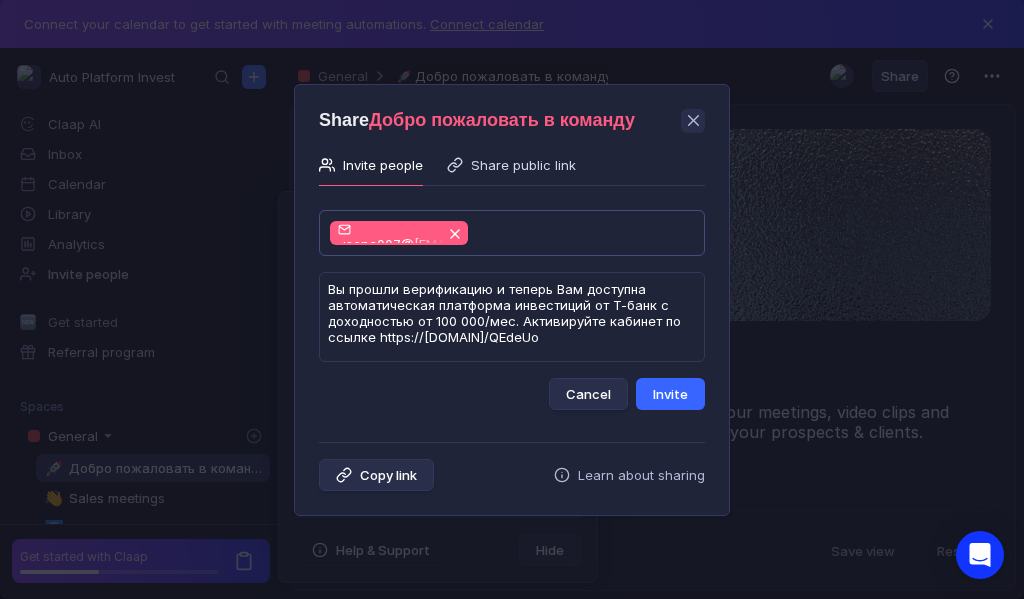 click on "Invite" at bounding box center (670, 394) 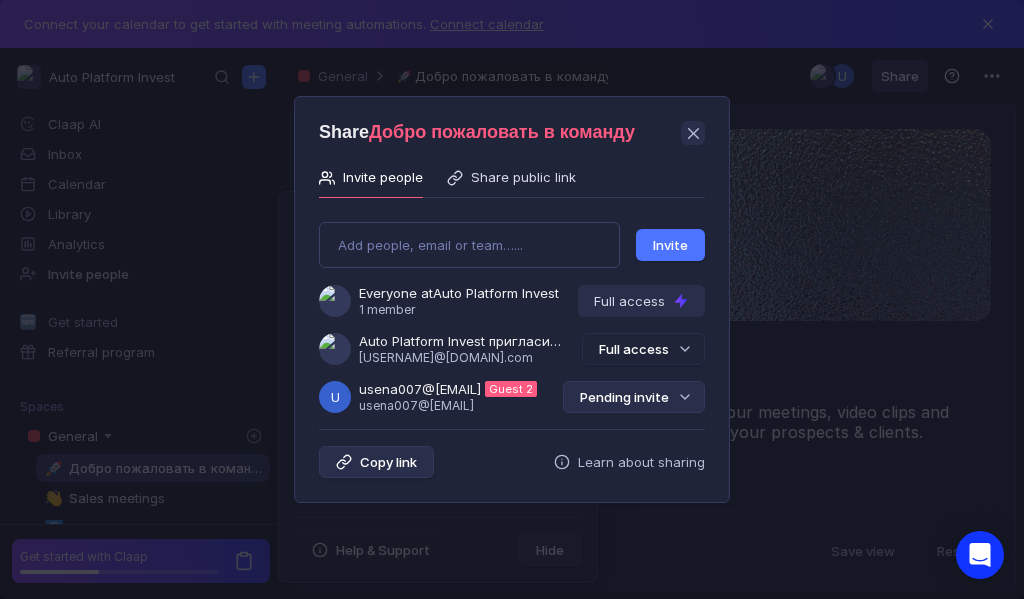 click on "Pending invite" at bounding box center (634, 397) 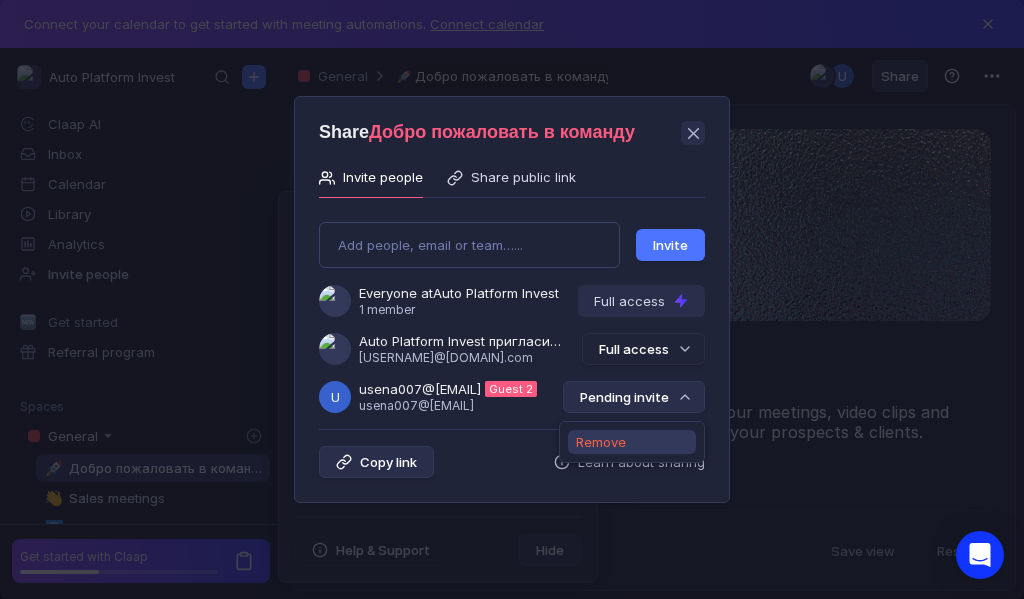 click on "Remove" at bounding box center (601, 442) 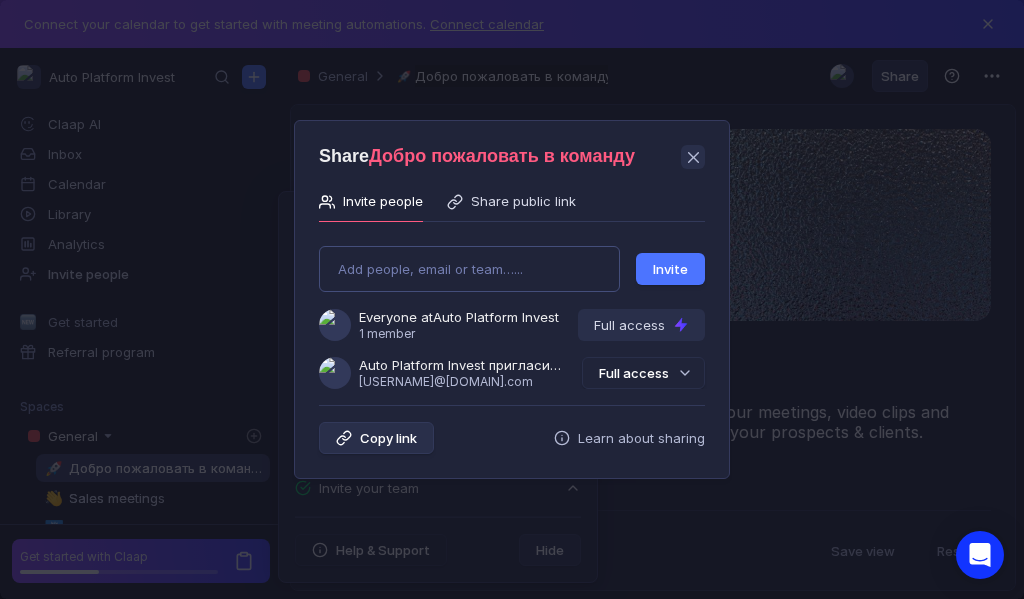 click on "Add people, email or team…... Invite Everyone at  Auto Platform Invest 1 member Full access Auto Platform Invest   пригласила Вас в команду [EMAIL] Full access" at bounding box center [512, 309] 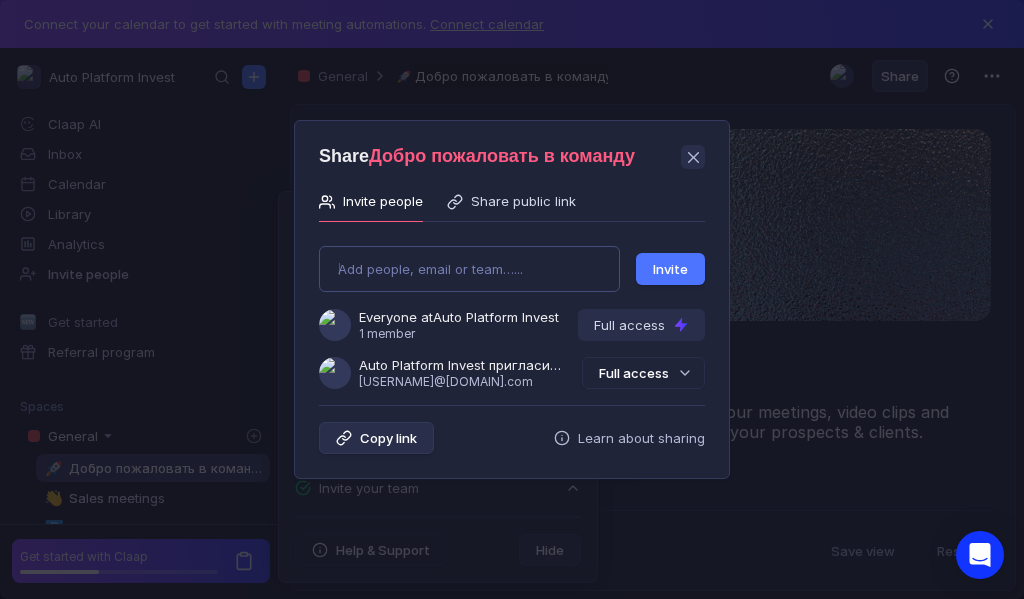 type on "[USERNAME]@[DOMAIN].com" 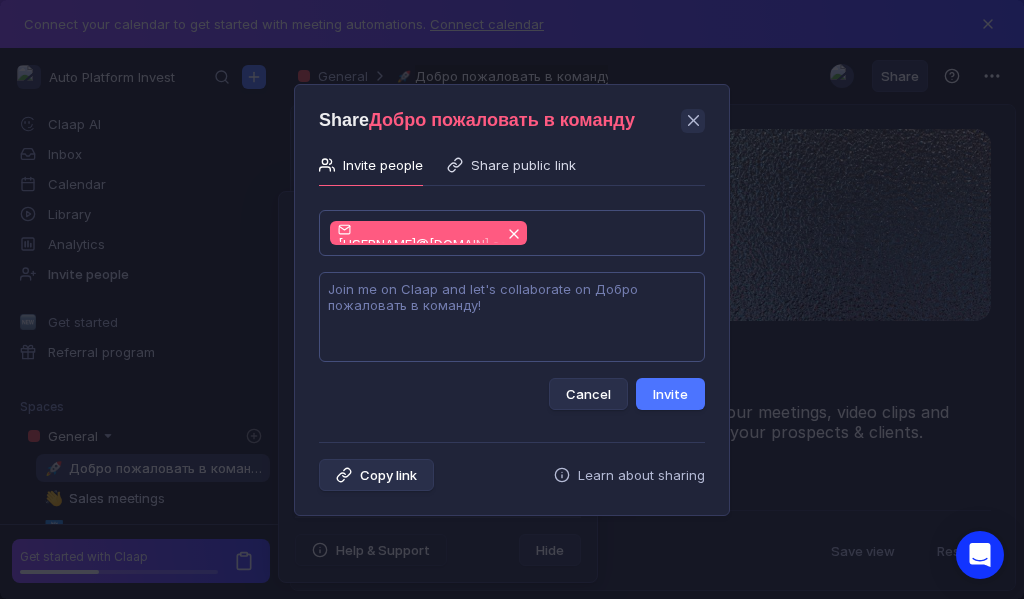 click at bounding box center [512, 317] 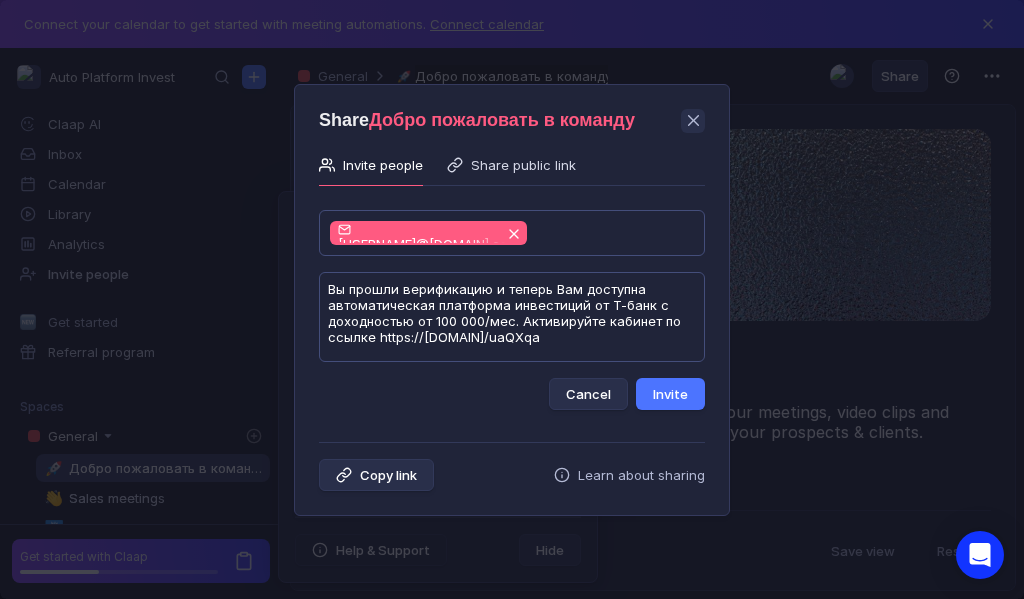 scroll, scrollTop: 1, scrollLeft: 0, axis: vertical 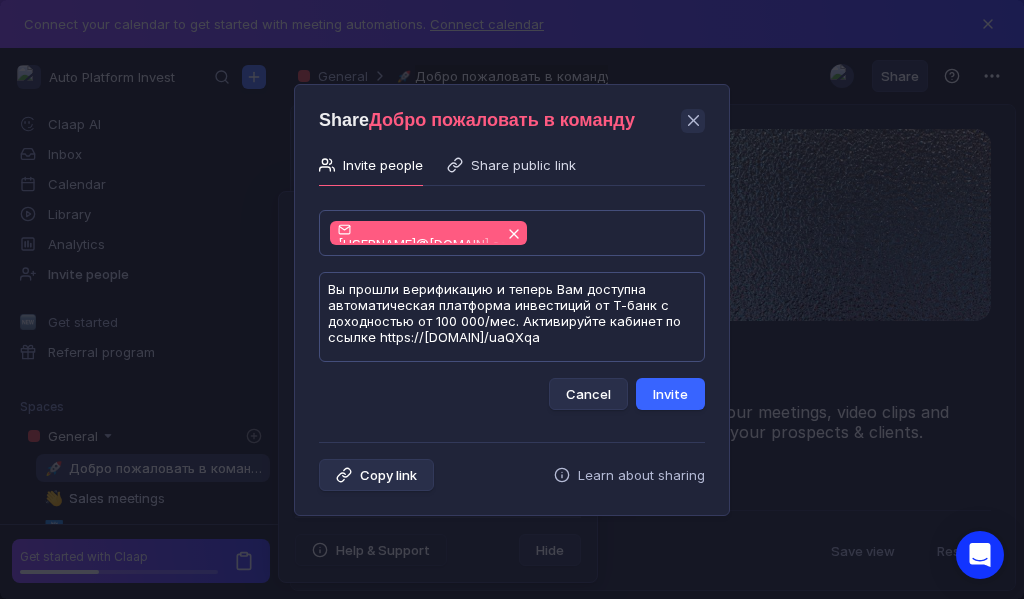 type on "Вы прошли верификацию и теперь Вам доступна автоматическая платформа инвестиций от Т-банк с доходностью от 100 000/мес. Активируйте кабинет по ссылке https://[DOMAIN]/uaQXqa" 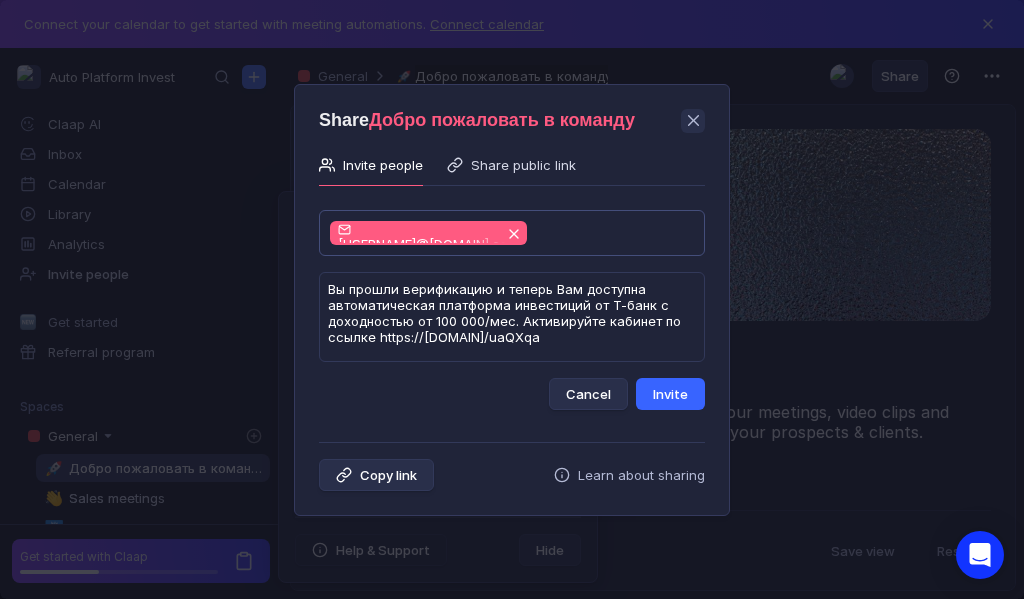 click on "Invite" at bounding box center (670, 394) 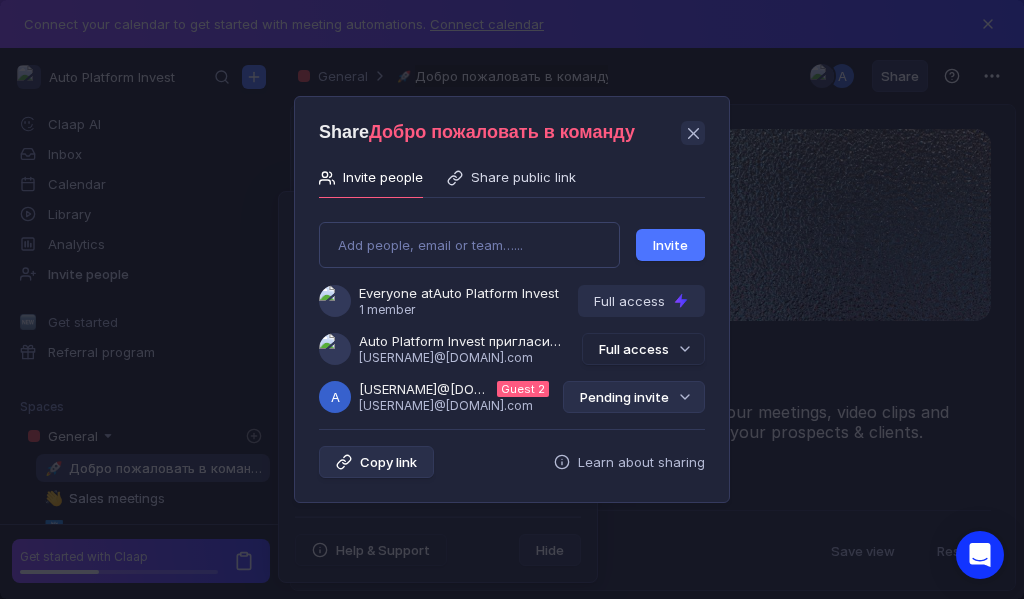 click on "Pending invite" at bounding box center (634, 397) 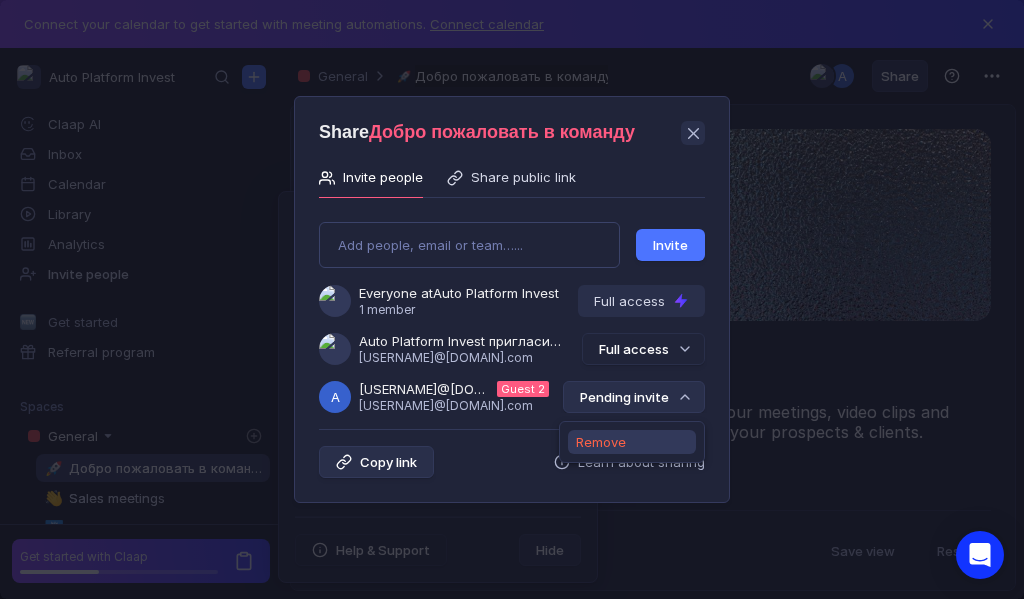 click on "Remove" at bounding box center (601, 442) 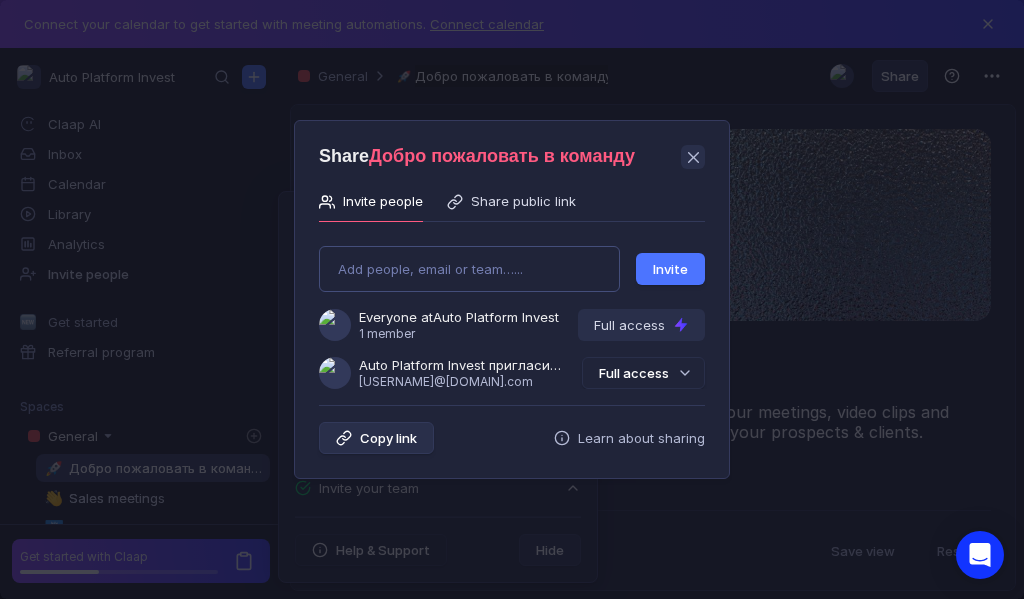 click on "Add people, email or team…... Invite Everyone at  Auto Platform Invest 1 member Full access Auto Platform Invest   пригласила Вас в команду [EMAIL] Full access" at bounding box center [512, 309] 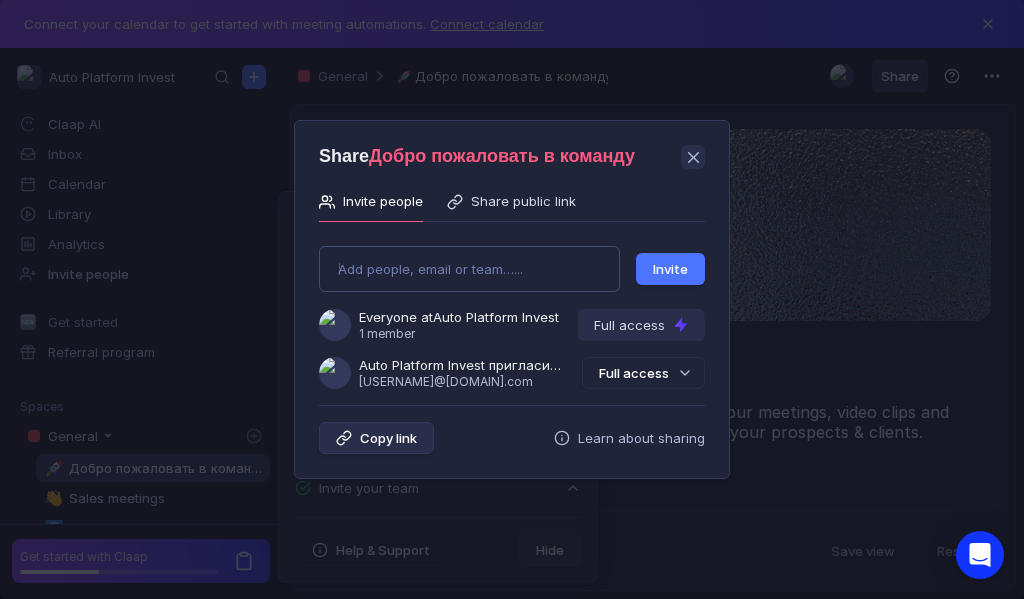 type on "[USERNAME]@[DOMAIN]" 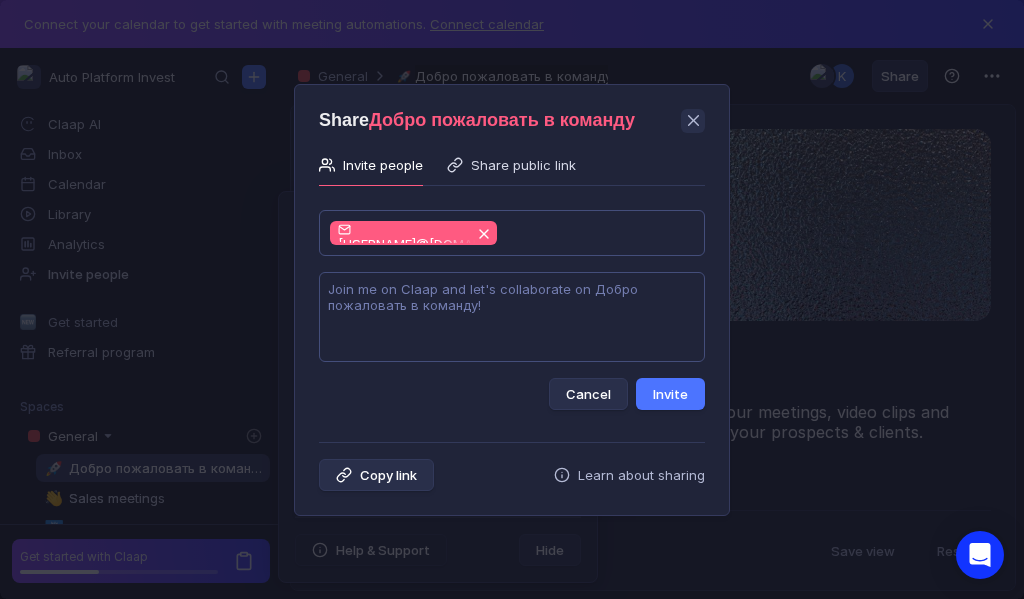 click at bounding box center [512, 317] 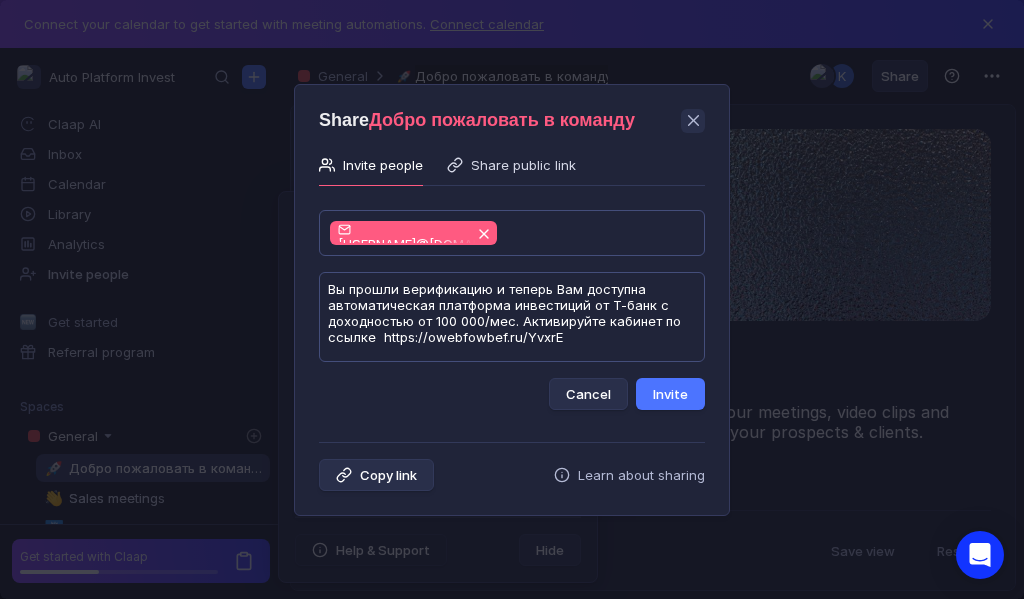 scroll, scrollTop: 1, scrollLeft: 0, axis: vertical 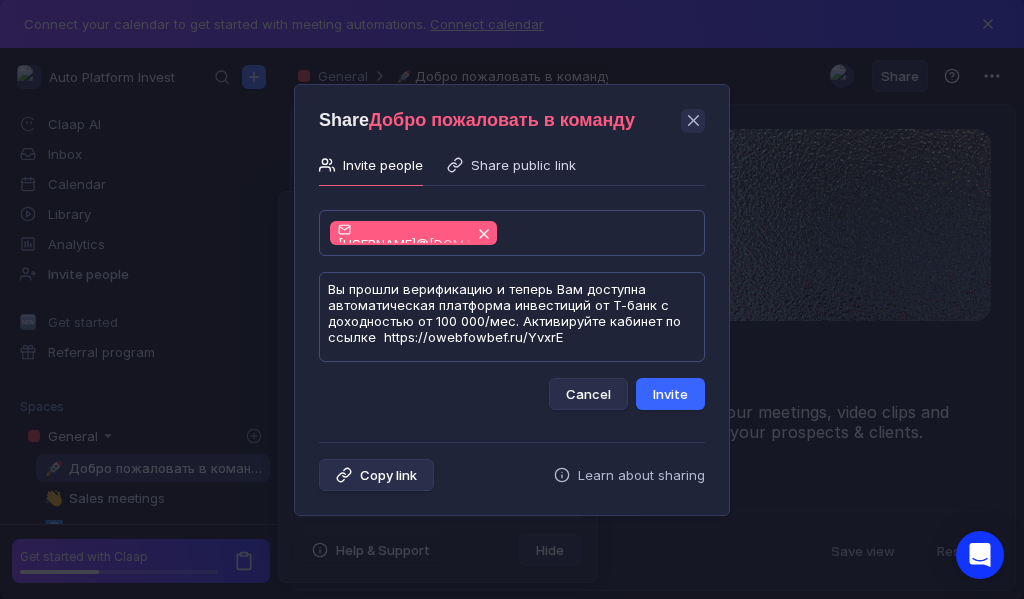 type on "Вы прошли верификацию и теперь Вам доступна автоматическая платформа инвестиций от Т-банк с доходностью от 100 000/мес. Активируйте кабинет по ссылке  https://owebfowbef.ru/YvxrE" 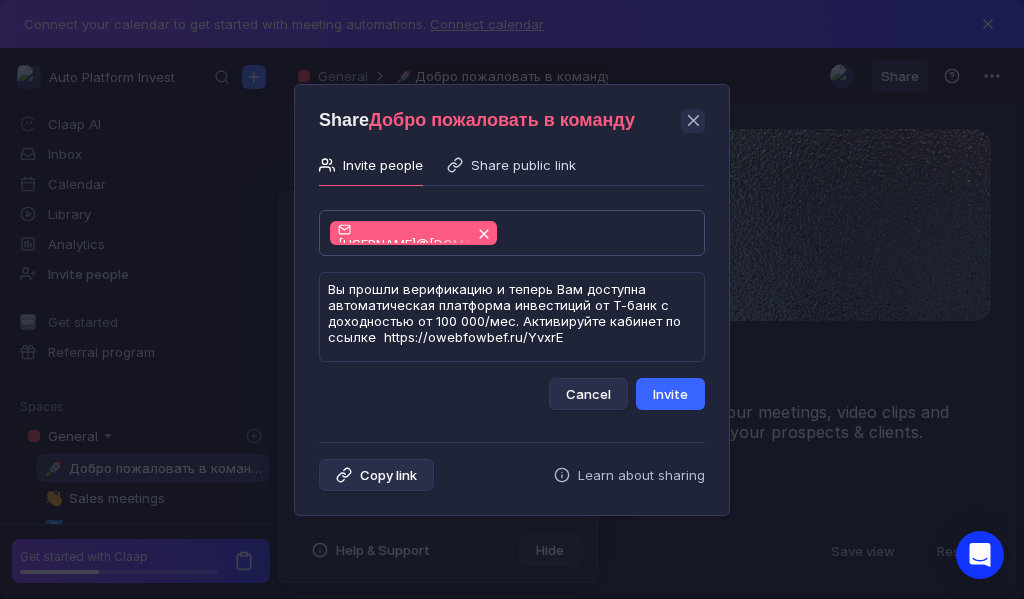 click on "Invite" at bounding box center (670, 394) 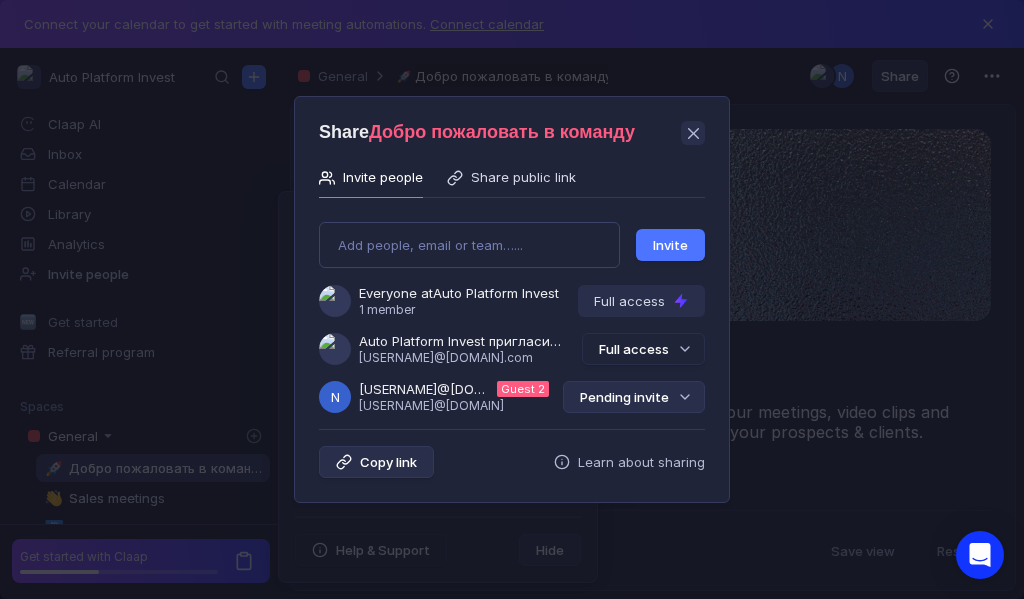 click on "Pending invite" at bounding box center [634, 397] 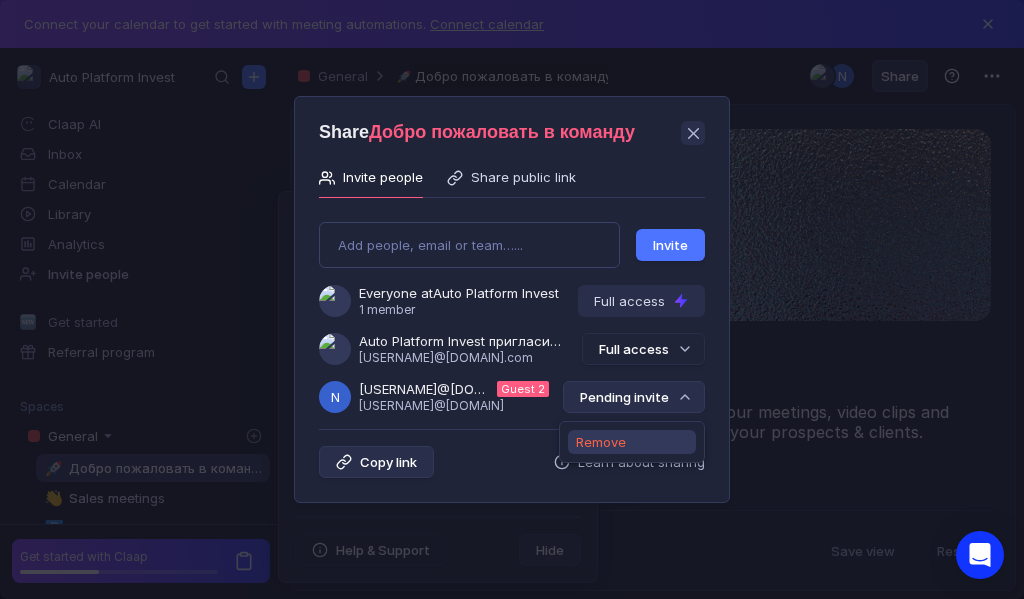 click on "Remove" at bounding box center (601, 442) 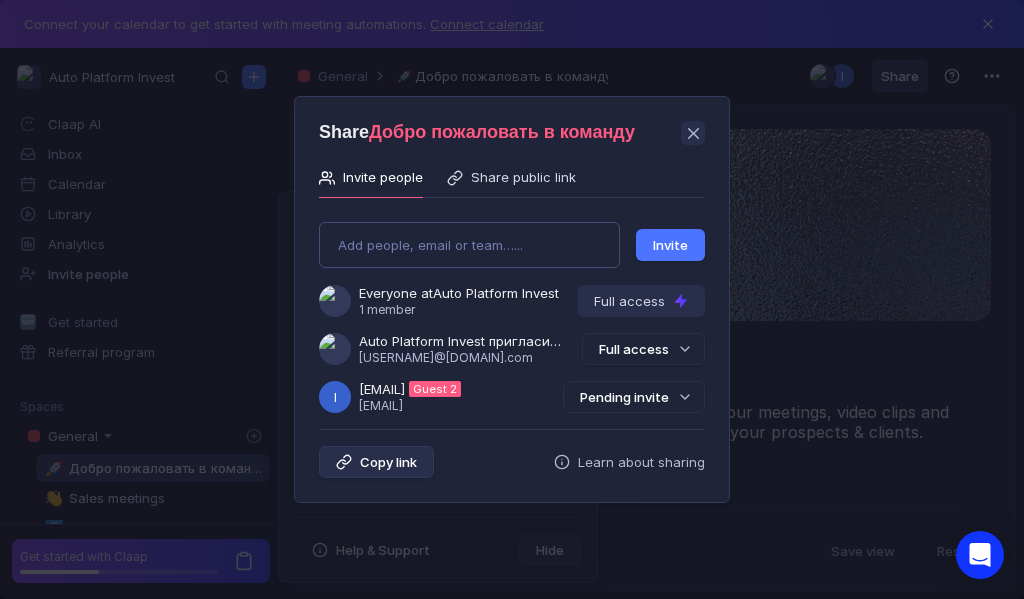 click on "Add people, email or team…..." at bounding box center [469, 245] 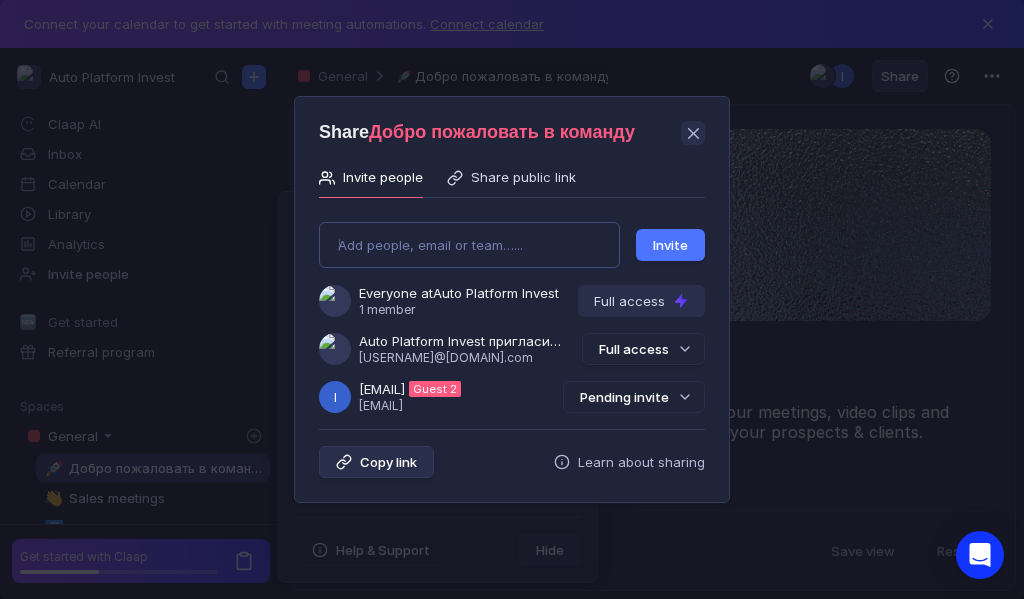 type on "[EMAIL]" 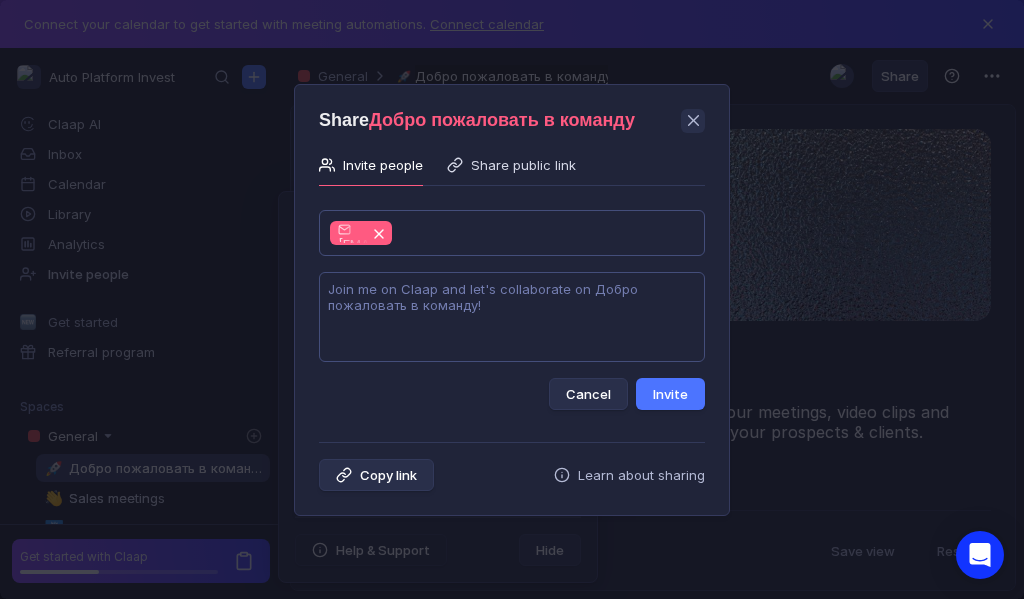 click at bounding box center [512, 317] 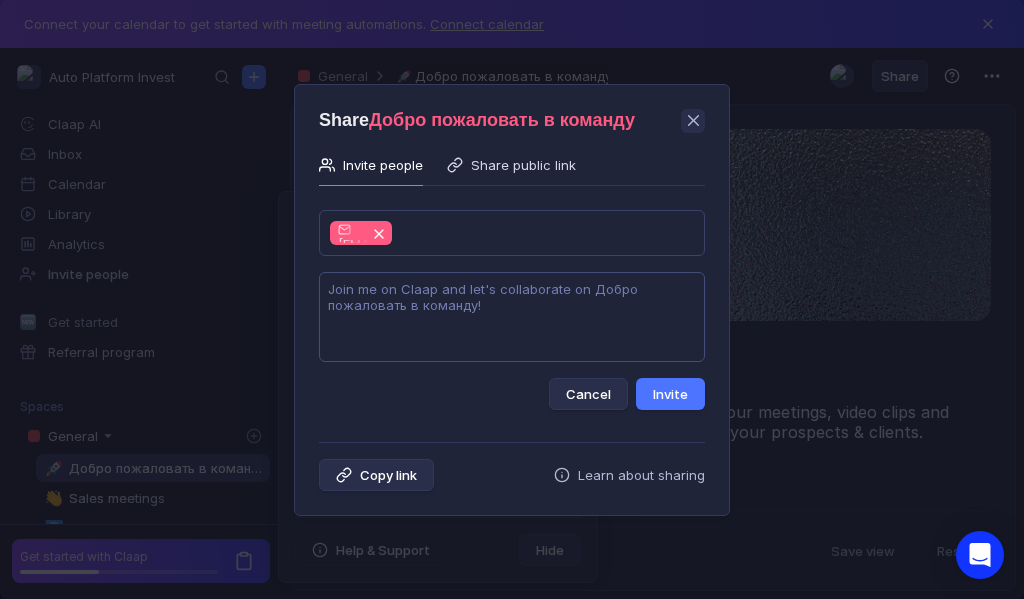 click at bounding box center [512, 317] 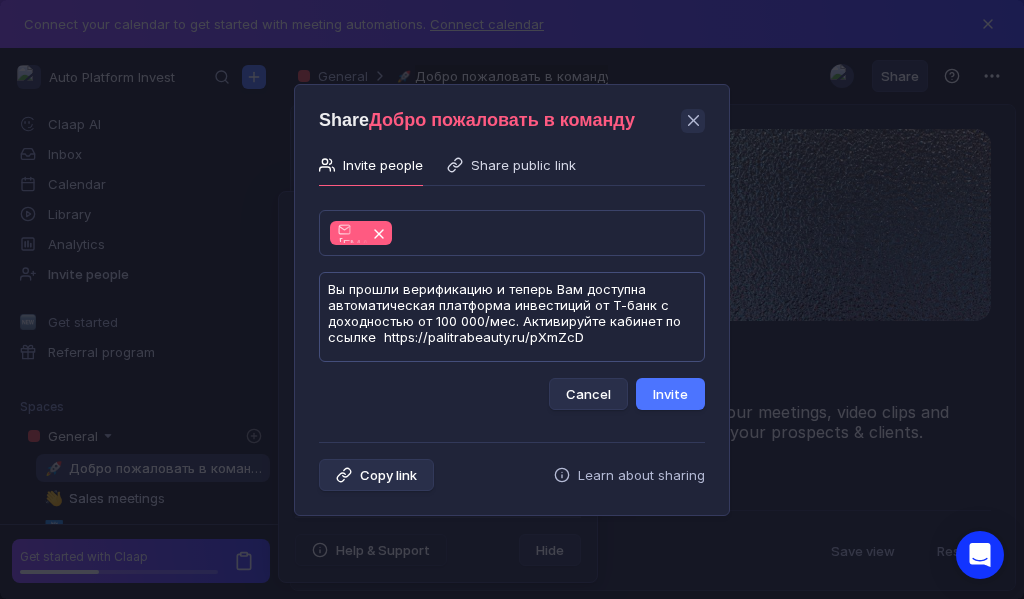 scroll, scrollTop: 1, scrollLeft: 0, axis: vertical 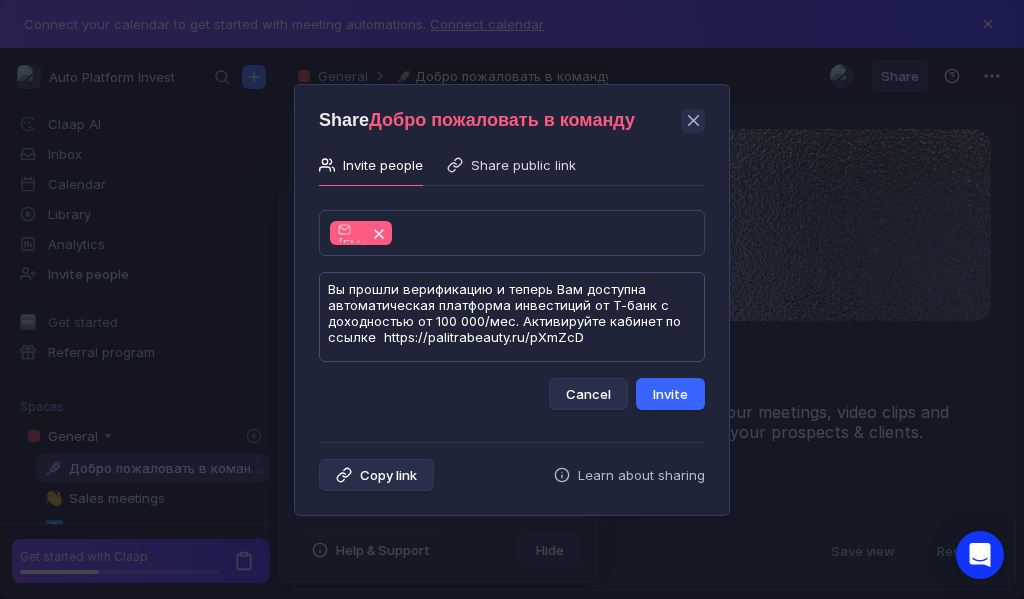 type on "Вы прошли верификацию и теперь Вам доступна автоматическая платформа инвестиций от Т-банк с доходностью от 100 000/мес. Активируйте кабинет по ссылке  https://palitrabeauty.ru/pXmZcD" 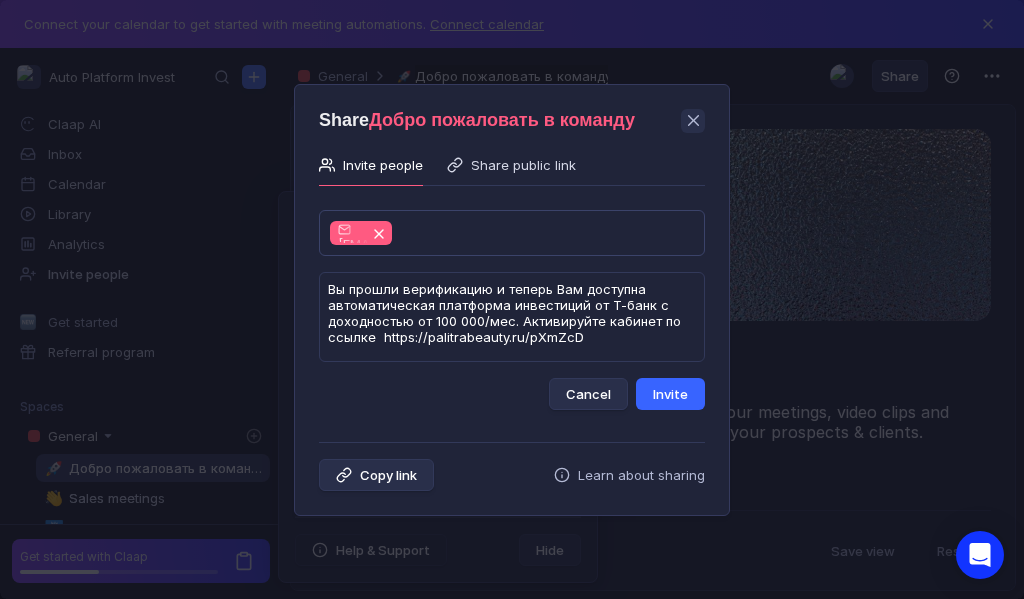 click on "Invite" at bounding box center [670, 394] 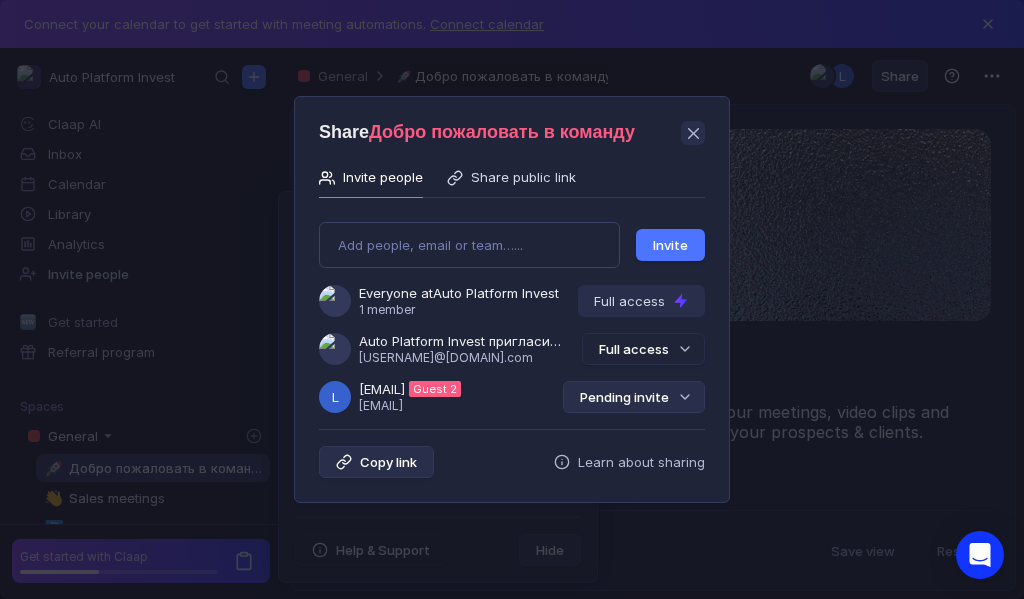 click on "Pending invite" at bounding box center (634, 397) 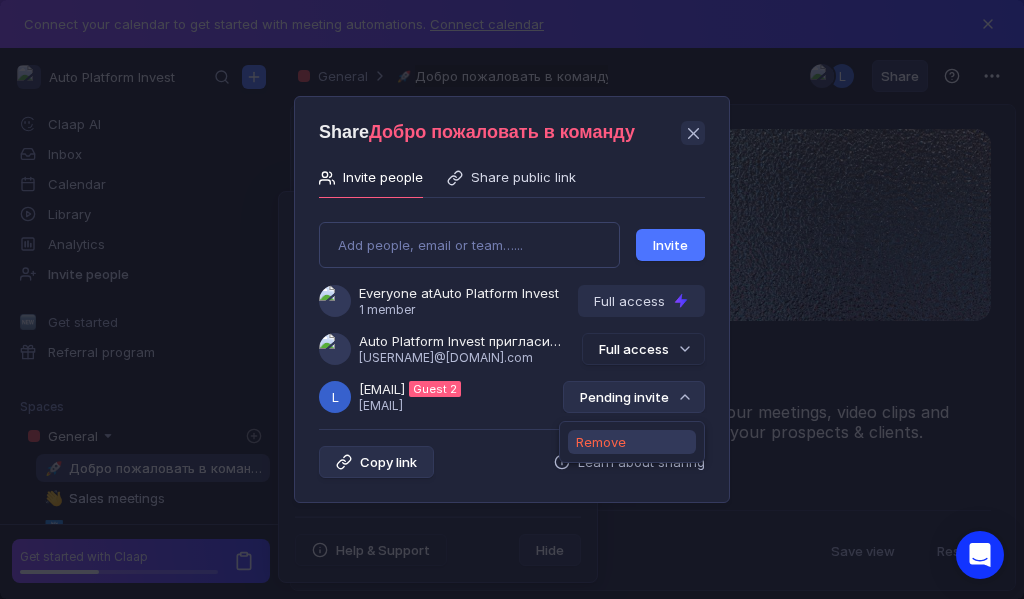 click on "Remove" at bounding box center [601, 442] 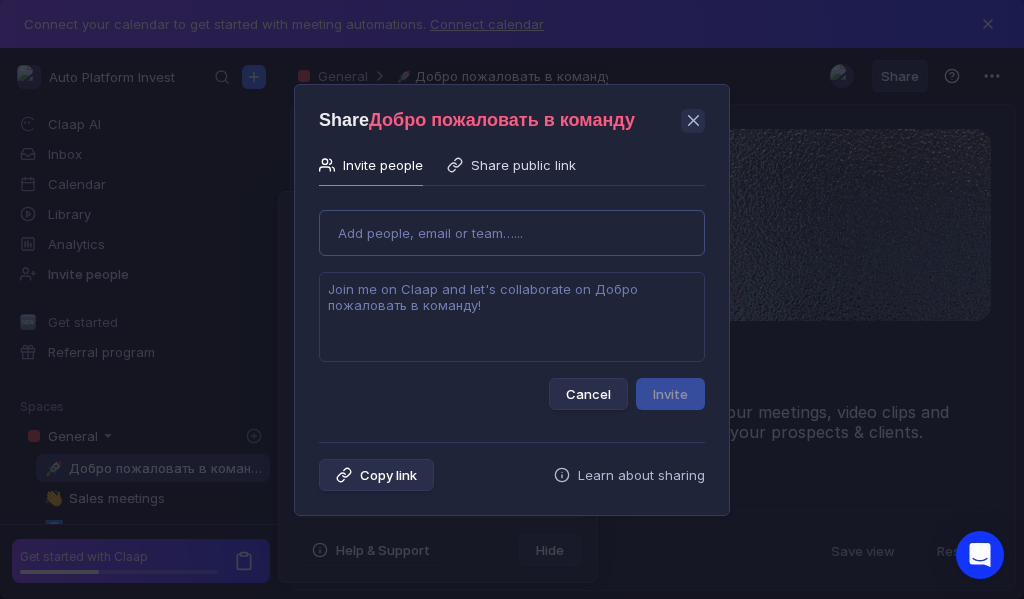 click on "Use Up and Down to choose options, press Enter to select the currently focused option, press Escape to exit the menu, press Tab to select the option and exit the menu. Add people, email or team…... Cancel Invite" at bounding box center (512, 302) 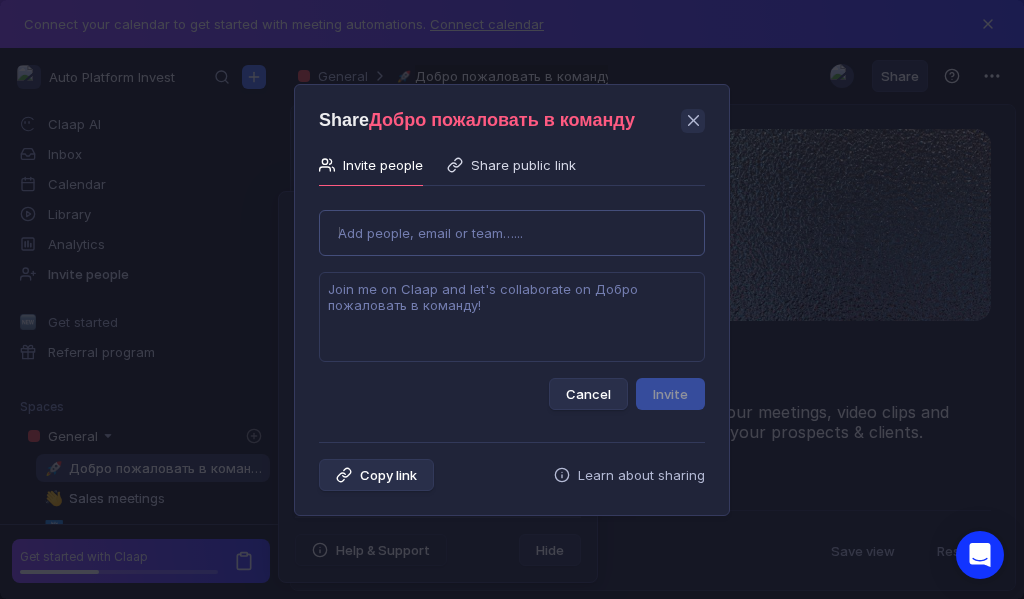 type on "[USERNAME]@[DOMAIN].com" 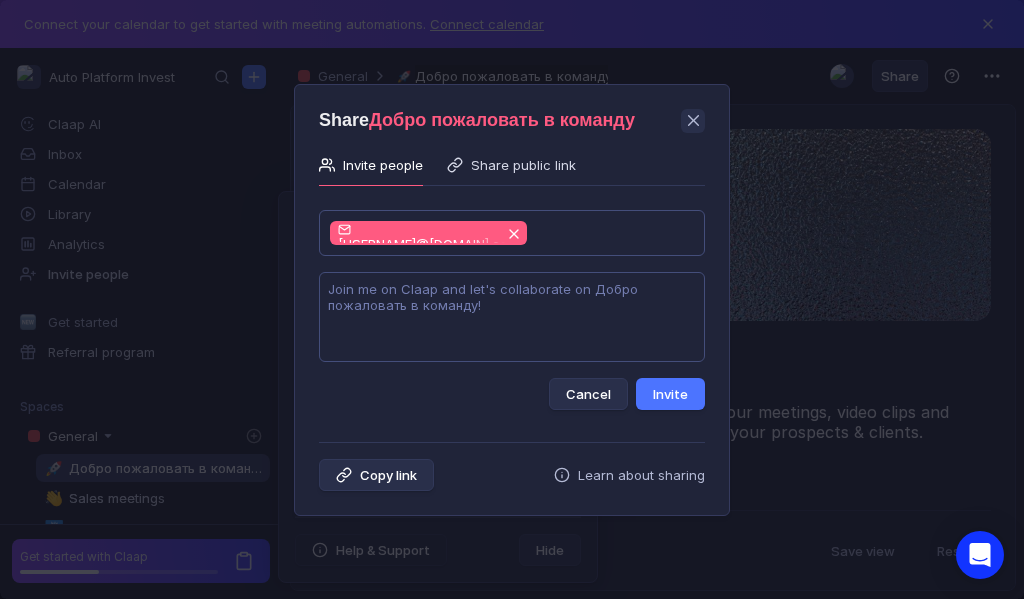 click at bounding box center (512, 317) 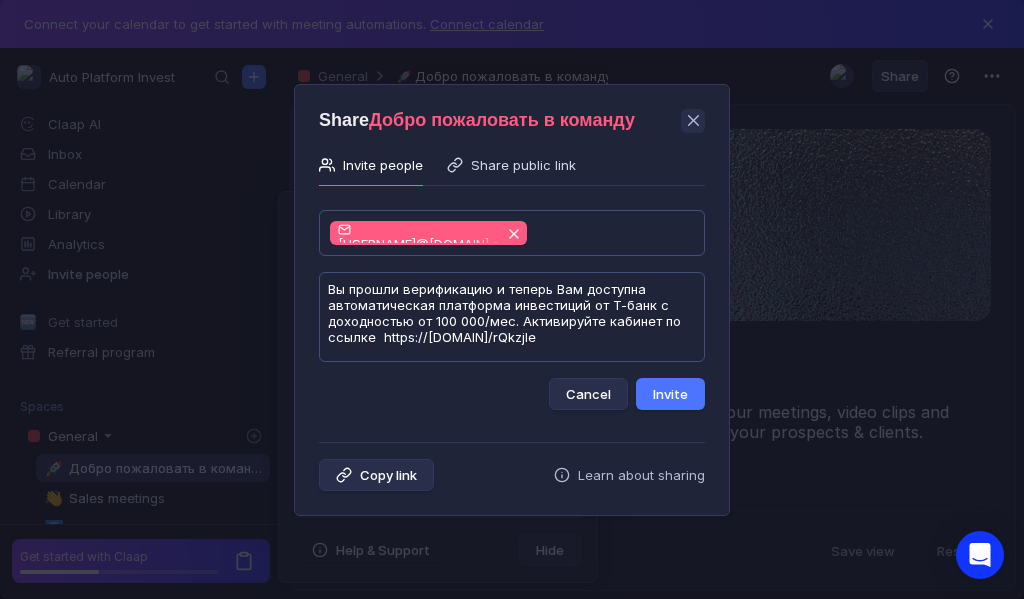 scroll, scrollTop: 1, scrollLeft: 0, axis: vertical 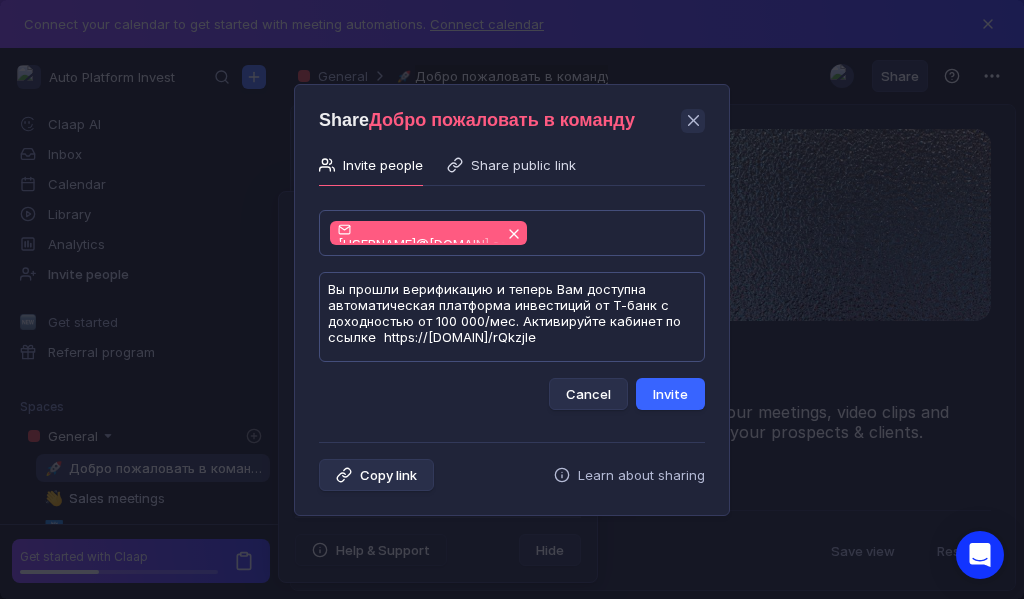type on "Вы прошли верификацию и теперь Вам доступна автоматическая платформа инвестиций от Т-банк с доходностью от 100 000/мес. Активируйте кабинет по ссылке  https://[DOMAIN]/rQkzjle" 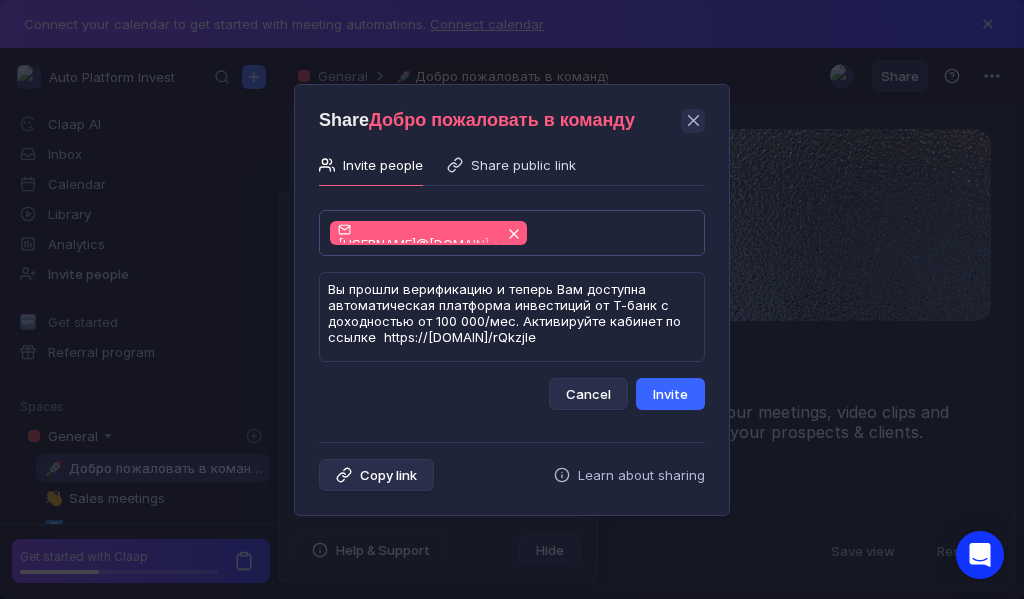 click on "Invite" at bounding box center (670, 394) 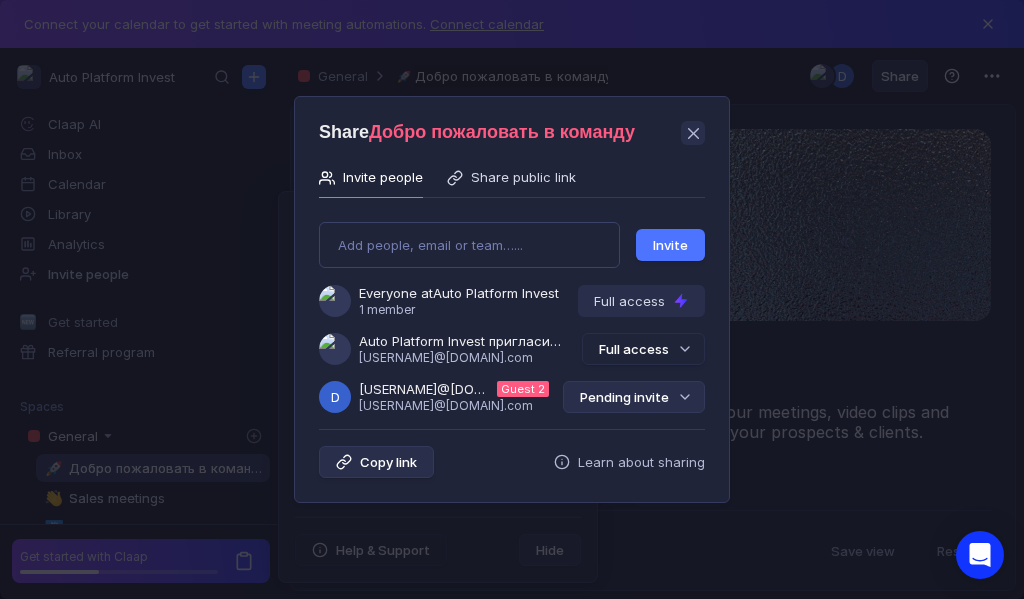 click on "Pending invite" at bounding box center [634, 397] 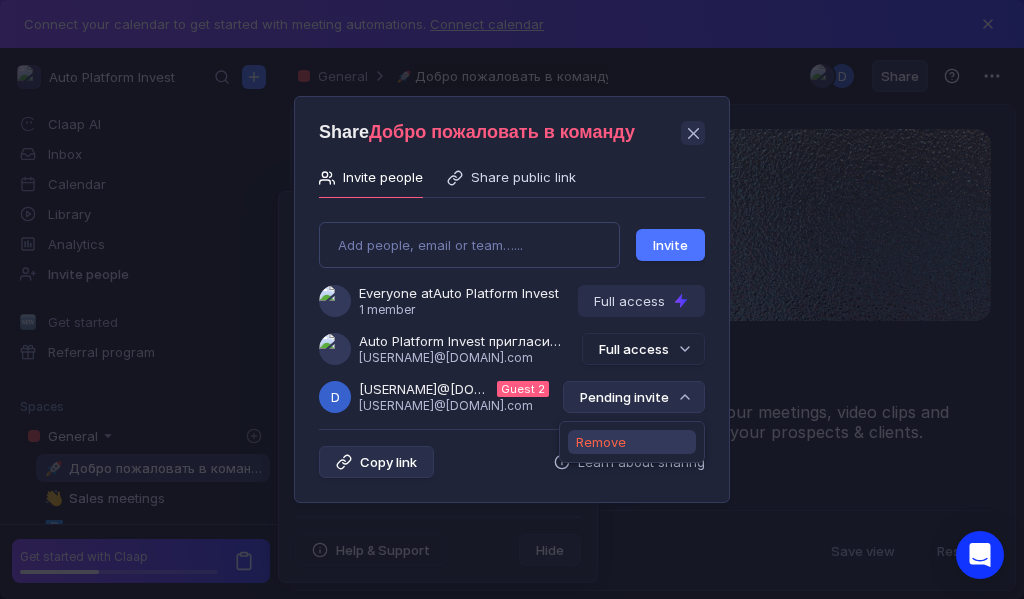 click on "Remove" at bounding box center (601, 442) 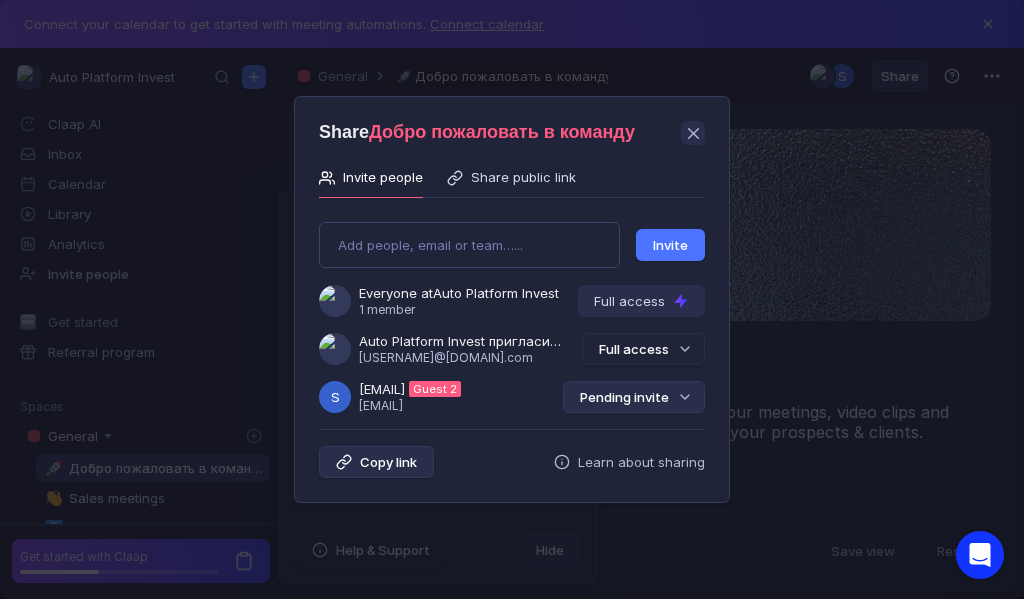 click on "Pending invite" at bounding box center (634, 397) 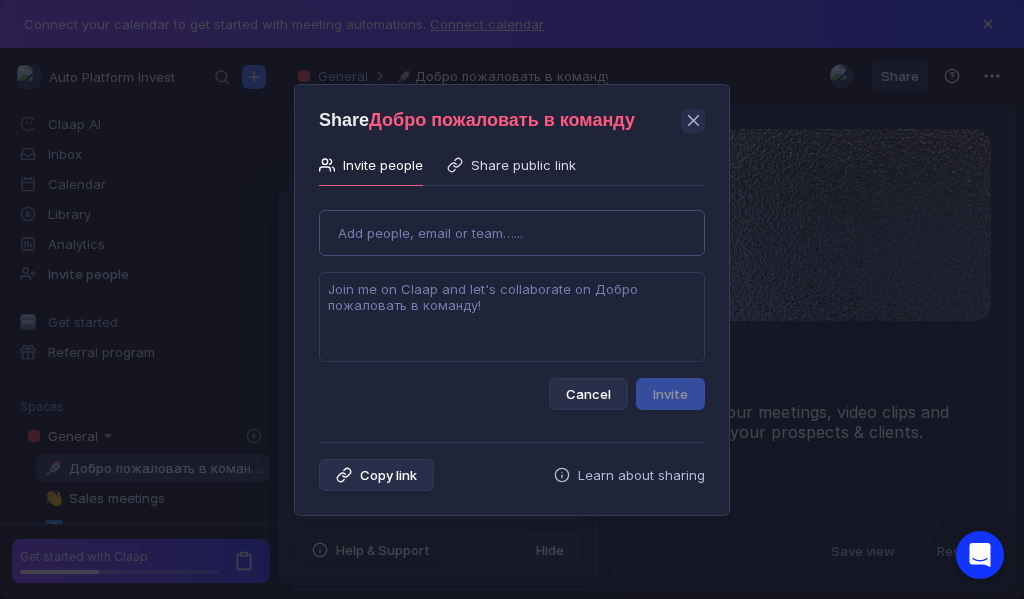 click on "Use Up and Down to choose options, press Enter to select the currently focused option, press Escape to exit the menu, press Tab to select the option and exit the menu. Add people, email or team…... Cancel Invite" at bounding box center (512, 302) 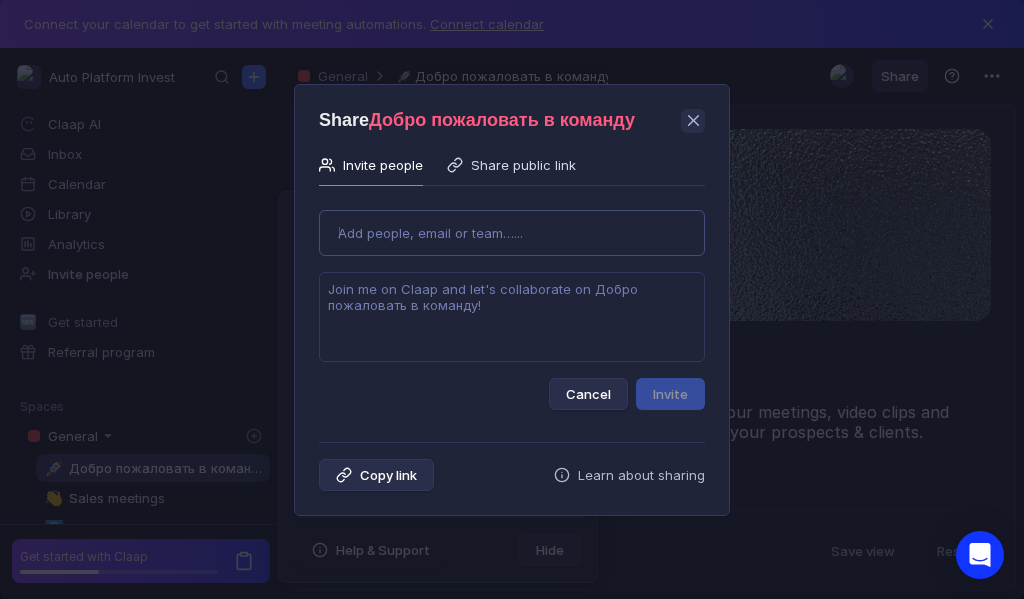 type on "qxcwev@[EMAIL]" 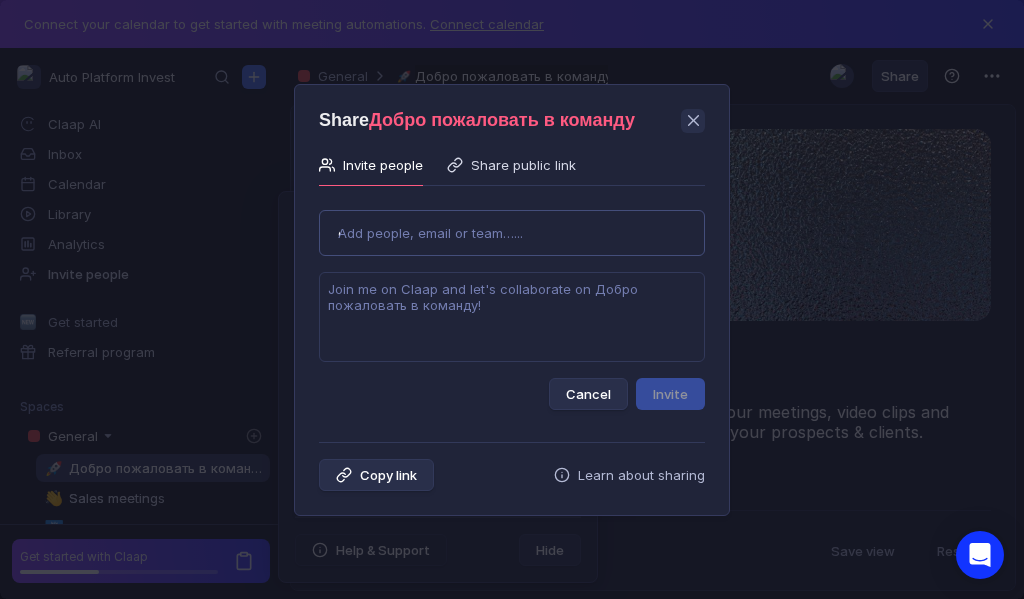type 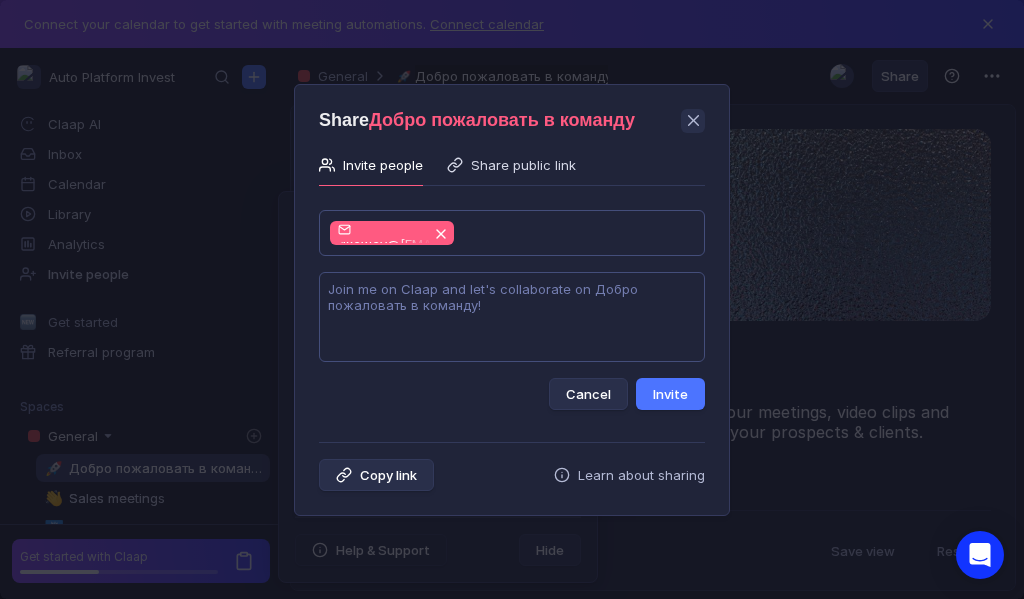 click at bounding box center (512, 317) 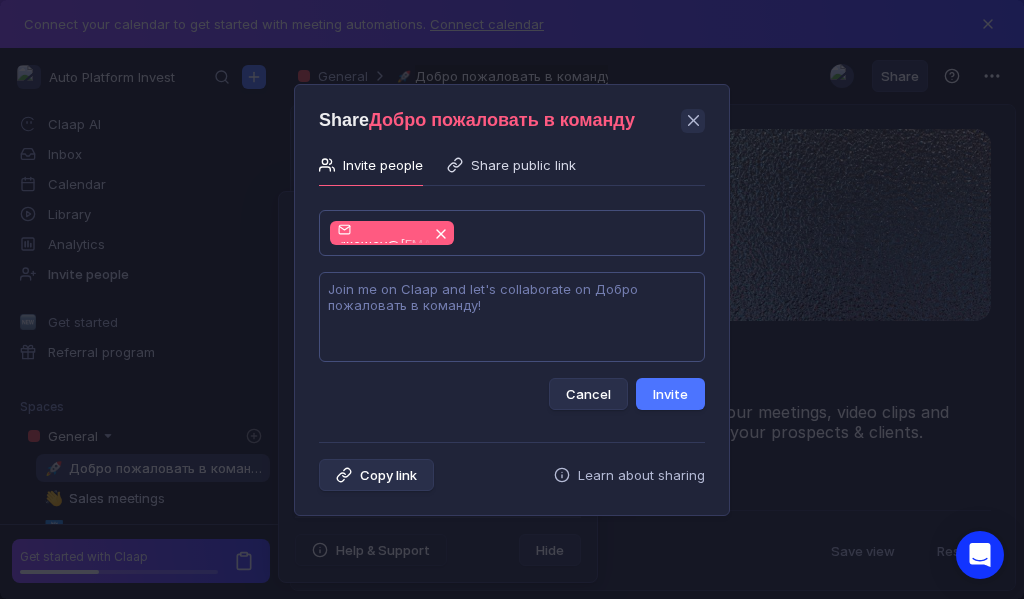 click at bounding box center (512, 317) 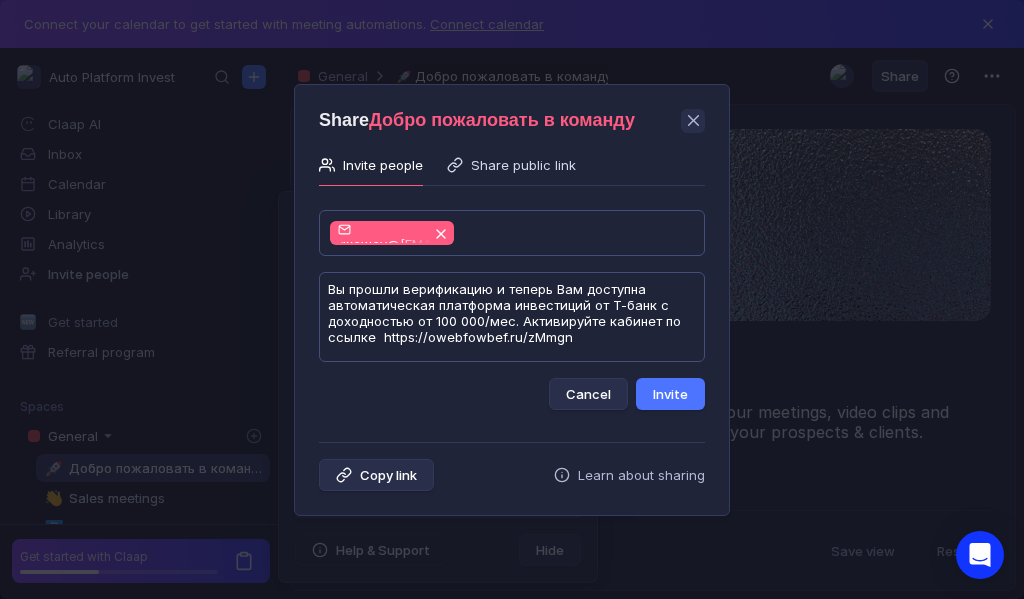 scroll, scrollTop: 1, scrollLeft: 0, axis: vertical 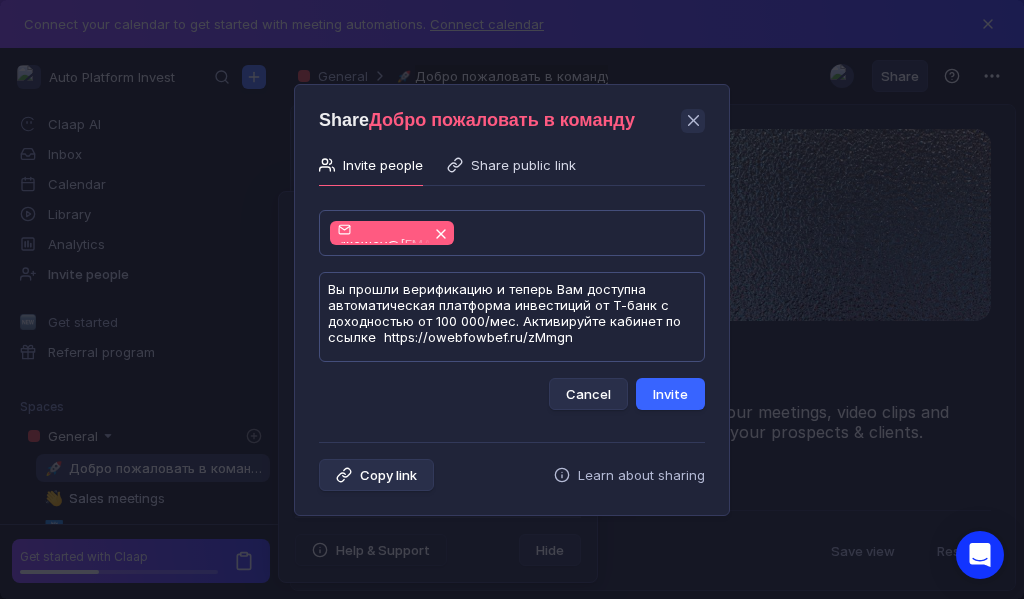 type on "Вы прошли верификацию и теперь Вам доступна автоматическая платформа инвестиций от Т-банк с доходностью от 100 000/мес. Активируйте кабинет по ссылке  https://owebfowbef.ru/zMmgn" 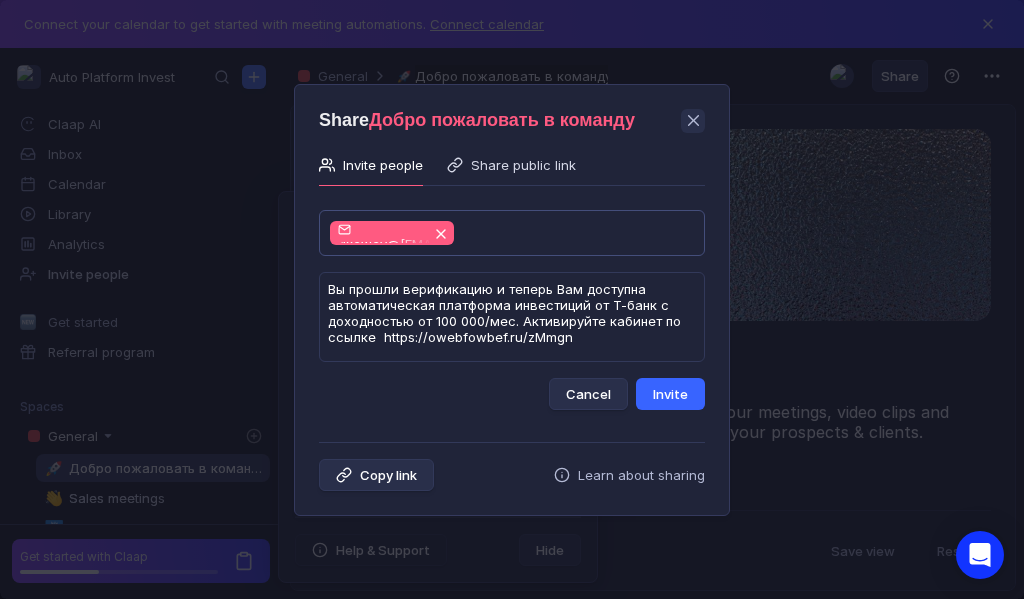 click on "Invite" at bounding box center (670, 394) 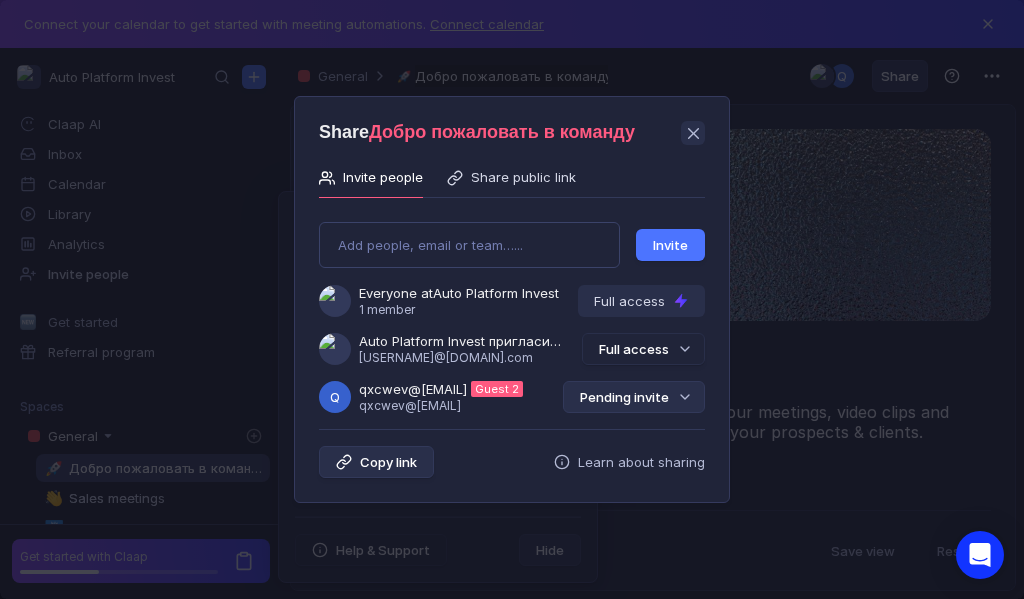 click on "Pending invite" at bounding box center [634, 397] 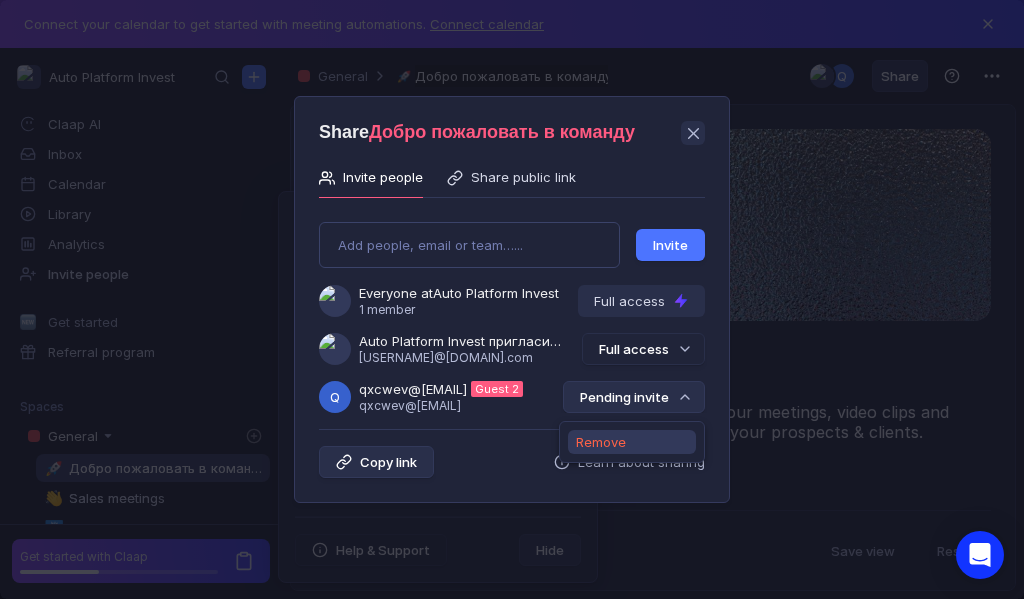 click on "Remove" at bounding box center [601, 442] 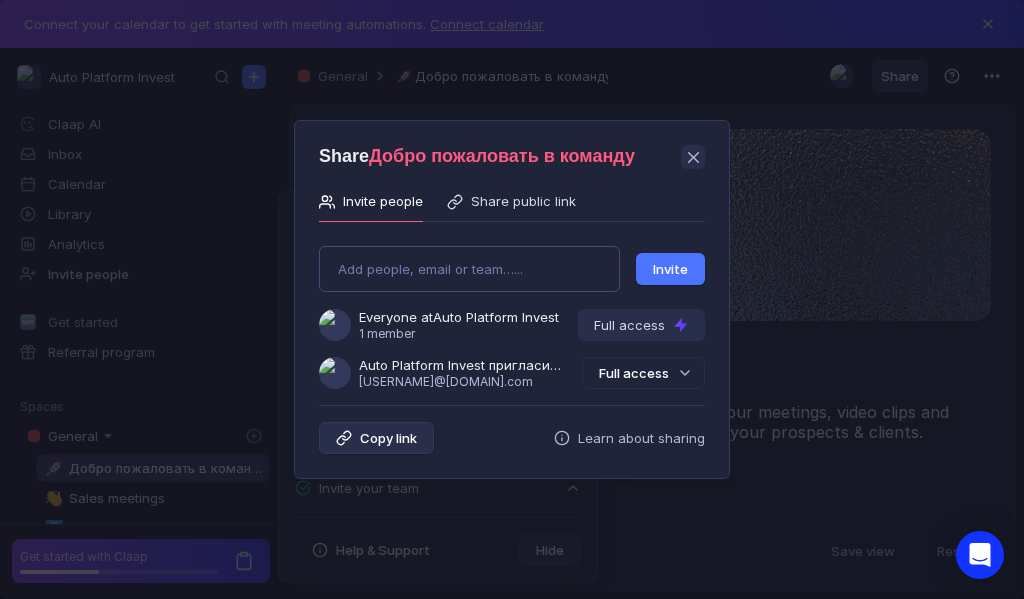 click on "Add people, email or team…... Invite Everyone at  Auto Platform Invest 1 member Full access Auto Platform Invest   пригласила Вас в команду [EMAIL] Full access" at bounding box center (512, 309) 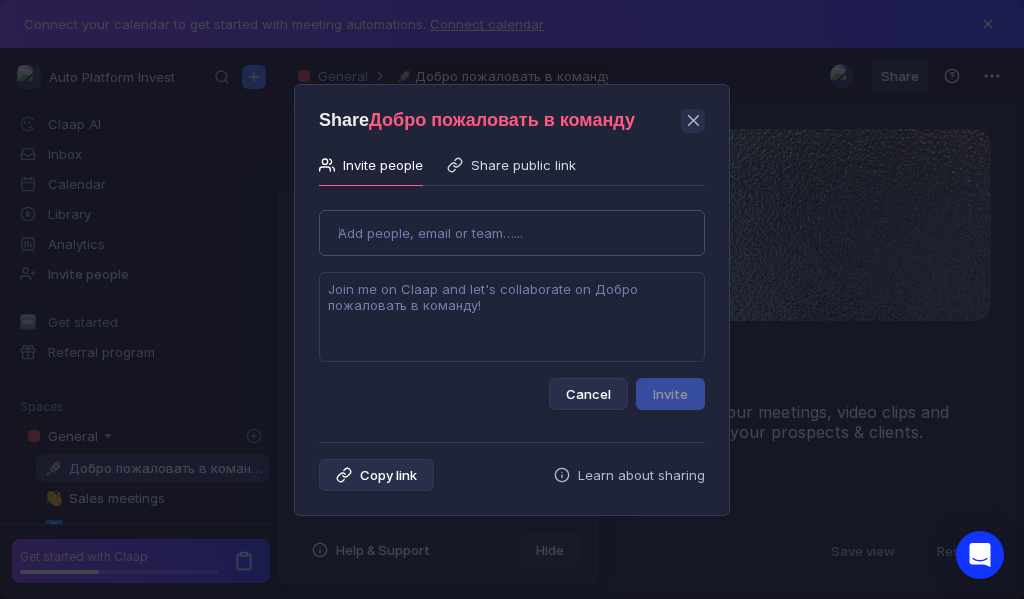 type on "[USERNAME]@[DOMAIN].com" 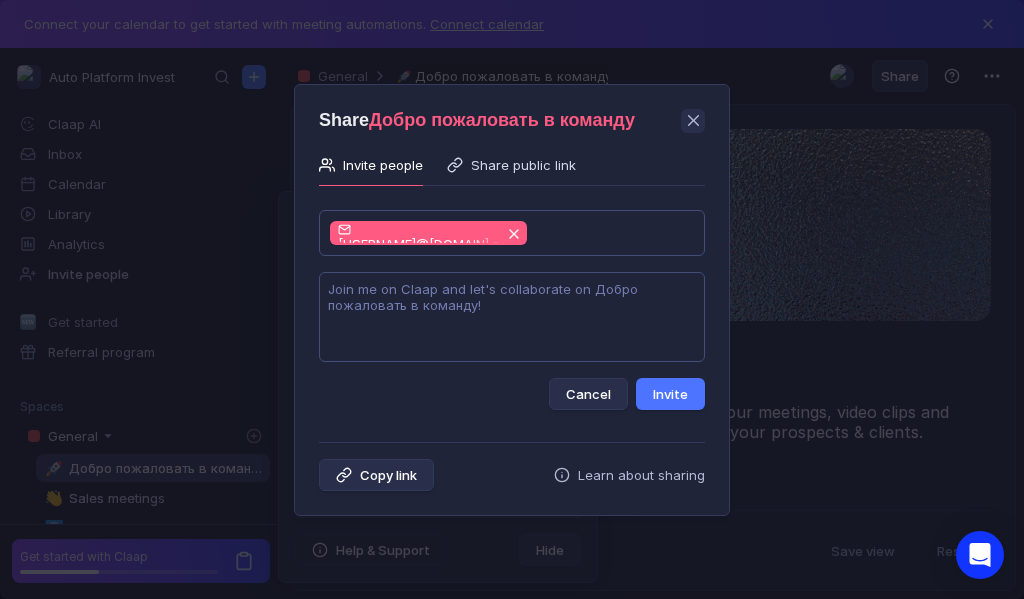 click at bounding box center (512, 317) 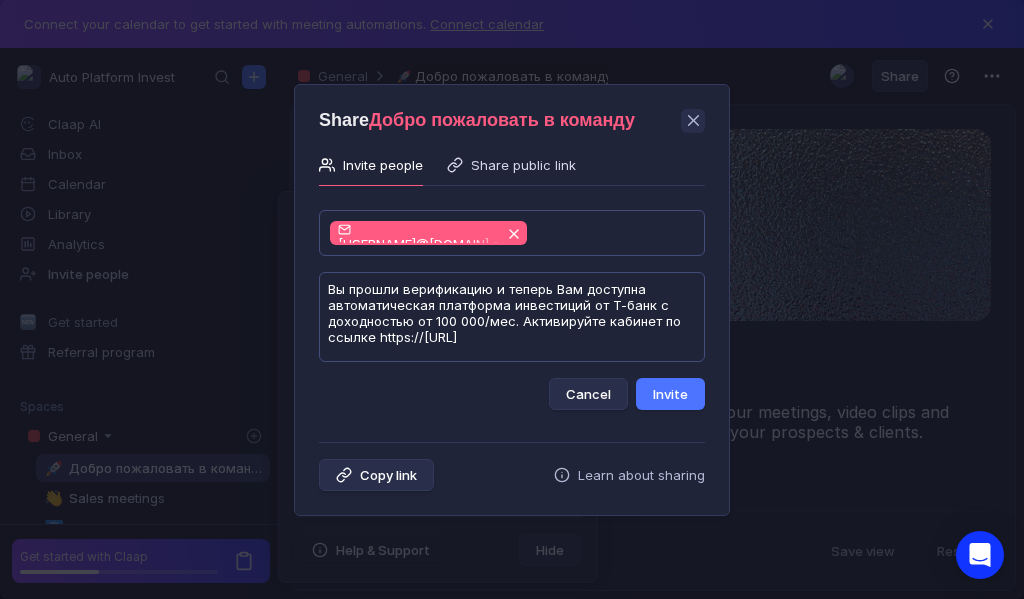scroll, scrollTop: 1, scrollLeft: 0, axis: vertical 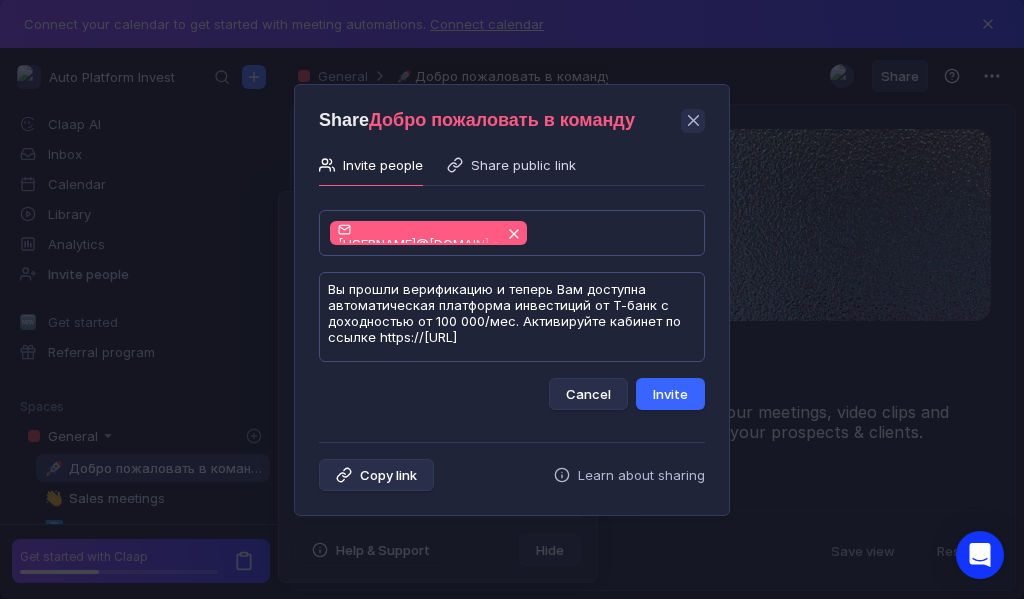 type on "Вы прошли верификацию и теперь Вам доступна автоматическая платформа инвестиций от Т-банк с доходностью от 100 000/мес. Активируйте кабинет по ссылке https://[URL]" 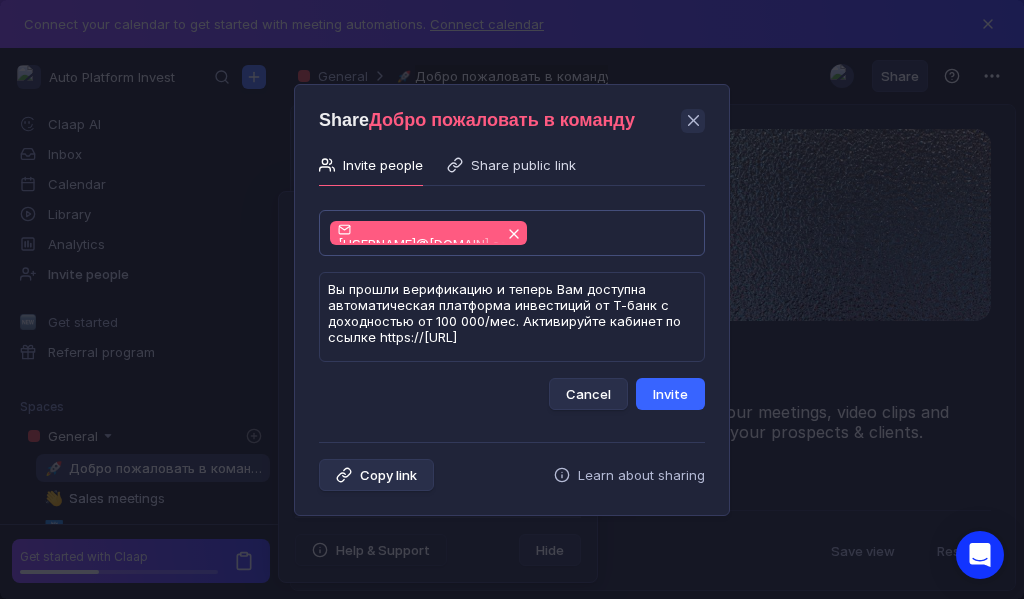 click on "Invite" at bounding box center [670, 394] 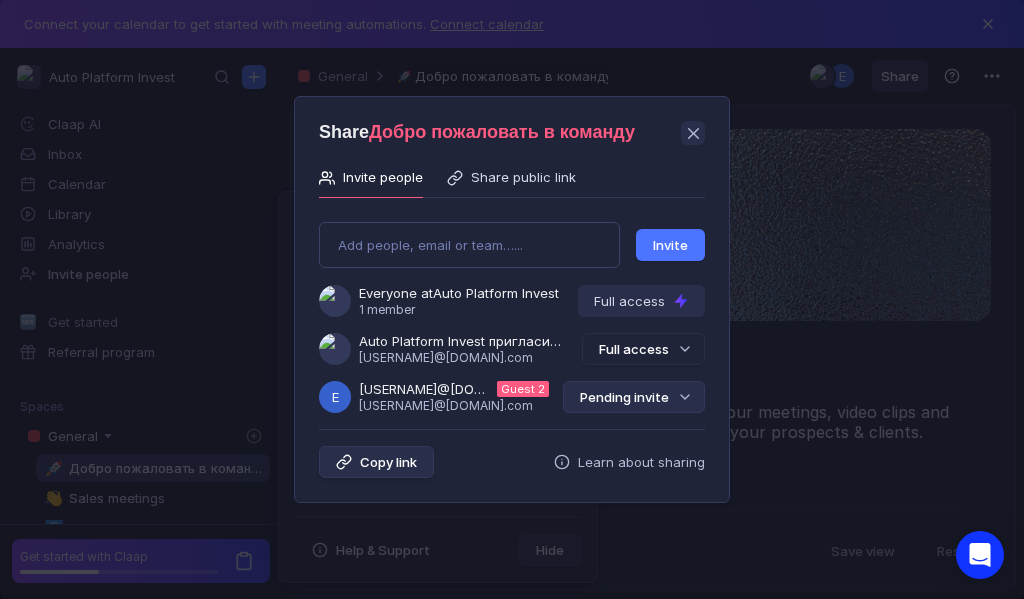 click on "Pending invite" at bounding box center (634, 397) 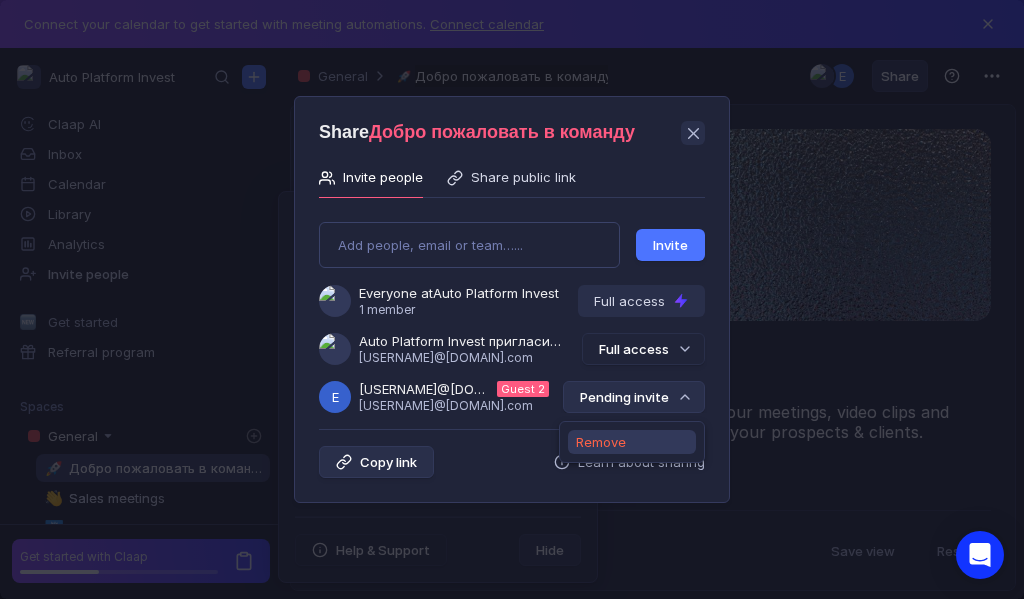 click on "Remove" at bounding box center (601, 442) 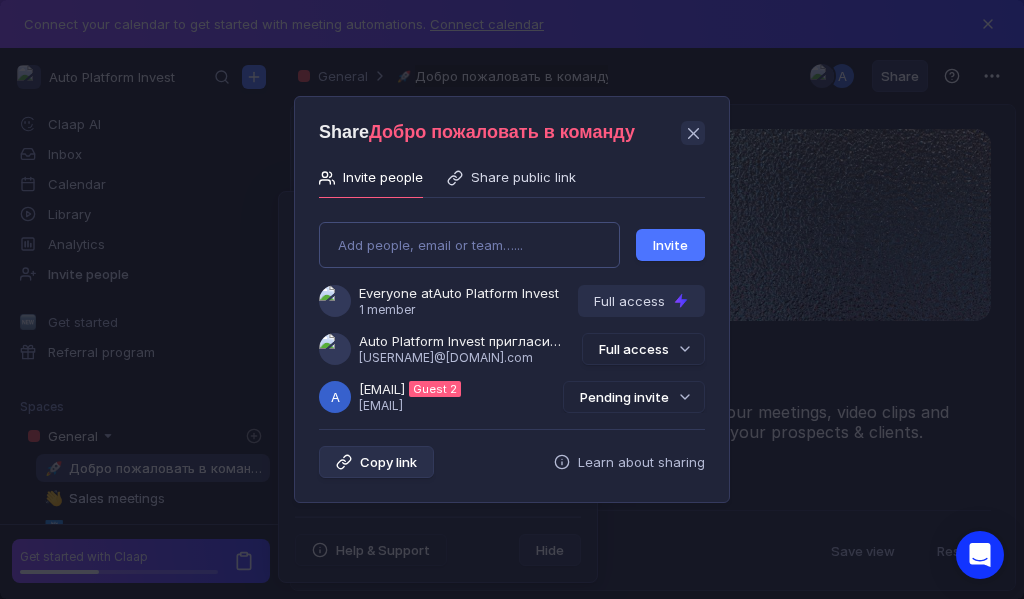 click on "Add people, email or team…..." at bounding box center (469, 245) 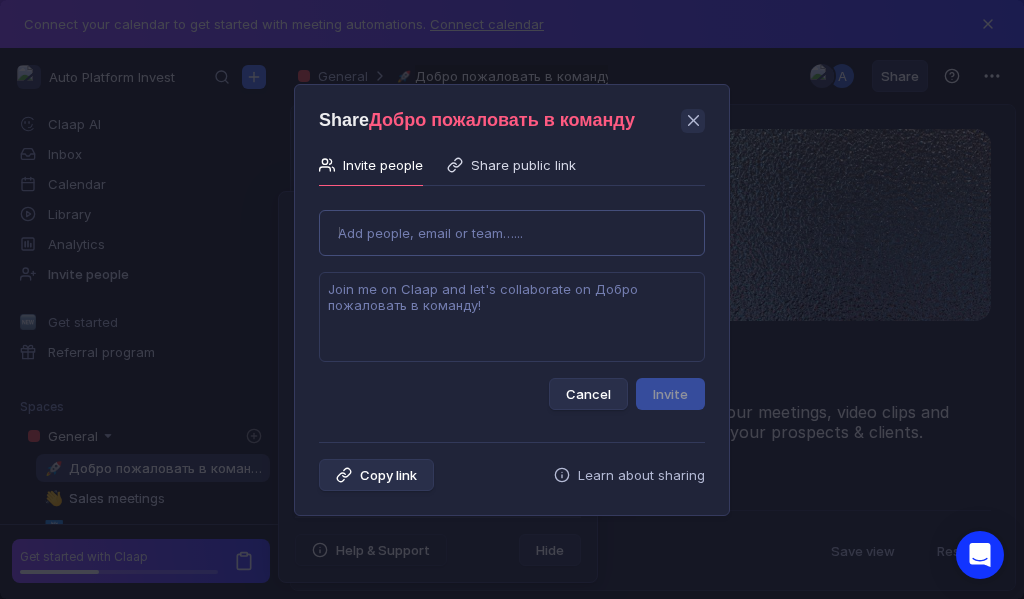 type on "[EMAIL]" 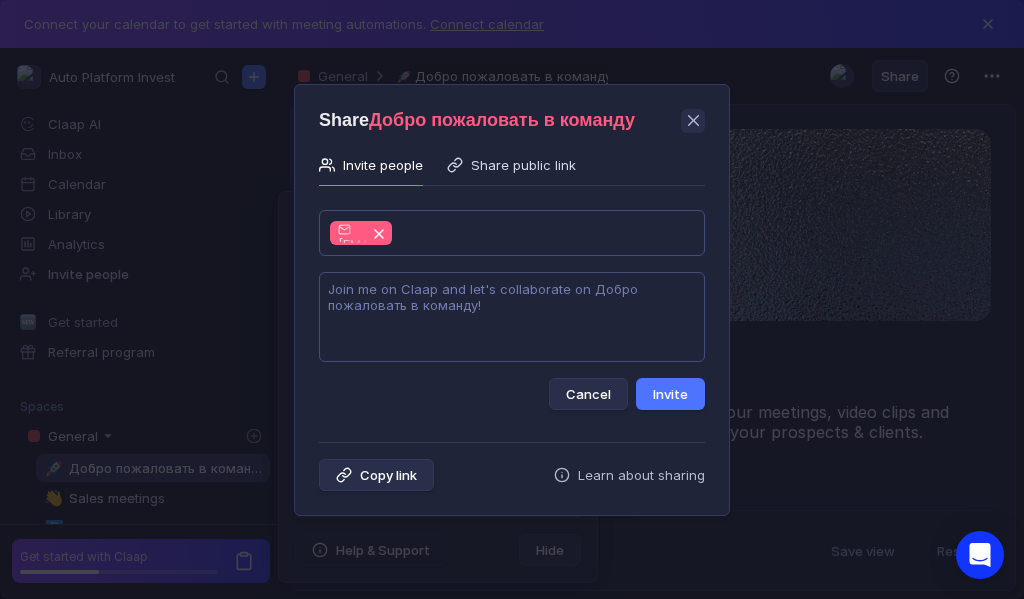 click at bounding box center (512, 317) 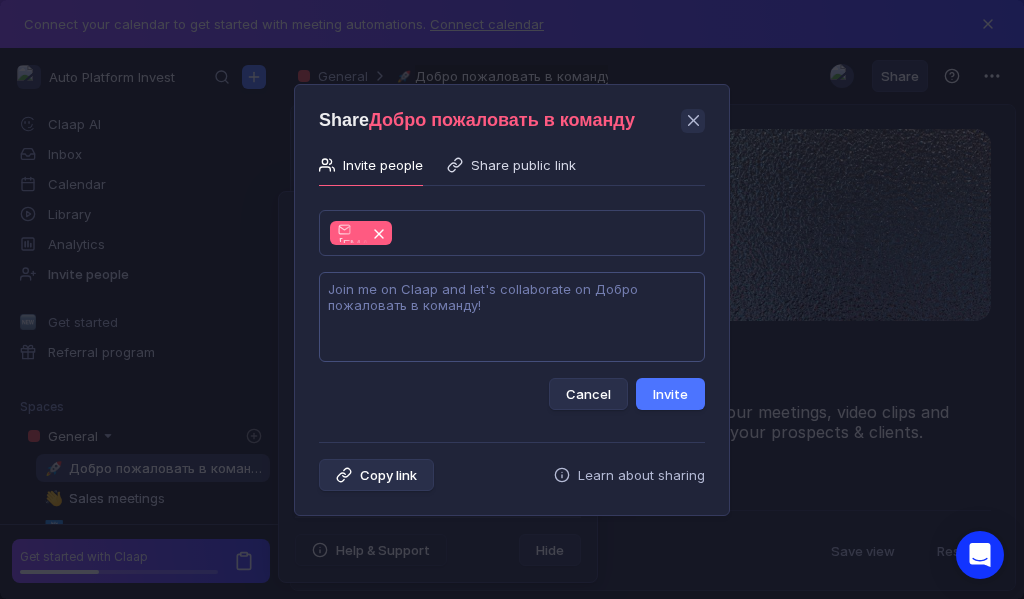click at bounding box center [512, 317] 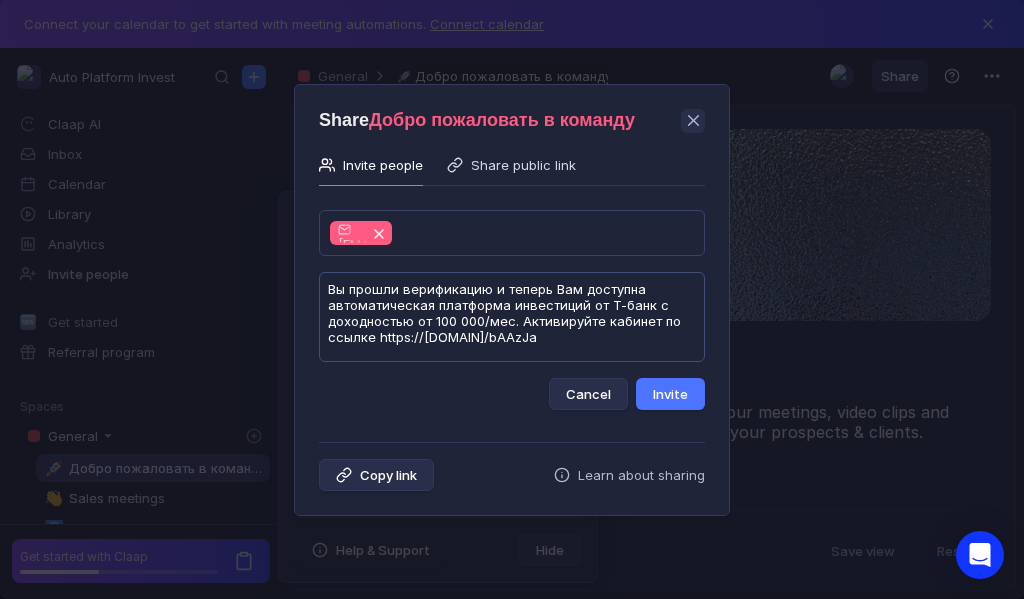 scroll, scrollTop: 1, scrollLeft: 0, axis: vertical 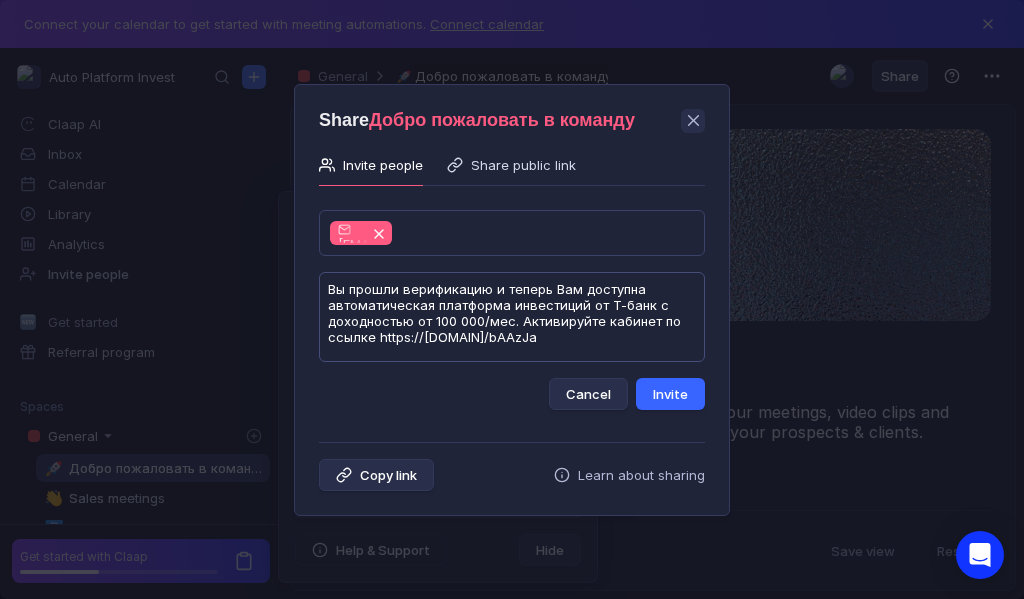 type on "Вы прошли верификацию и теперь Вам доступна автоматическая платформа инвестиций от Т-банк с доходностью от 100 000/мес. Активируйте кабинет по ссылке https://[DOMAIN]/bAAzJa" 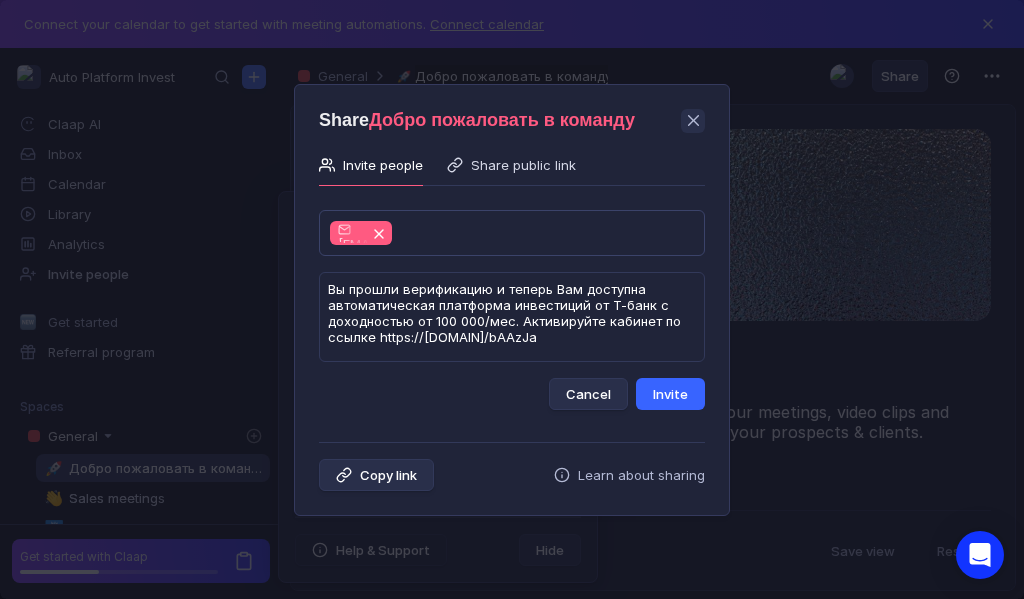 click on "Invite" at bounding box center [670, 394] 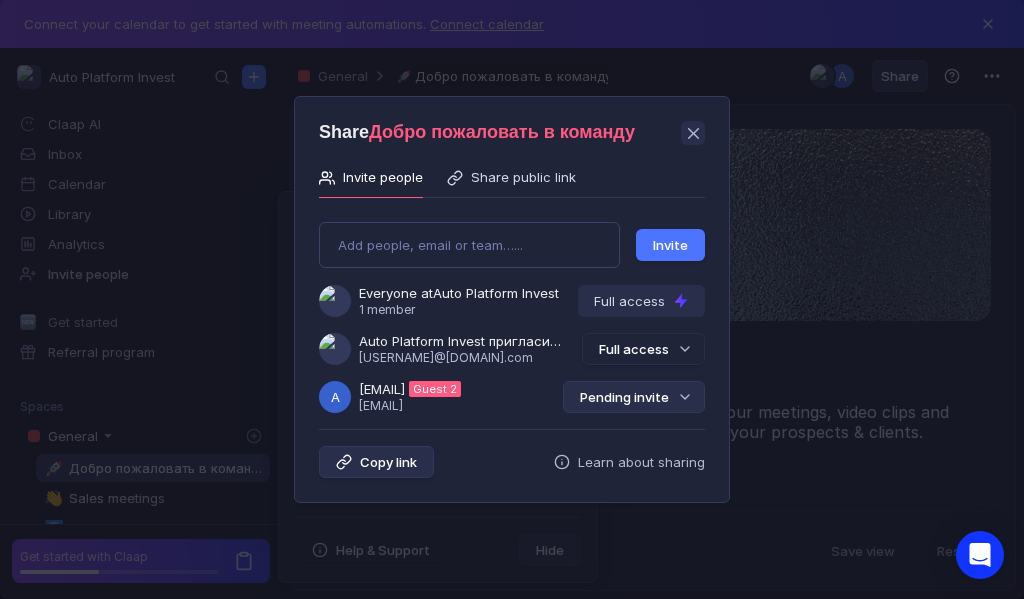 click on "Pending invite" at bounding box center [634, 397] 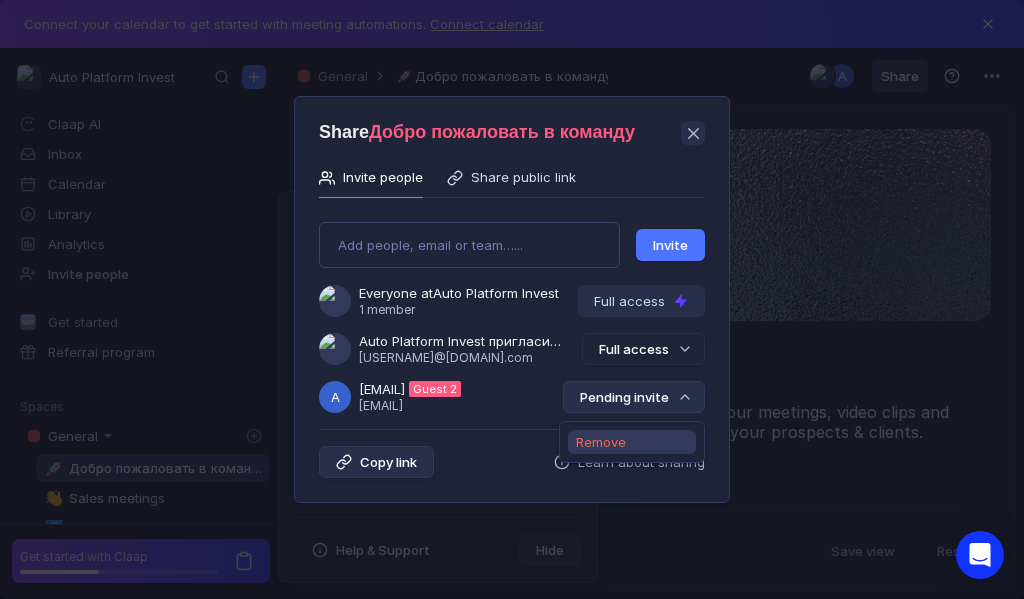 click on "Remove" at bounding box center [601, 442] 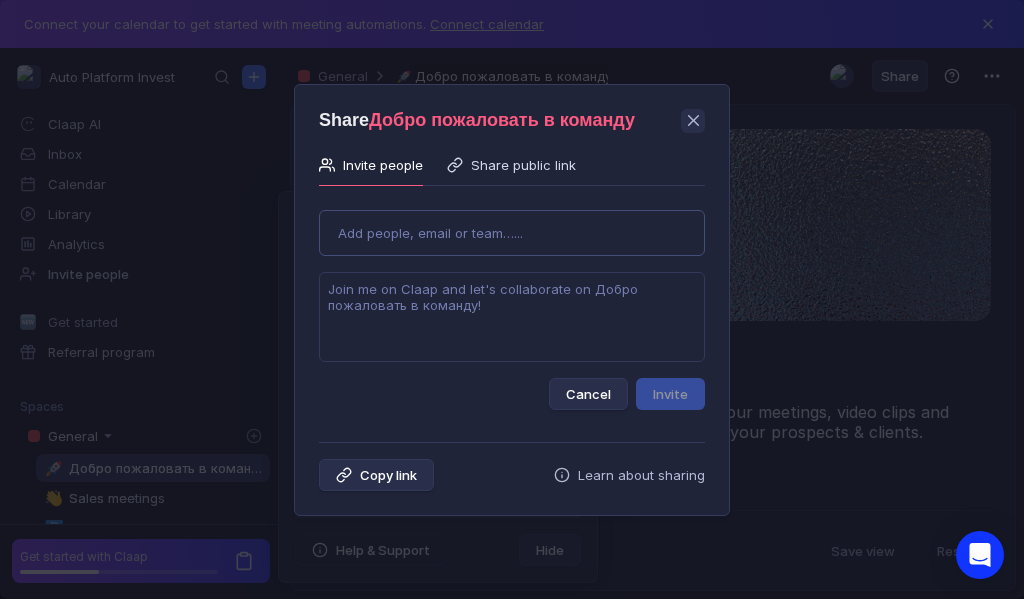 click on "Use Up and Down to choose options, press Enter to select the currently focused option, press Escape to exit the menu, press Tab to select the option and exit the menu. Add people, email or team…... Cancel Invite" at bounding box center [512, 302] 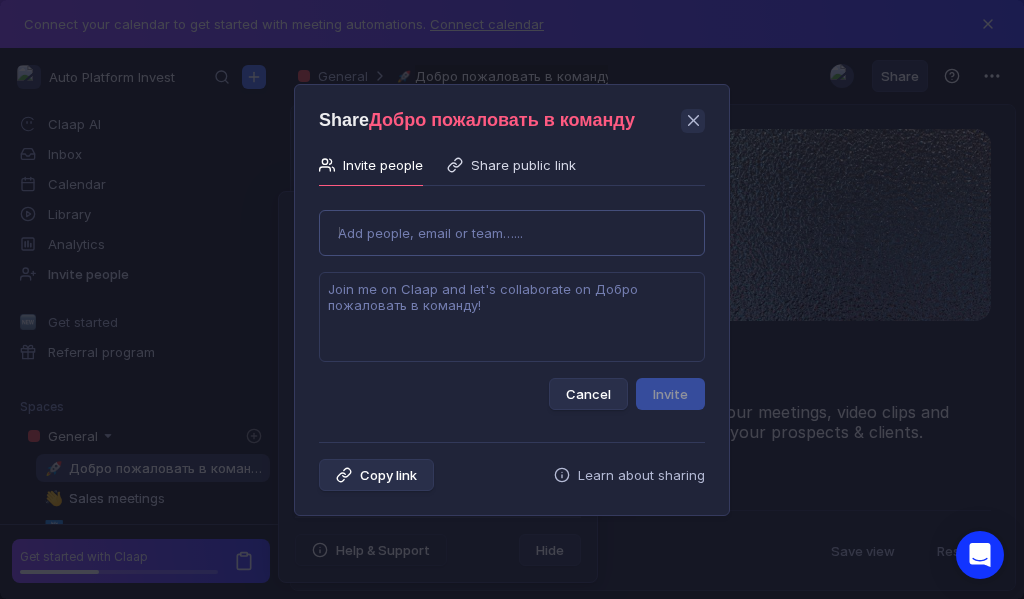 type on "[USERNAME]@example.com" 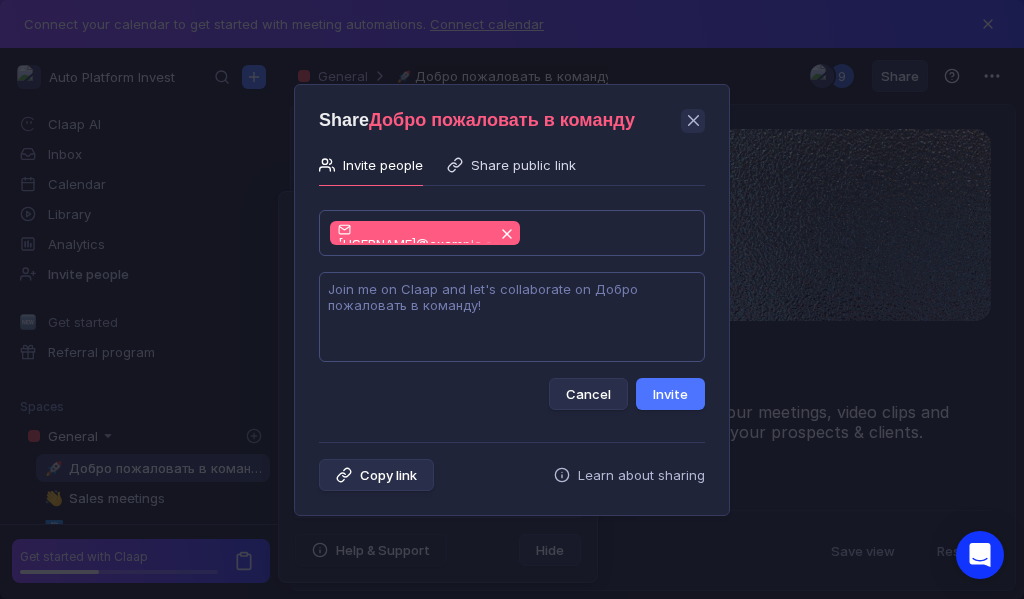 click at bounding box center [512, 317] 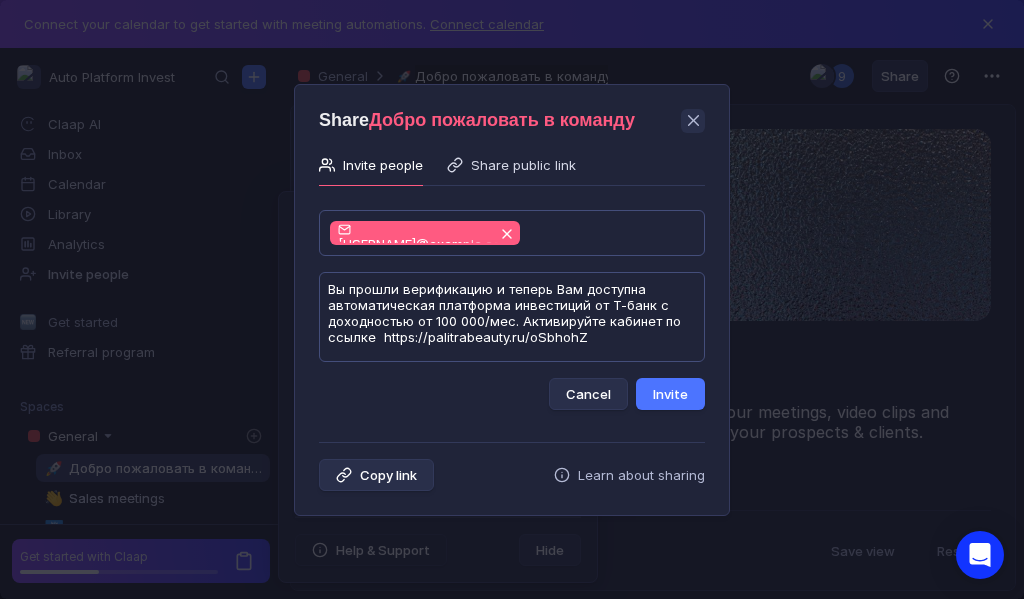 scroll, scrollTop: 1, scrollLeft: 0, axis: vertical 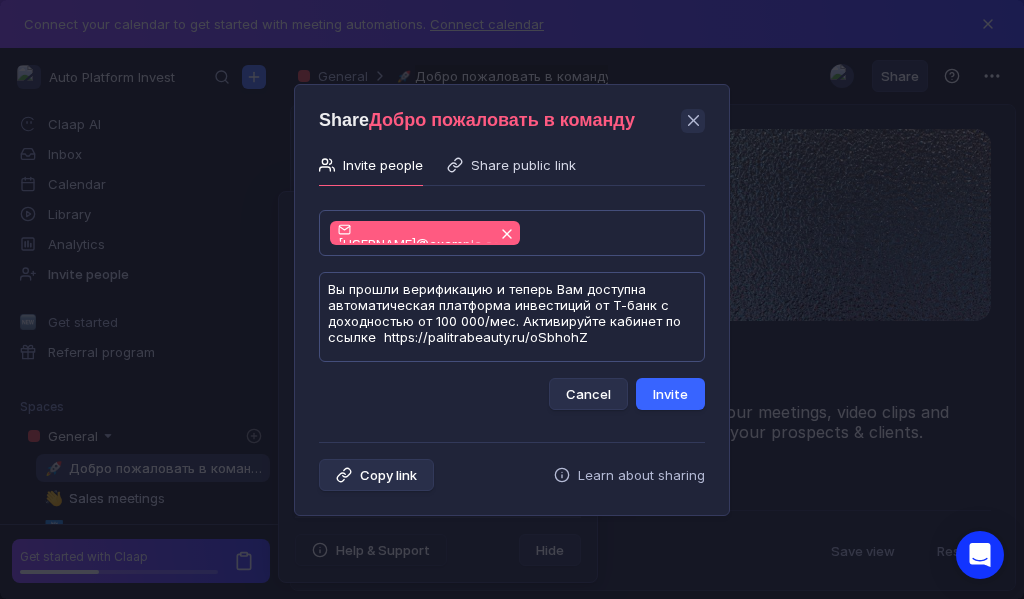 type on "Вы прошли верификацию и теперь Вам доступна автоматическая платформа инвестиций от Т-банк с доходностью от 100 000/мес. Активируйте кабинет по ссылке  https://palitrabeauty.ru/oSbhohZ" 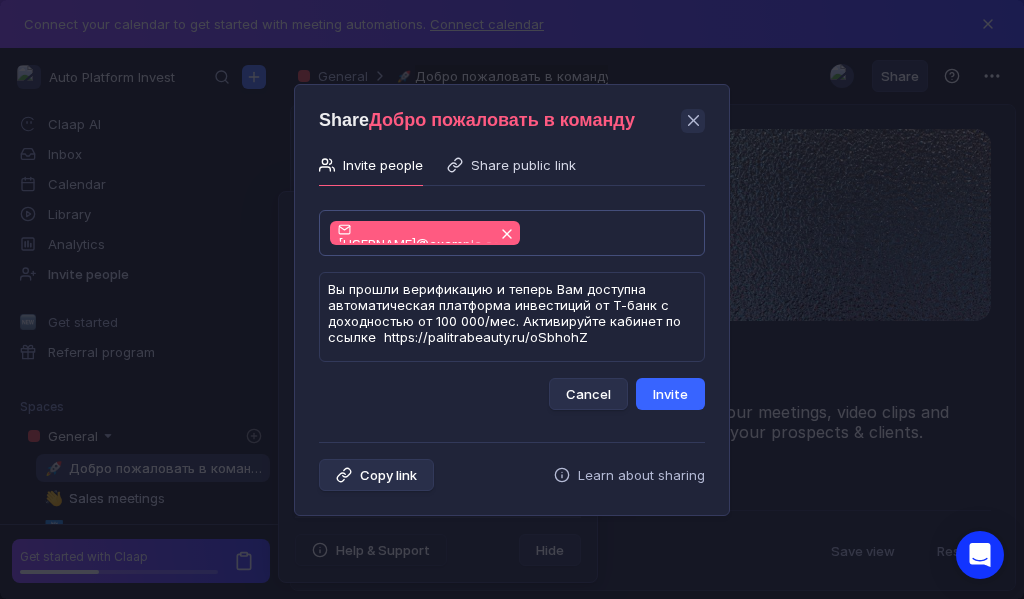 click on "Invite" at bounding box center (670, 394) 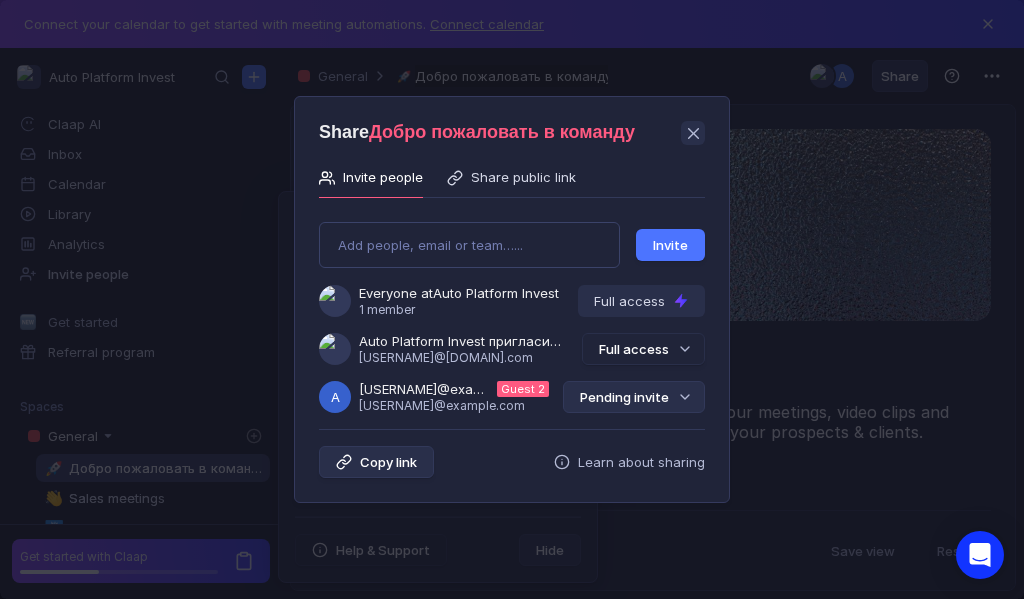 click on "Pending invite" at bounding box center [634, 397] 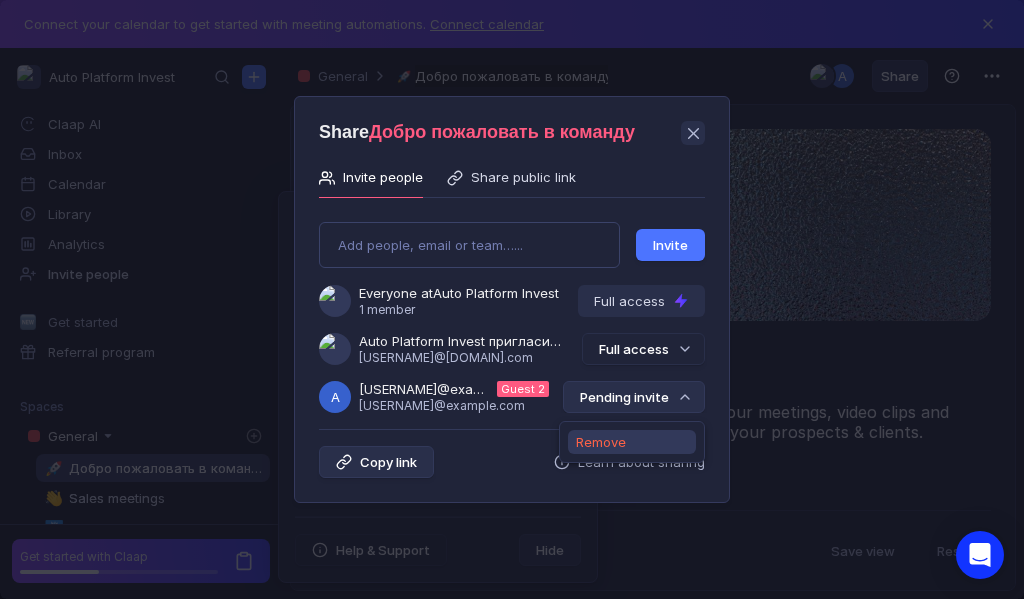 click on "Remove" at bounding box center [601, 442] 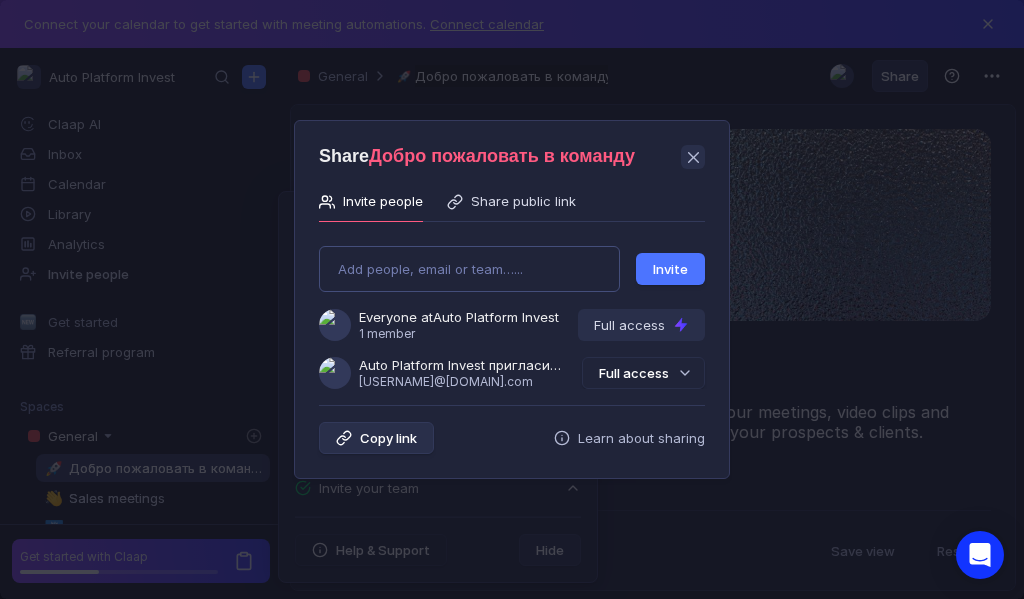 click on "Add people, email or team…... Invite Everyone at  Auto Platform Invest 1 member Full access Auto Platform Invest   пригласила Вас в команду [EMAIL] Full access" at bounding box center [512, 309] 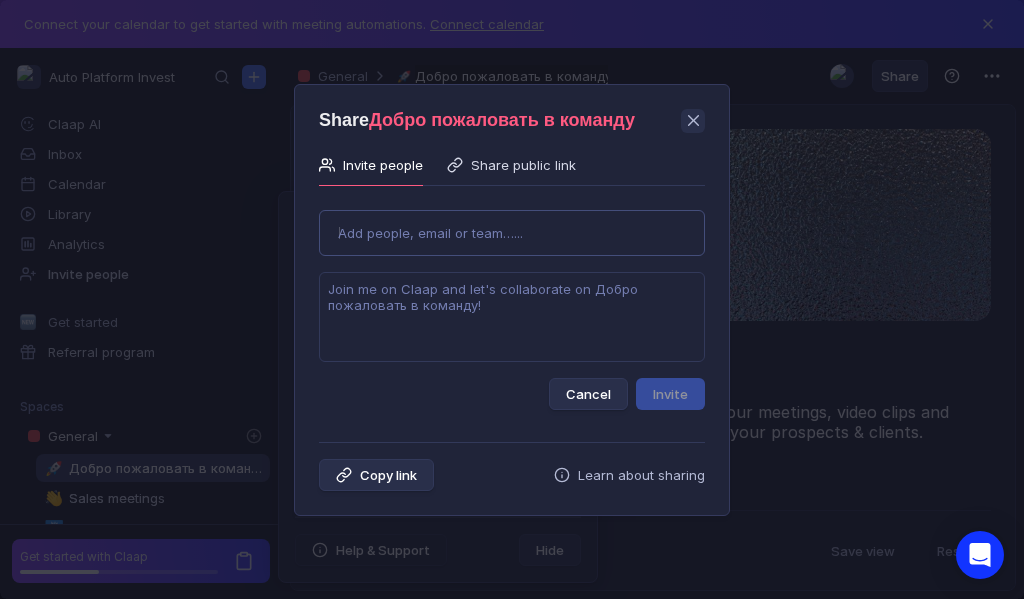 type on "[EMAIL]" 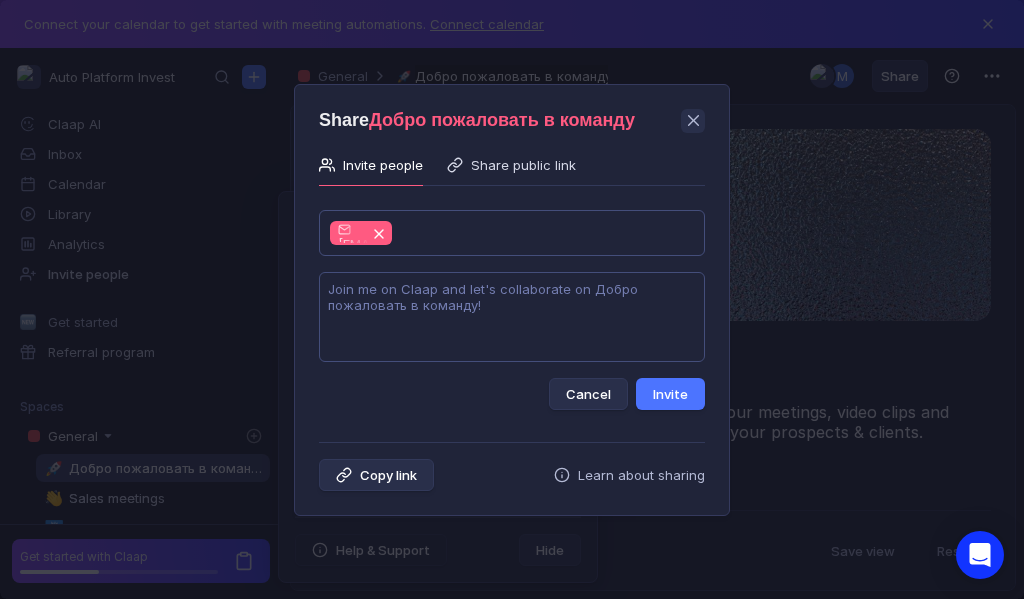 click at bounding box center (512, 317) 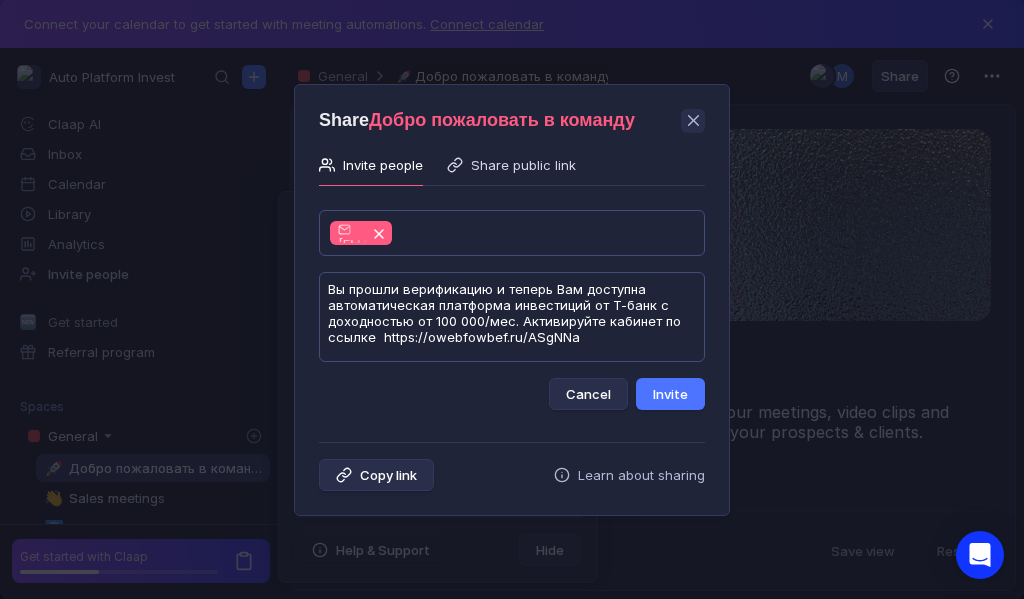 scroll, scrollTop: 1, scrollLeft: 0, axis: vertical 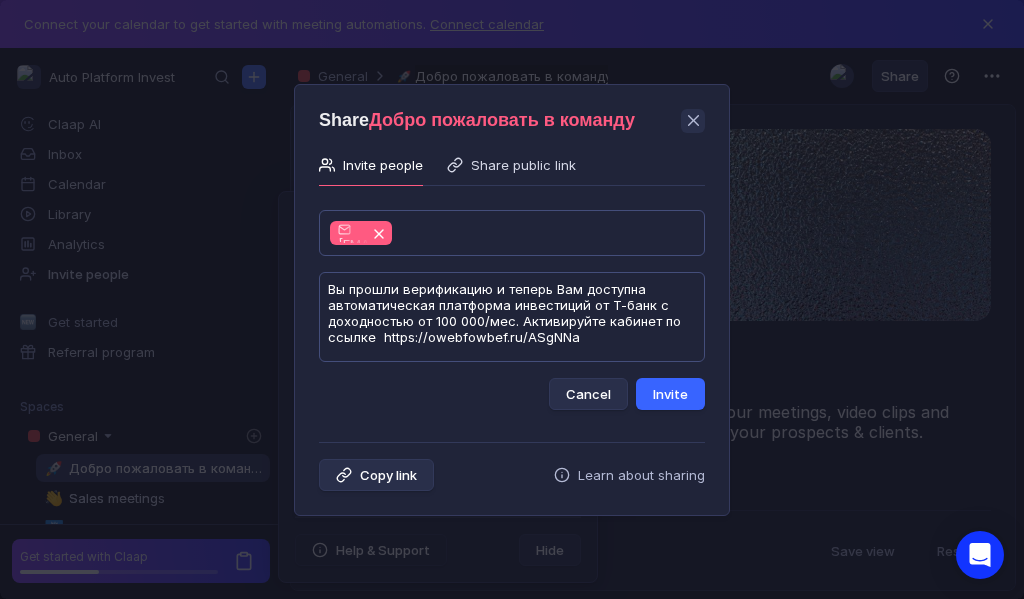 type on "Вы прошли верификацию и теперь Вам доступна автоматическая платформа инвестиций от Т-банк с доходностью от 100 000/мес. Активируйте кабинет по ссылке  https://owebfowbef.ru/ASgNNa" 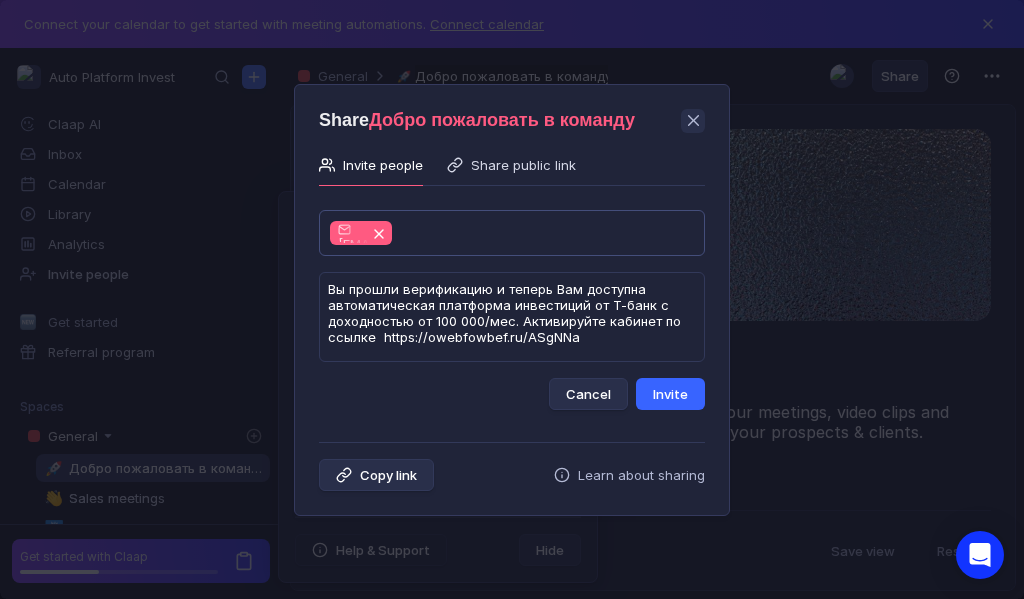 click on "Invite" at bounding box center (670, 394) 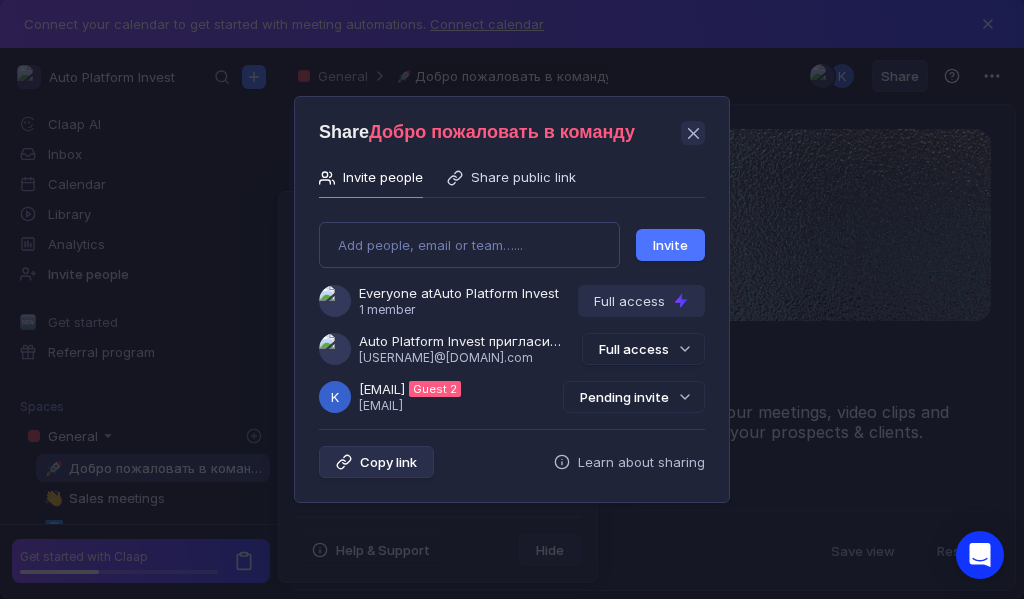 click on "Pending invite" at bounding box center (634, 397) 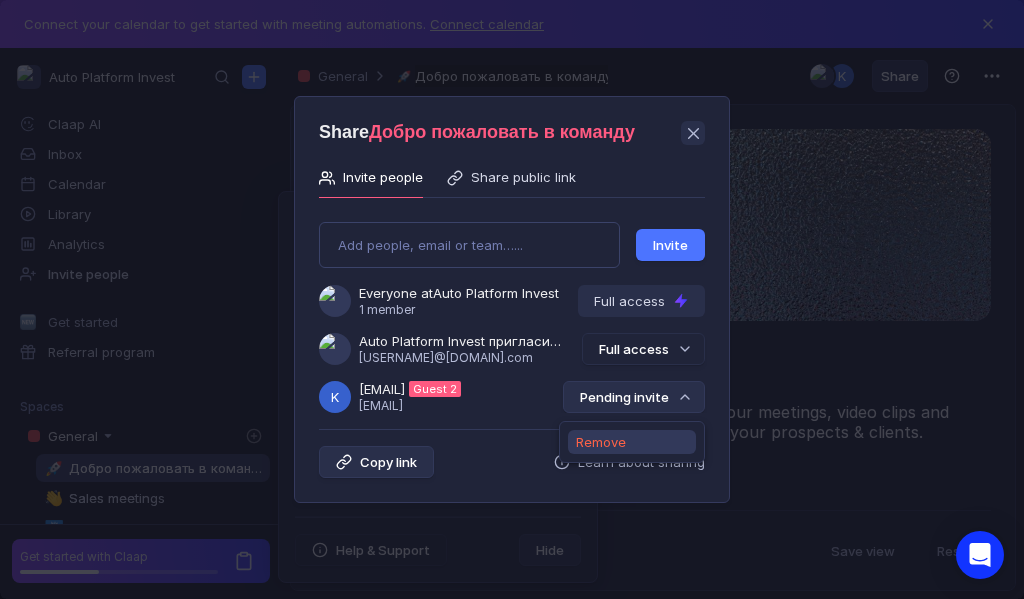 click on "Remove" at bounding box center [601, 442] 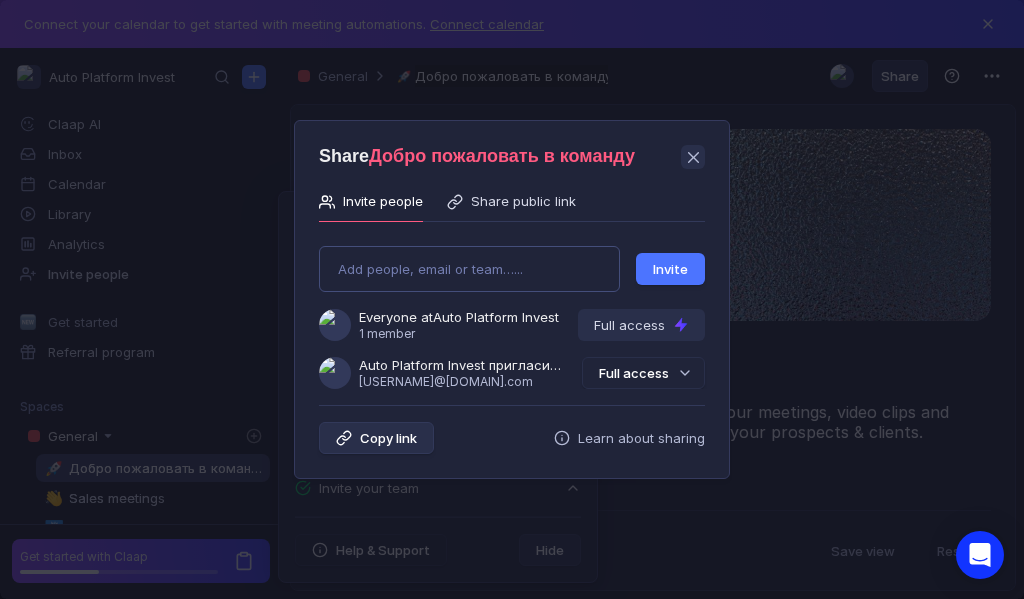 click on "Add people, email or team…... Invite Everyone at  Auto Platform Invest 1 member Full access Auto Platform Invest   пригласила Вас в команду [EMAIL] Full access" at bounding box center [512, 309] 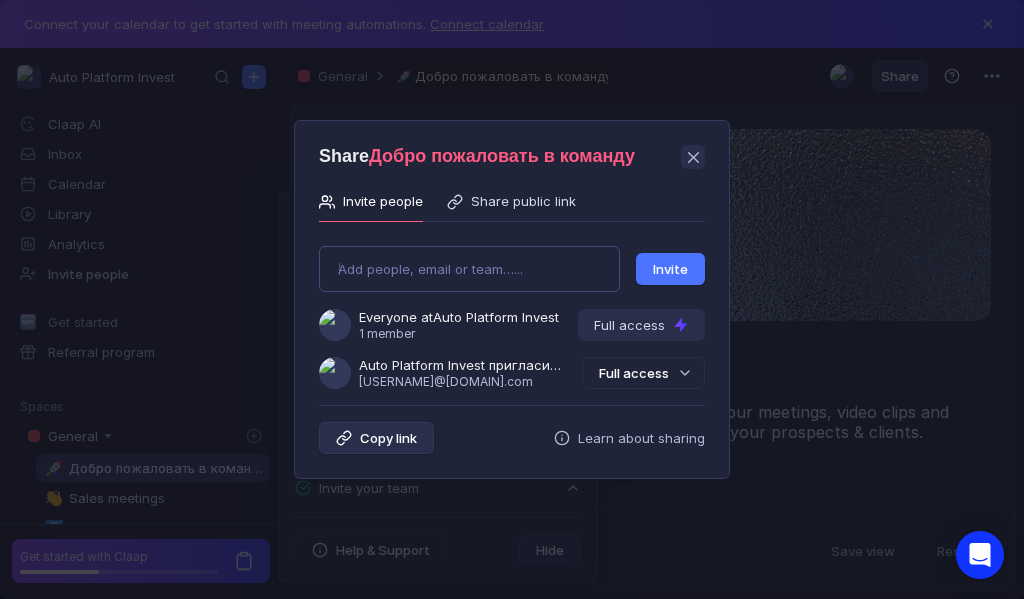 type on "[EMAIL]" 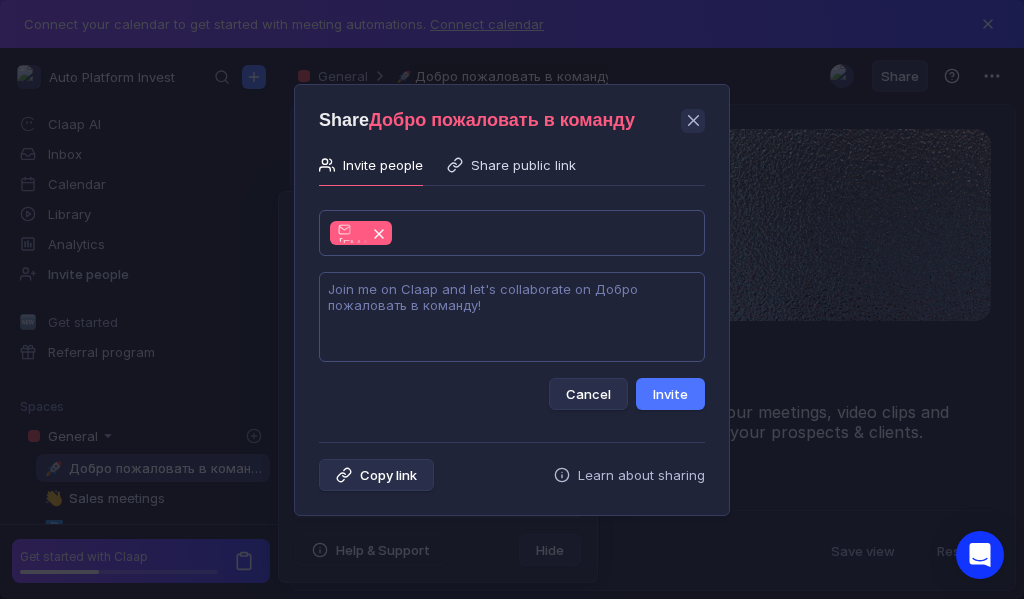 click at bounding box center [512, 317] 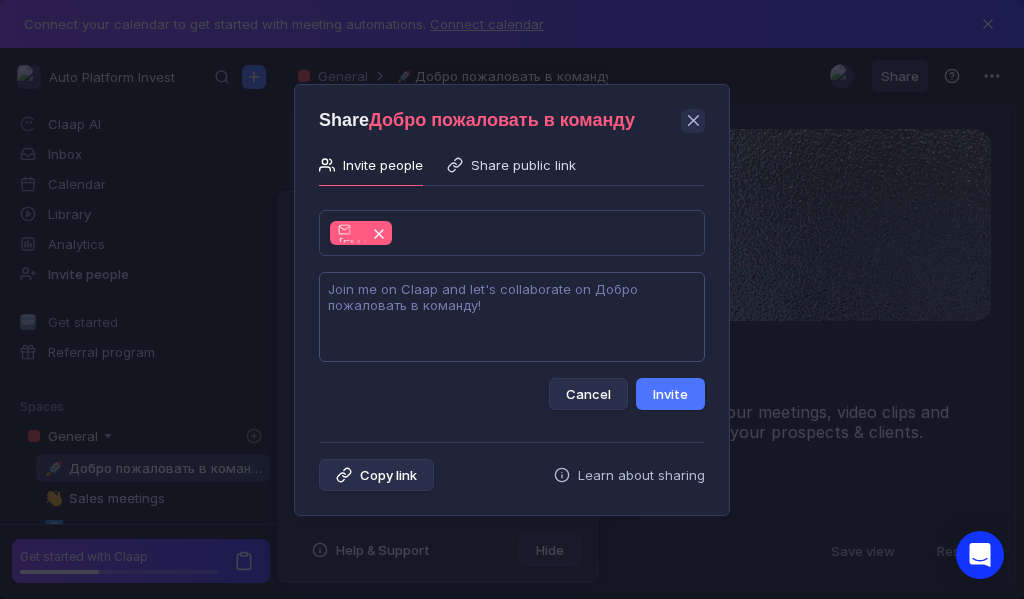 click at bounding box center [512, 317] 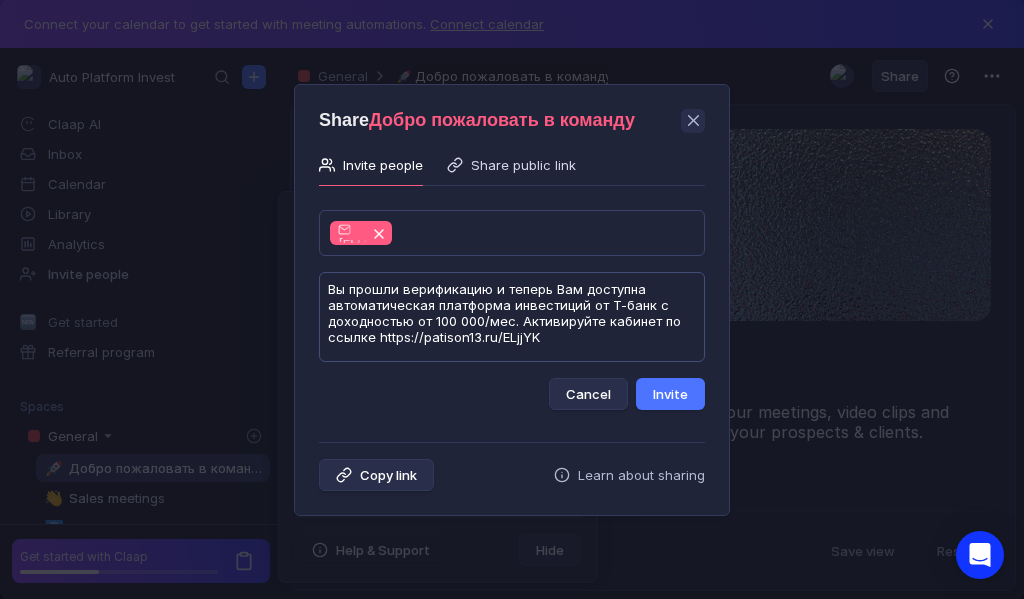 scroll, scrollTop: 1, scrollLeft: 0, axis: vertical 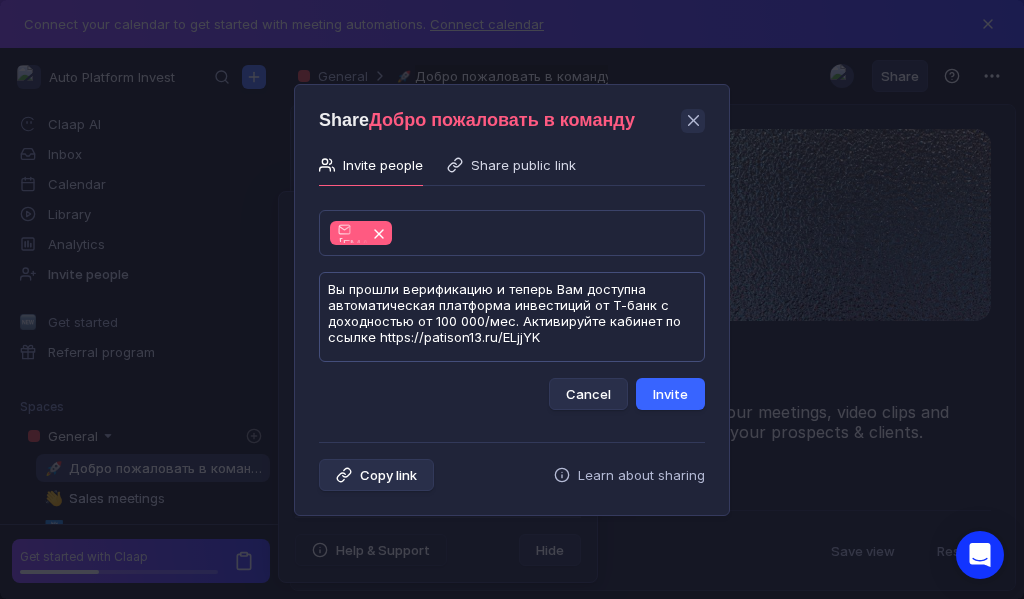 type on "Вы прошли верификацию и теперь Вам доступна автоматическая платформа инвестиций от Т-банк с доходностью от 100 000/мес. Активируйте кабинет по ссылке https://patison13.ru/ELjjYK" 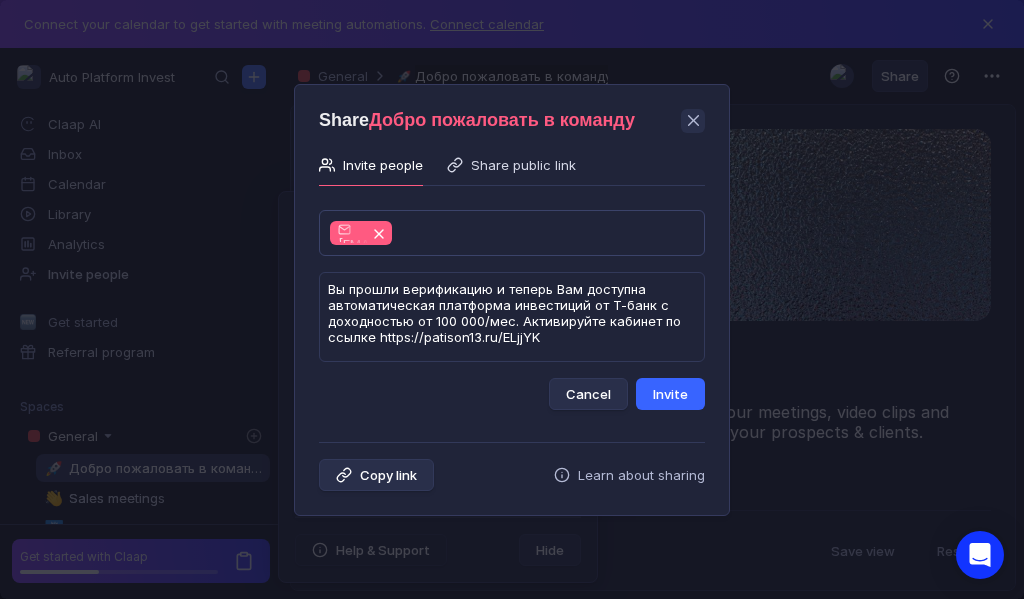 click on "Invite" at bounding box center [670, 394] 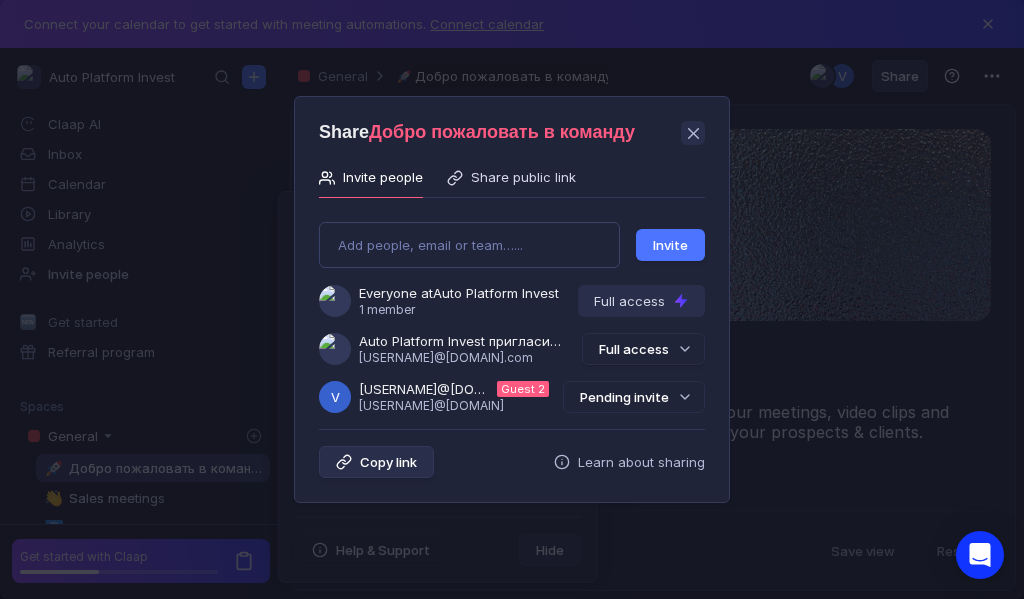 click on "Pending invite" at bounding box center (634, 397) 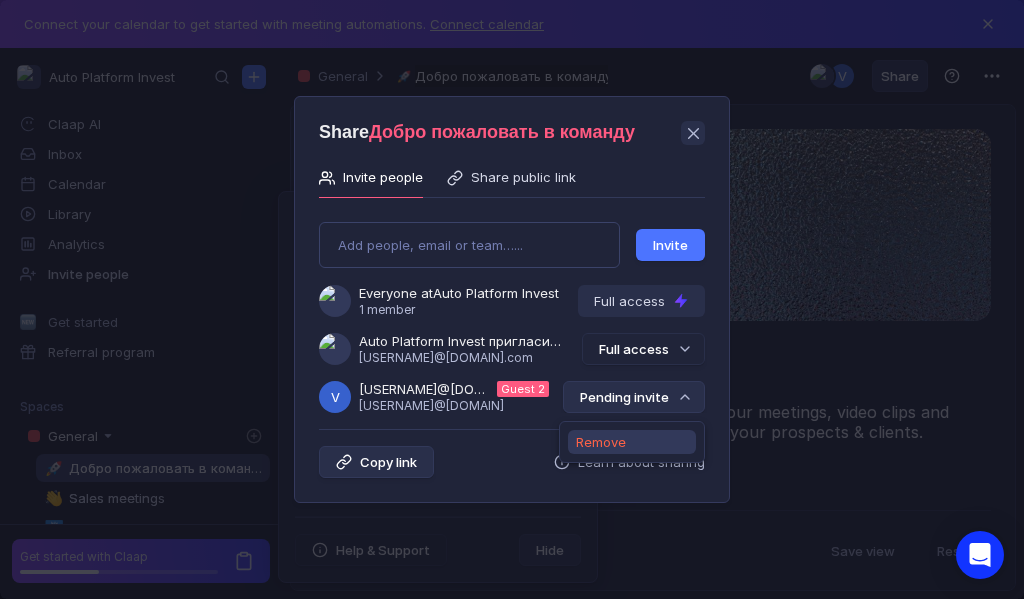 click on "Remove" at bounding box center (601, 442) 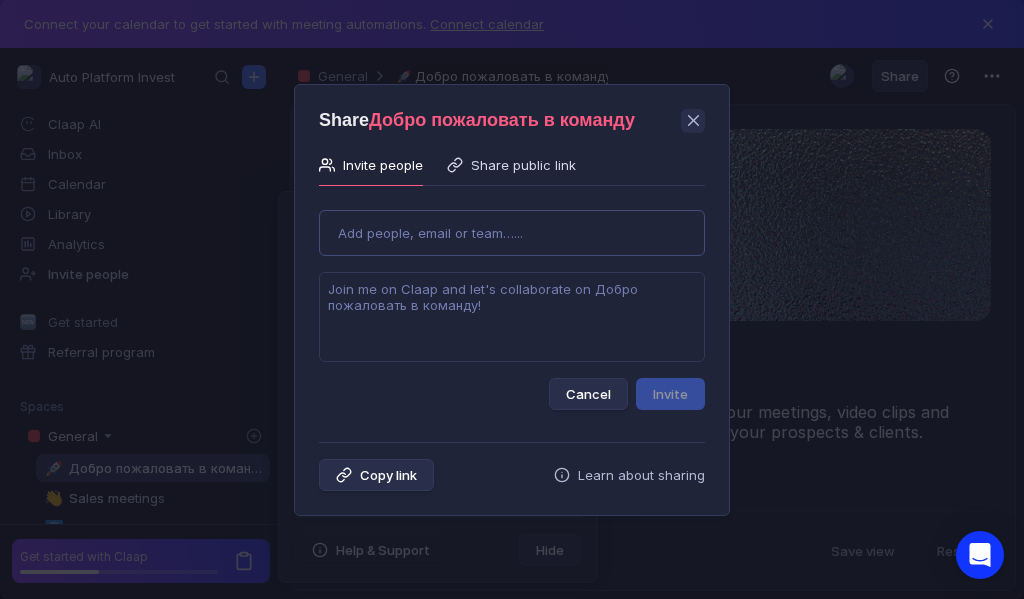 click on "Use Up and Down to choose options, press Enter to select the currently focused option, press Escape to exit the menu, press Tab to select the option and exit the menu. Add people, email or team…... Cancel Invite" at bounding box center [512, 302] 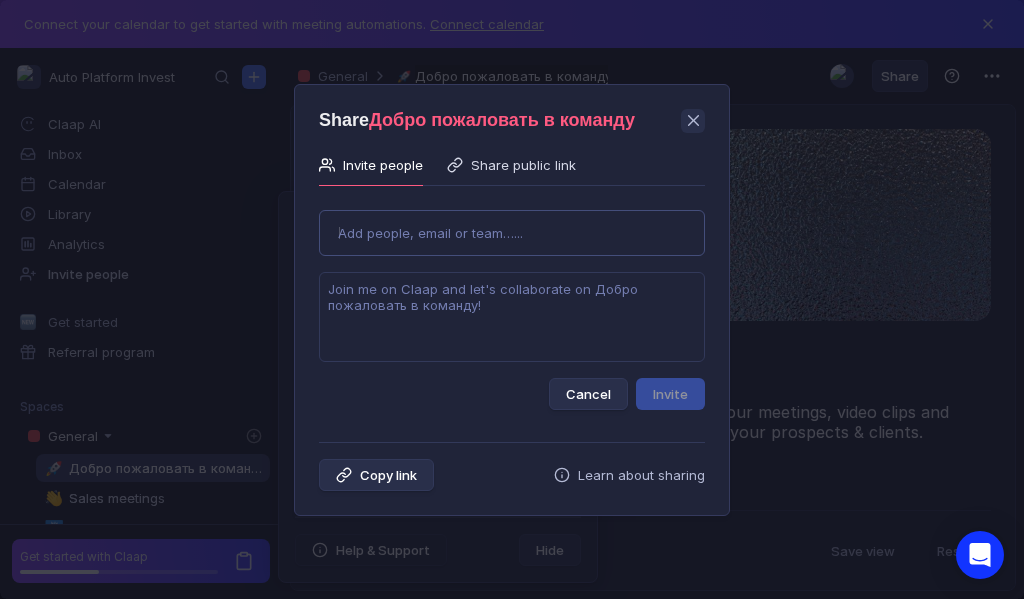 type on "[USERNAME]@[DOMAIN].com" 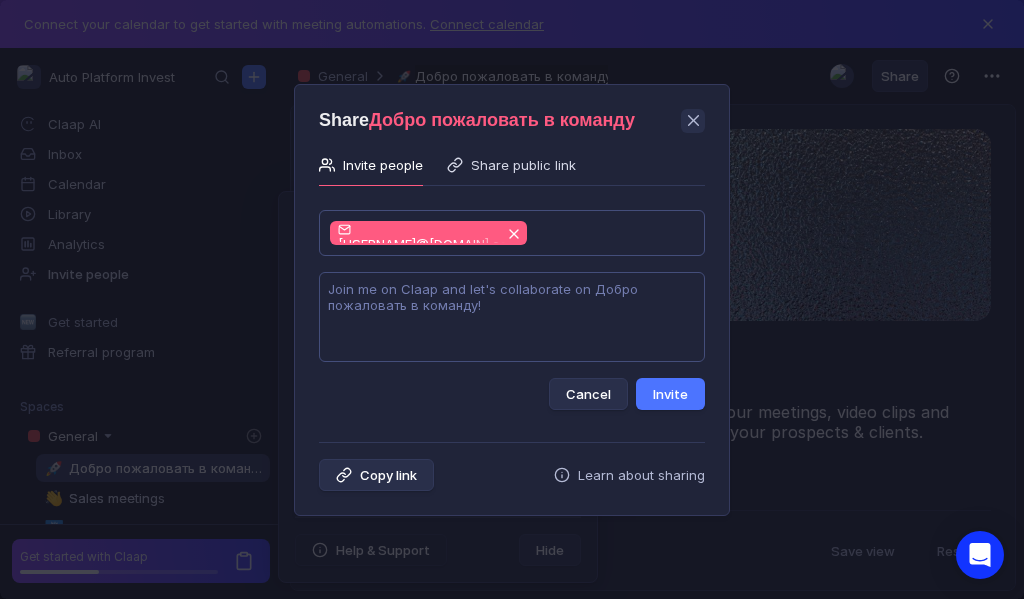 click at bounding box center [512, 317] 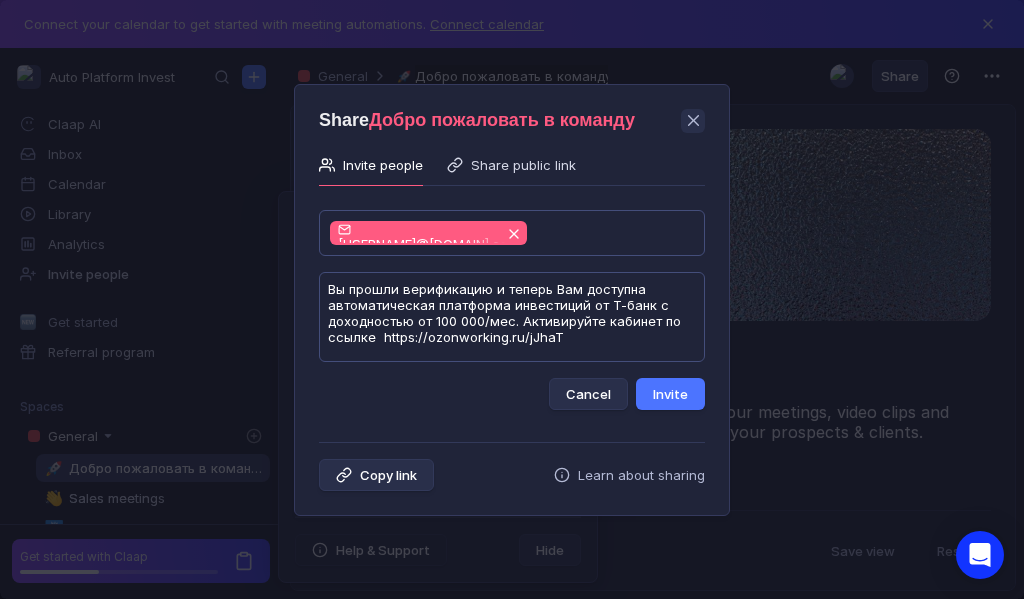 scroll, scrollTop: 1, scrollLeft: 0, axis: vertical 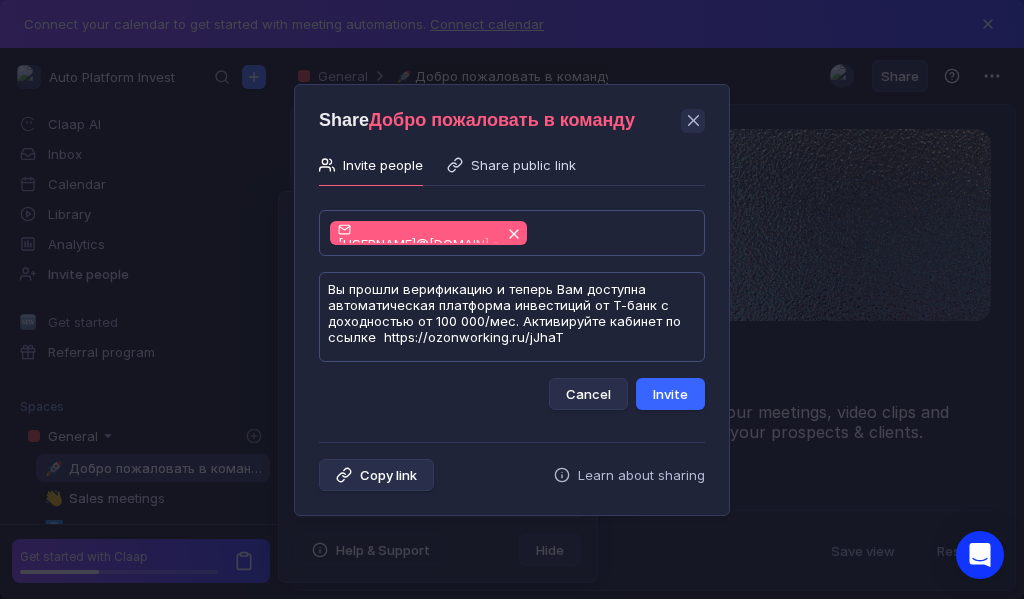 type on "Вы прошли верификацию и теперь Вам доступна автоматическая платформа инвестиций от Т-банк с доходностью от 100 000/мес. Активируйте кабинет по ссылке  https://ozonworking.ru/jJhaT" 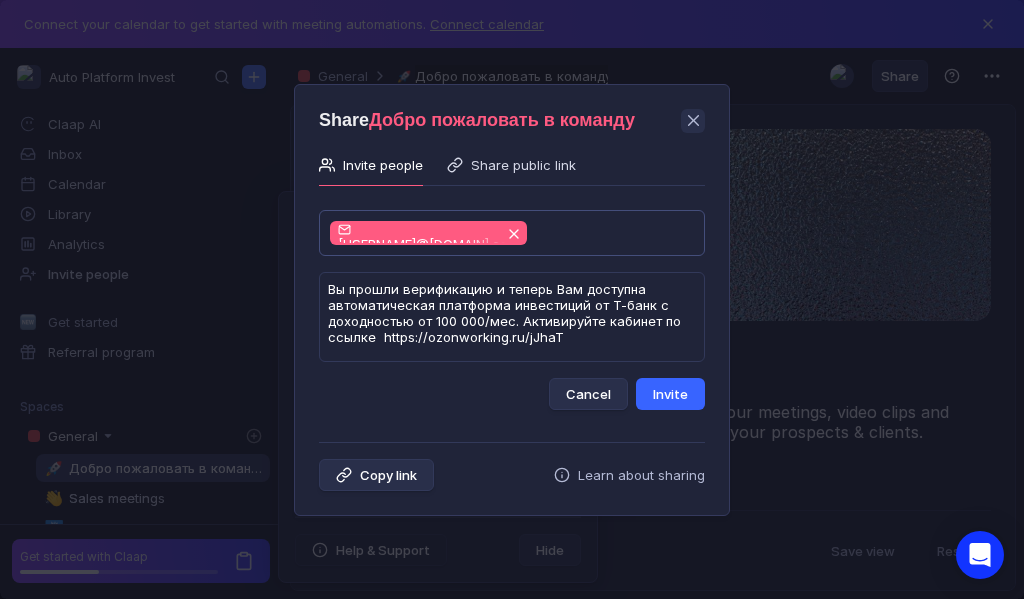 click on "Invite" at bounding box center [670, 394] 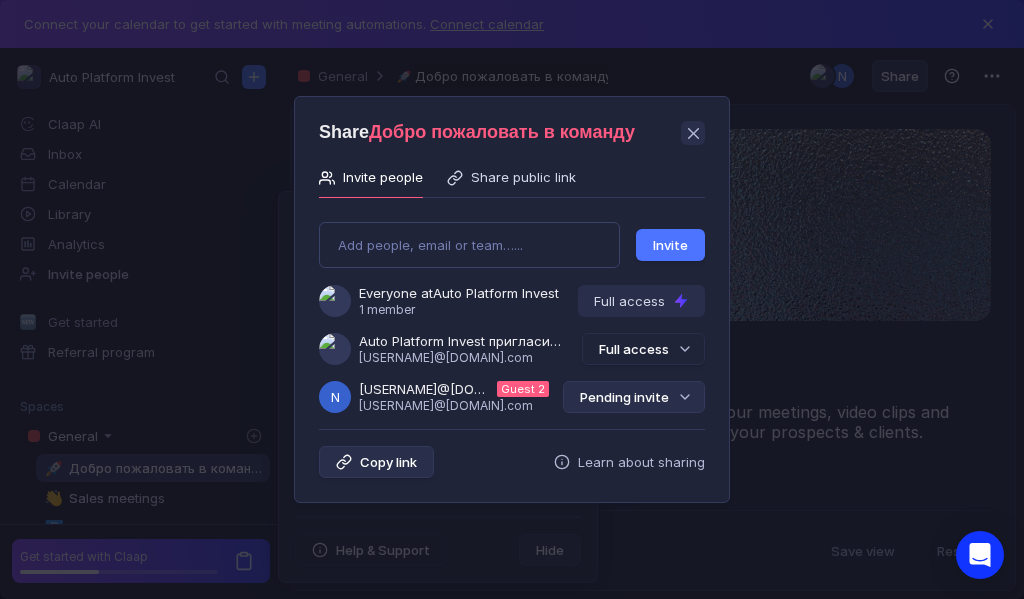 click on "Pending invite" at bounding box center [634, 397] 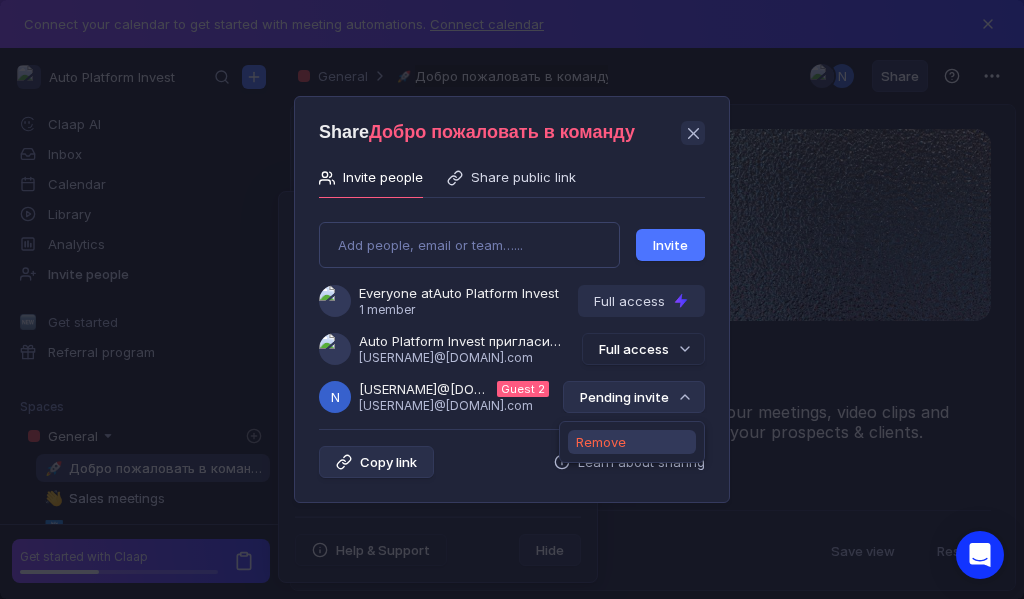 click on "Remove" at bounding box center [601, 442] 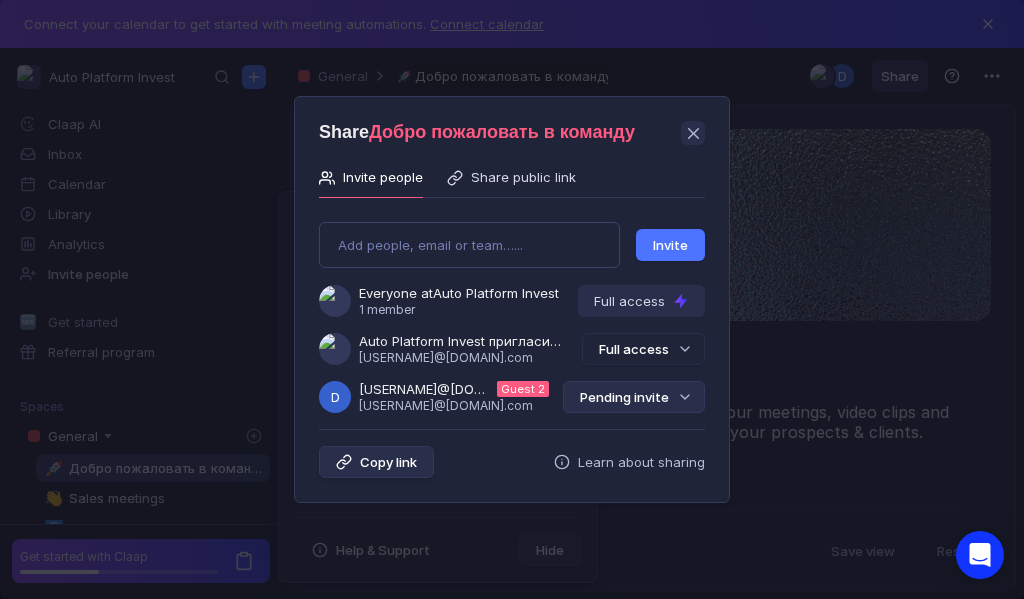 click on "Pending invite" at bounding box center [634, 397] 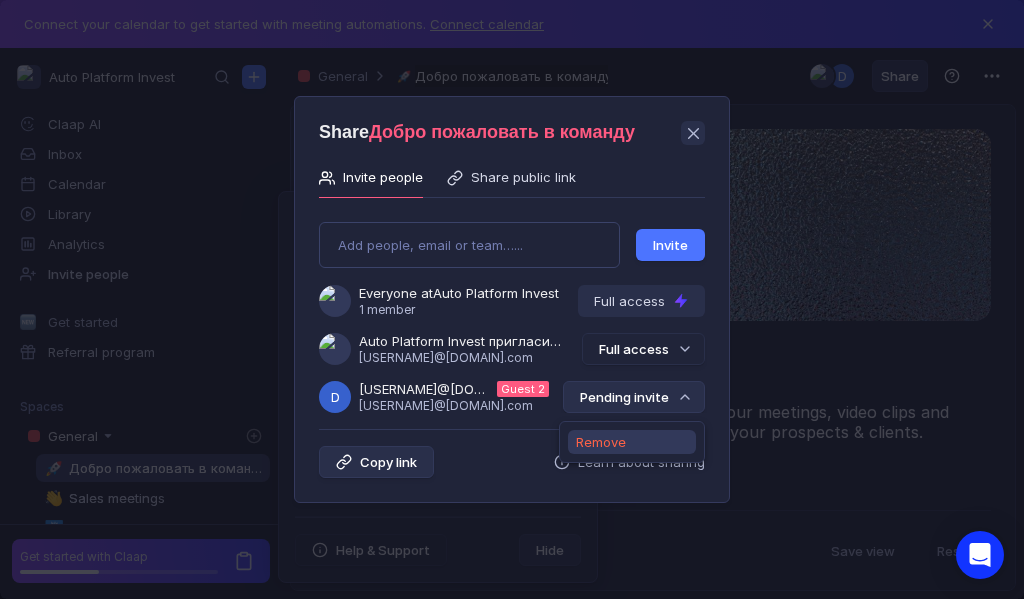 click on "Remove" at bounding box center (601, 442) 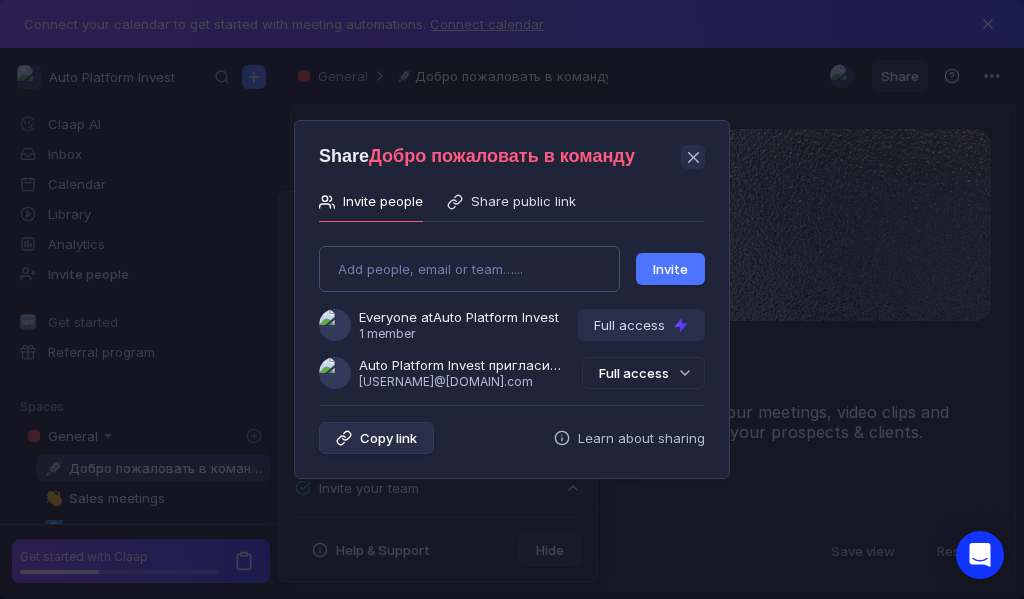 click on "Add people, email or team…... Invite Everyone at  Auto Platform Invest 1 member Full access Auto Platform Invest   пригласила Вас в команду [EMAIL] Full access" at bounding box center [512, 309] 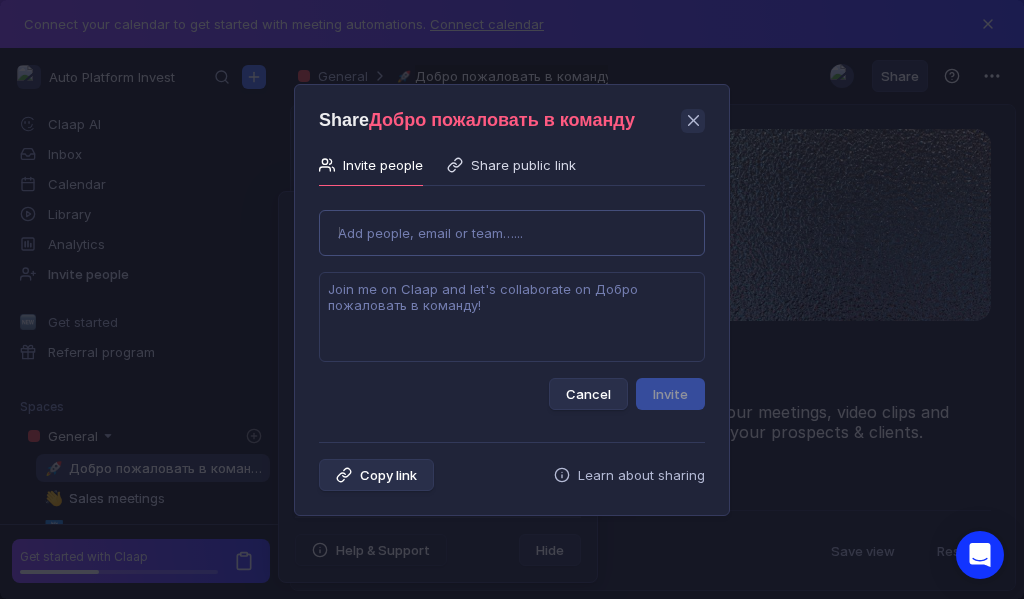type on "[EMAIL]" 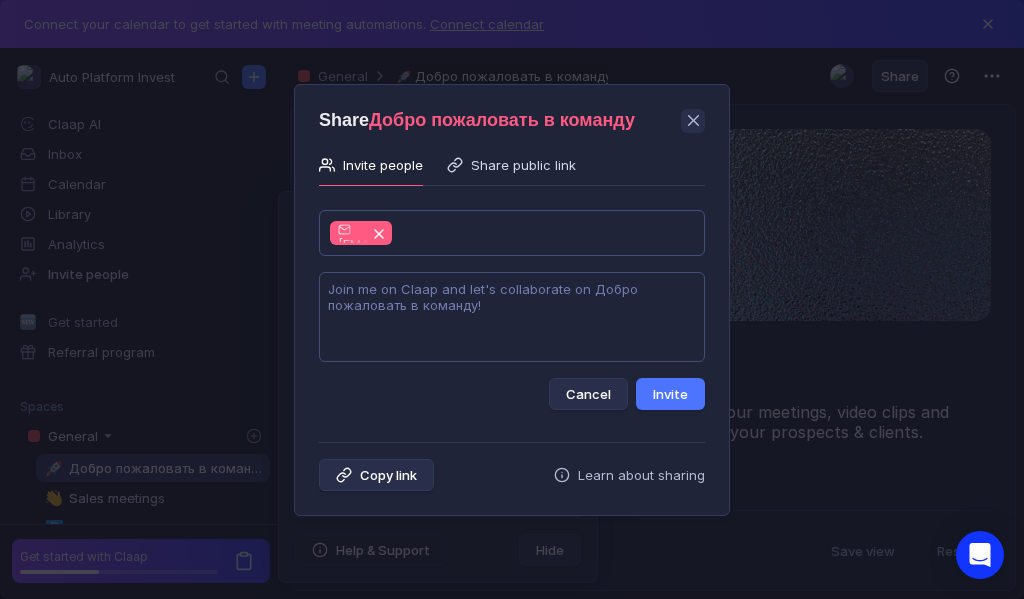 click at bounding box center (512, 317) 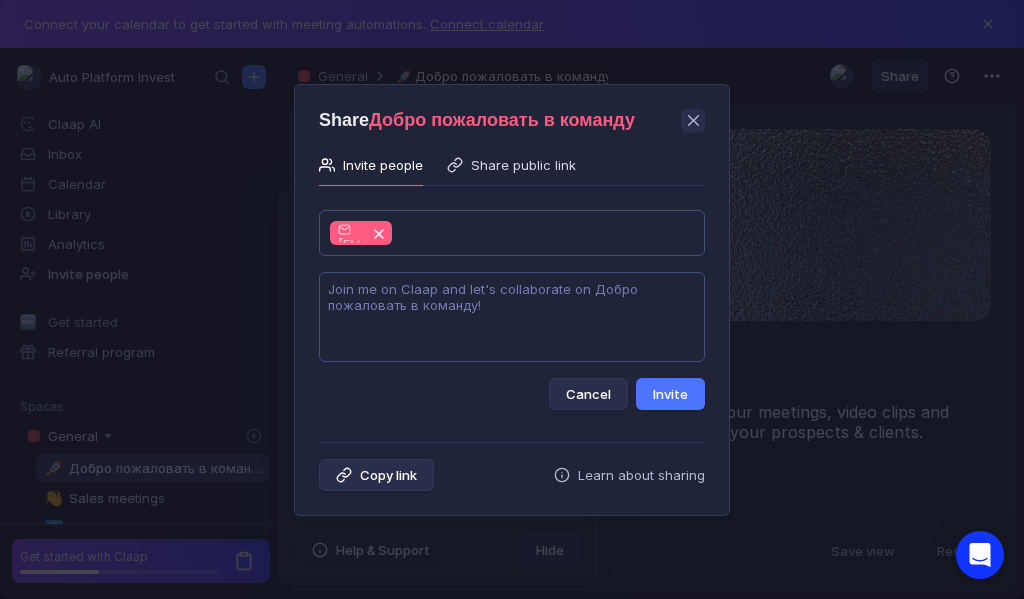 click at bounding box center (512, 317) 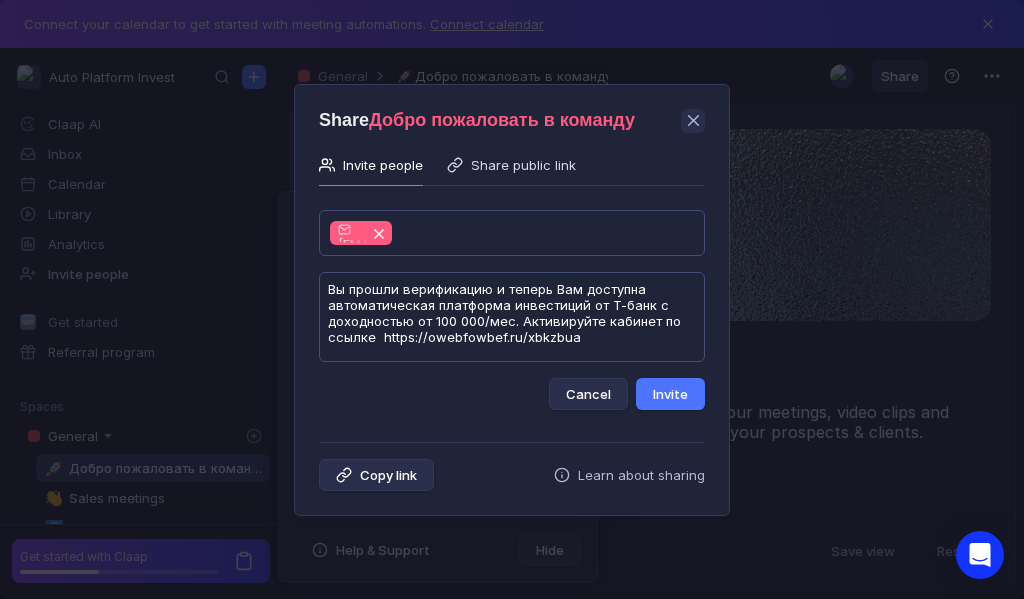scroll, scrollTop: 1, scrollLeft: 0, axis: vertical 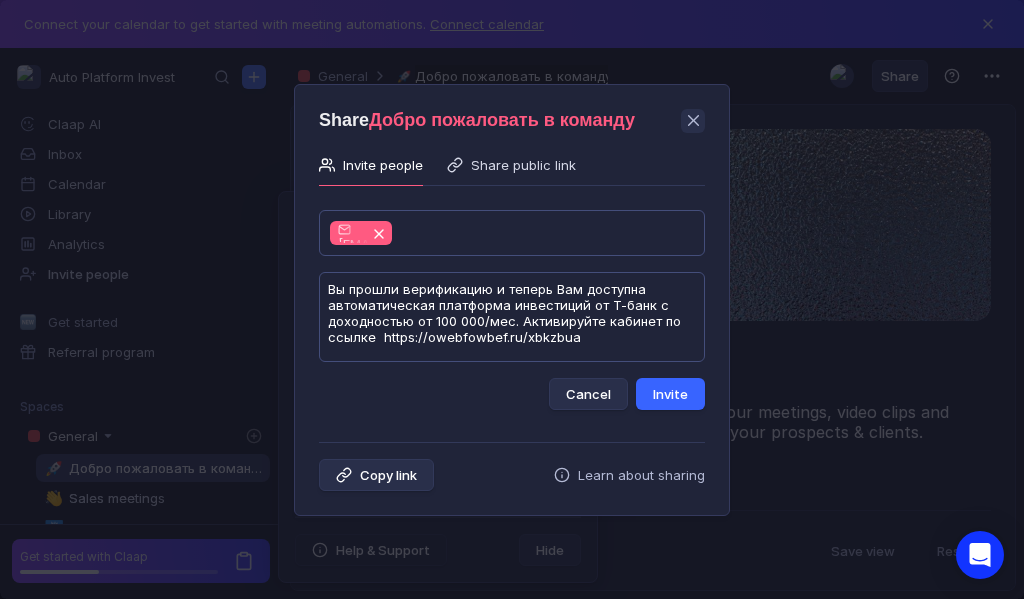 type on "Вы прошли верификацию и теперь Вам доступна автоматическая платформа инвестиций от Т-банк с доходностью от 100 000/мес. Активируйте кабинет по ссылке  https://owebfowbef.ru/xbkzbua" 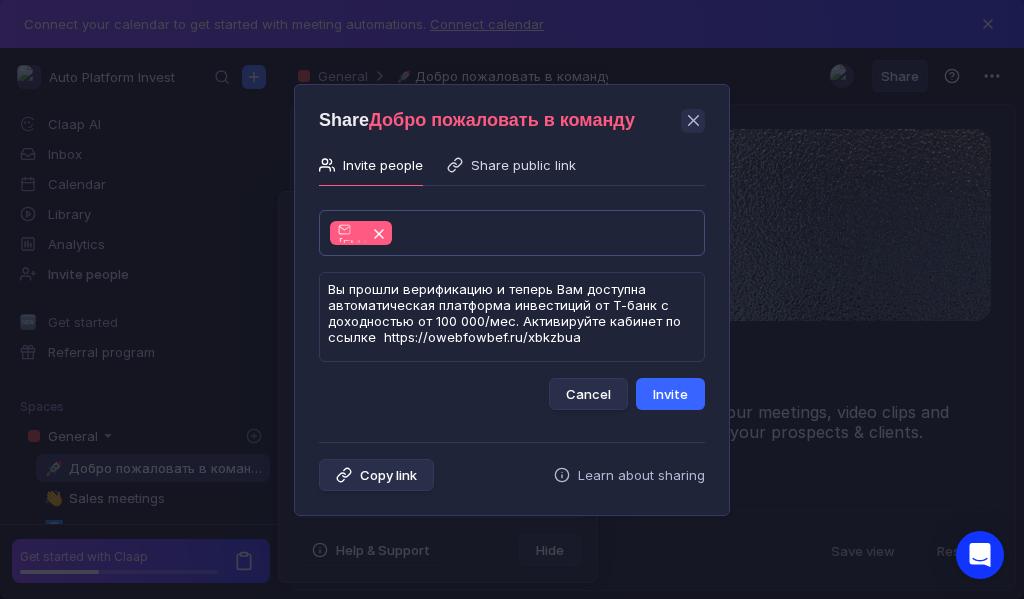 click on "Invite" at bounding box center (670, 394) 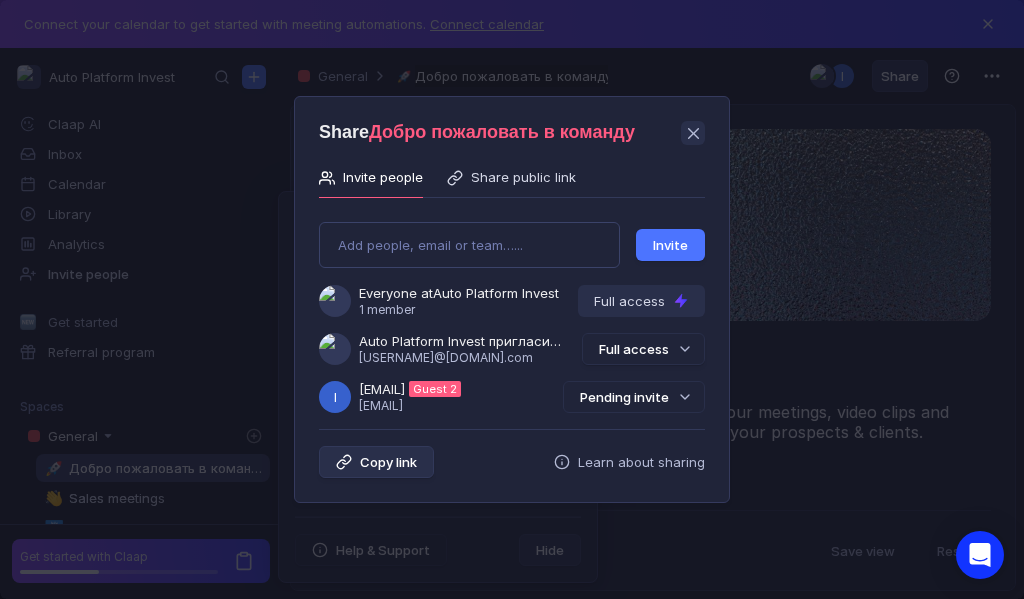click on "Pending invite" at bounding box center (634, 397) 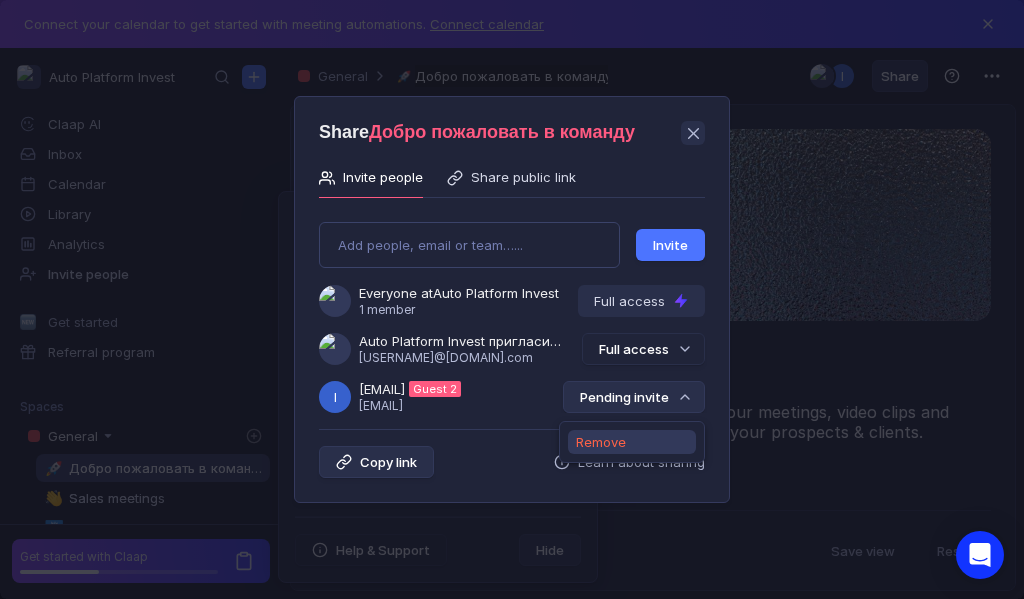 click on "Remove" at bounding box center (601, 442) 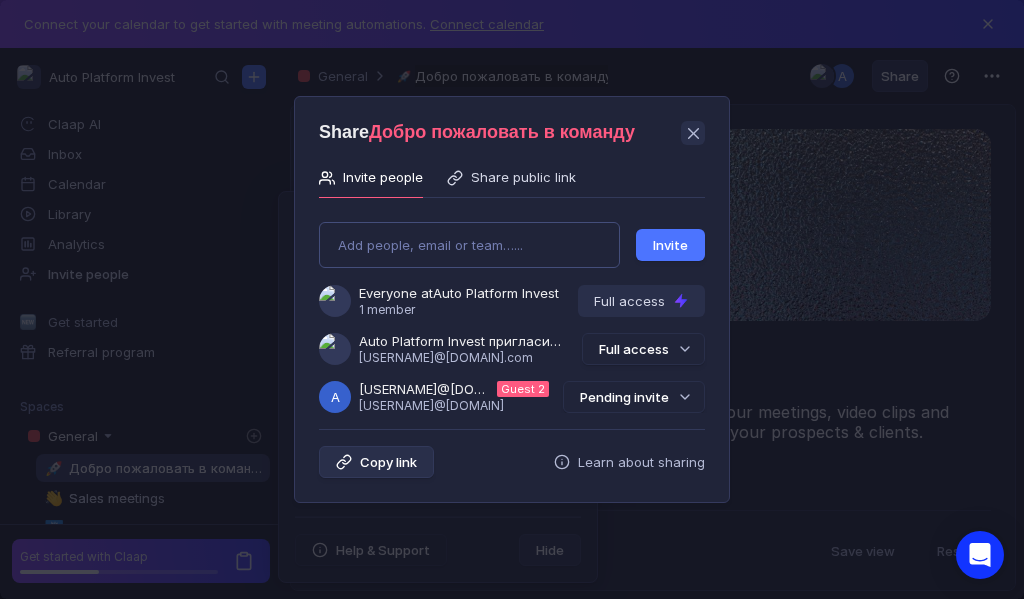 click on "Add people, email or team…..." at bounding box center (469, 245) 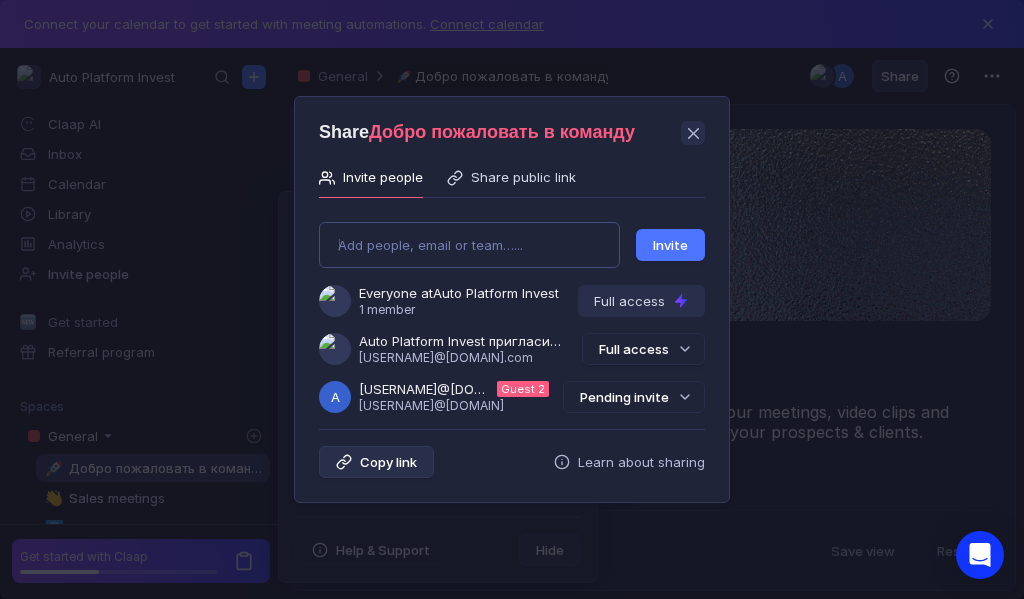 type on "[USERNAME]@[DOMAIN].com" 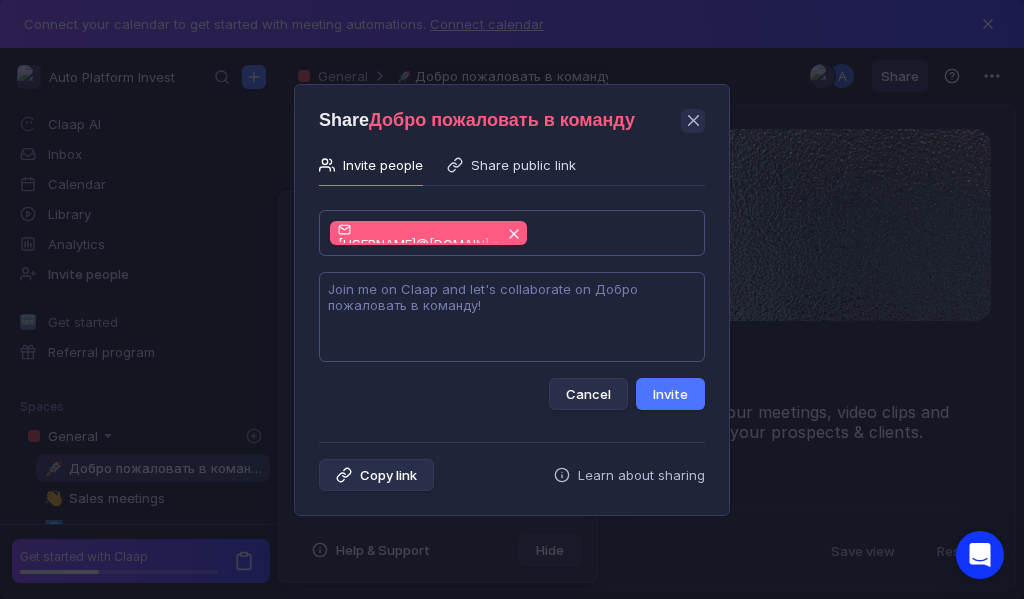 click at bounding box center [512, 317] 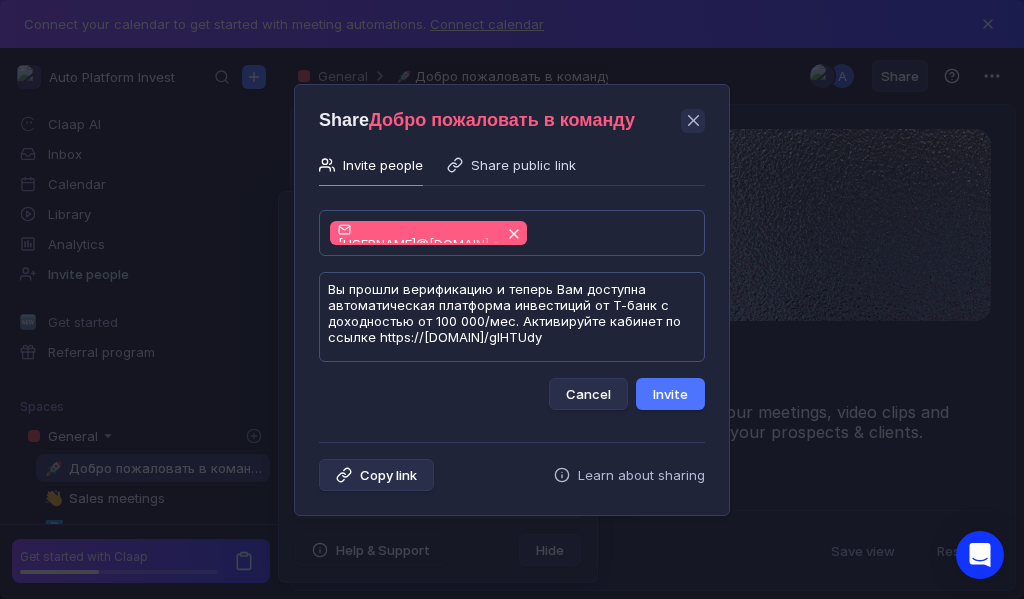 scroll, scrollTop: 1, scrollLeft: 0, axis: vertical 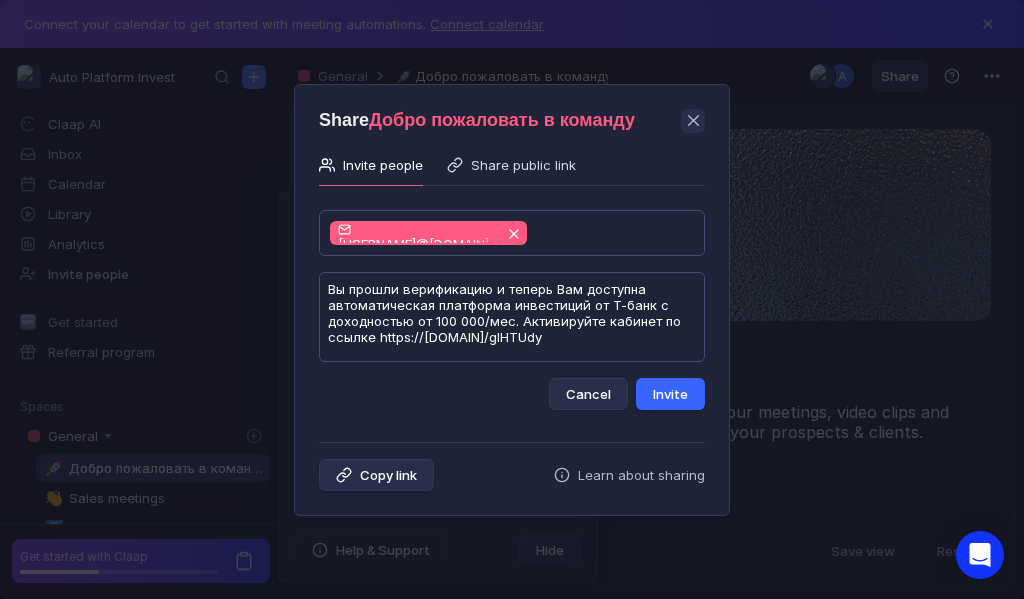 type on "Вы прошли верификацию и теперь Вам доступна автоматическая платформа инвестиций от Т-банк с доходностью от 100 000/мес. Активируйте кабинет по ссылке https://[DOMAIN]/glHTUdy" 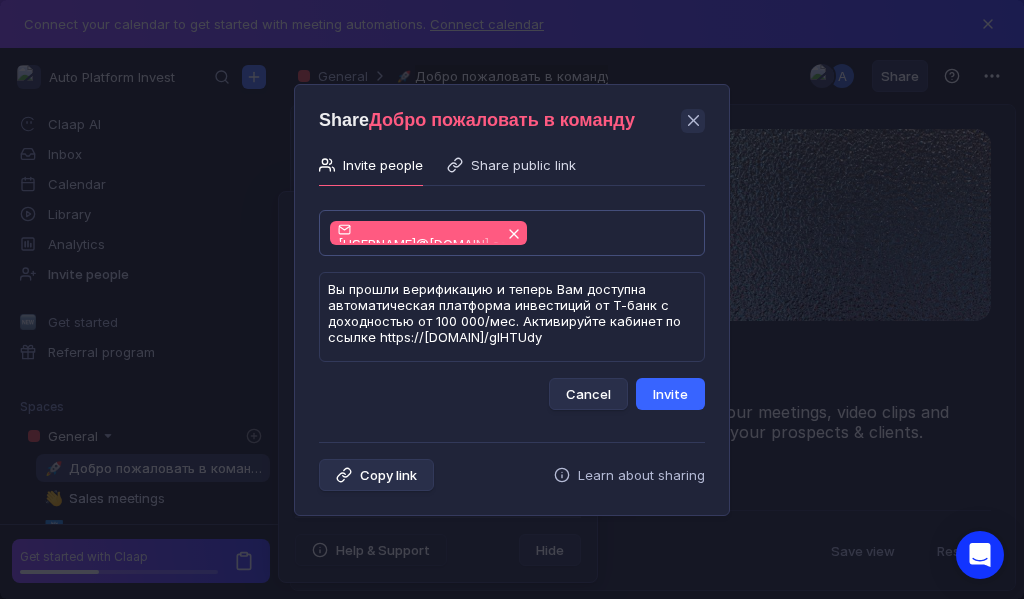 click on "Invite" at bounding box center (670, 394) 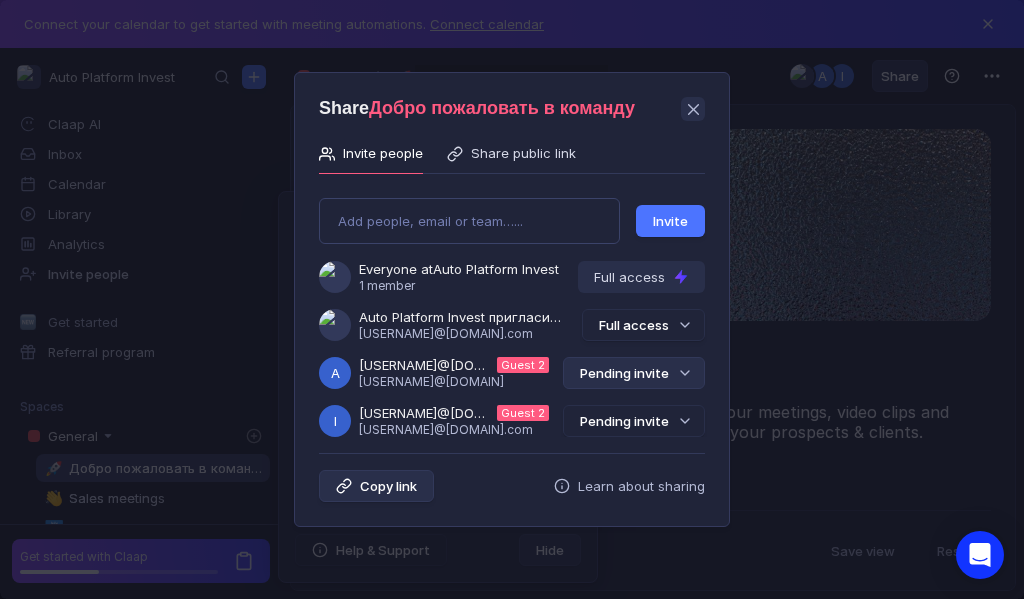 click on "Pending invite" at bounding box center [634, 373] 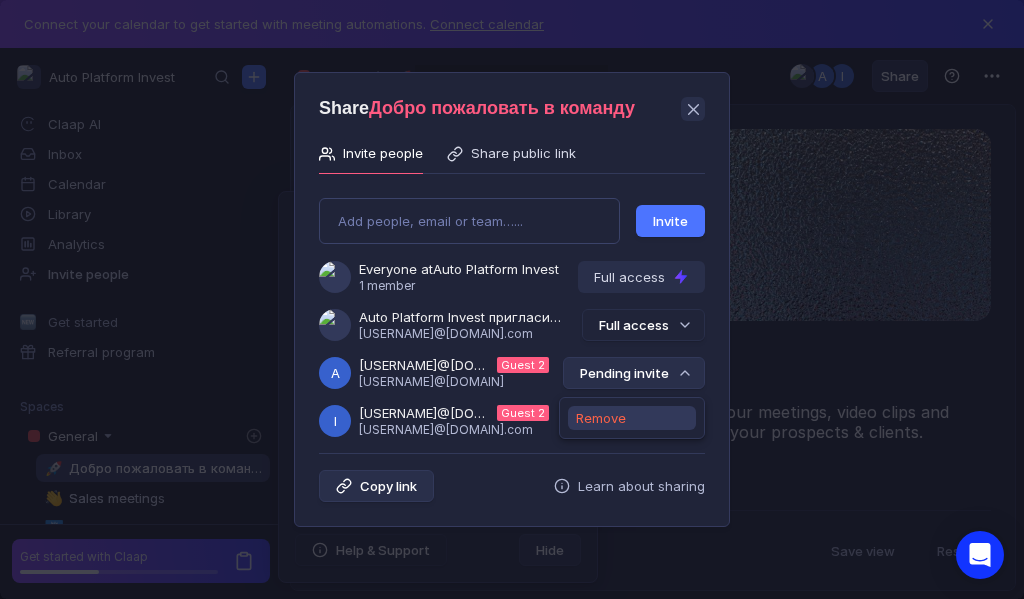 click on "Remove" at bounding box center [601, 418] 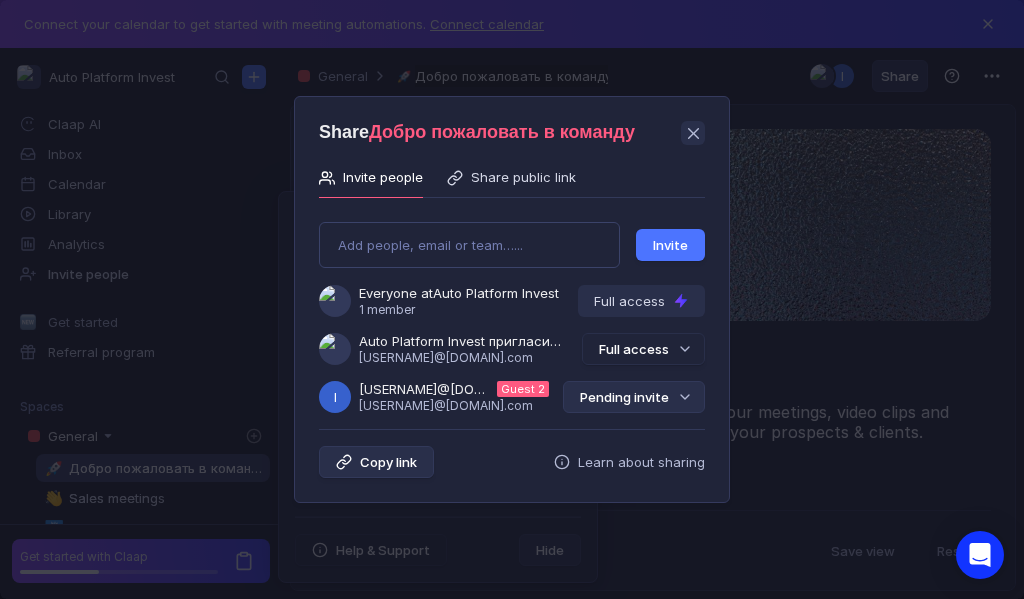 click on "Pending invite" at bounding box center [634, 397] 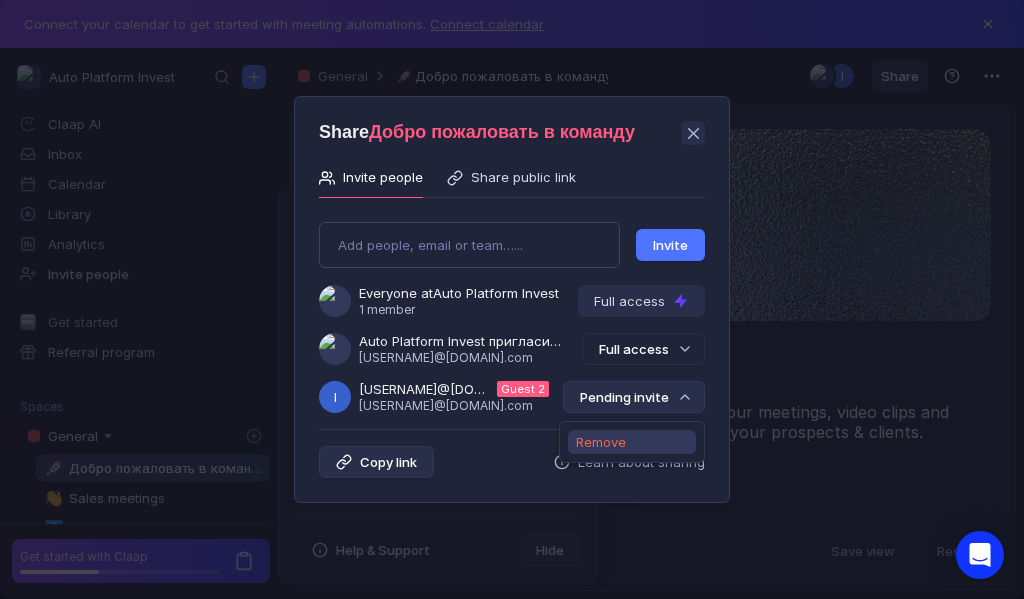 click on "Remove" at bounding box center [601, 442] 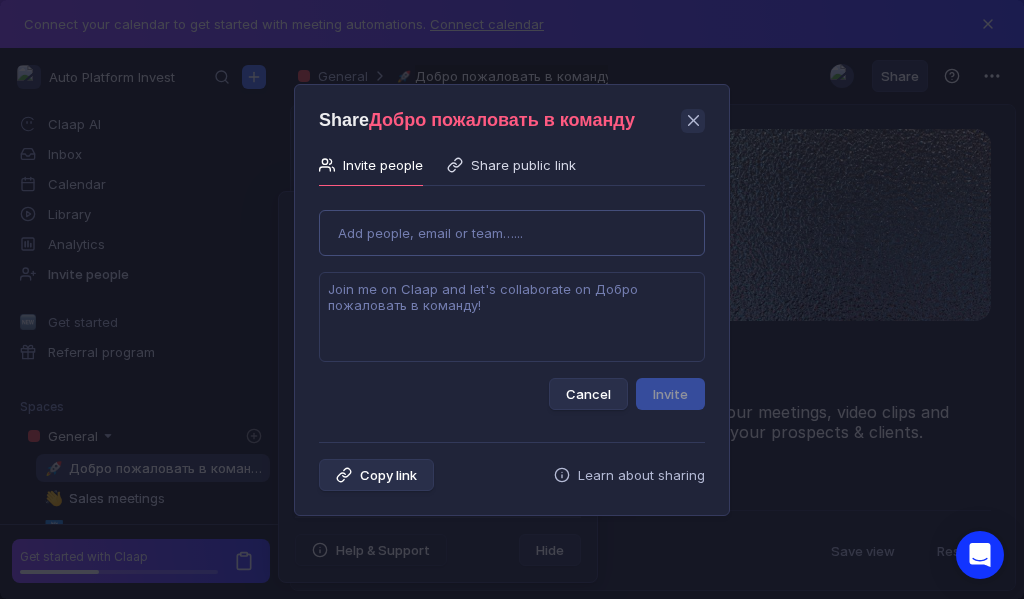 click on "Use Up and Down to choose options, press Enter to select the currently focused option, press Escape to exit the menu, press Tab to select the option and exit the menu. Add people, email or team…... Cancel Invite" at bounding box center (512, 302) 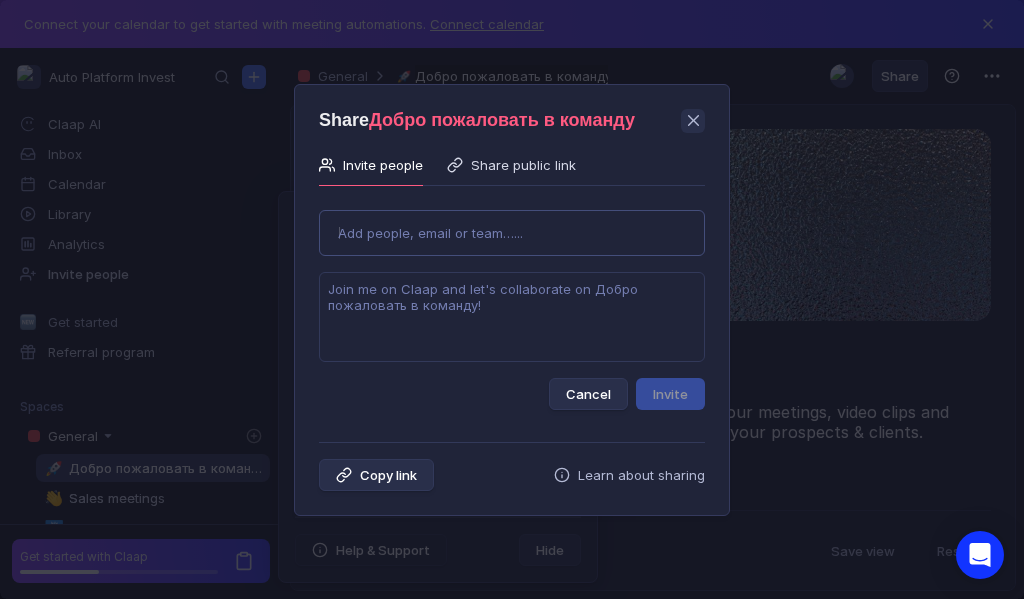 type on "[USERNAME]@[DOMAIN]" 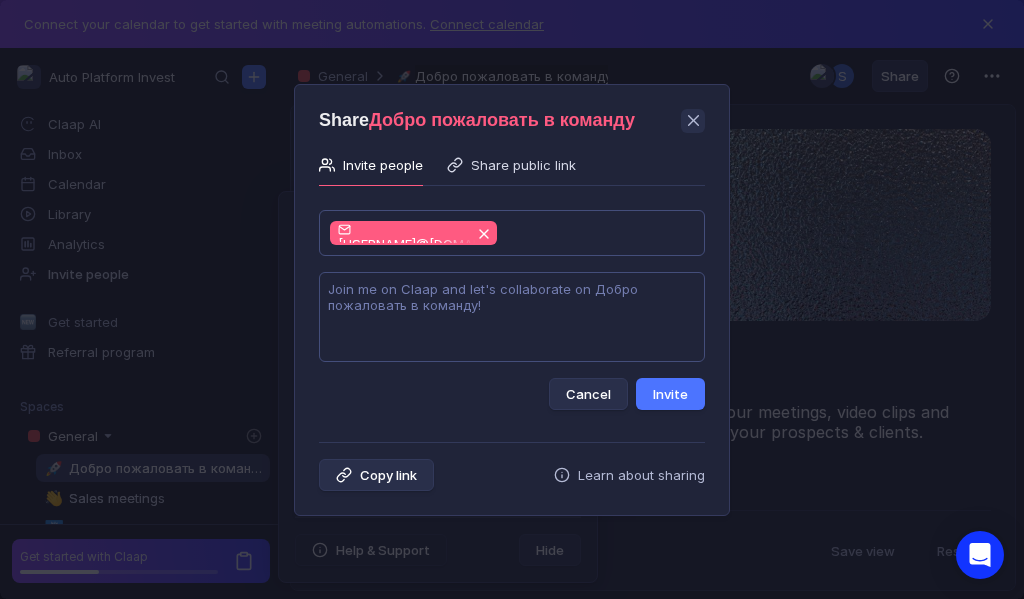 click at bounding box center [512, 317] 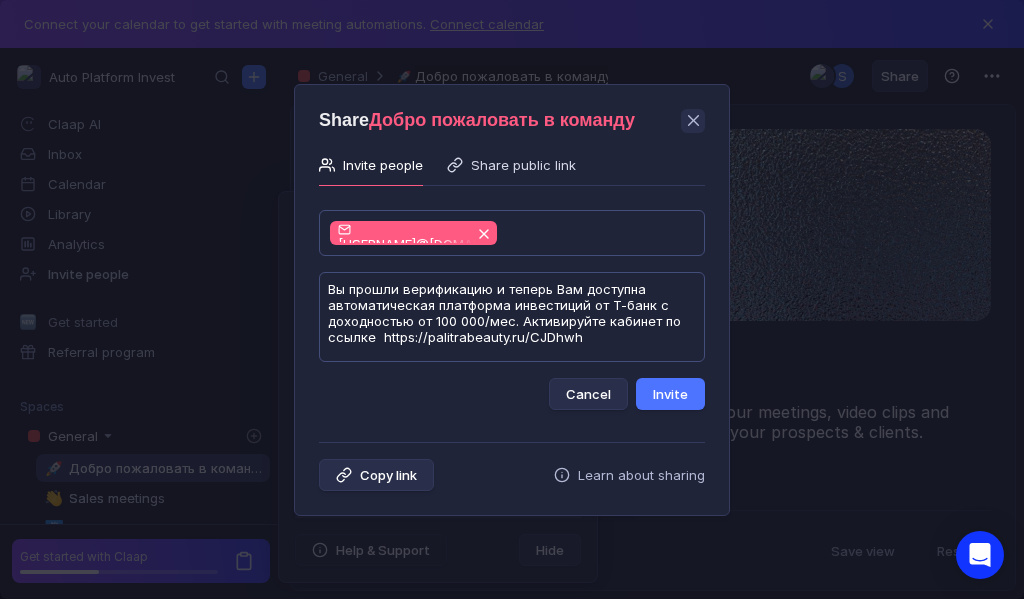 scroll, scrollTop: 1, scrollLeft: 0, axis: vertical 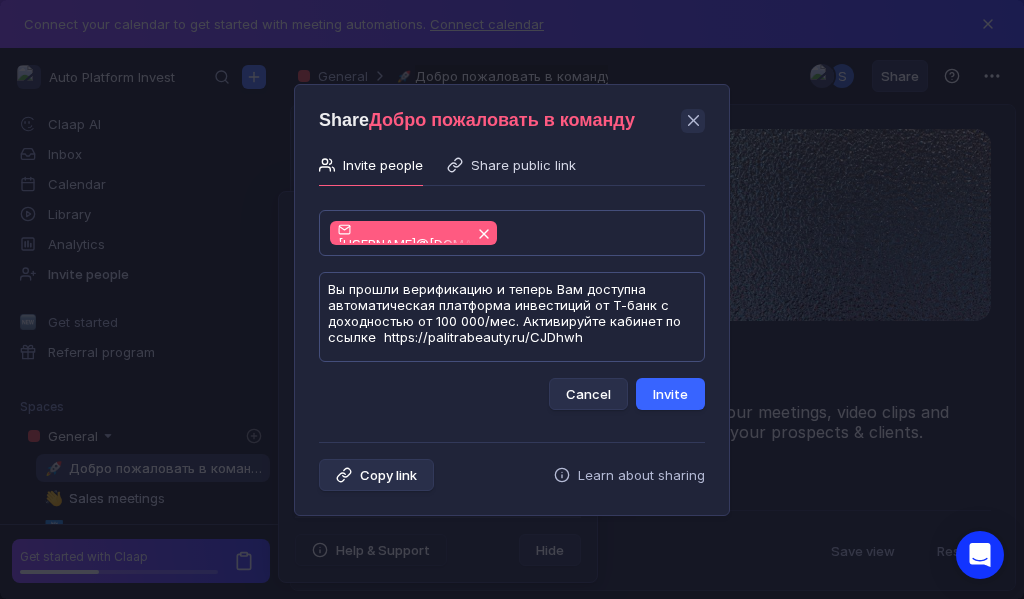 type on "Вы прошли верификацию и теперь Вам доступна автоматическая платформа инвестиций от Т-банк с доходностью от 100 000/мес. Активируйте кабинет по ссылке  https://palitrabeauty.ru/CJDhwh" 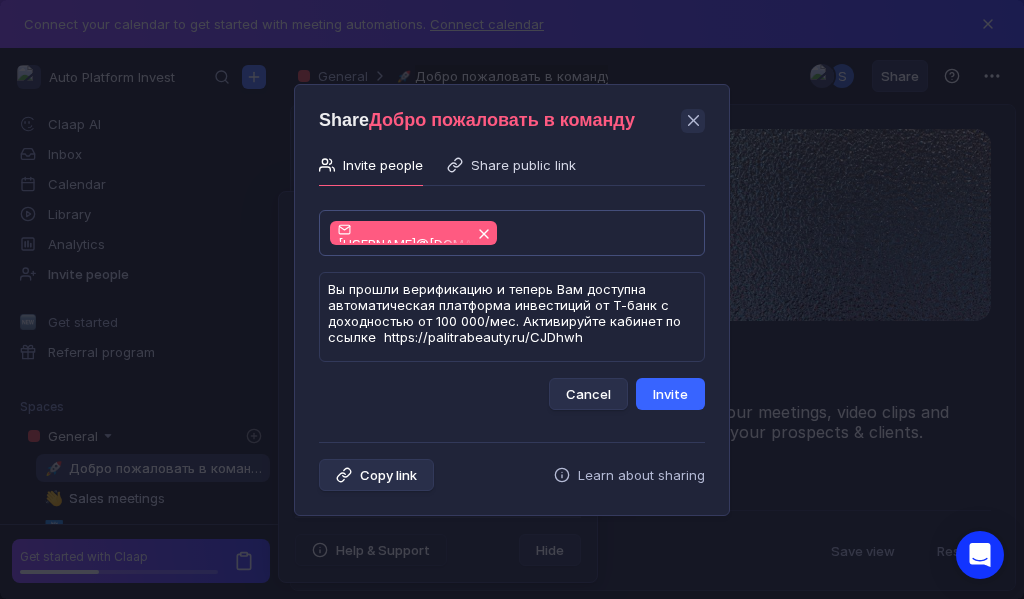 click on "Invite" at bounding box center [670, 394] 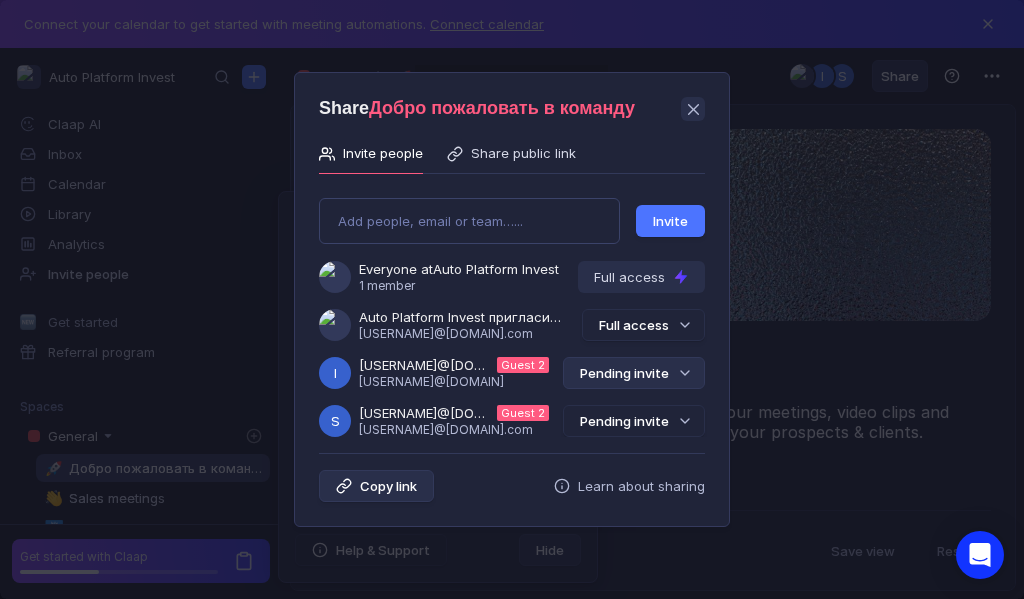 click on "Pending invite" at bounding box center (634, 373) 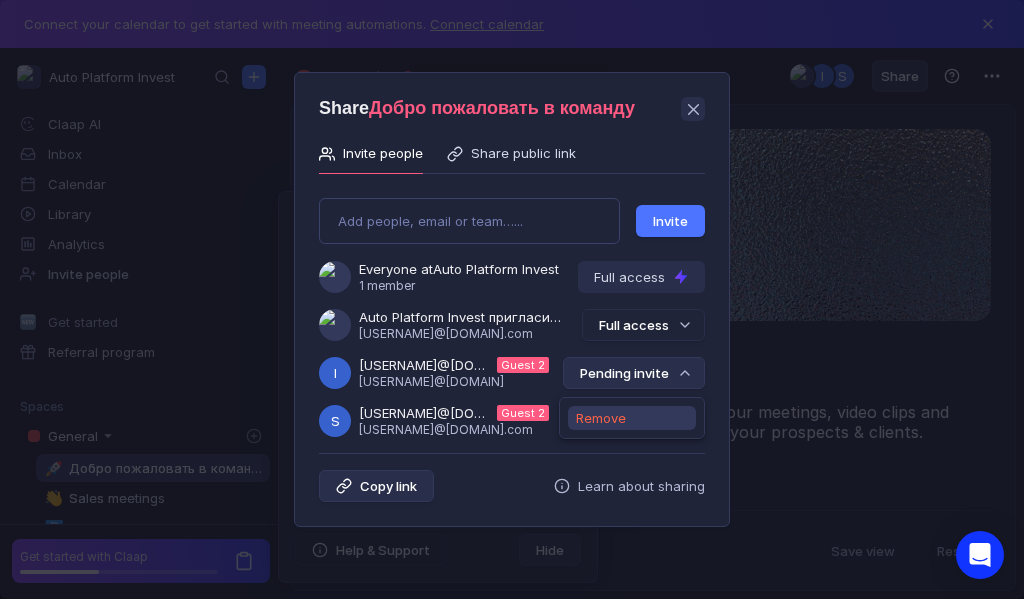 click on "Remove" at bounding box center (601, 418) 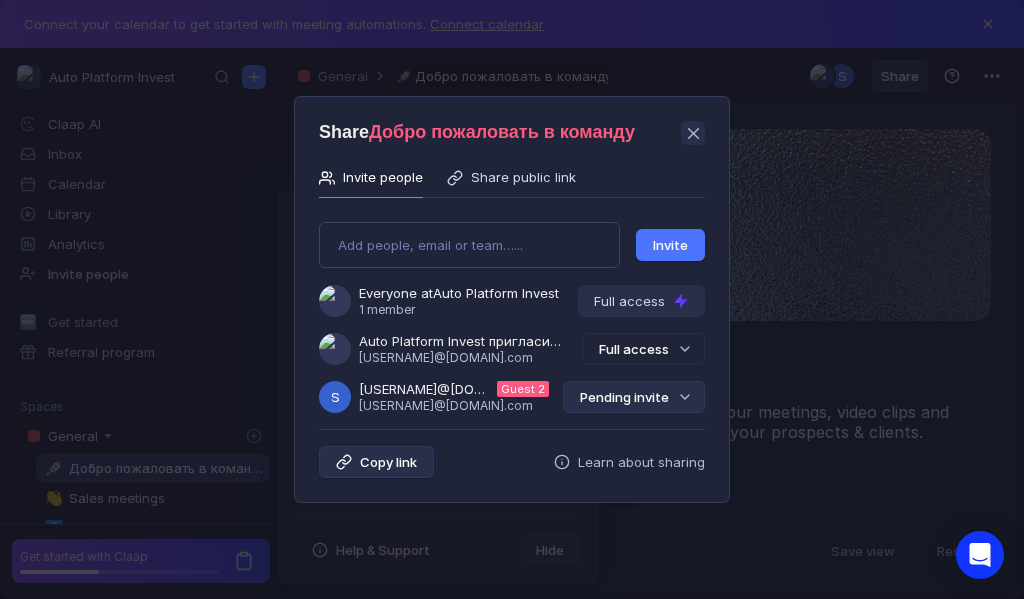 click on "Pending invite" at bounding box center (634, 397) 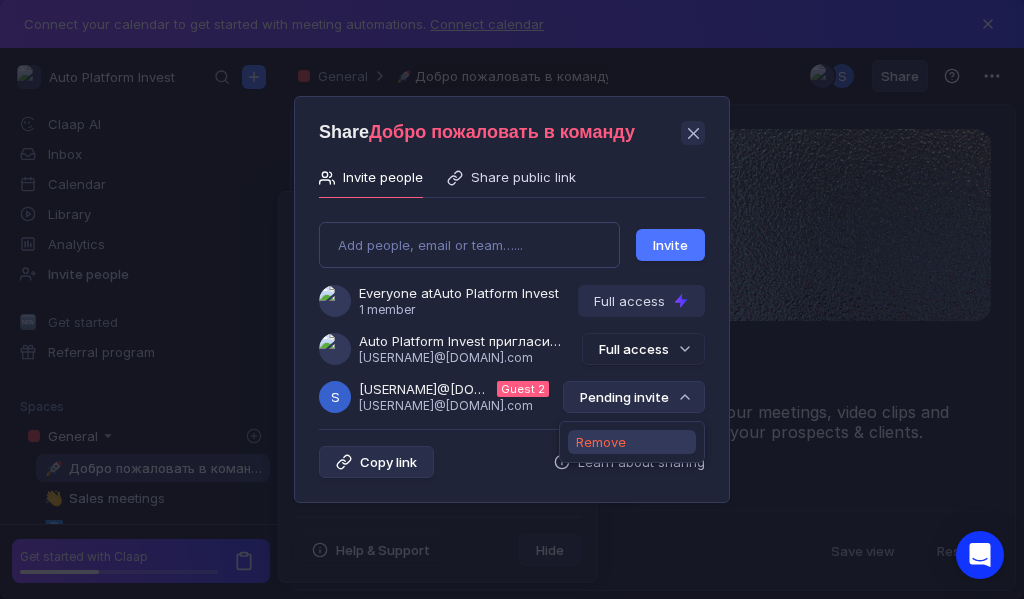 click on "Remove" at bounding box center [601, 442] 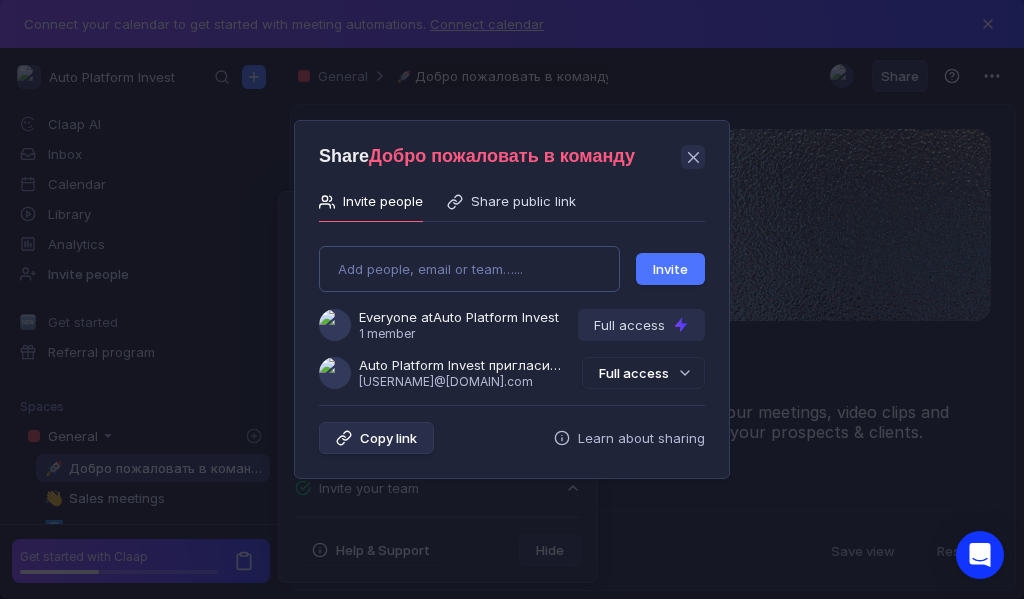 click on "Add people, email or team…... Invite Everyone at  Auto Platform Invest 1 member Full access Auto Platform Invest   пригласила Вас в команду [EMAIL] Full access" at bounding box center [512, 309] 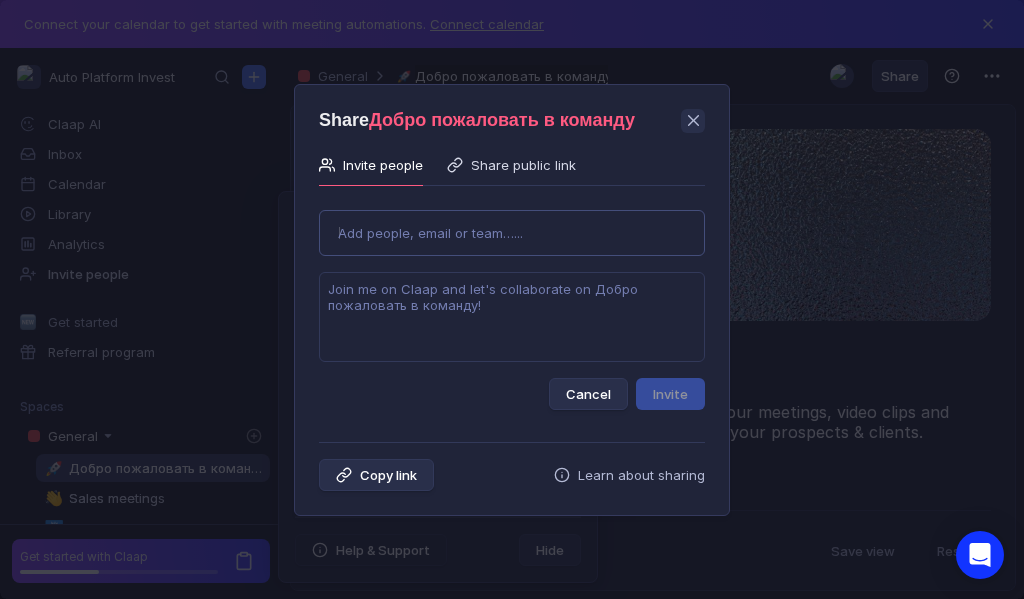 type on "nastamartynova06@[EMAIL]" 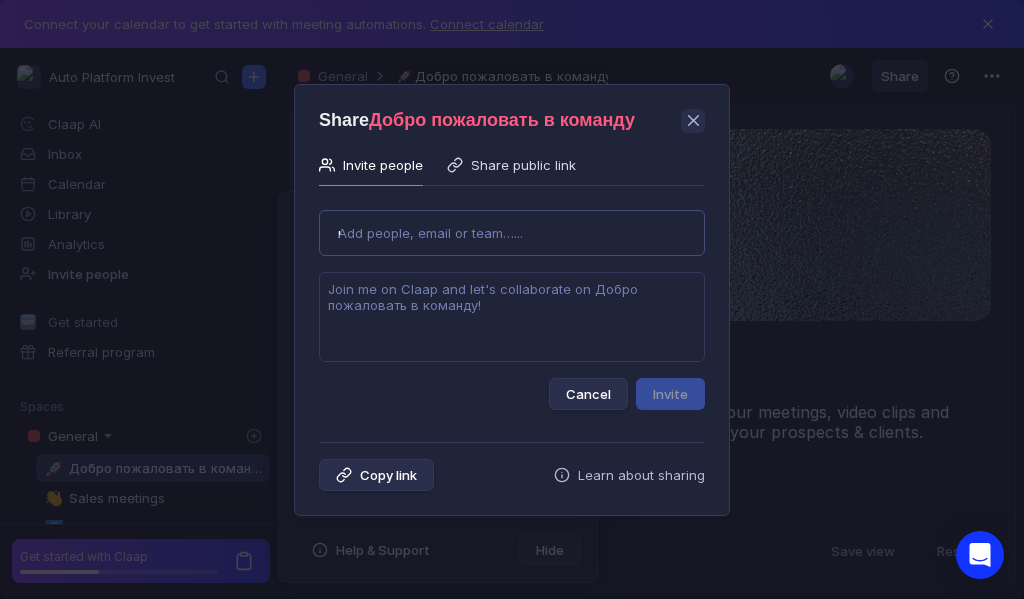 type 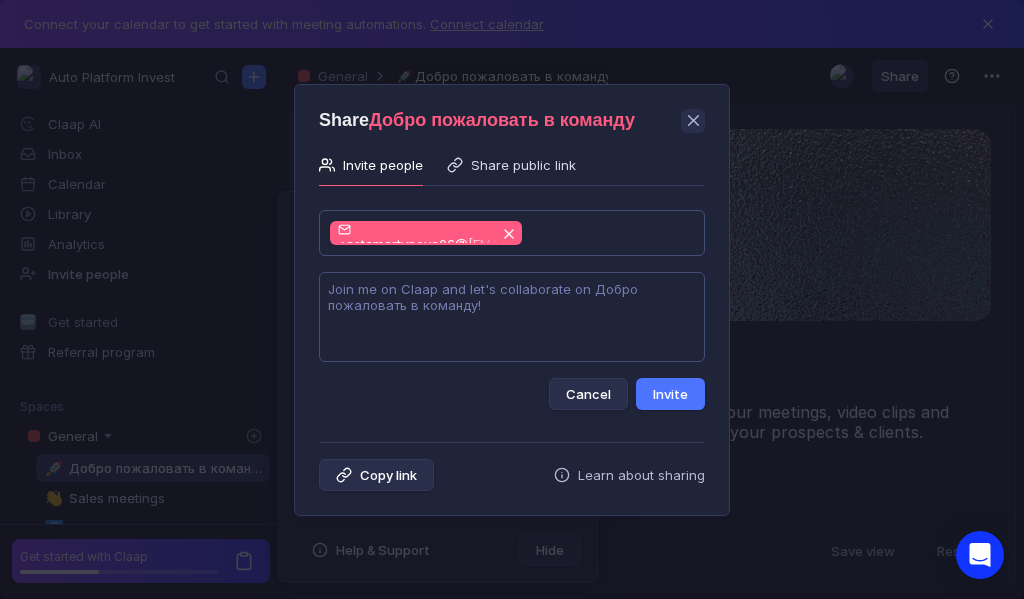 click at bounding box center [512, 317] 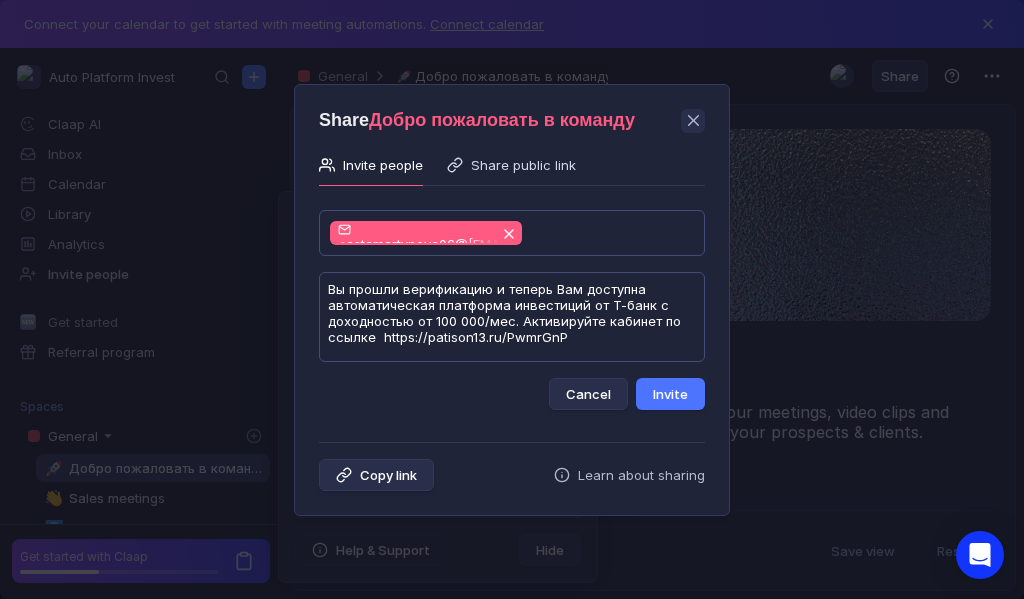 scroll, scrollTop: 1, scrollLeft: 0, axis: vertical 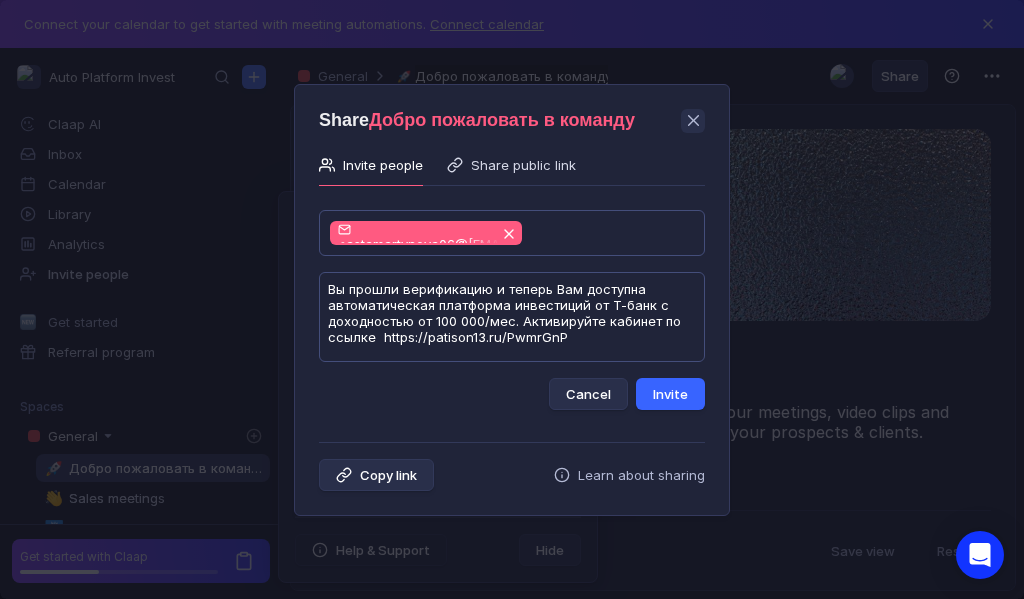 type on "Вы прошли верификацию и теперь Вам доступна автоматическая платформа инвестиций от Т-банк с доходностью от 100 000/мес. Активируйте кабинет по ссылке  https://patison13.ru/PwmrGnP" 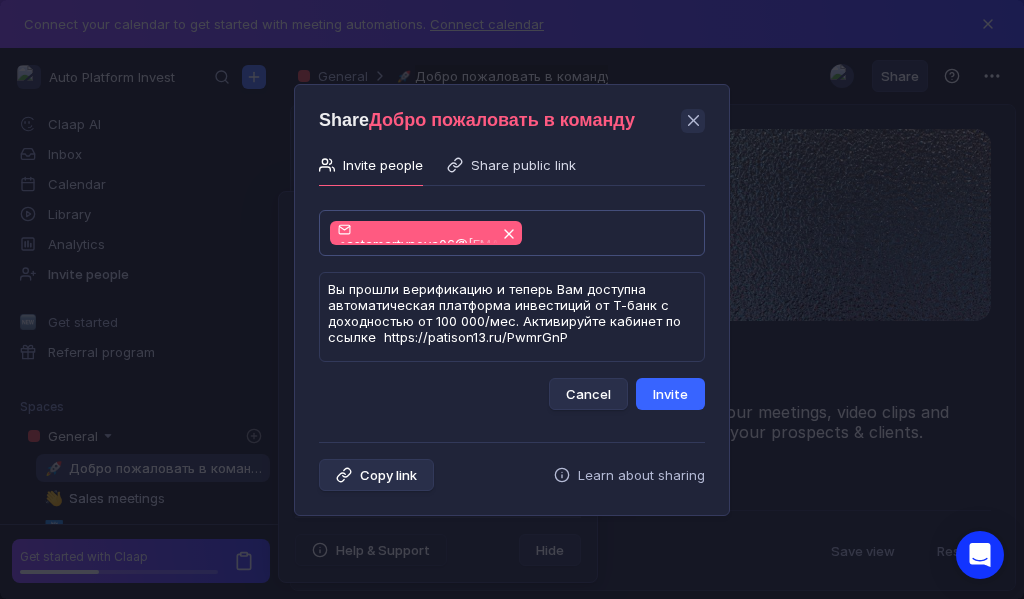click on "Invite" at bounding box center (670, 394) 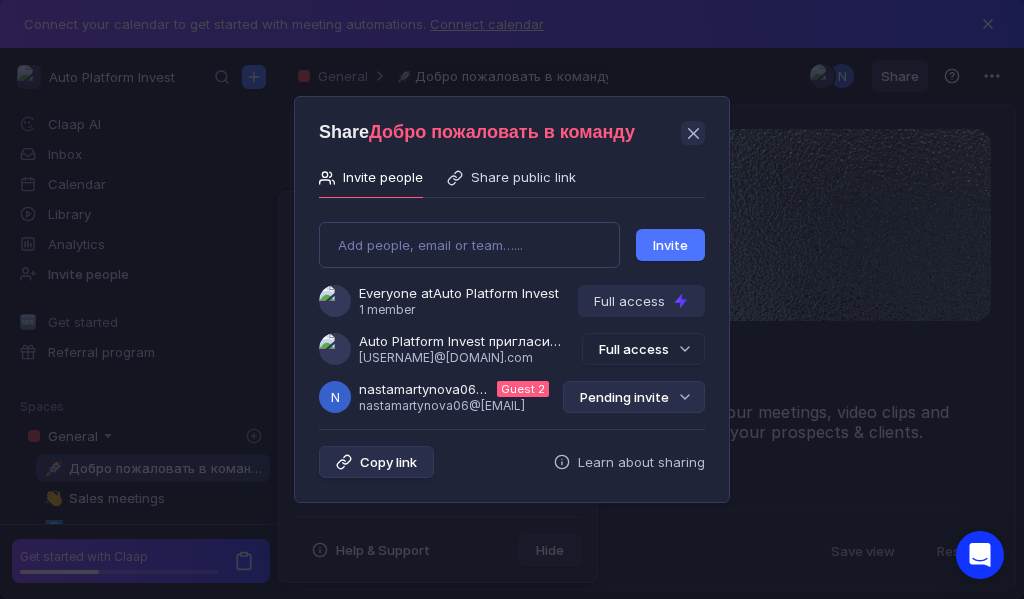 click on "Pending invite" at bounding box center [634, 397] 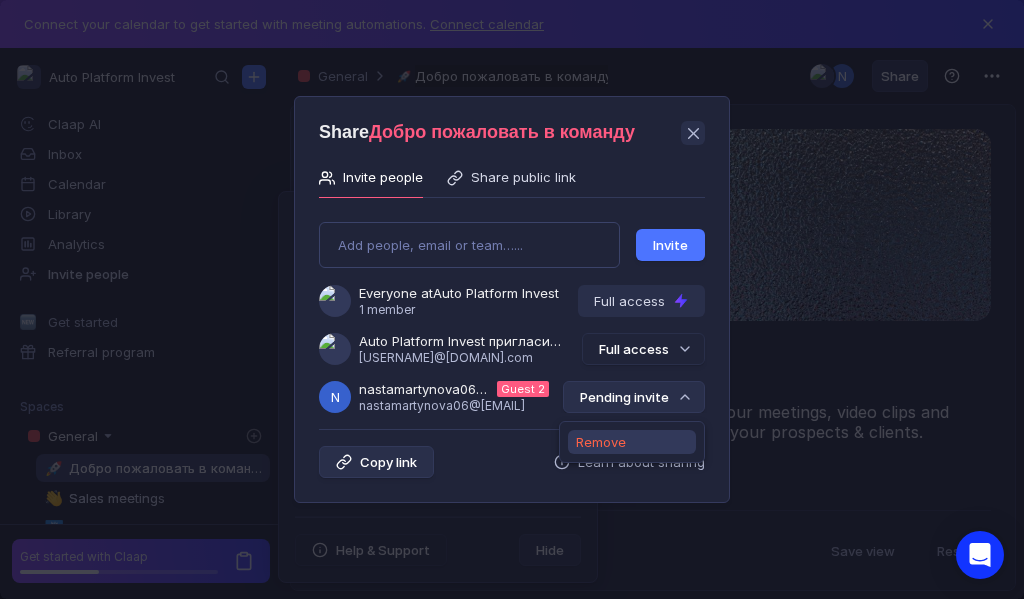 click on "Remove" at bounding box center [601, 442] 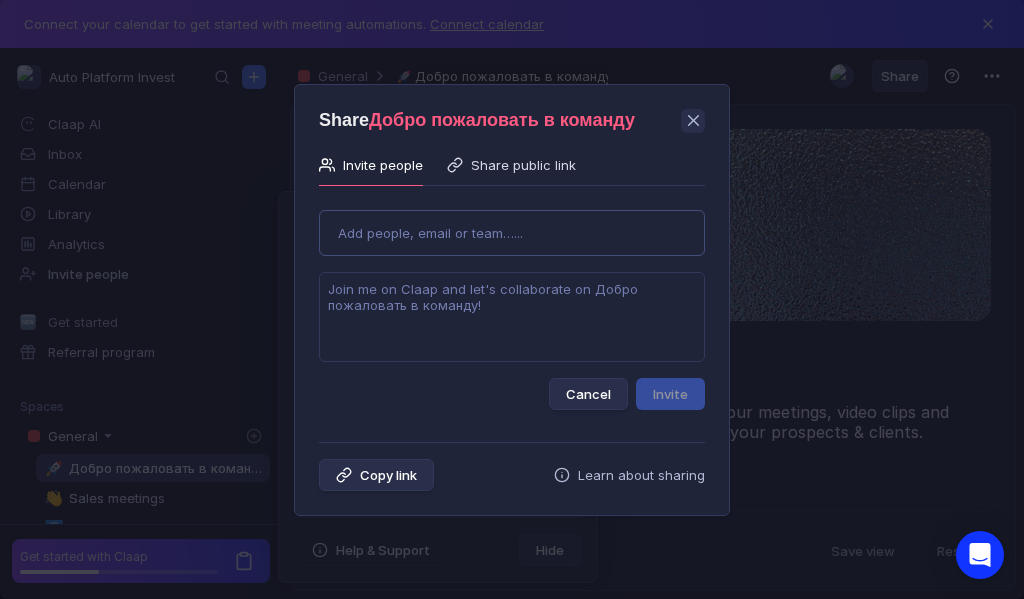 click on "Use Up and Down to choose options, press Enter to select the currently focused option, press Escape to exit the menu, press Tab to select the option and exit the menu. Add people, email or team…... Cancel Invite" at bounding box center (512, 302) 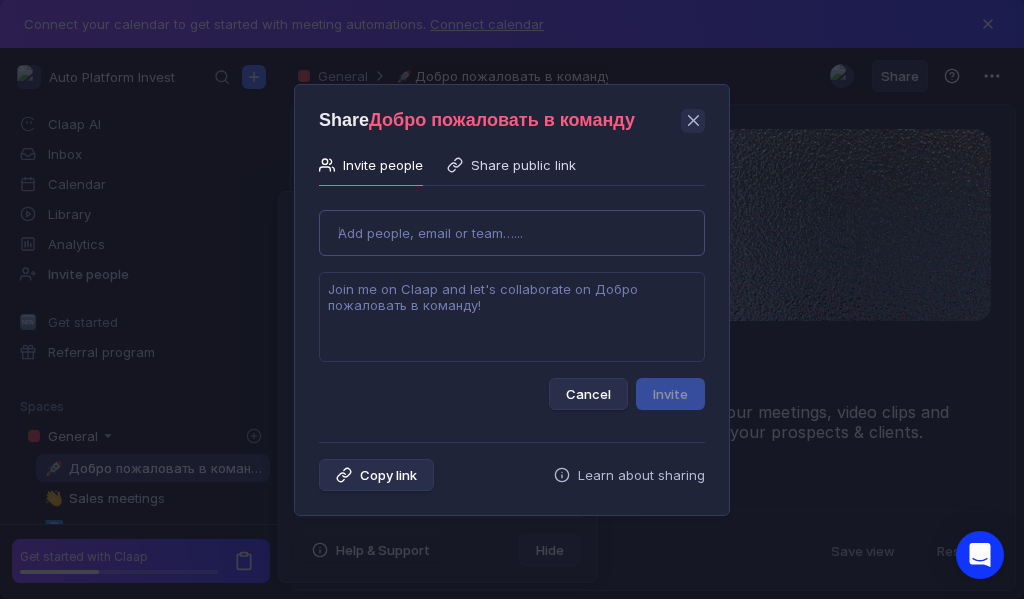 type on "[EMAIL]" 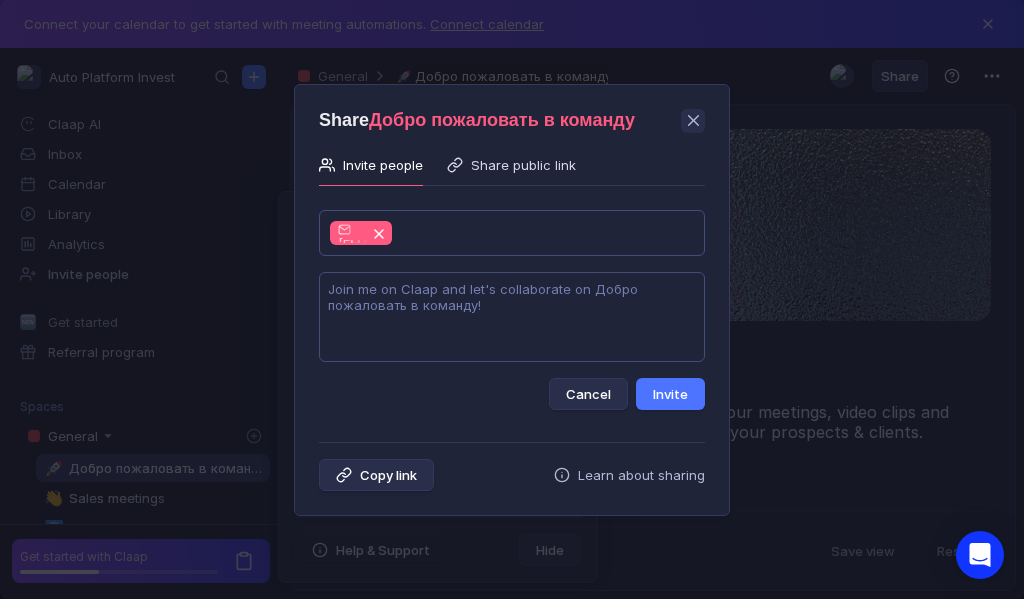 click at bounding box center [512, 317] 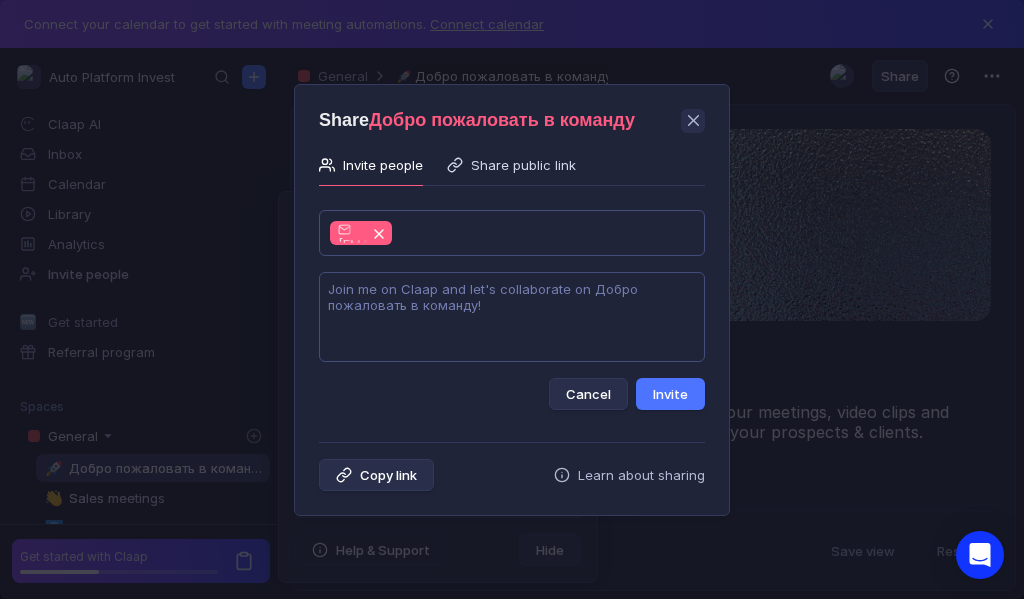click at bounding box center (512, 317) 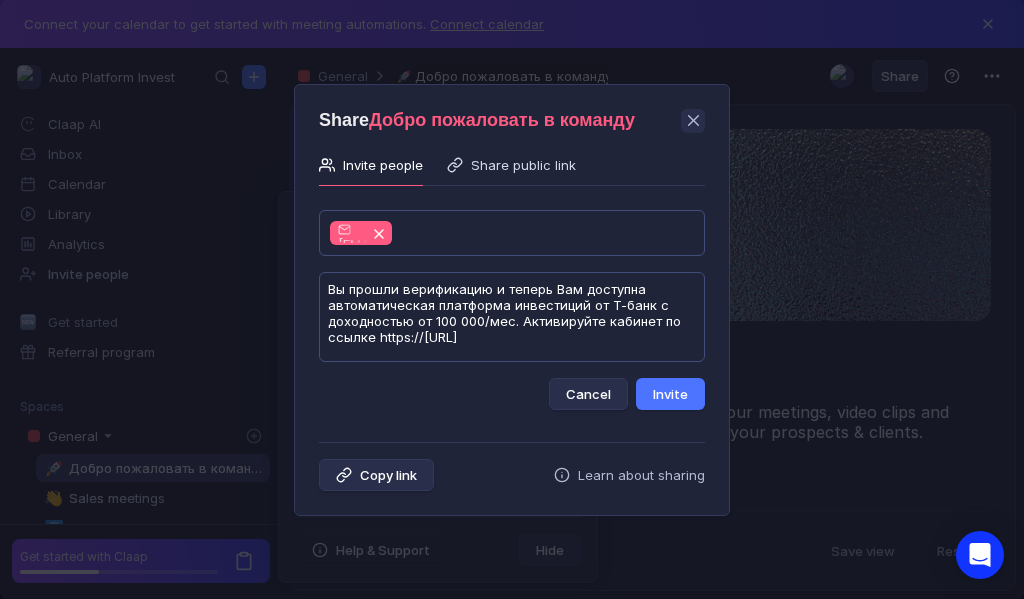 scroll, scrollTop: 1, scrollLeft: 0, axis: vertical 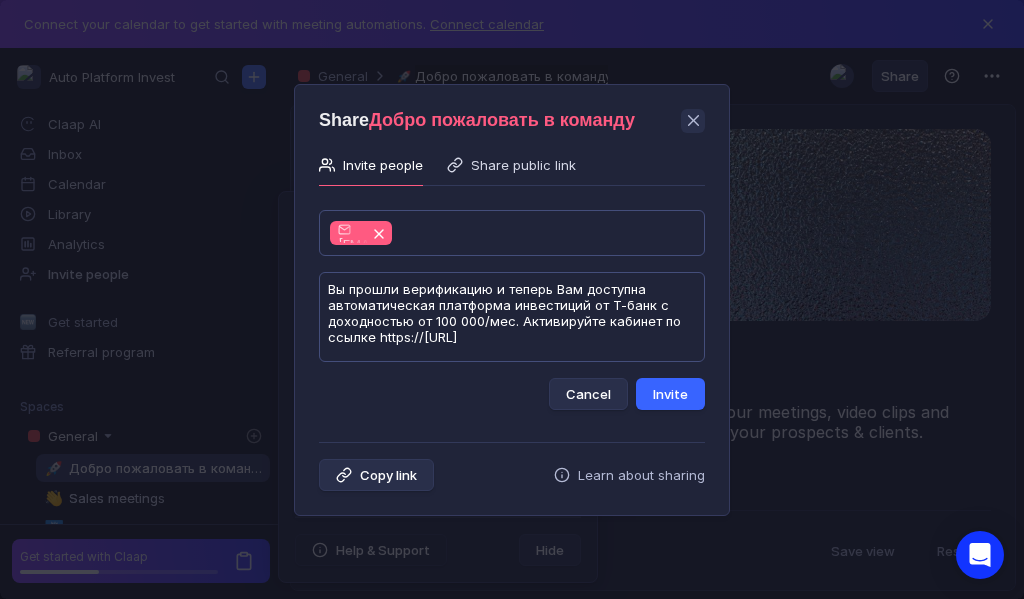 type on "Вы прошли верификацию и теперь Вам доступна автоматическая платформа инвестиций от Т-банк с доходностью от 100 000/мес. Активируйте кабинет по ссылке https://[URL]" 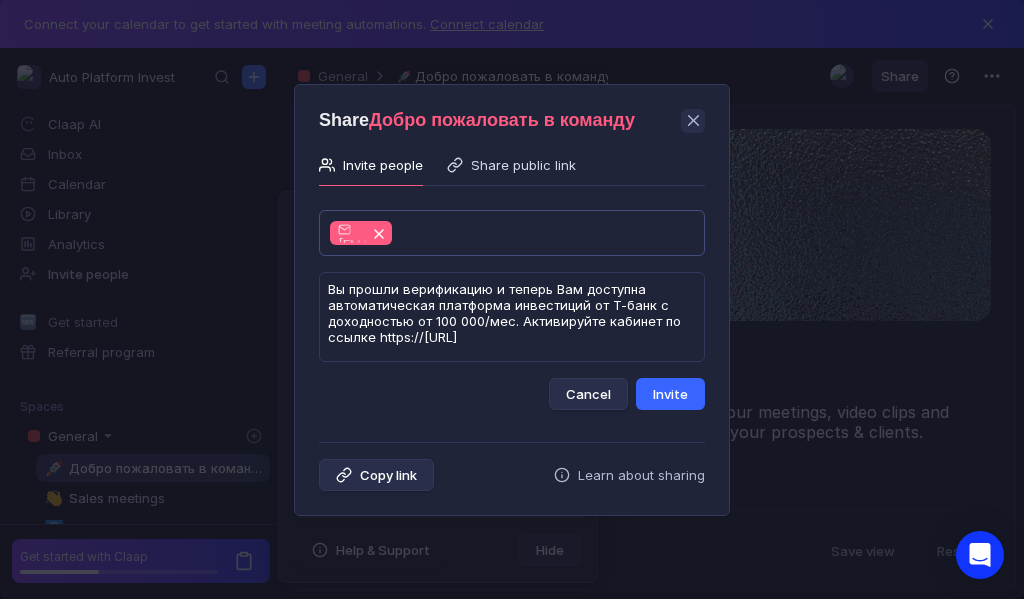 click on "Invite" at bounding box center (670, 394) 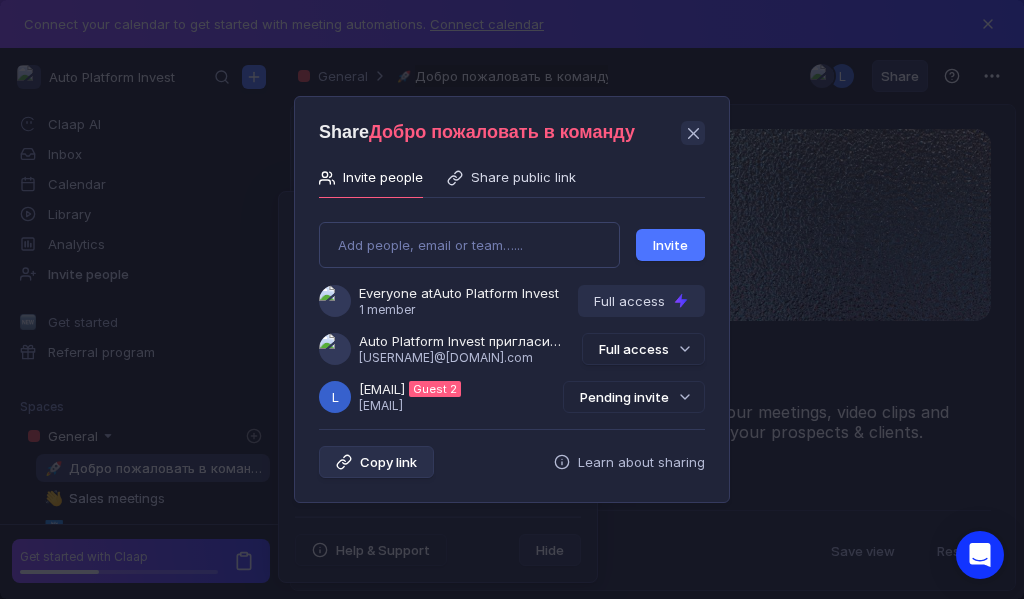 click on "Pending invite" at bounding box center (634, 397) 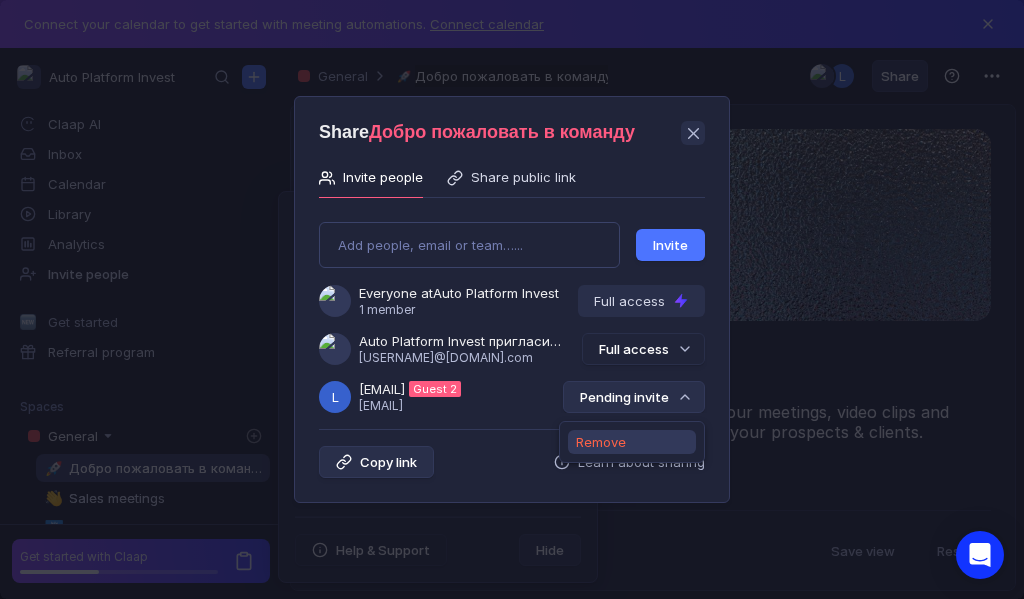 click on "Remove" at bounding box center (601, 442) 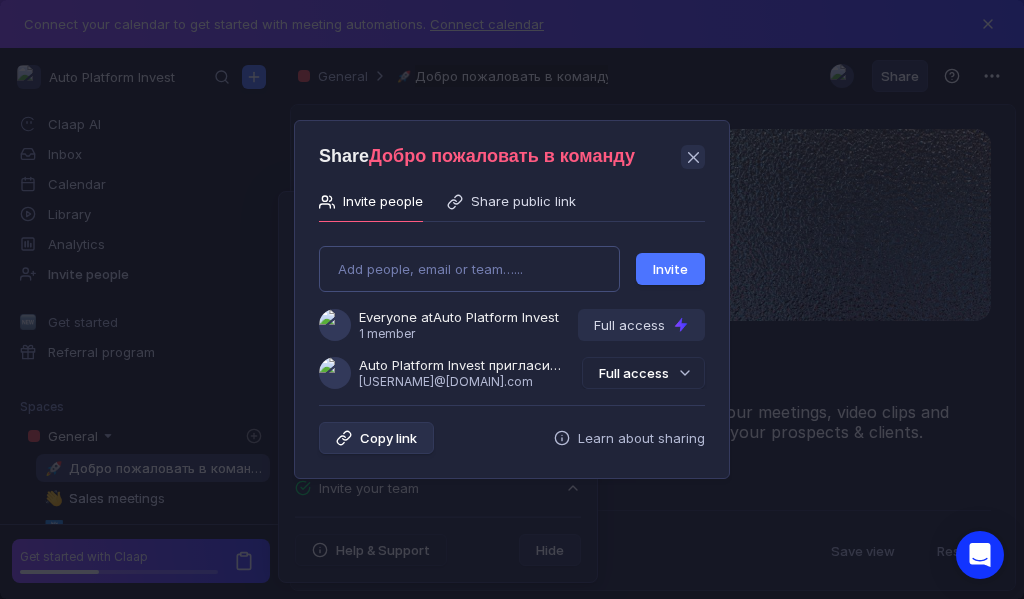 click on "Add people, email or team…... Invite Everyone at  Auto Platform Invest 1 member Full access Auto Platform Invest   пригласила Вас в команду [EMAIL] Full access" at bounding box center (512, 309) 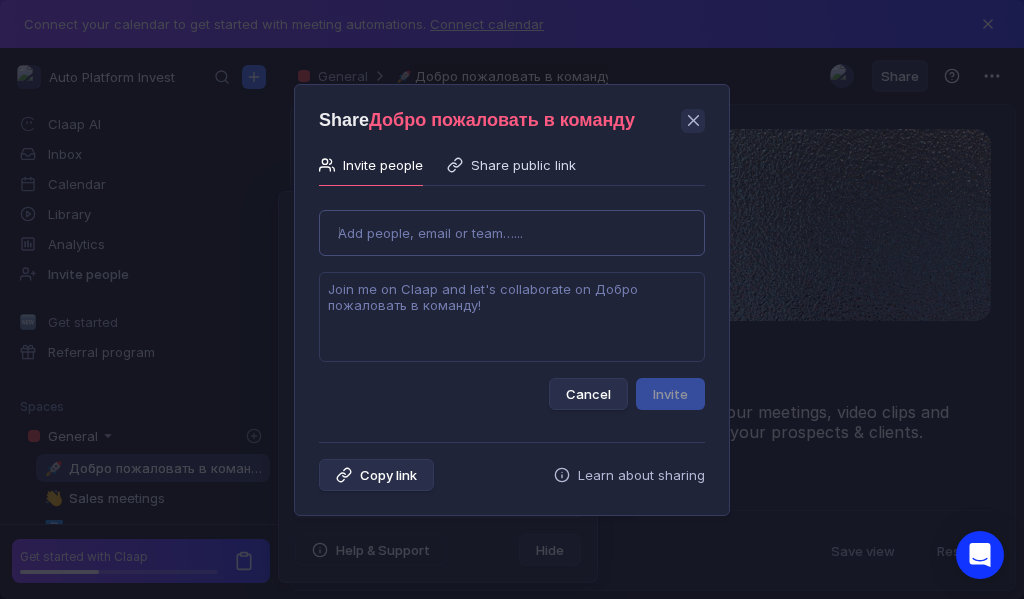 type on "[USERNAME]@[DOMAIN].com" 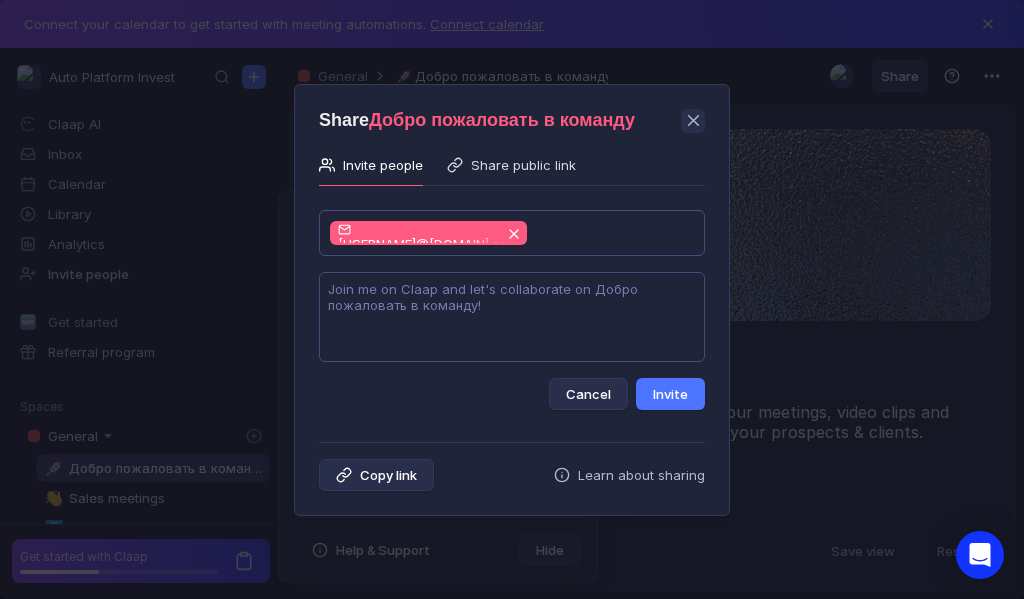 click at bounding box center (512, 317) 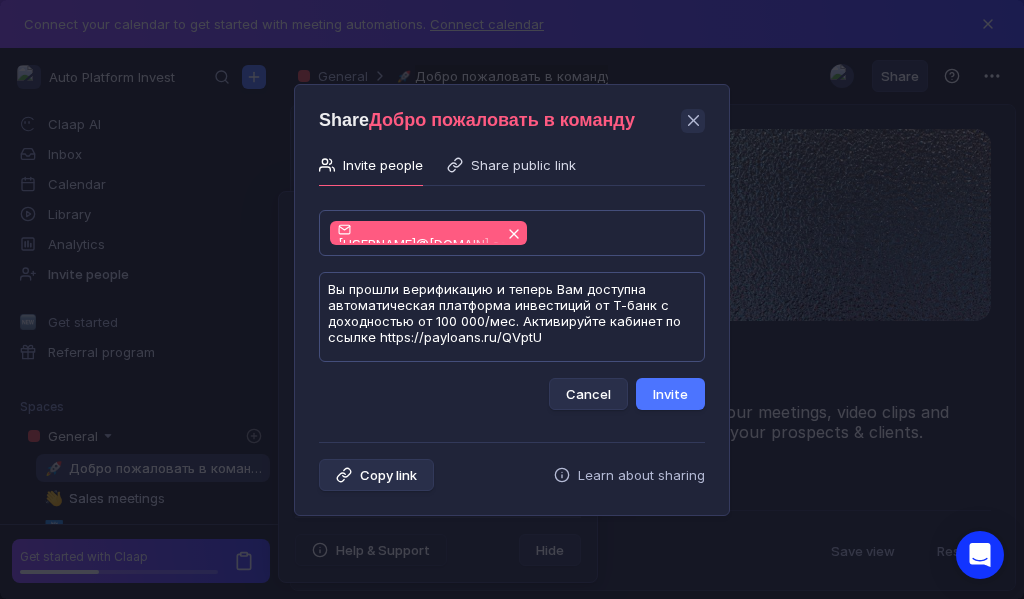 scroll, scrollTop: 1, scrollLeft: 0, axis: vertical 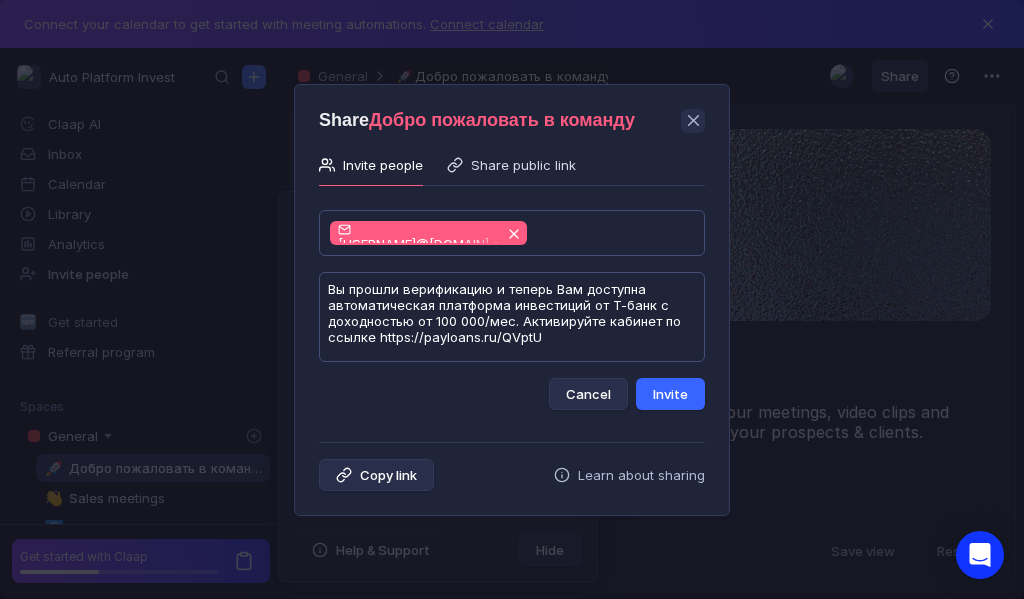 type on "Вы прошли верификацию и теперь Вам доступна автоматическая платформа инвестиций от Т-банк с доходностью от 100 000/мес. Активируйте кабинет по ссылке https://payloans.ru/QVptU" 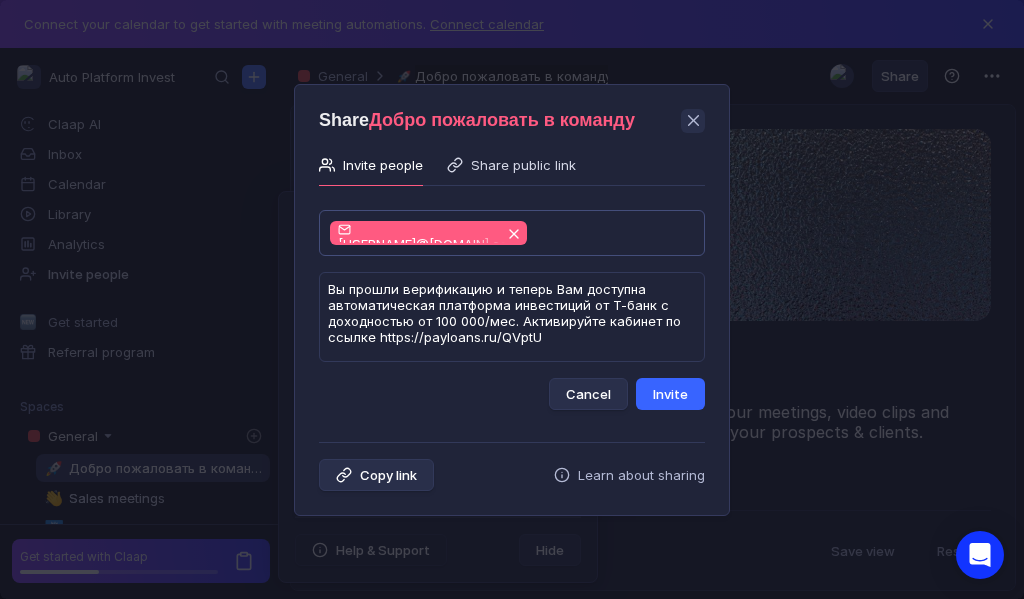 click on "Invite" at bounding box center [670, 394] 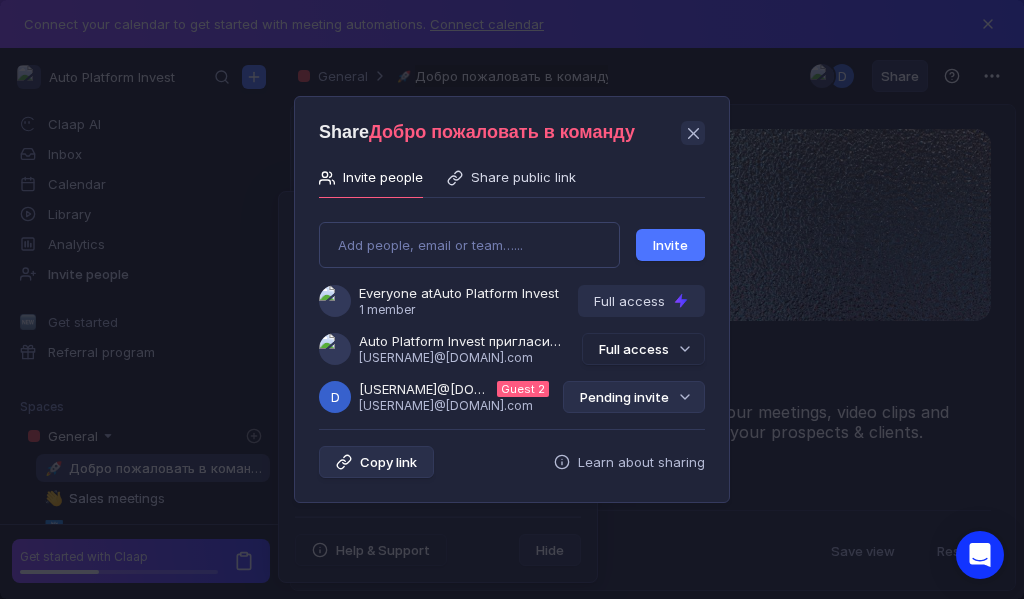 click on "Pending invite" at bounding box center (634, 397) 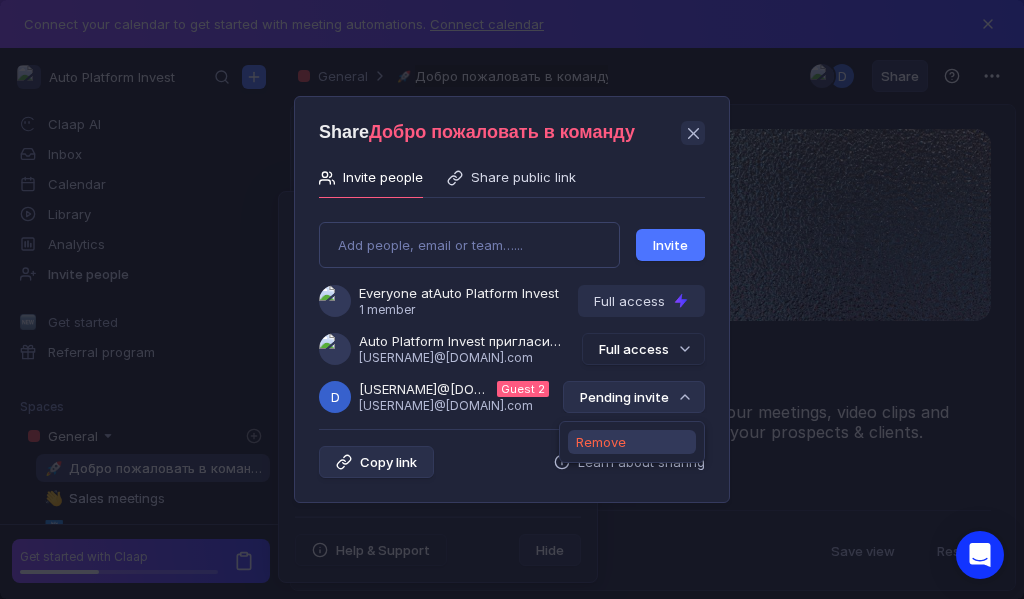 click on "Remove" at bounding box center (601, 442) 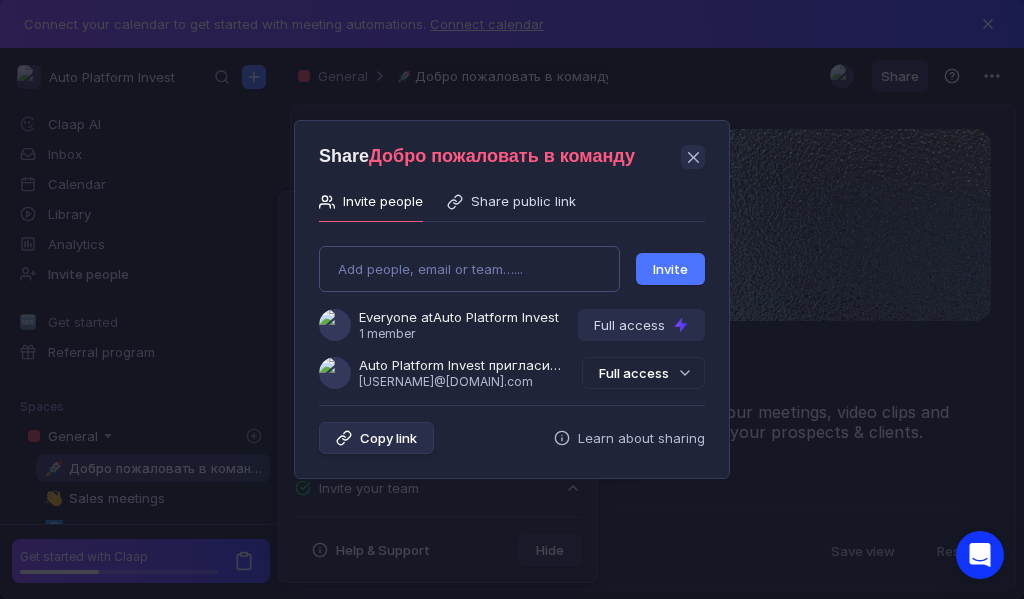 click on "Add people, email or team…... Invite Everyone at  Auto Platform Invest 1 member Full access Auto Platform Invest   пригласила Вас в команду [EMAIL] Full access" at bounding box center [512, 309] 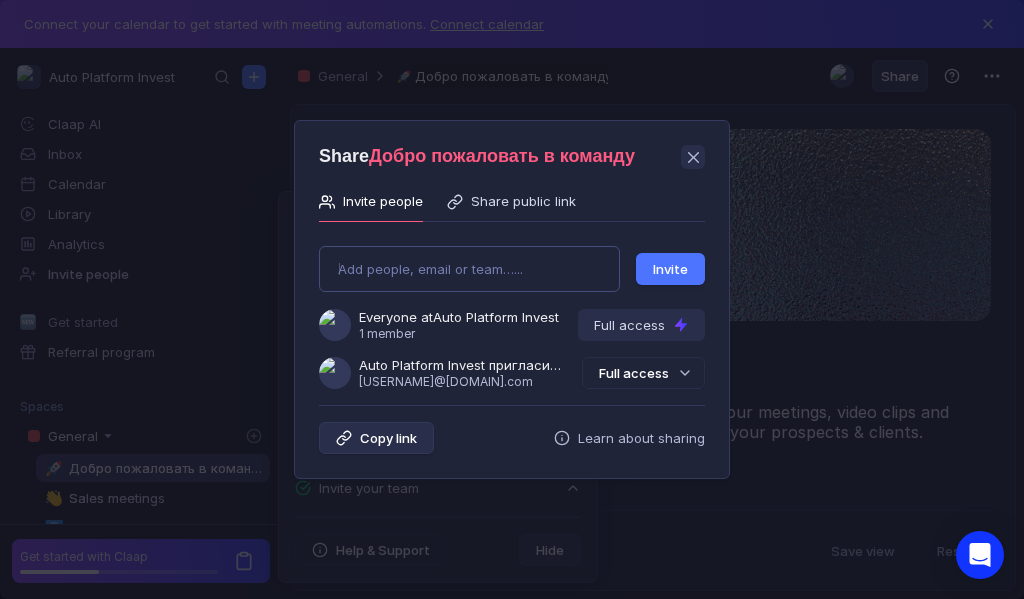 type on "[USERNAME]@example.com" 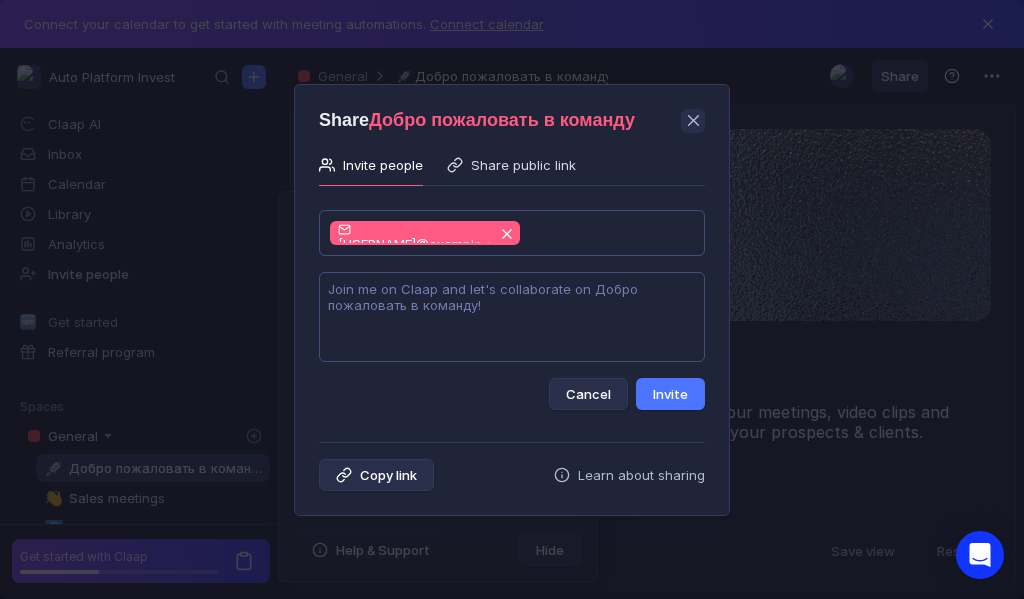 click at bounding box center [512, 317] 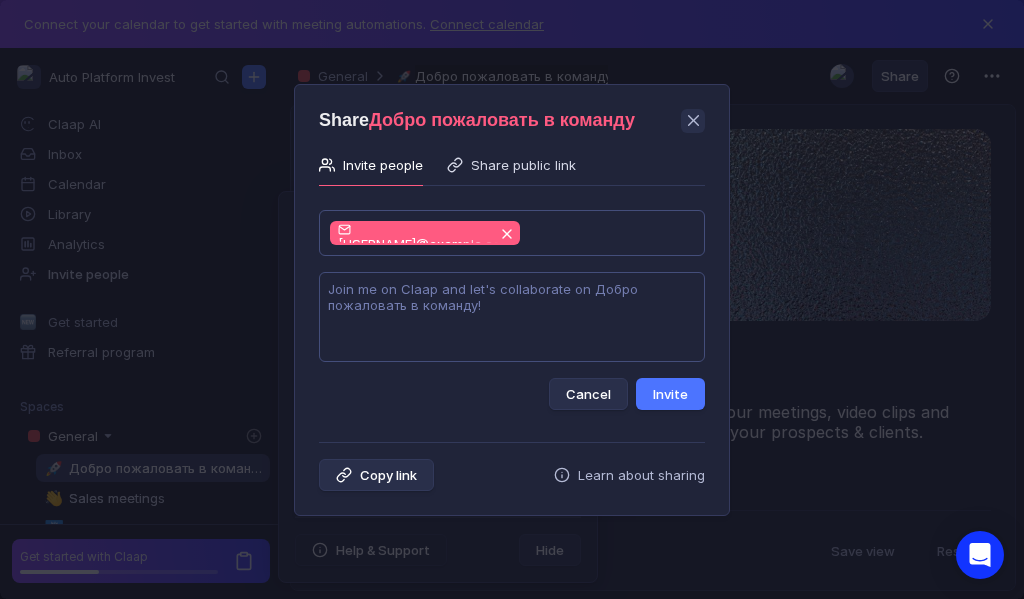 click at bounding box center (512, 317) 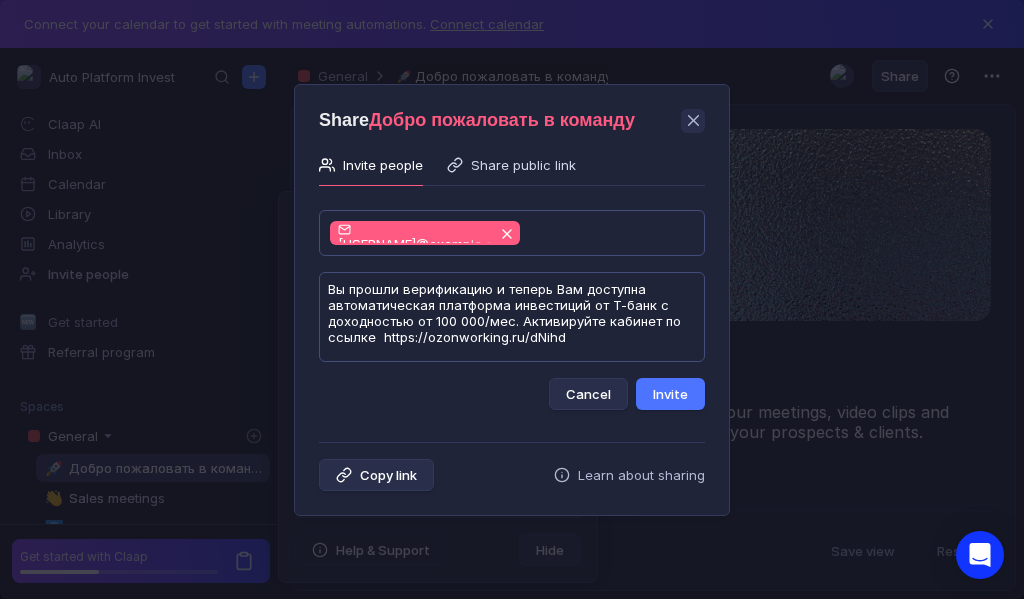 scroll, scrollTop: 1, scrollLeft: 0, axis: vertical 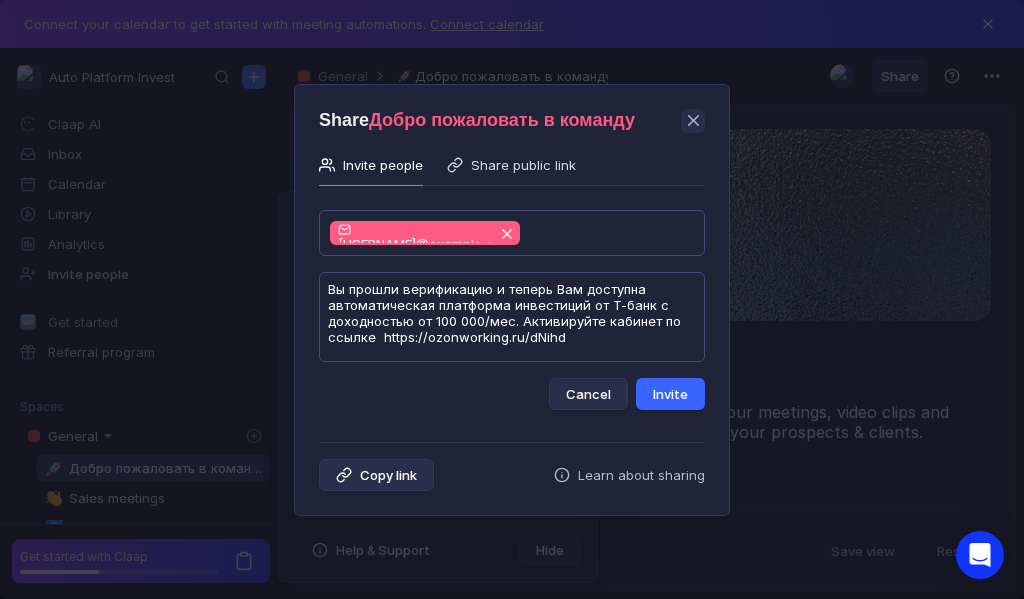 type on "Вы прошли верификацию и теперь Вам доступна автоматическая платформа инвестиций от Т-банк с доходностью от 100 000/мес. Активируйте кабинет по ссылке  https://ozonworking.ru/dNihd" 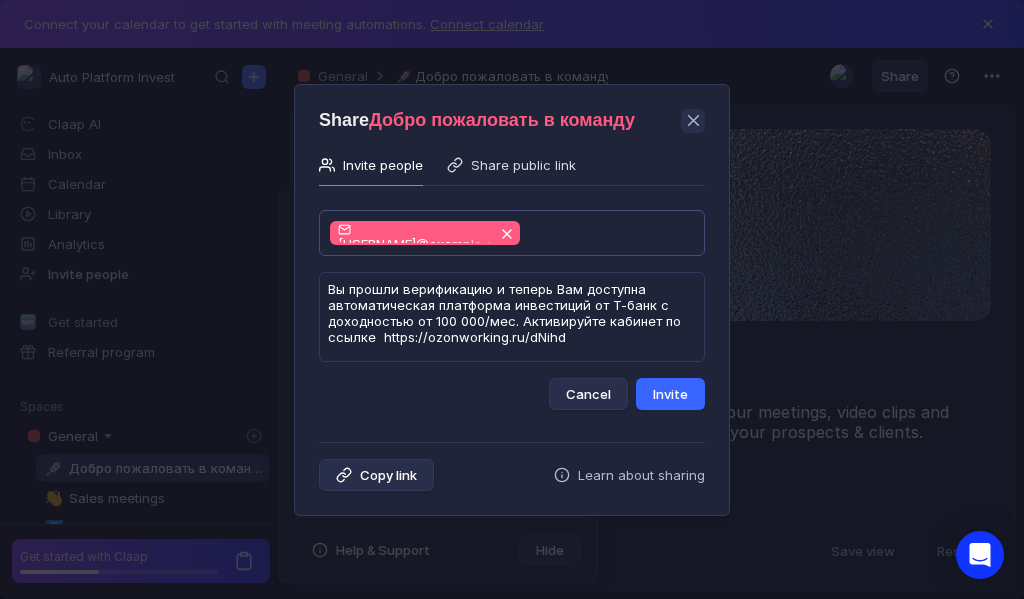 click on "Invite" at bounding box center [670, 394] 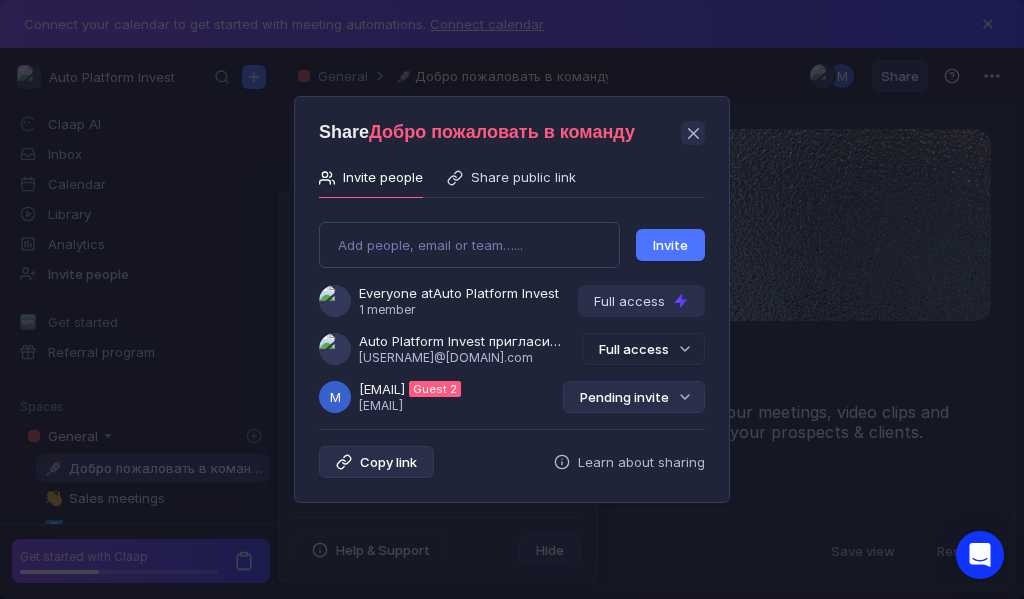 click on "Pending invite" at bounding box center (634, 397) 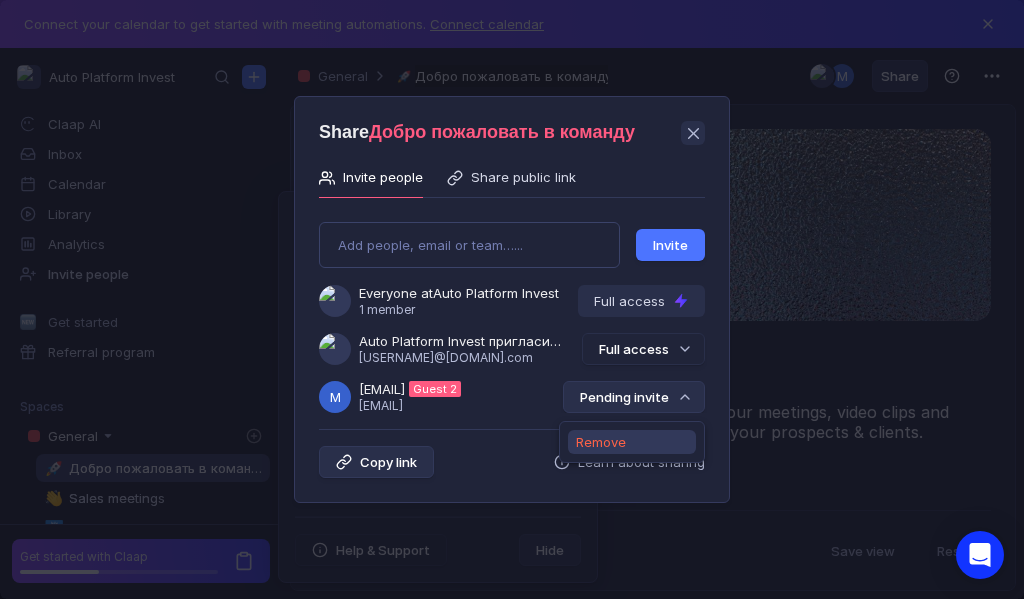 click on "Remove" at bounding box center (601, 442) 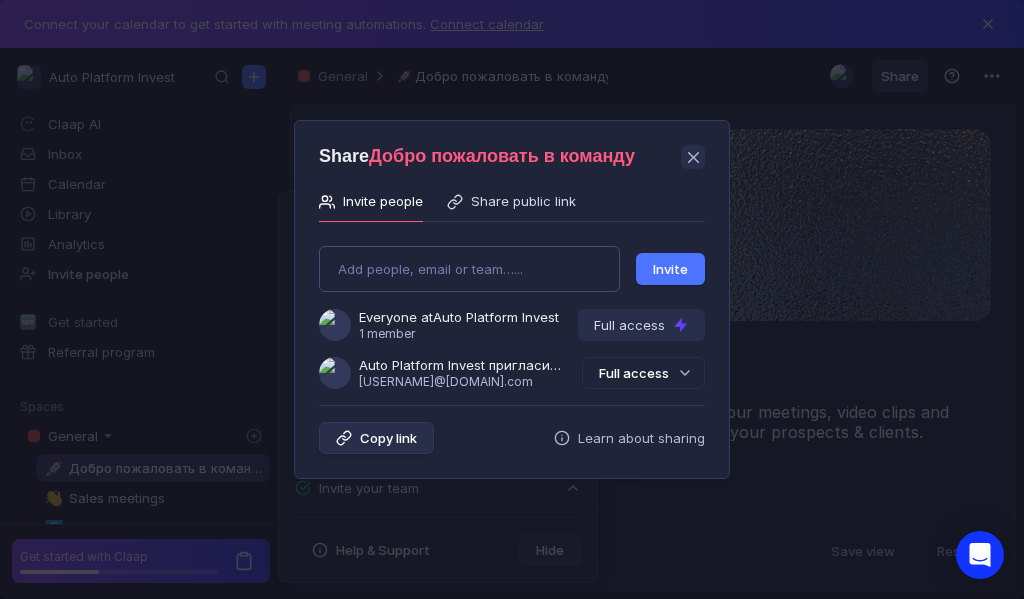 click on "Add people, email or team…... Invite Everyone at  Auto Platform Invest 1 member Full access Auto Platform Invest   пригласила Вас в команду [EMAIL] Full access" at bounding box center (512, 309) 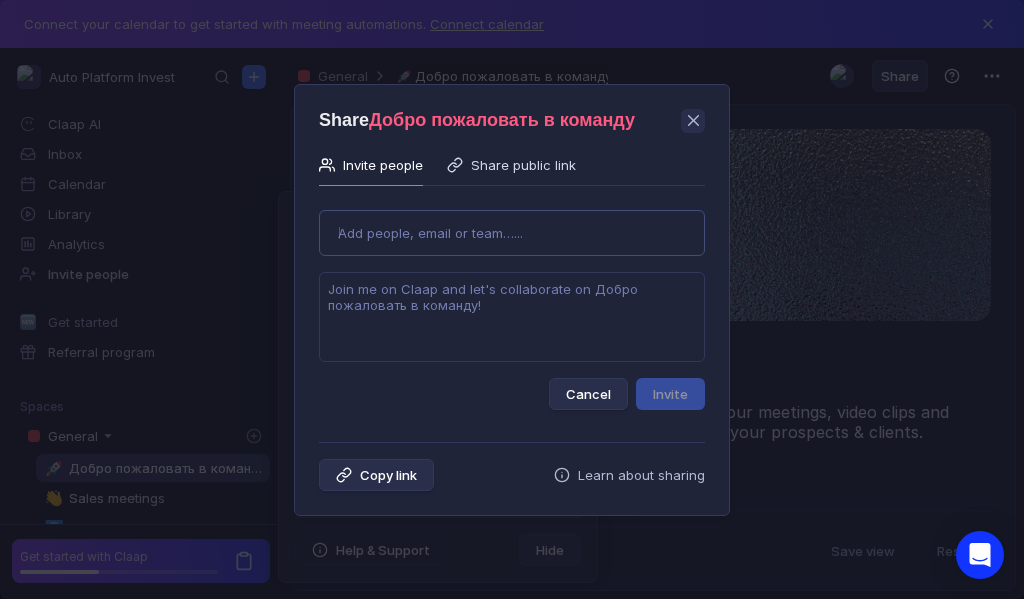 type on "[USERNAME]@[DOMAIN].com" 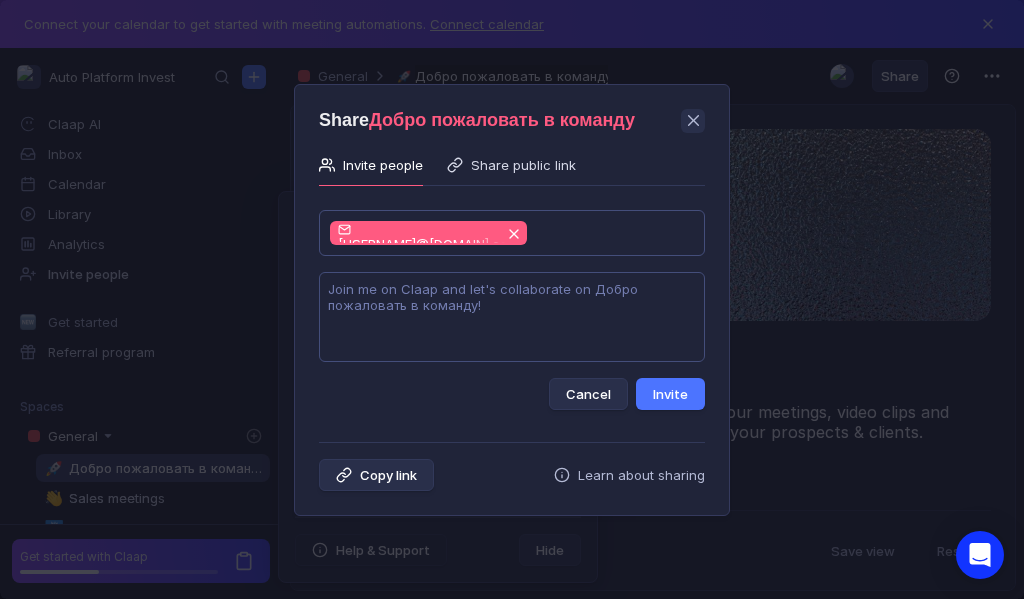 click at bounding box center [512, 317] 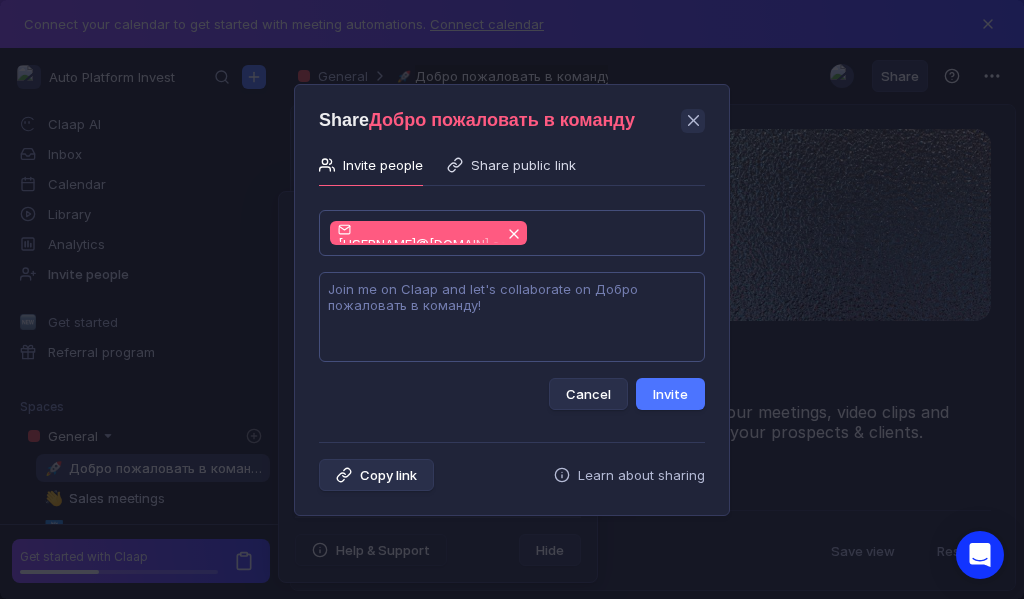 click at bounding box center [512, 317] 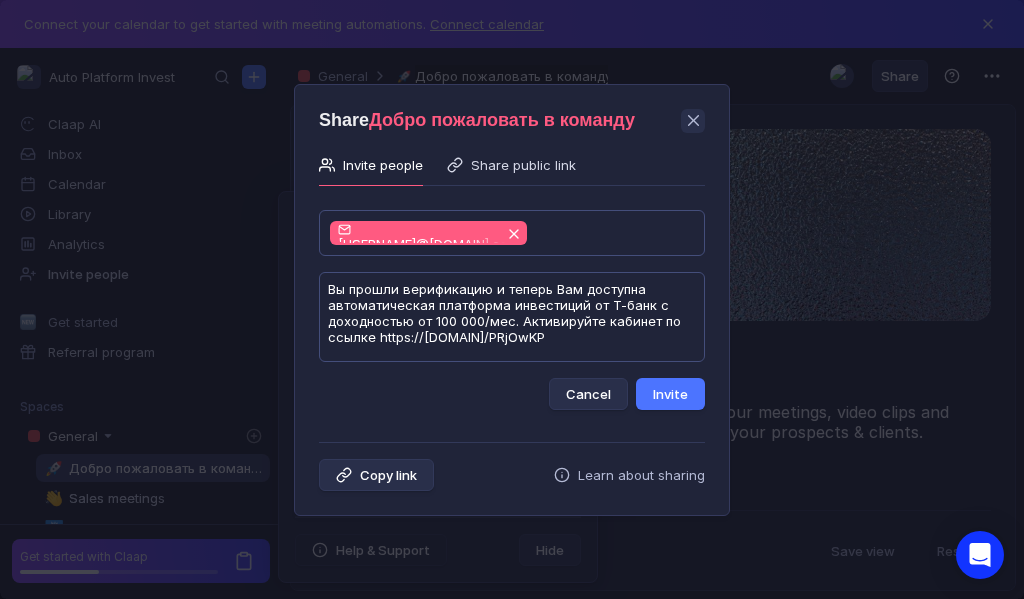 scroll, scrollTop: 1, scrollLeft: 0, axis: vertical 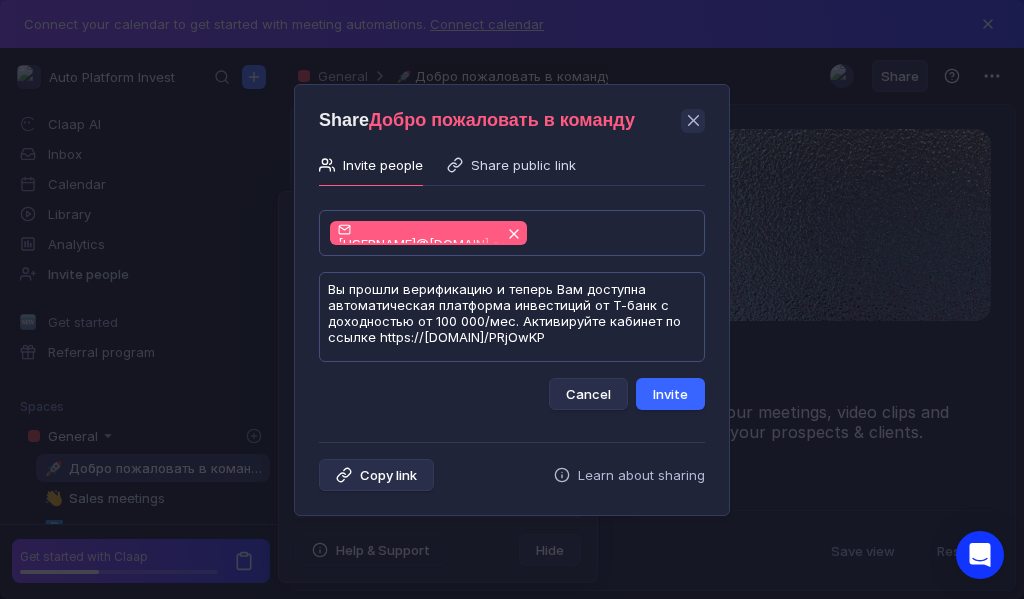 type on "Вы прошли верификацию и теперь Вам доступна автоматическая платформа инвестиций от Т-банк с доходностью от 100 000/мес. Активируйте кабинет по ссылке https://[DOMAIN]/PRjOwKP" 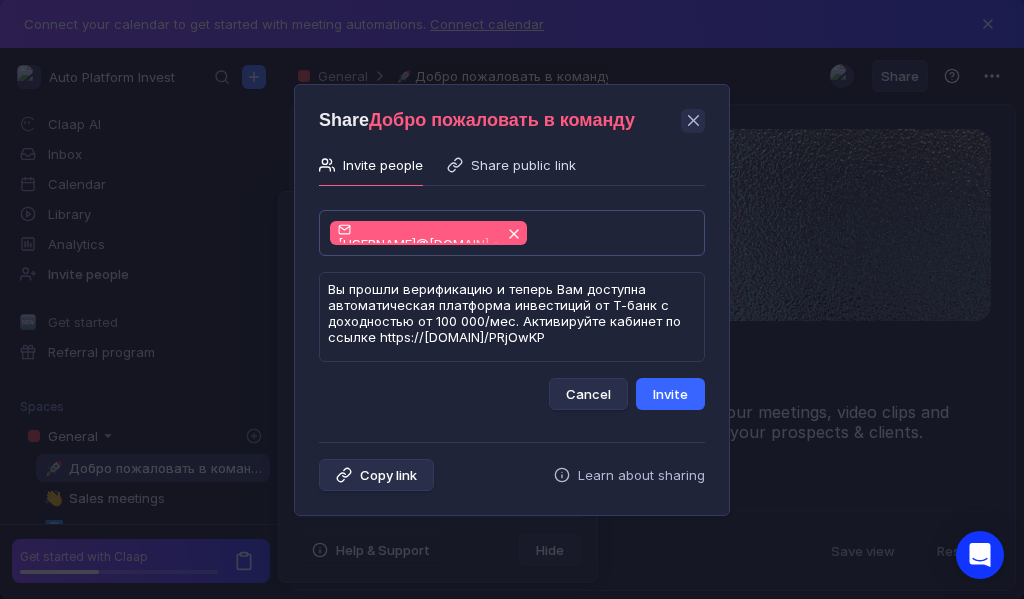 click on "Invite" at bounding box center (670, 394) 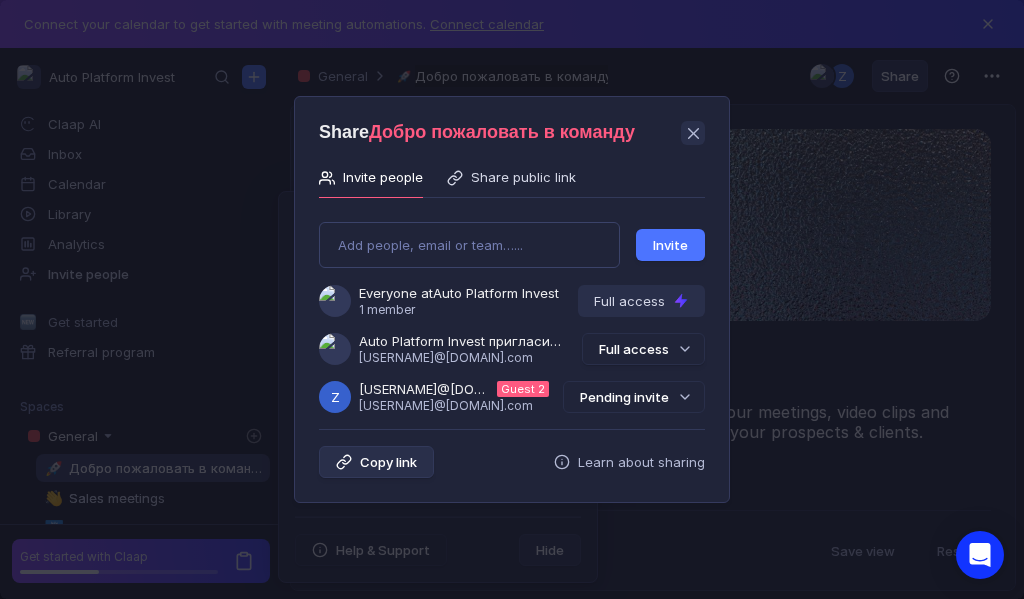 click on "Pending invite" at bounding box center (634, 397) 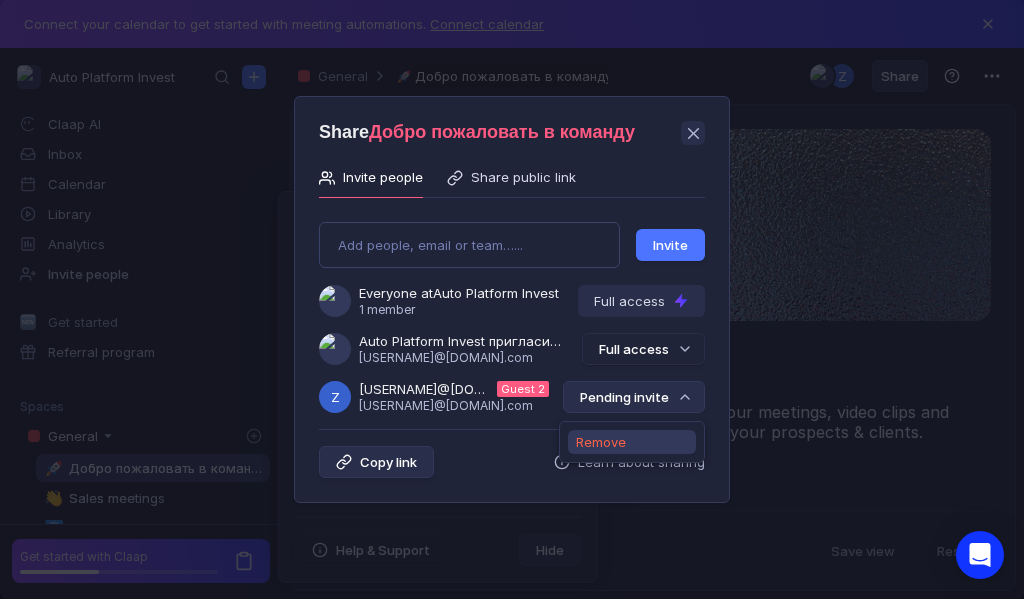 click on "Remove" at bounding box center [601, 442] 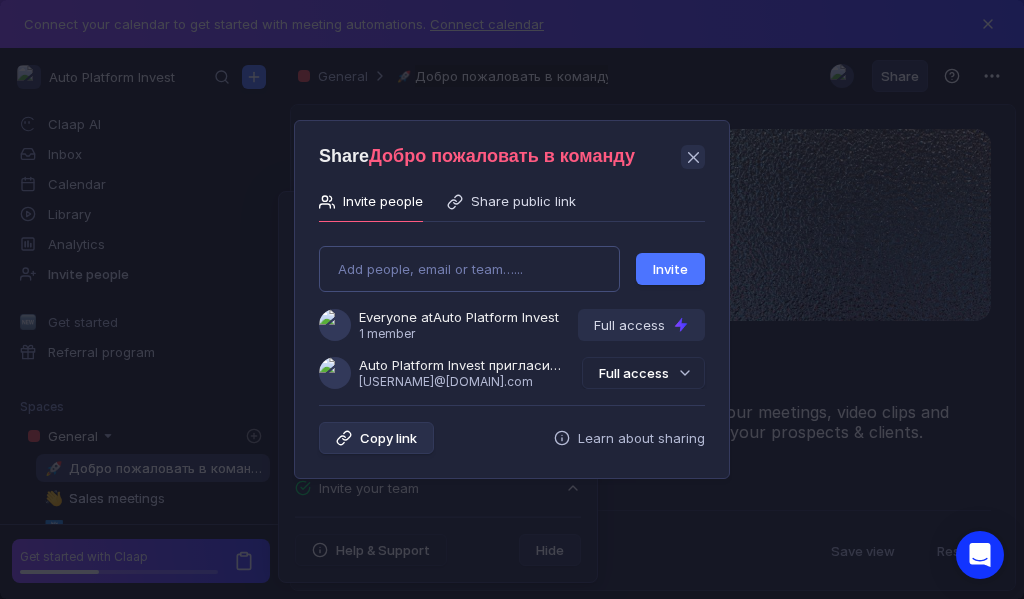 click on "Add people, email or team…... Invite Everyone at  Auto Platform Invest 1 member Full access Auto Platform Invest   пригласила Вас в команду [EMAIL] Full access" at bounding box center (512, 309) 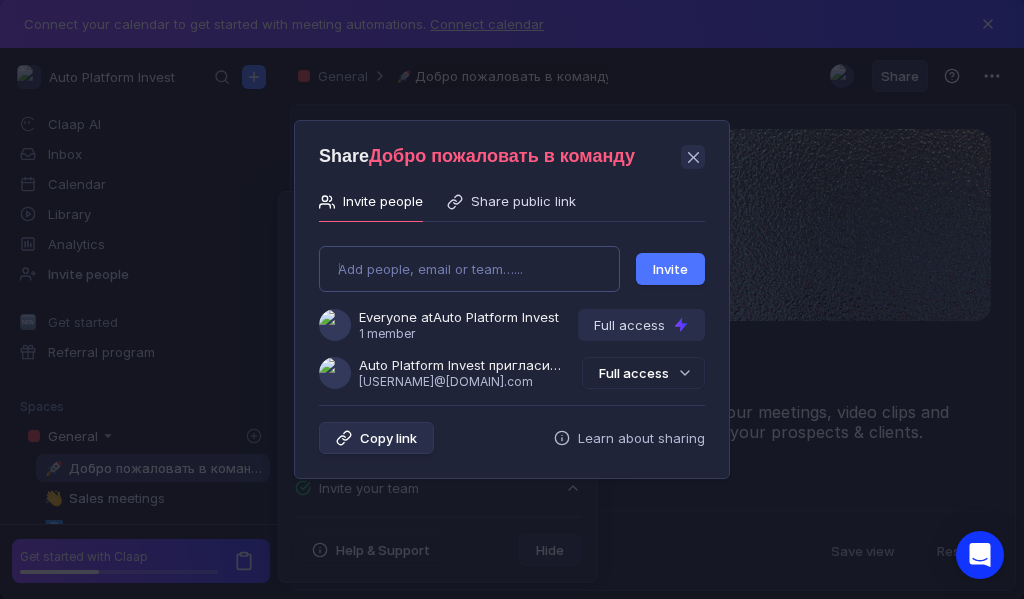 type on "[EMAIL]" 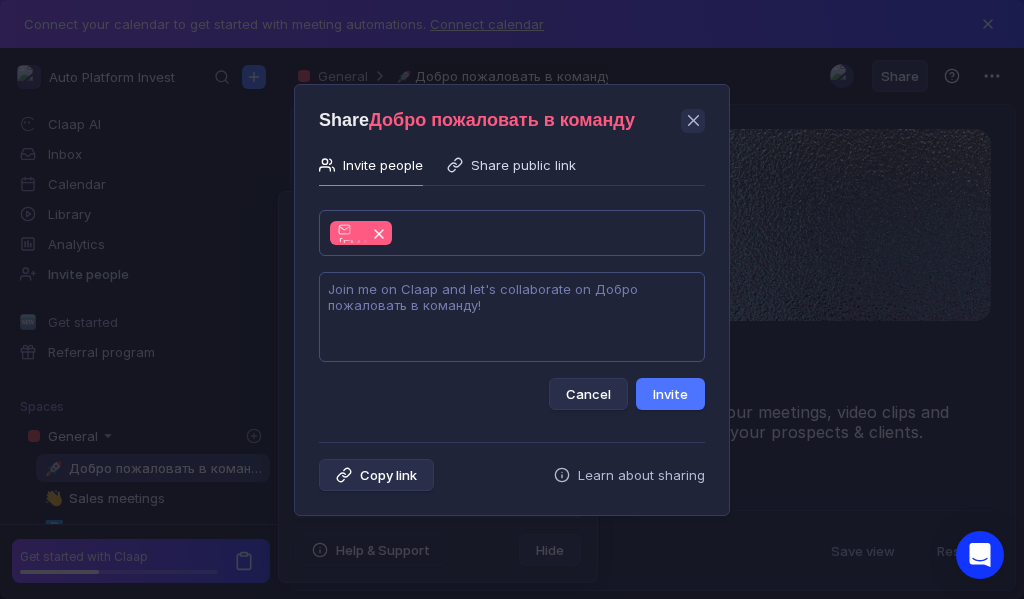 click at bounding box center (512, 317) 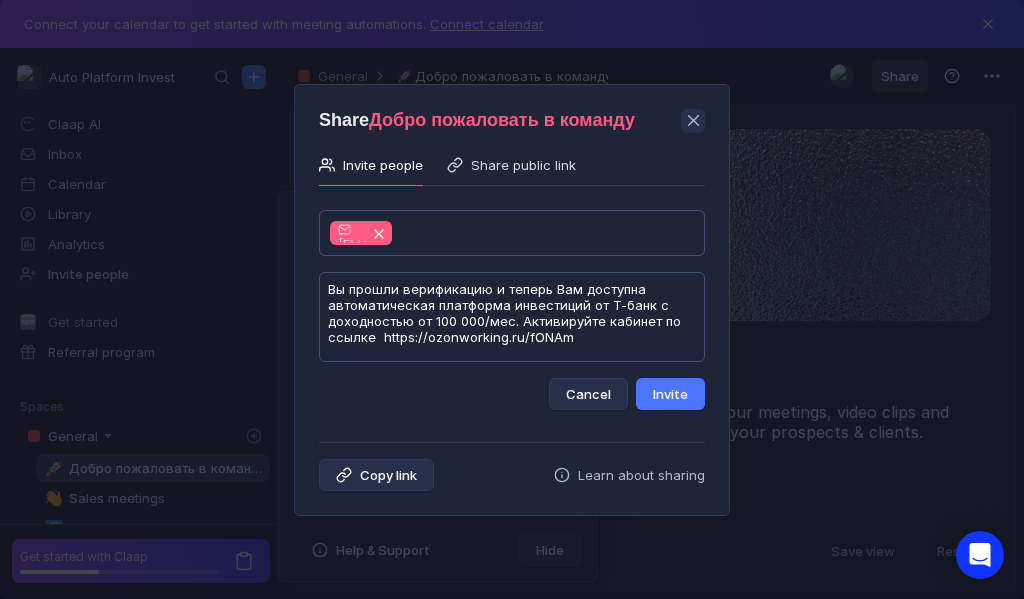 scroll, scrollTop: 1, scrollLeft: 0, axis: vertical 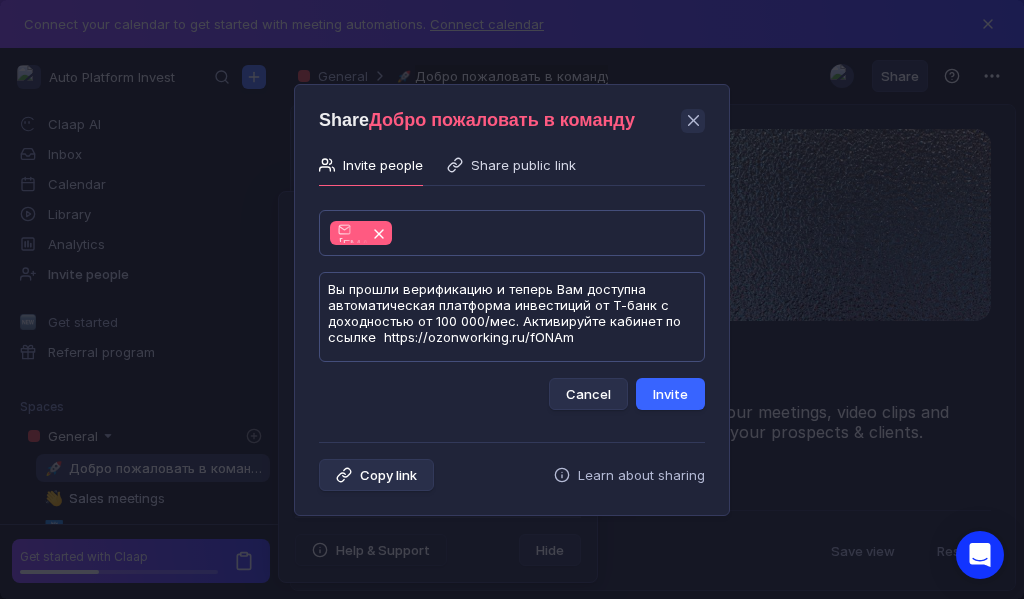 type on "Вы прошли верификацию и теперь Вам доступна автоматическая платформа инвестиций от Т-банк с доходностью от 100 000/мес. Активируйте кабинет по ссылке  https://ozonworking.ru/fONAm" 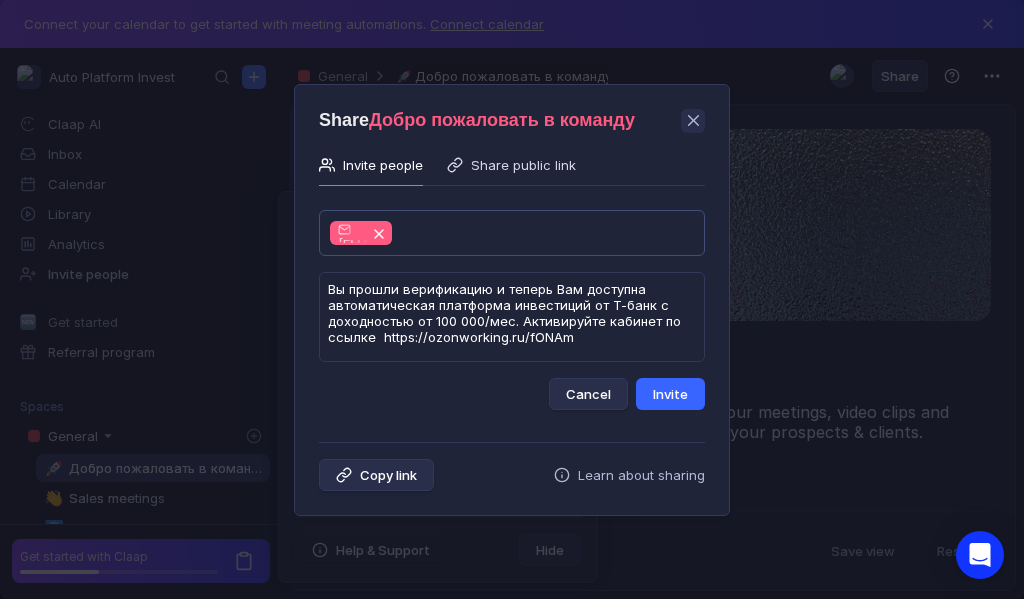 click on "Invite" at bounding box center (670, 394) 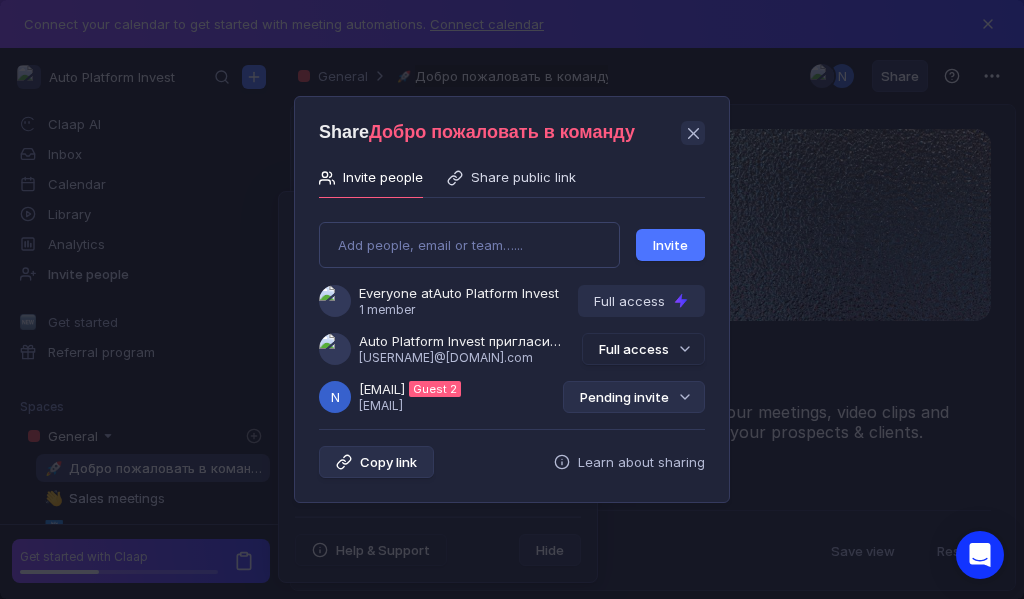 click on "Pending invite" at bounding box center (634, 397) 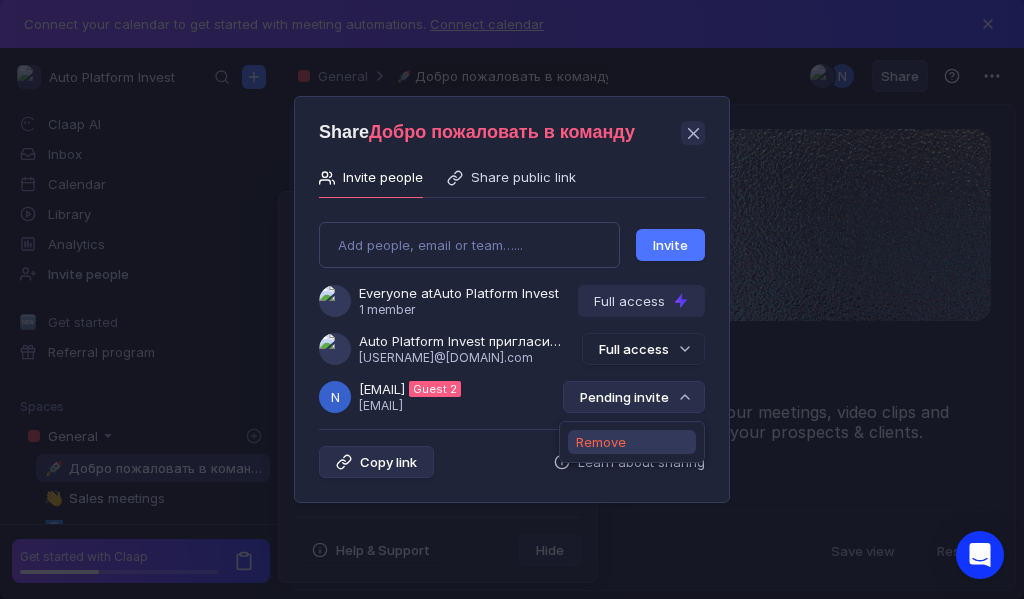 click on "Remove" at bounding box center (601, 442) 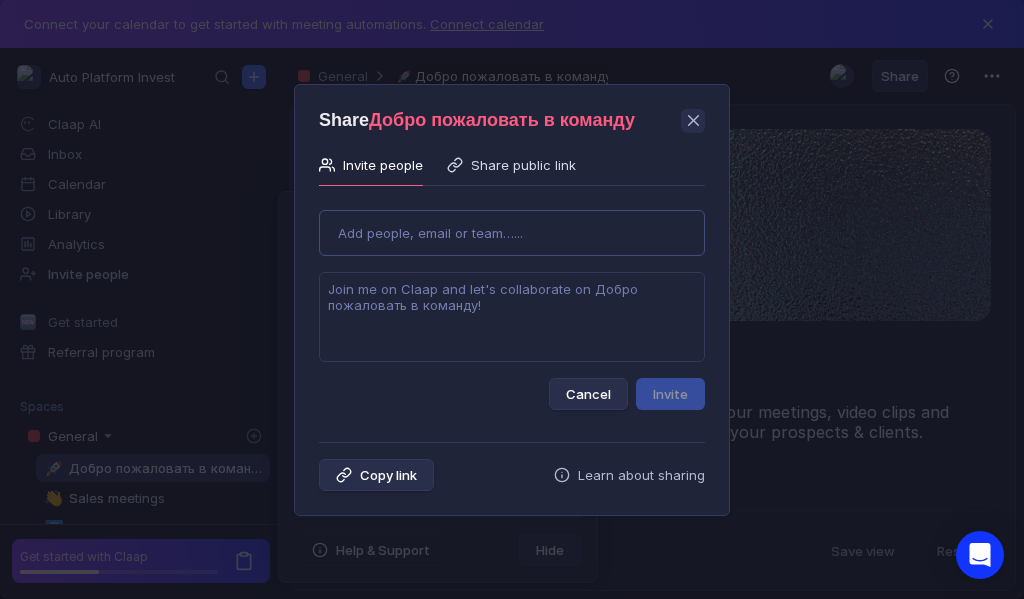 click on "Use Up and Down to choose options, press Enter to select the currently focused option, press Escape to exit the menu, press Tab to select the option and exit the menu. Add people, email or team…... Cancel Invite" at bounding box center [512, 302] 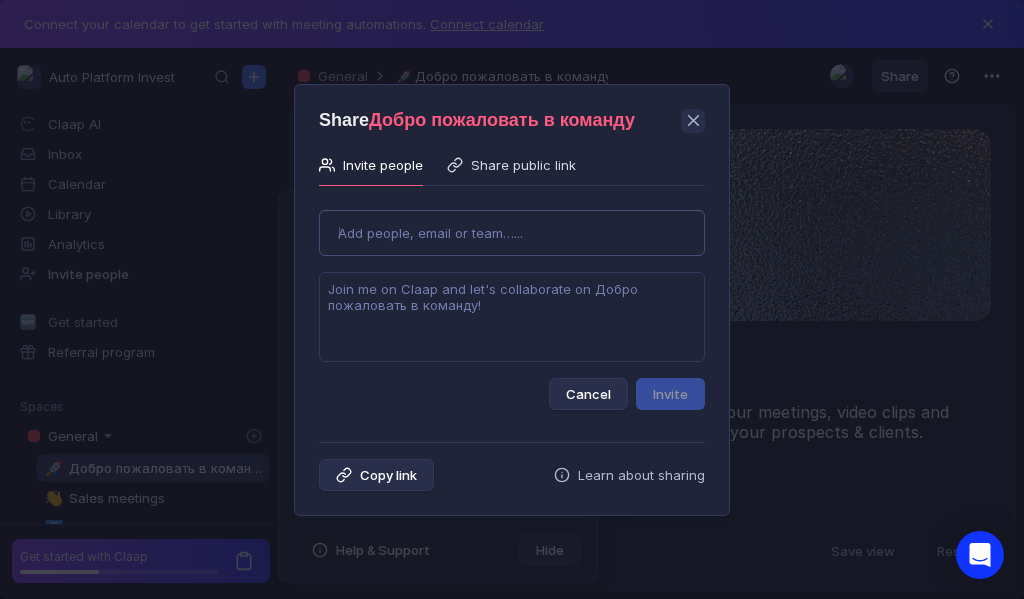 type on "[EMAIL]" 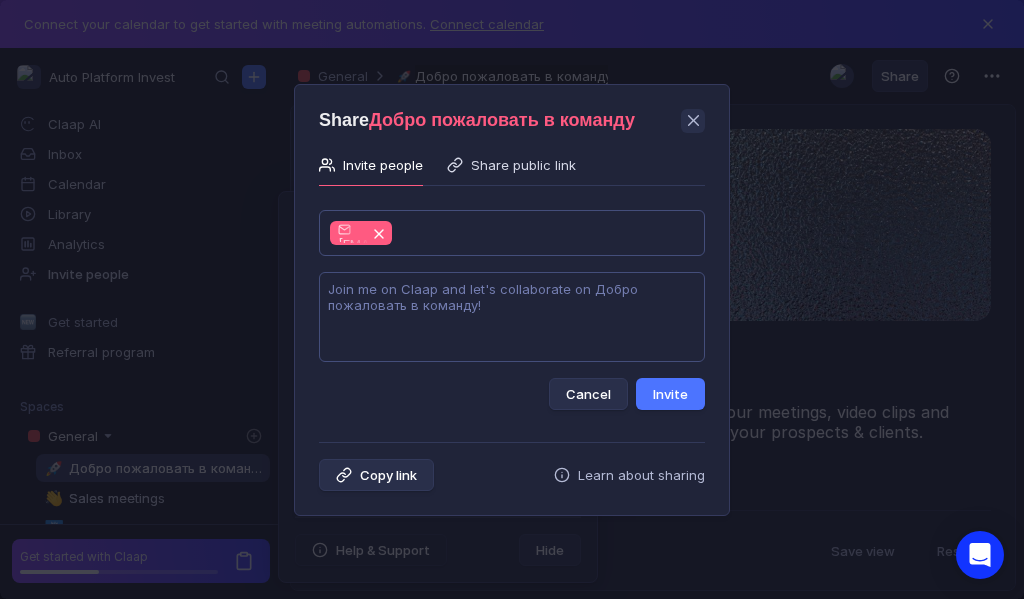 click at bounding box center [512, 317] 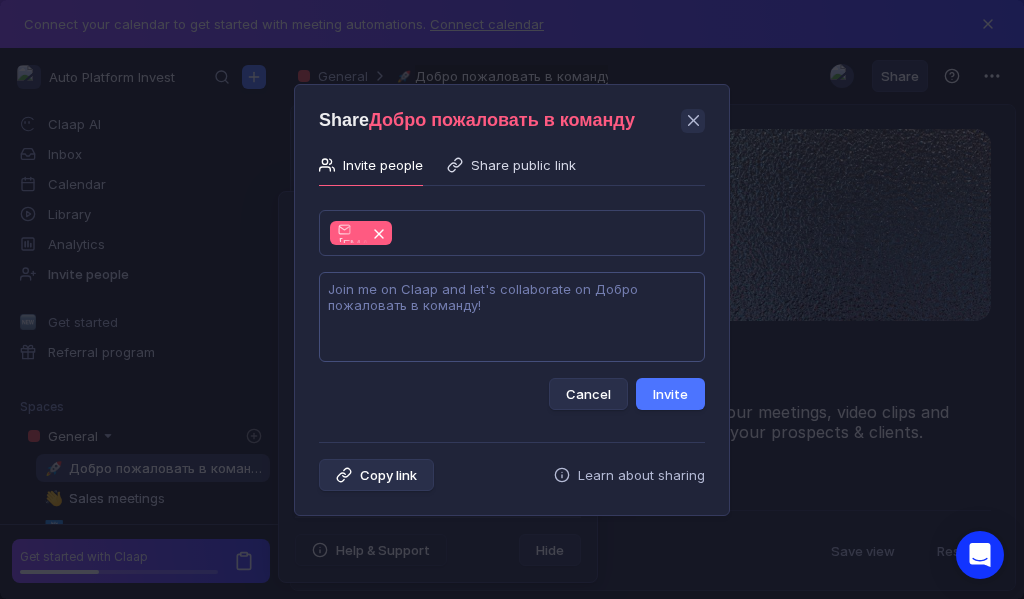 click at bounding box center [512, 317] 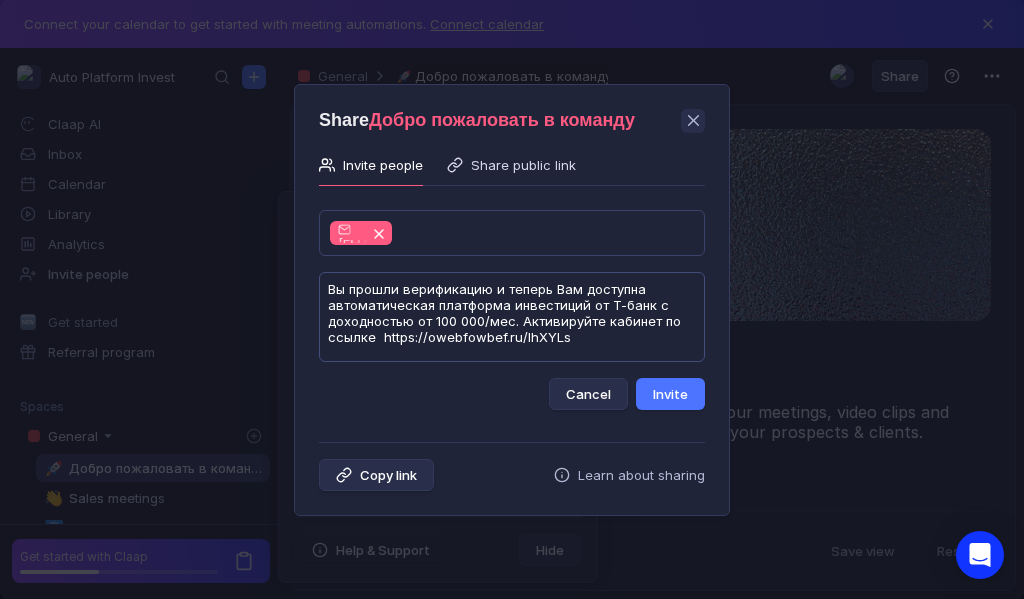 scroll, scrollTop: 1, scrollLeft: 0, axis: vertical 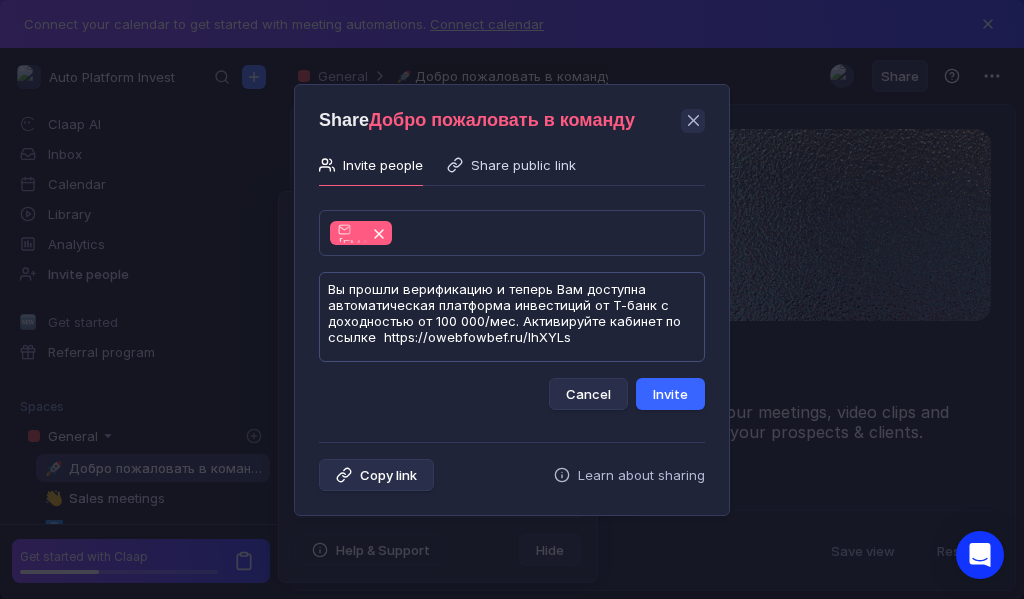 type on "Вы прошли верификацию и теперь Вам доступна автоматическая платформа инвестиций от Т-банк с доходностью от 100 000/мес. Активируйте кабинет по ссылке  https://owebfowbef.ru/IhXYLs" 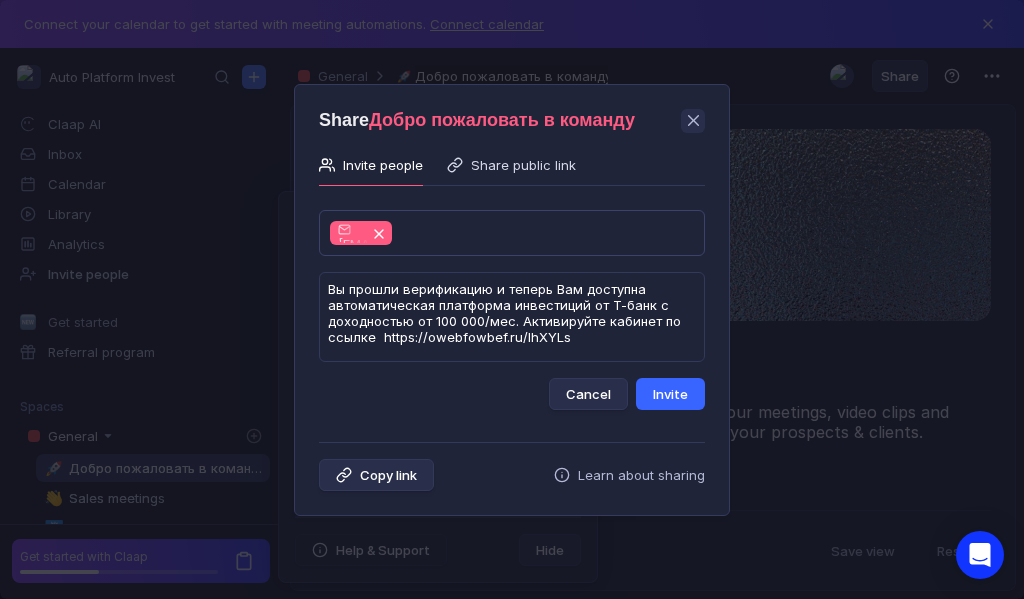 click on "Invite" at bounding box center (670, 394) 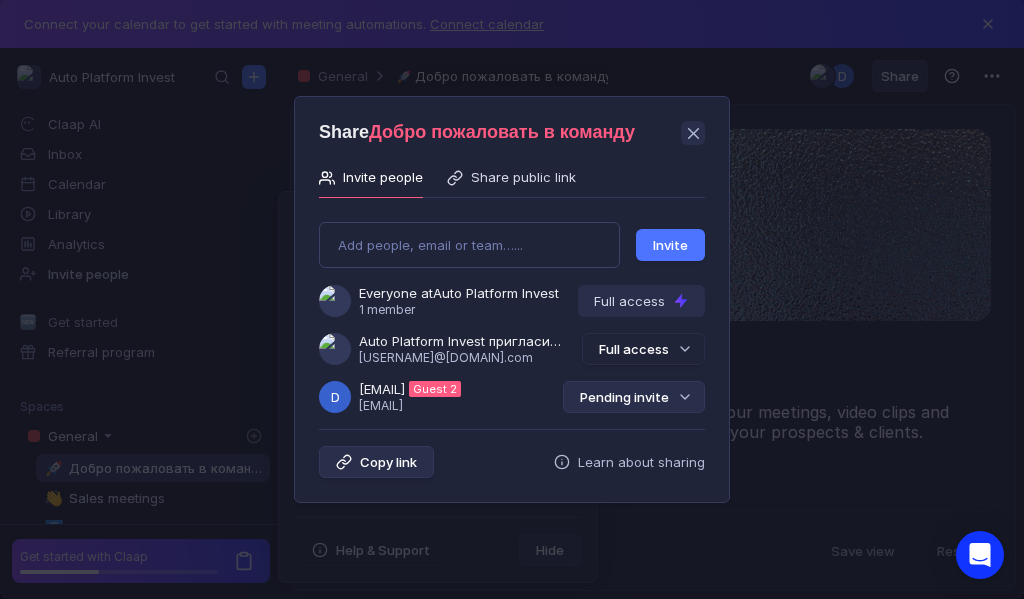 click on "Pending invite" at bounding box center (634, 397) 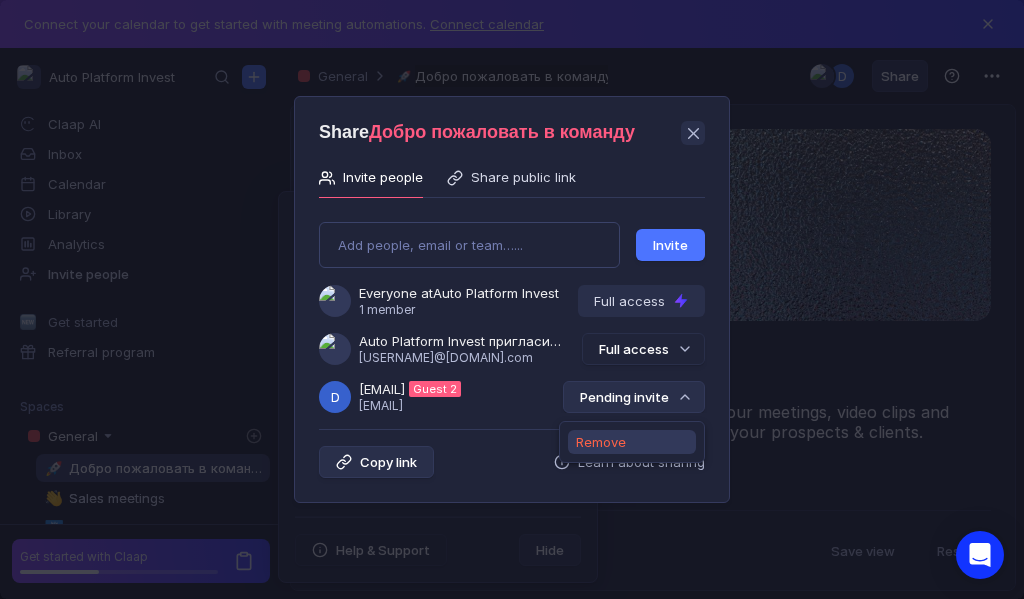 click on "Remove" at bounding box center (601, 442) 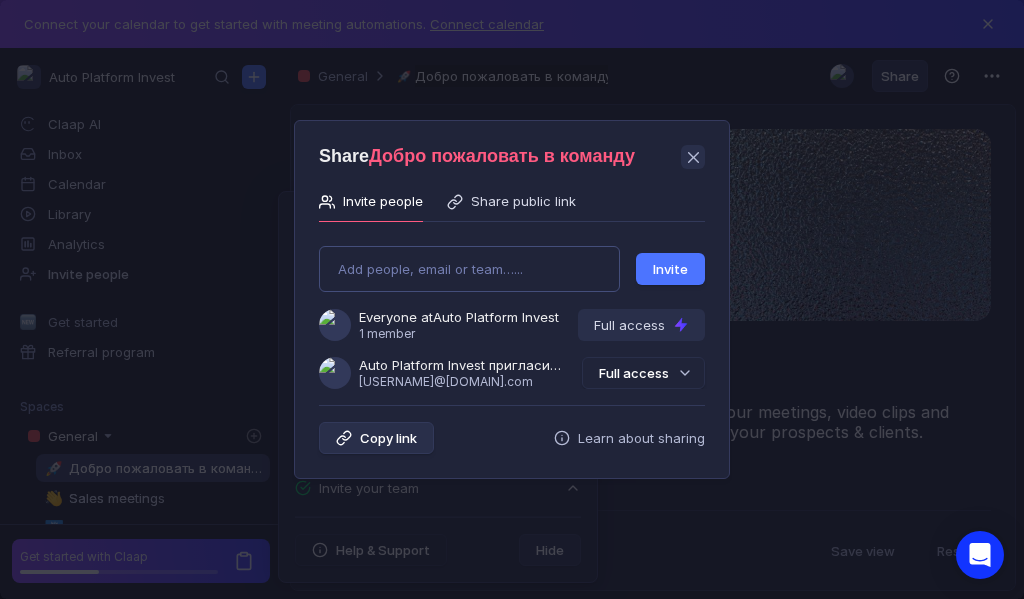 click on "Add people, email or team…... Invite Everyone at  Auto Platform Invest 1 member Full access Auto Platform Invest   пригласила Вас в команду [EMAIL] Full access" at bounding box center (512, 309) 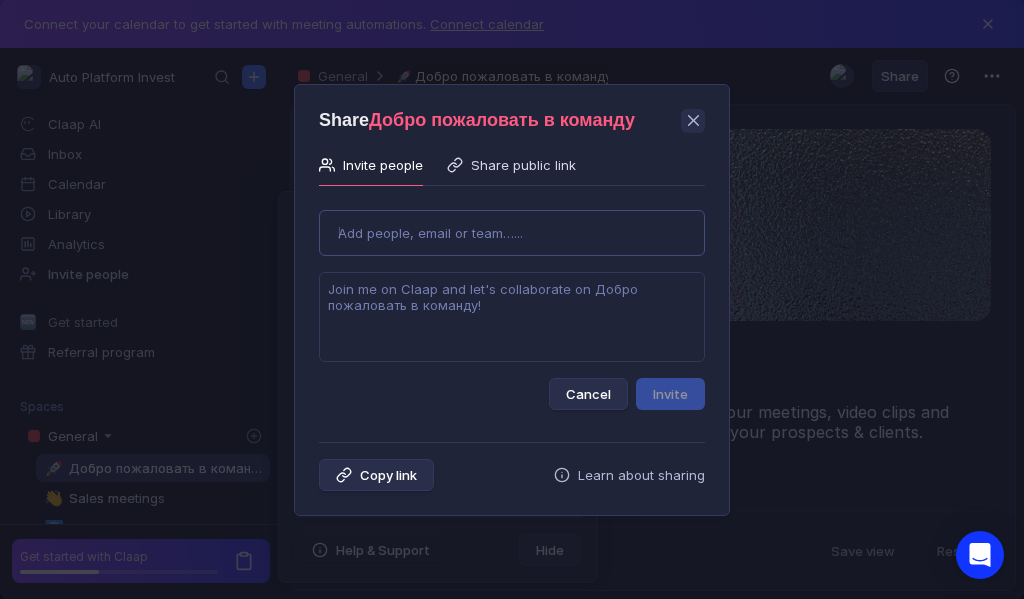 type on "[USERNAME]@[DOMAIN].com" 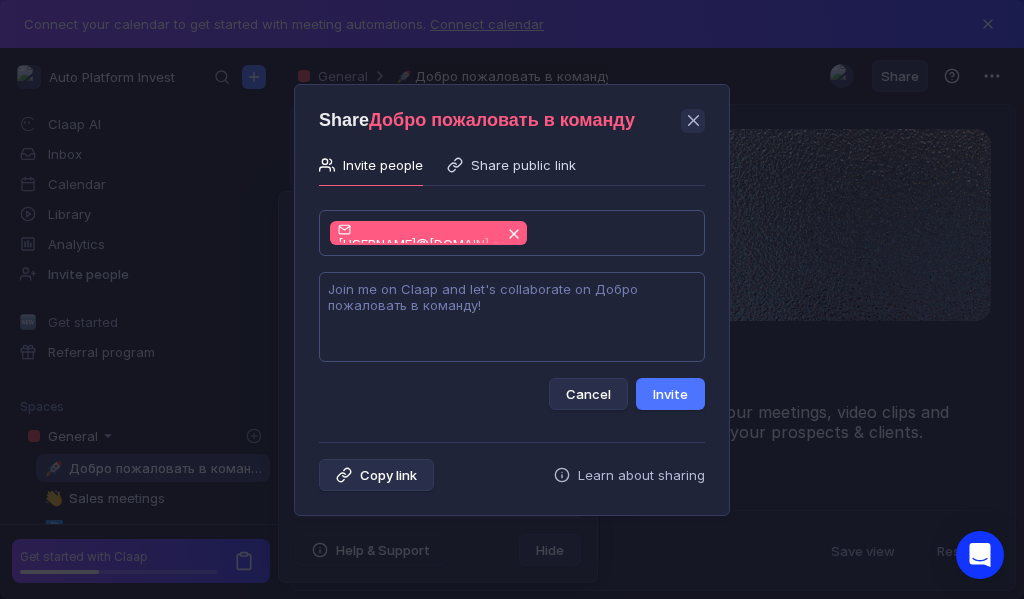 click at bounding box center [512, 317] 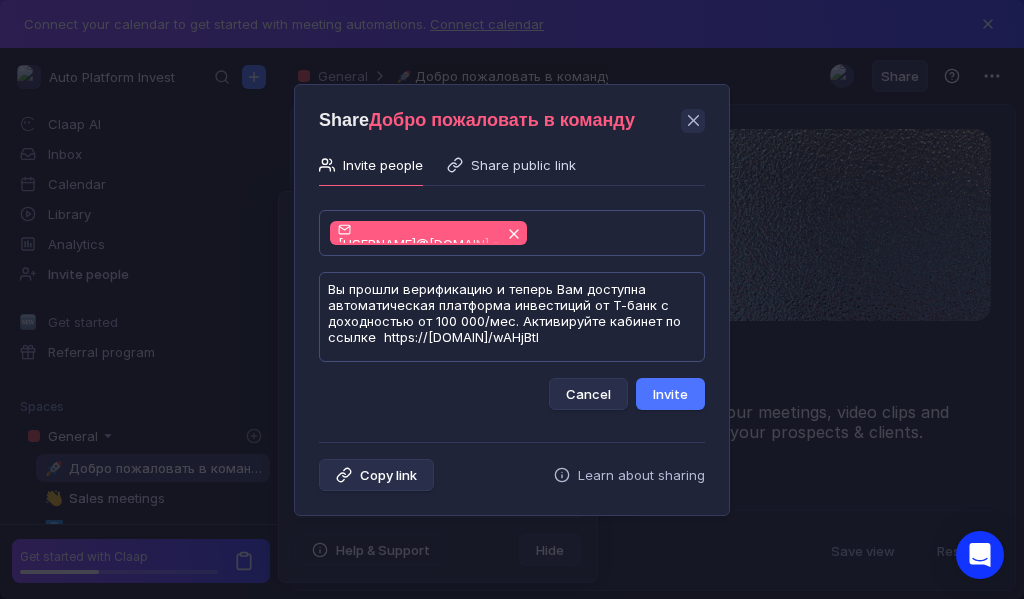 scroll, scrollTop: 1, scrollLeft: 0, axis: vertical 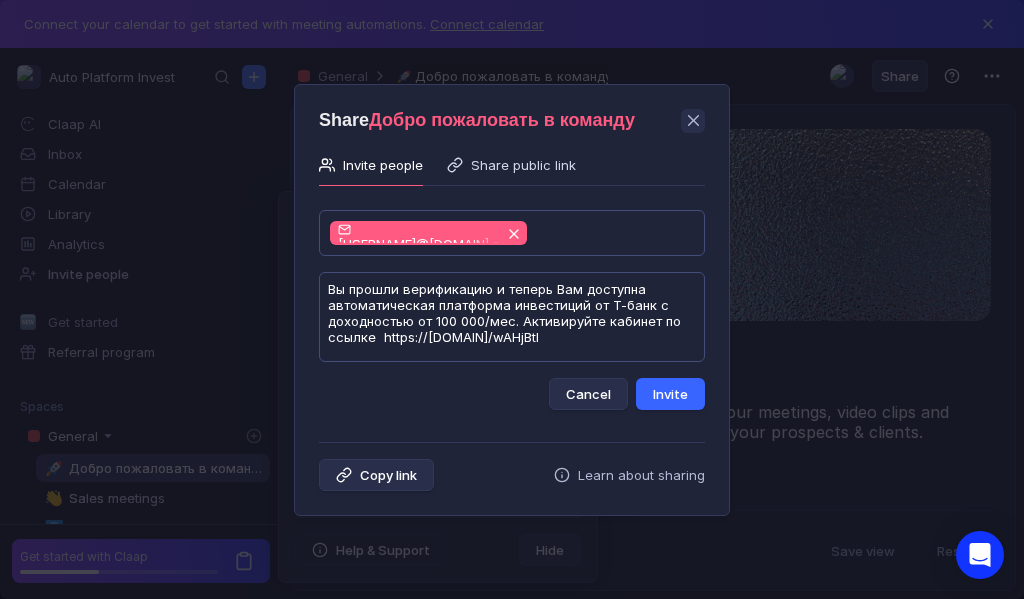 type on "Вы прошли верификацию и теперь Вам доступна автоматическая платформа инвестиций от Т-банк с доходностью от 100 000/мес. Активируйте кабинет по ссылке  https://[DOMAIN]/wAHjBtI" 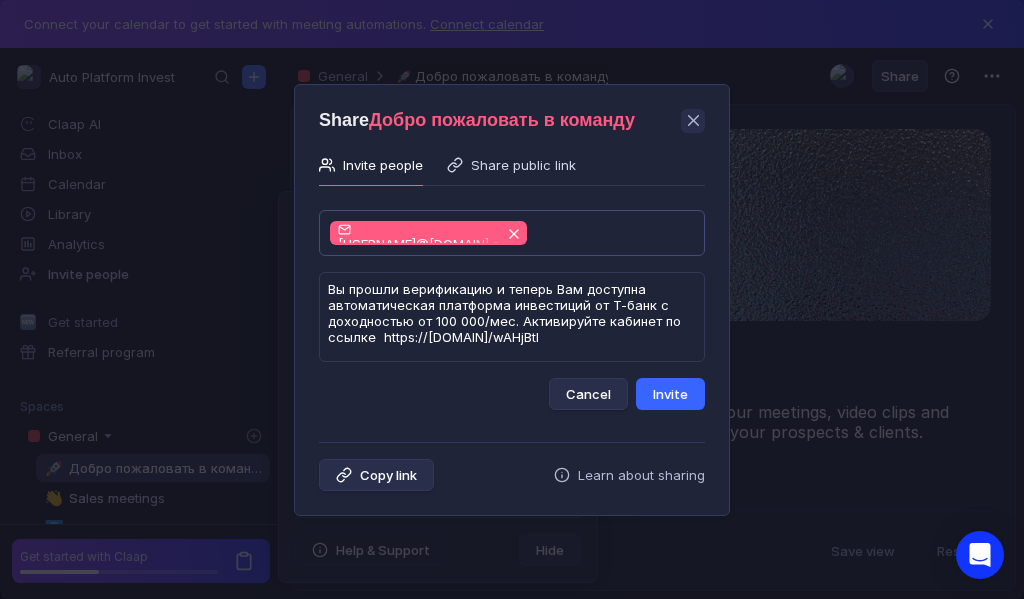 click on "Invite" at bounding box center (670, 394) 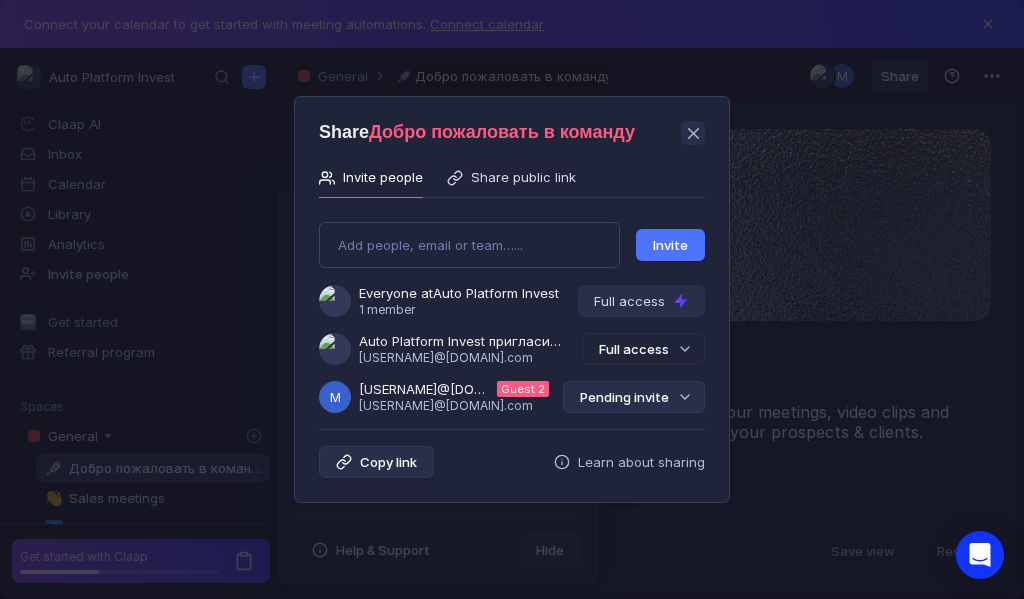 click on "Pending invite" at bounding box center [634, 397] 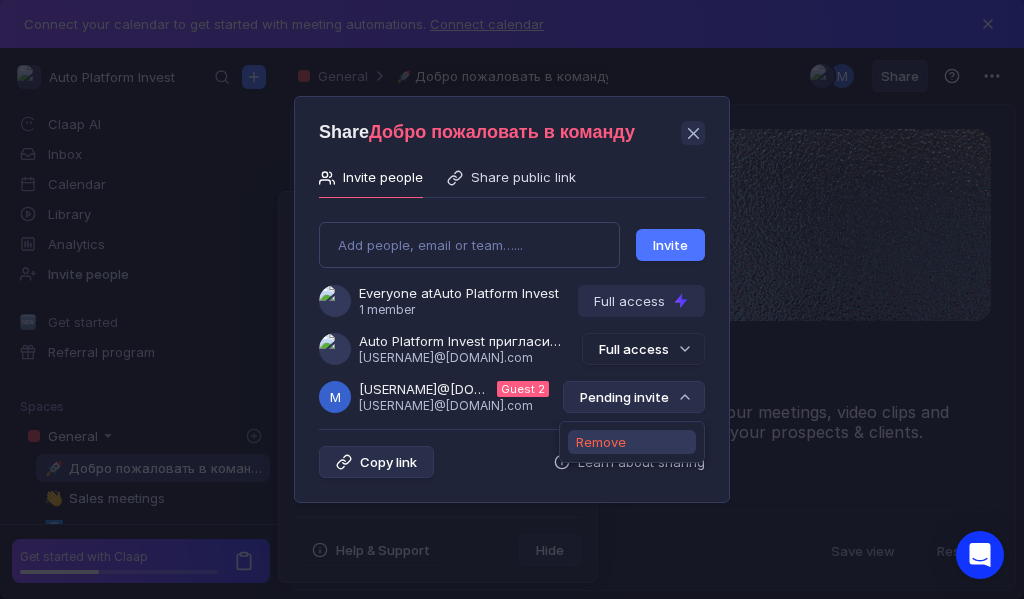 click on "Remove" at bounding box center [601, 442] 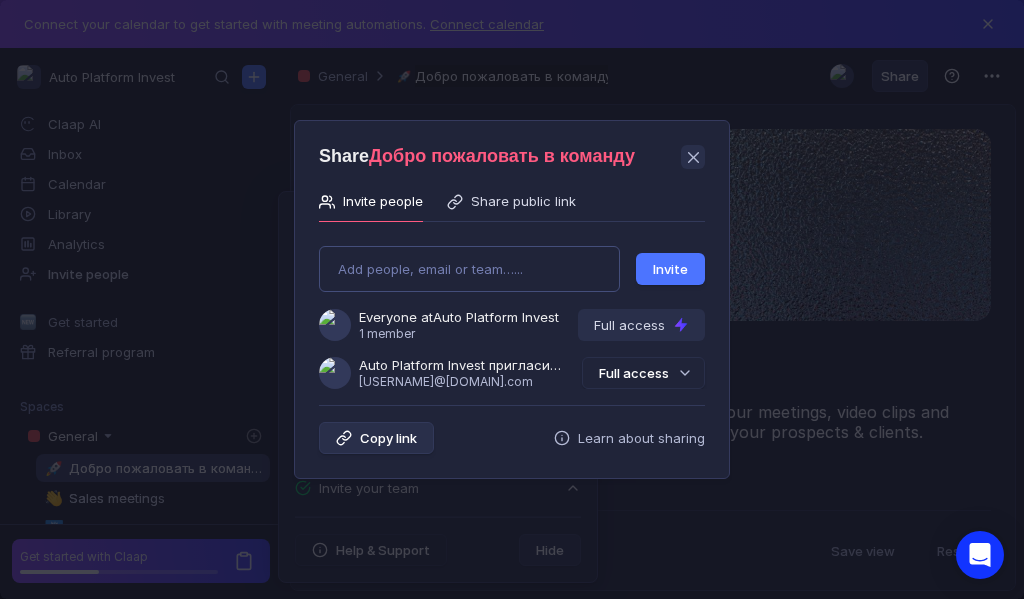 click on "Add people, email or team…... Invite Everyone at  Auto Platform Invest 1 member Full access Auto Platform Invest   пригласила Вас в команду [EMAIL] Full access" at bounding box center (512, 309) 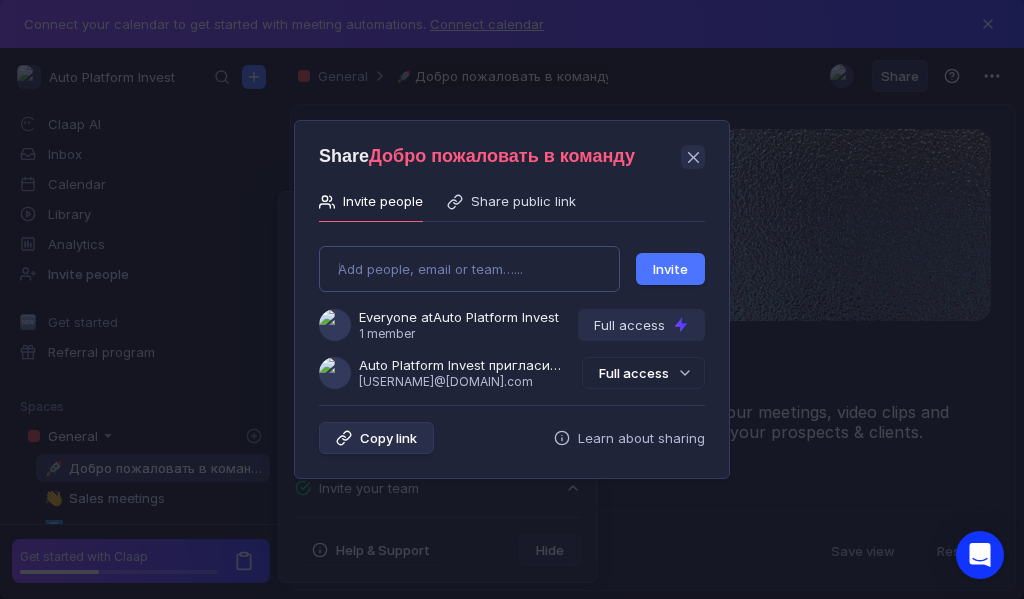 type on "[USERNAME]@[DOMAIN]" 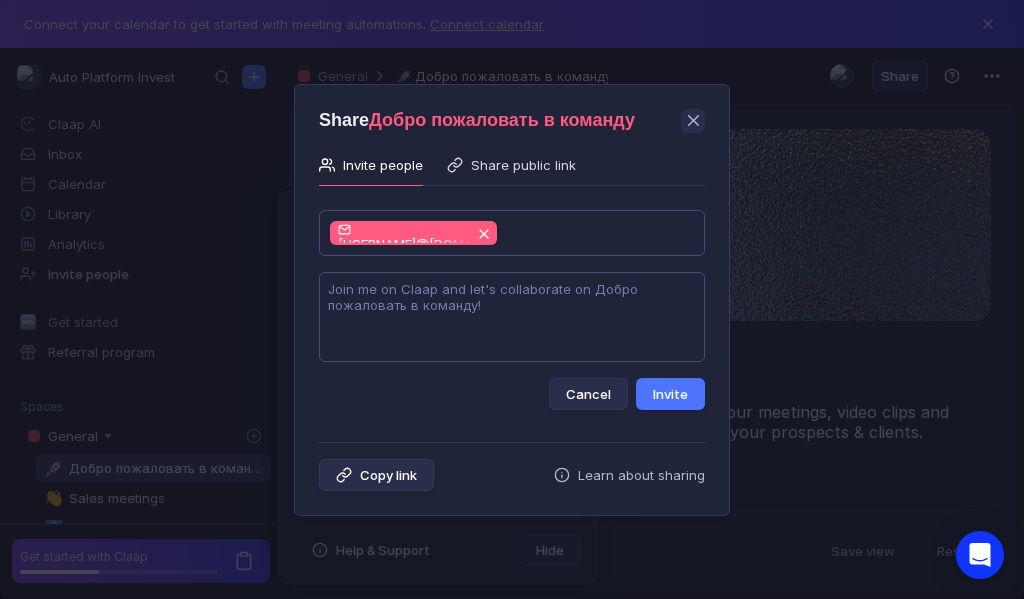 click at bounding box center [512, 317] 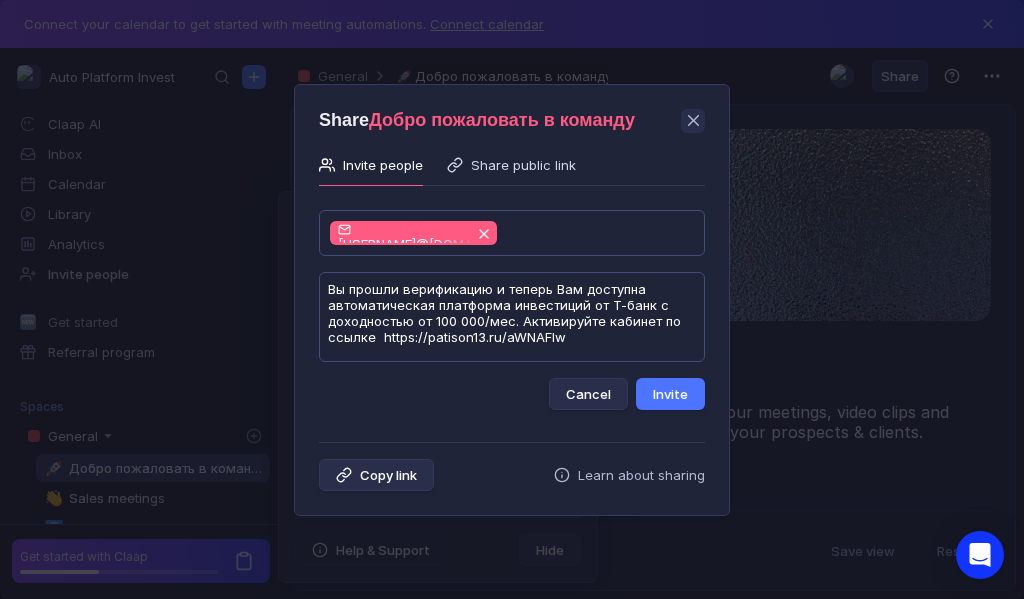 scroll, scrollTop: 1, scrollLeft: 0, axis: vertical 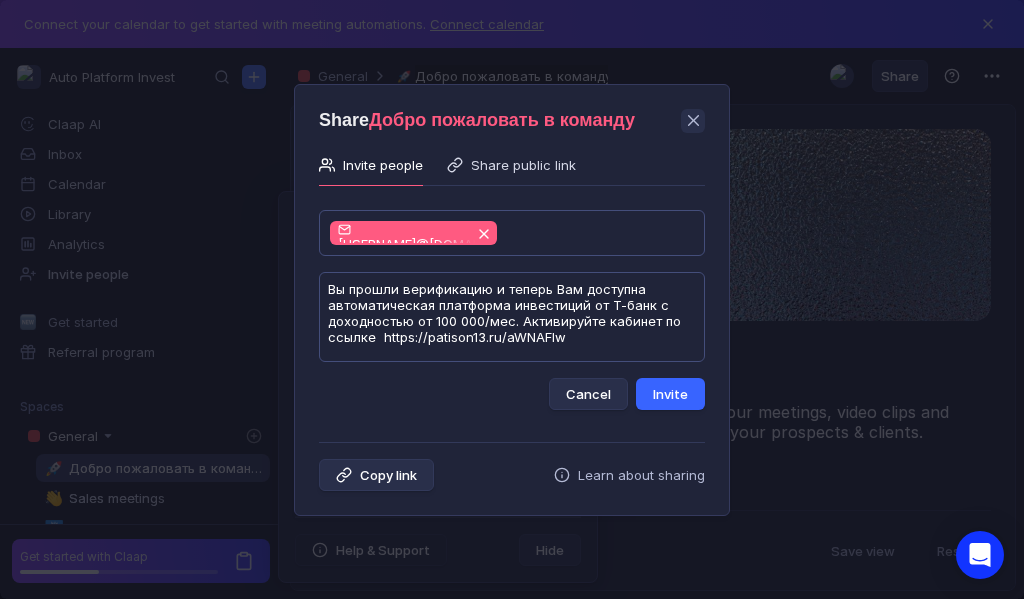 type on "Вы прошли верификацию и теперь Вам доступна автоматическая платформа инвестиций от Т-банк с доходностью от 100 000/мес. Активируйте кабинет по ссылке  https://patison13.ru/aWNAFlw" 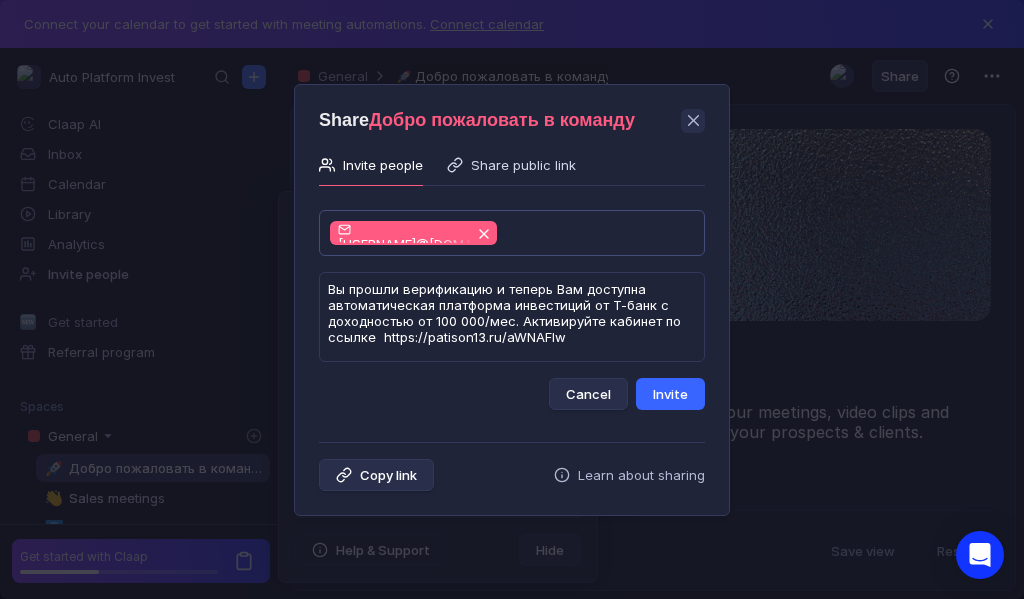 click on "Invite" at bounding box center (670, 394) 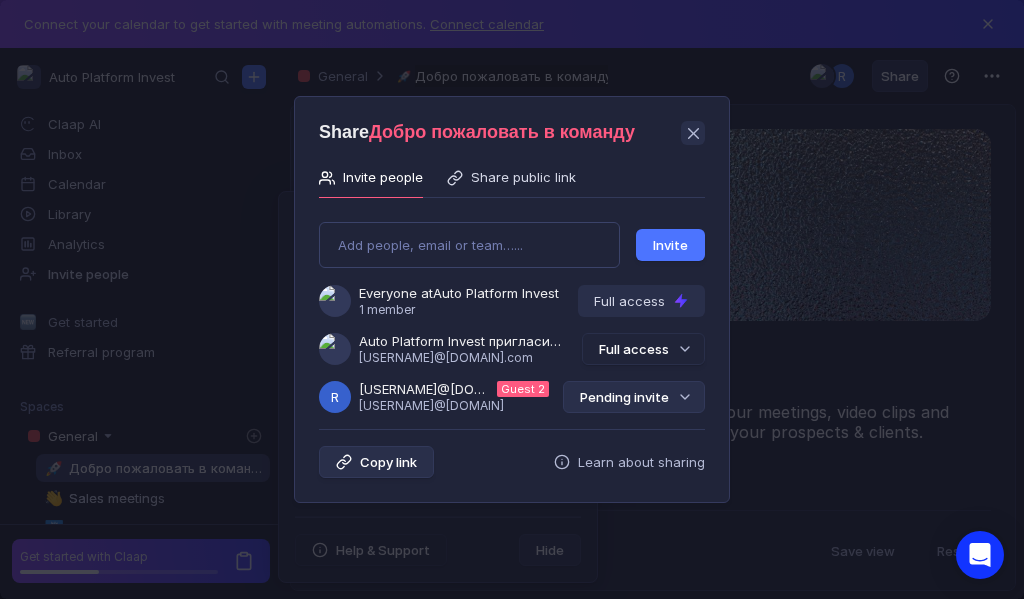 click on "Pending invite" at bounding box center (634, 397) 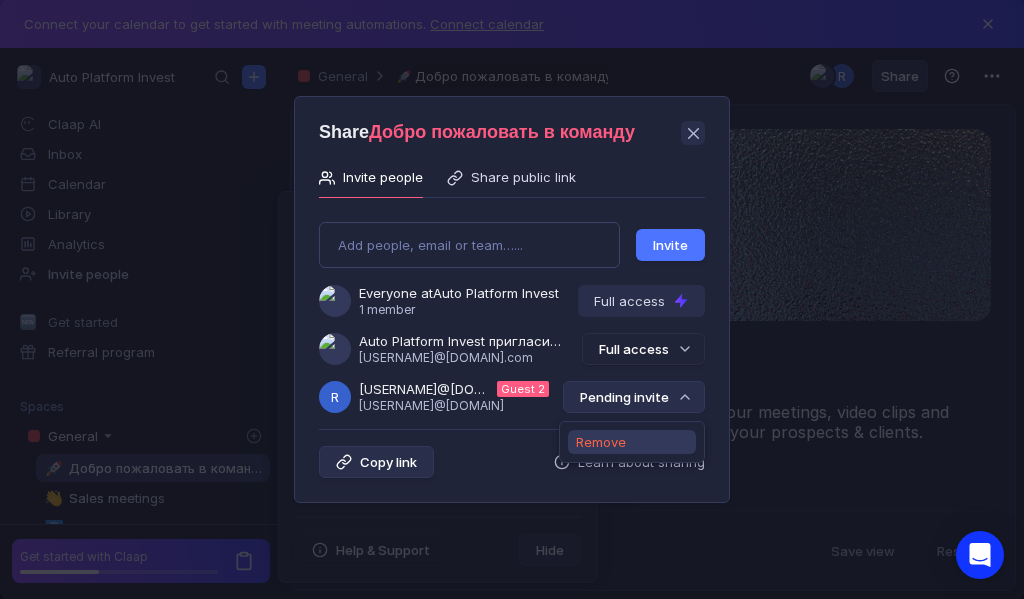 click on "Remove" at bounding box center (601, 442) 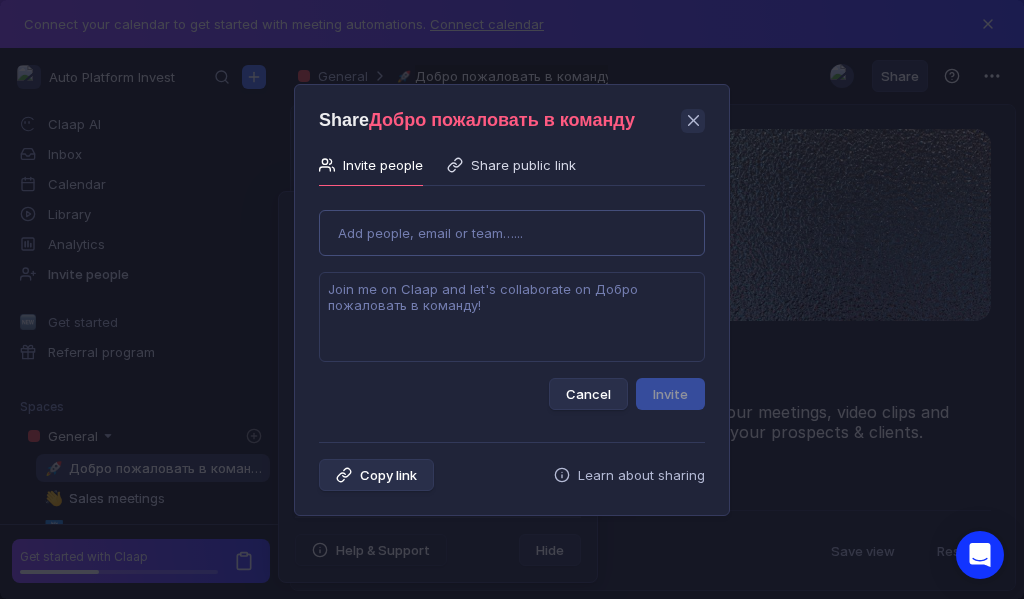 click on "Use Up and Down to choose options, press Enter to select the currently focused option, press Escape to exit the menu, press Tab to select the option and exit the menu. Add people, email or team…... Cancel Invite" at bounding box center [512, 302] 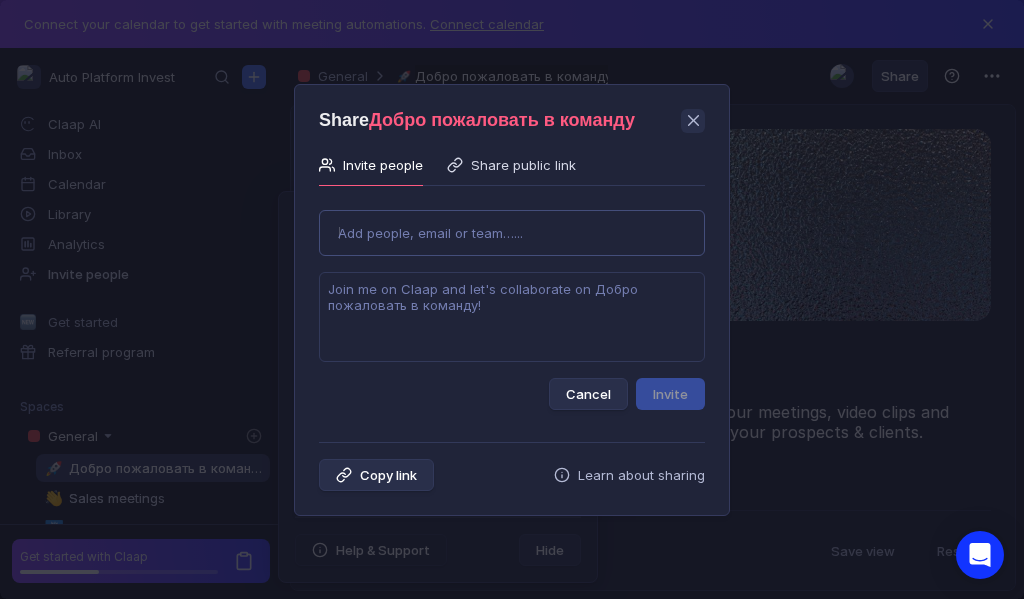 type on "[USERNAME]@example.com" 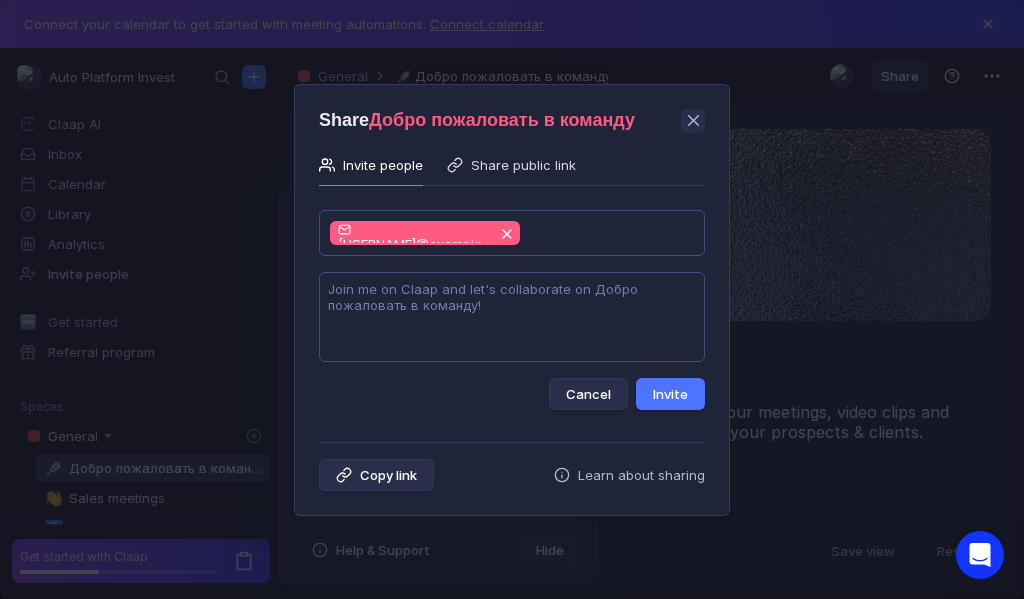 click at bounding box center (512, 317) 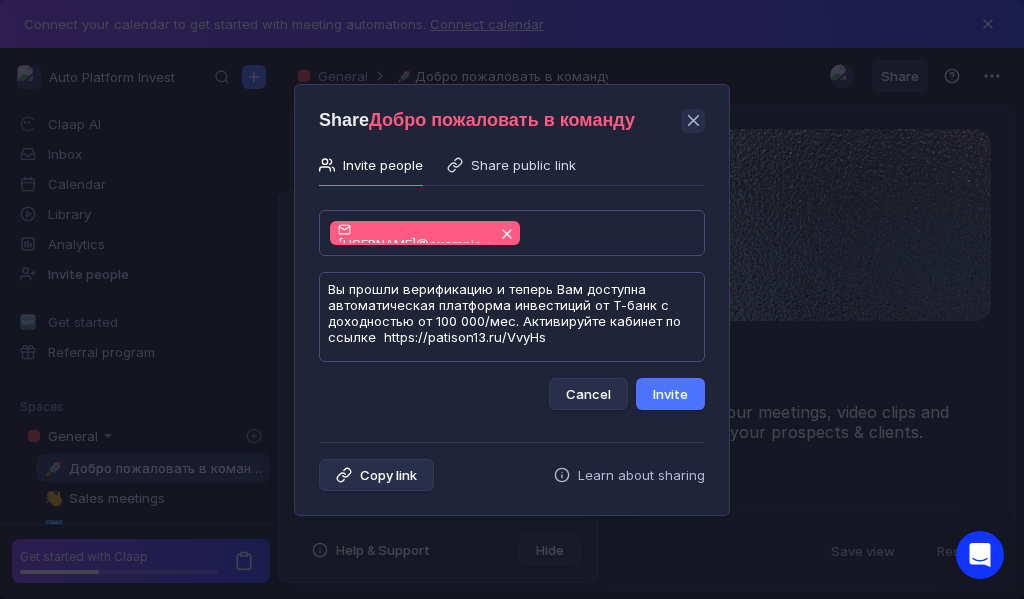 scroll, scrollTop: 1, scrollLeft: 0, axis: vertical 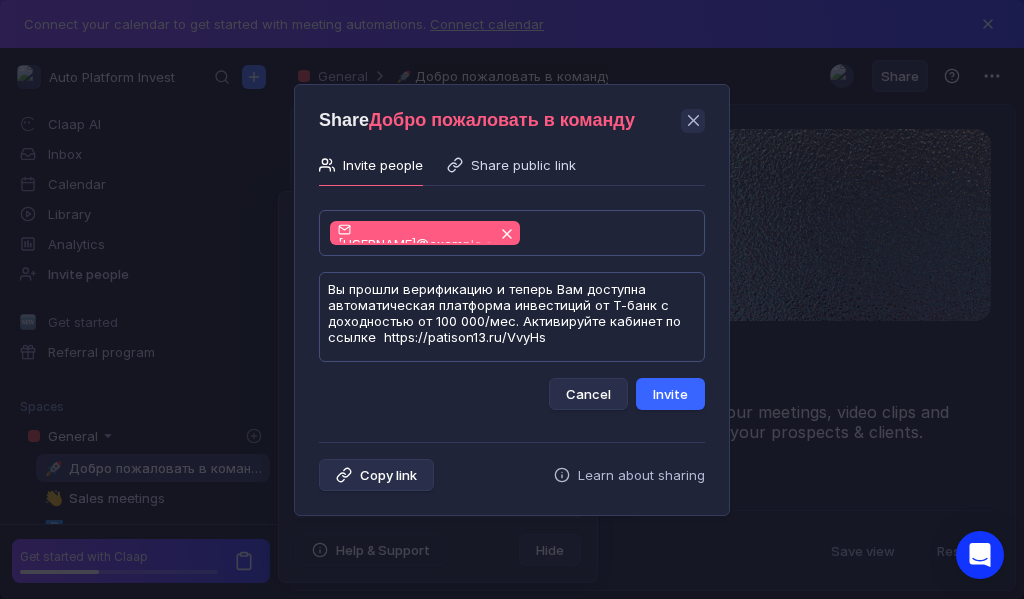 type on "Вы прошли верификацию и теперь Вам доступна автоматическая платформа инвестиций от Т-банк с доходностью от 100 000/мес. Активируйте кабинет по ссылке  https://patison13.ru/VvyHs" 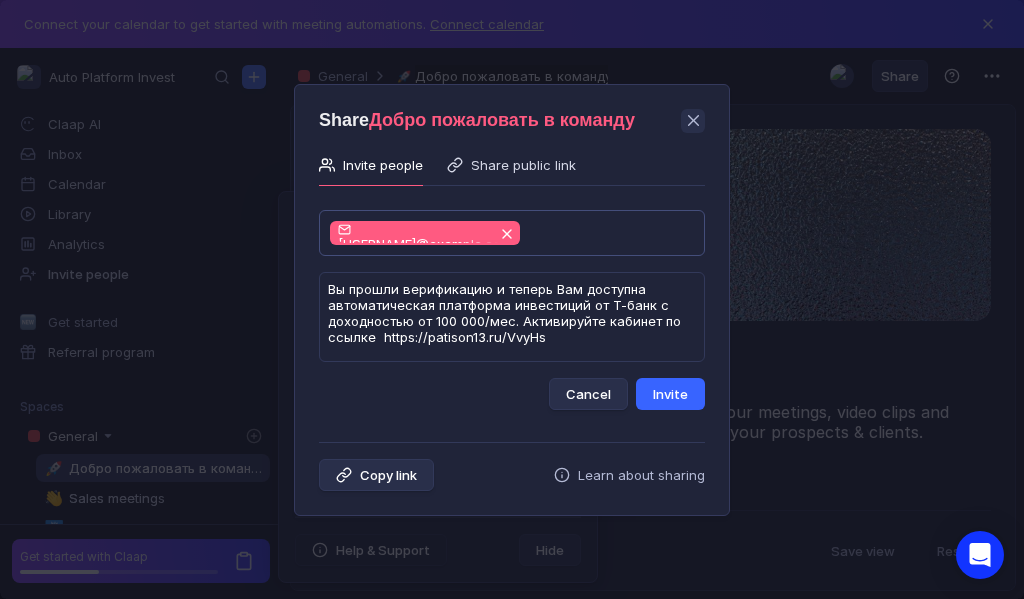 click on "Invite" at bounding box center [670, 394] 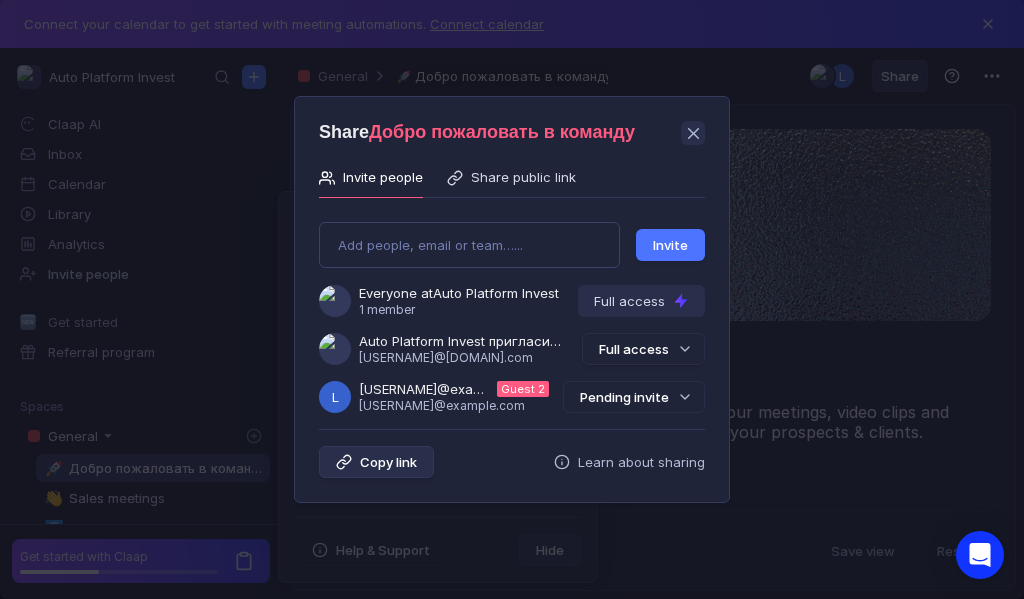 click on "Pending invite" at bounding box center [634, 397] 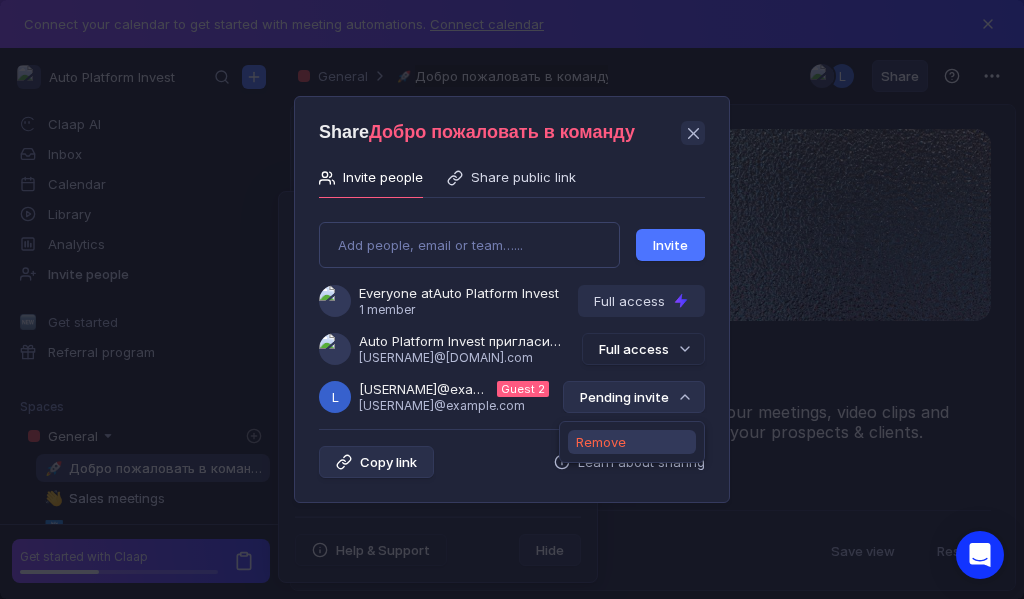 click on "Remove" at bounding box center (601, 442) 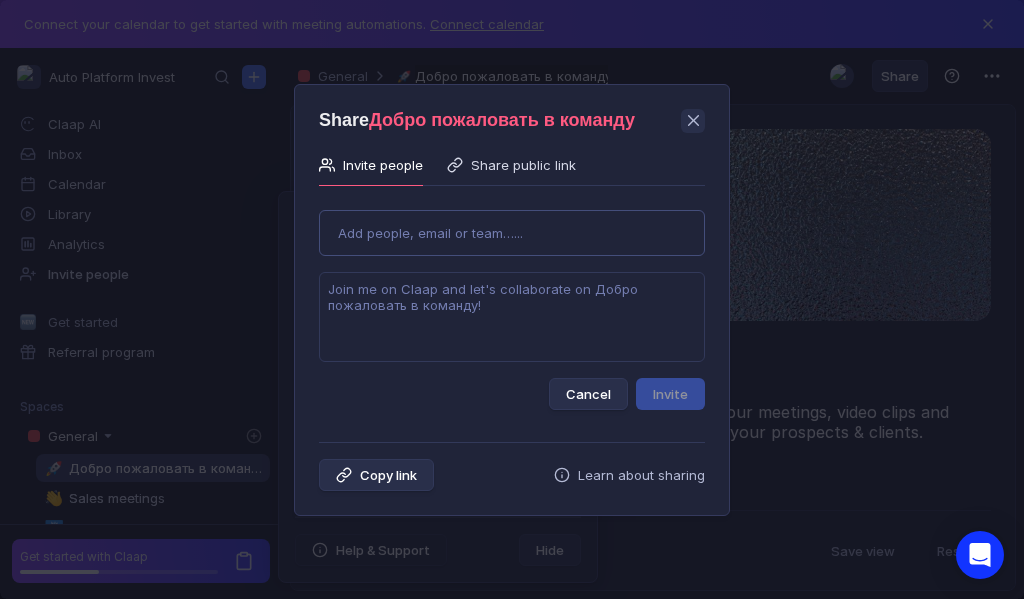 click on "Use Up and Down to choose options, press Enter to select the currently focused option, press Escape to exit the menu, press Tab to select the option and exit the menu. Add people, email or team…... Cancel Invite" at bounding box center [512, 302] 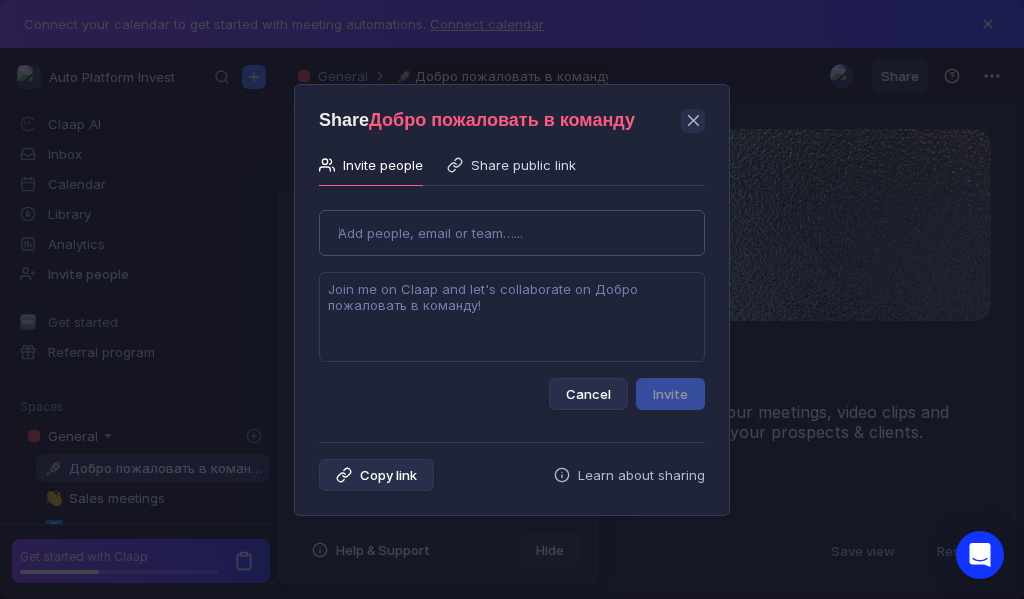 type on "[USERNAME]@example.com" 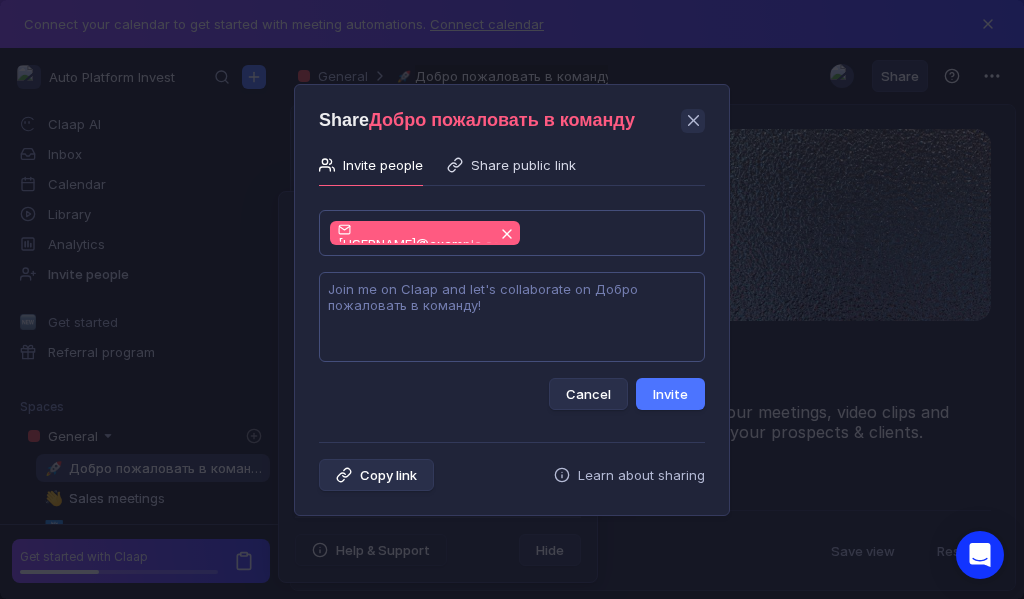 click at bounding box center (512, 317) 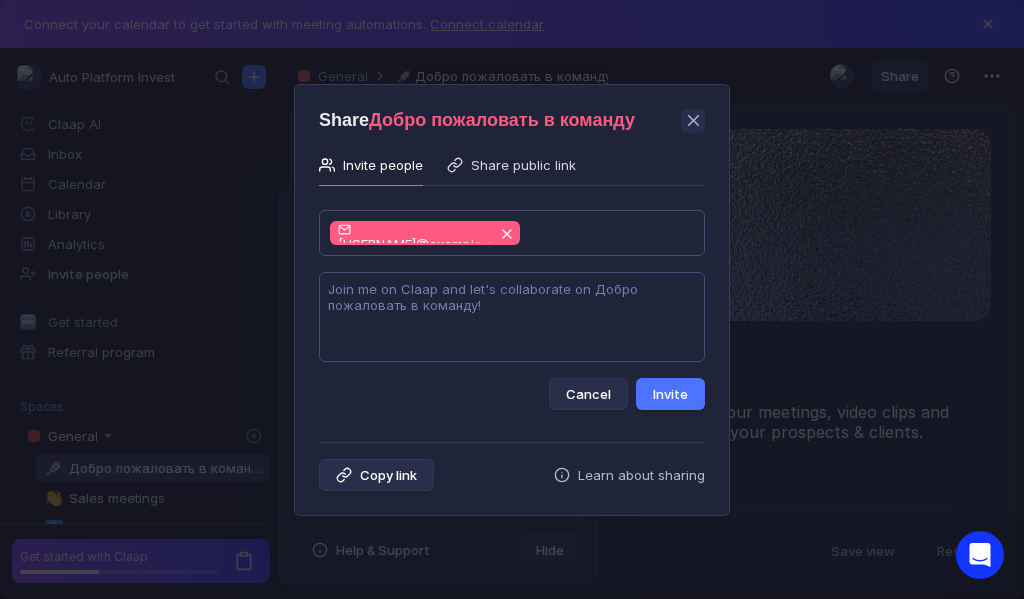 click at bounding box center [512, 317] 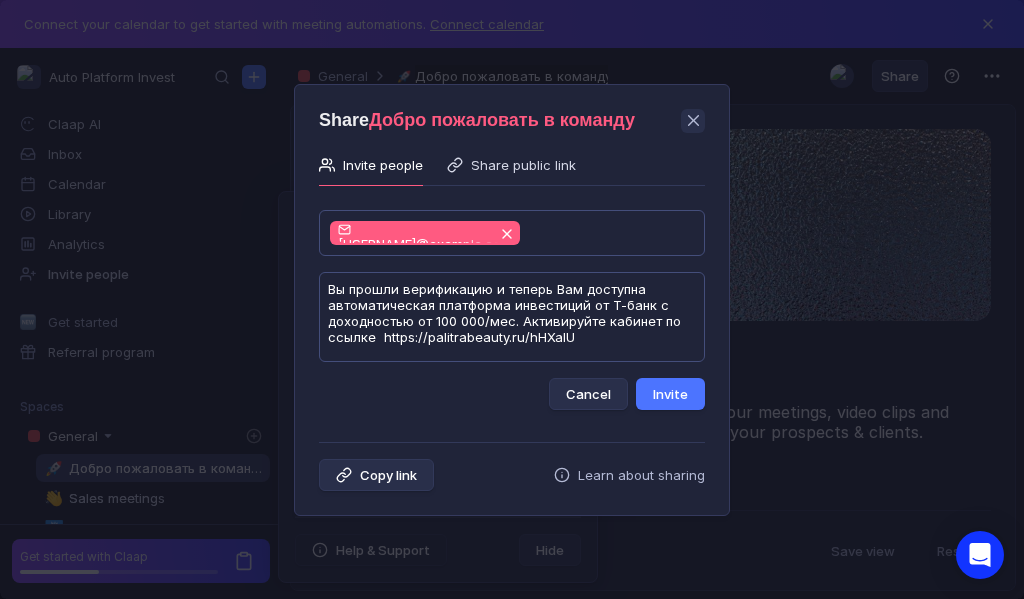 scroll, scrollTop: 1, scrollLeft: 0, axis: vertical 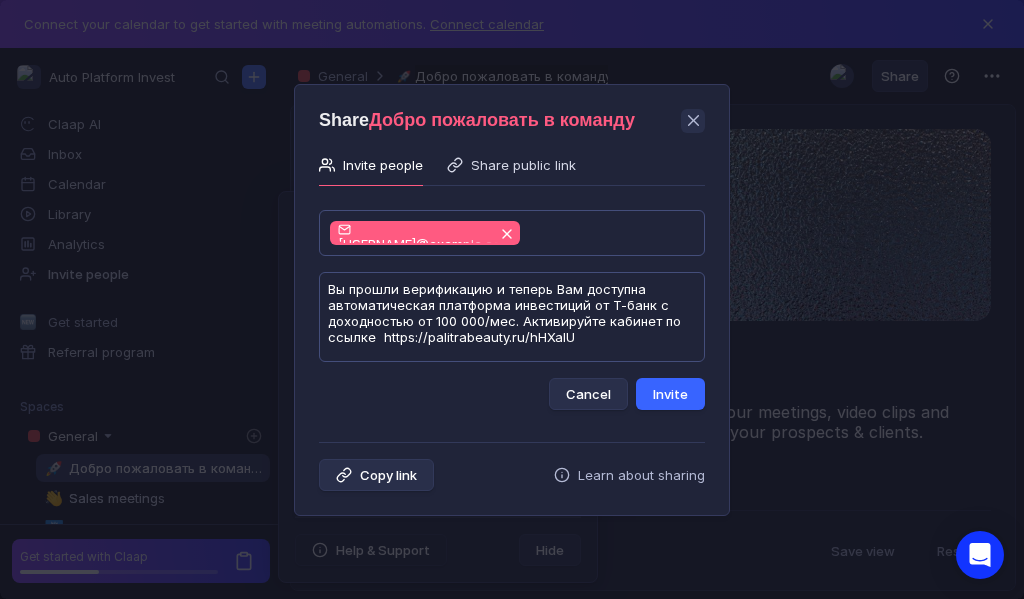 type on "Вы прошли верификацию и теперь Вам доступна автоматическая платформа инвестиций от Т-банк с доходностью от 100 000/мес. Активируйте кабинет по ссылке  https://palitrabeauty.ru/hHXalU" 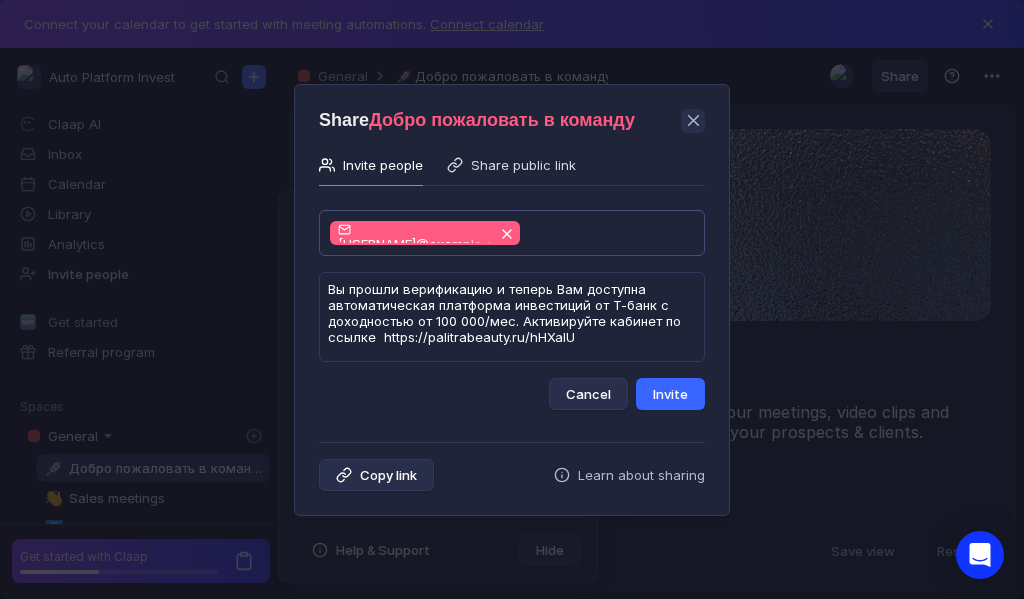click on "Invite" at bounding box center (670, 394) 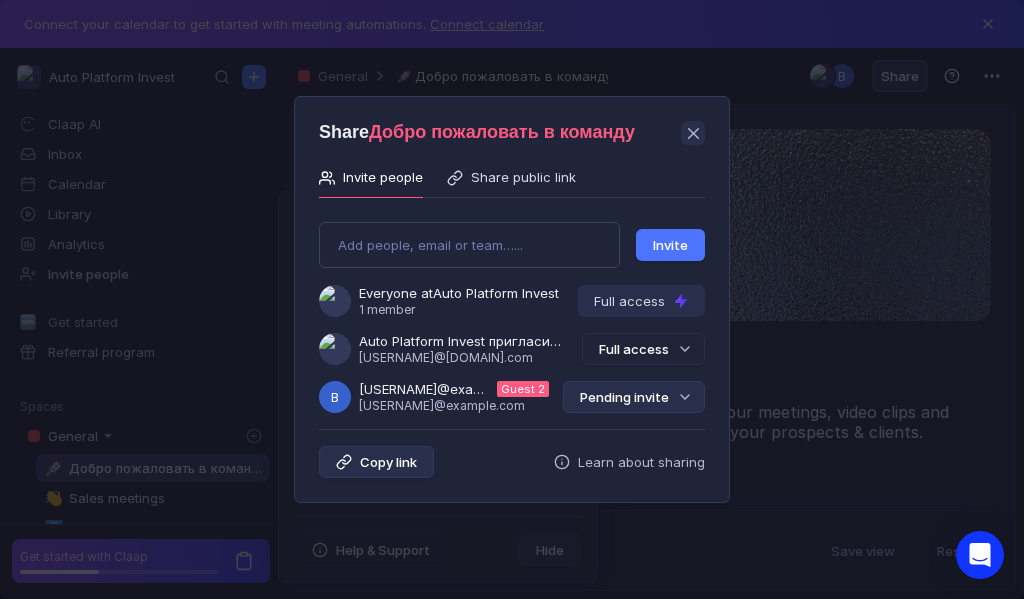 click on "Pending invite" at bounding box center [634, 397] 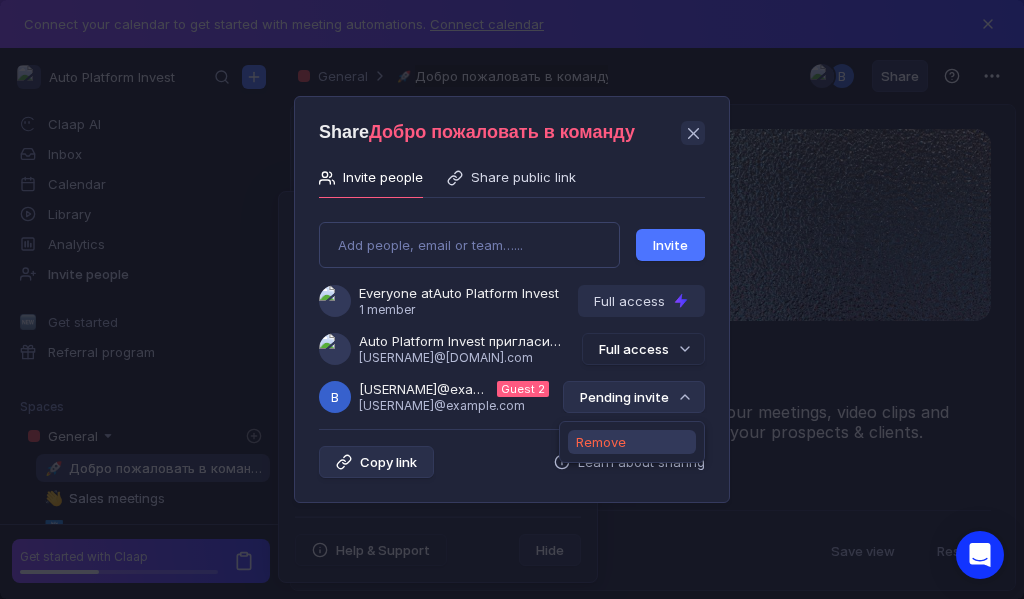 click on "Remove" at bounding box center (601, 442) 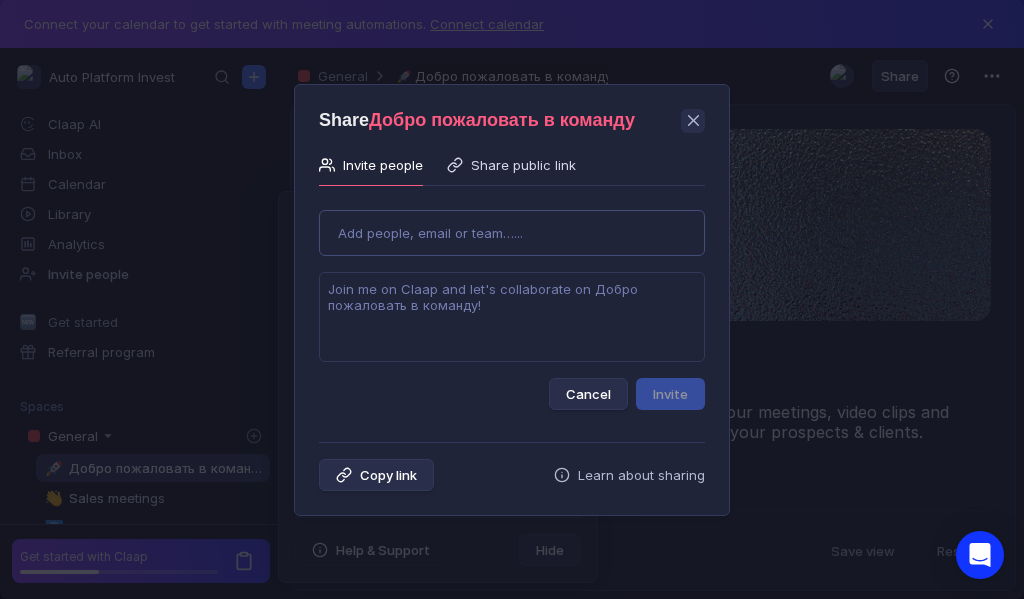 click on "Use Up and Down to choose options, press Enter to select the currently focused option, press Escape to exit the menu, press Tab to select the option and exit the menu. Add people, email or team…... Cancel Invite" at bounding box center [512, 302] 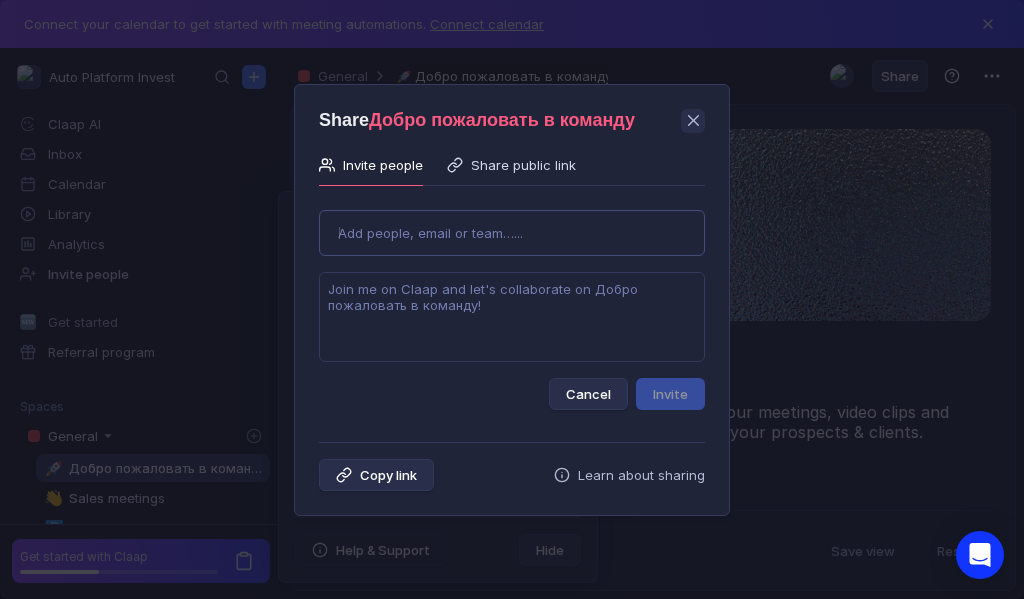 type on "[EMAIL]" 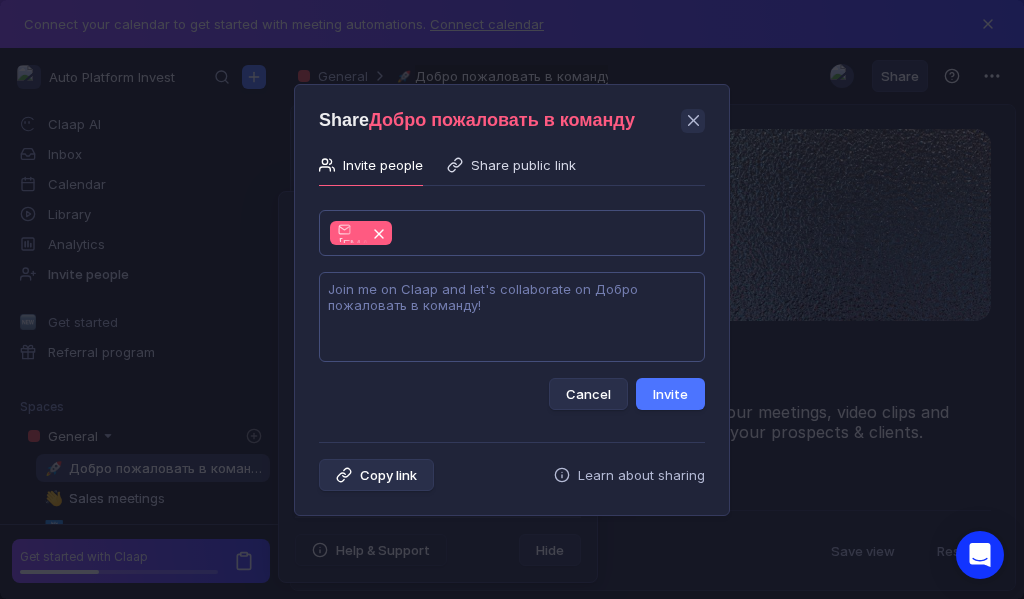 click at bounding box center (512, 317) 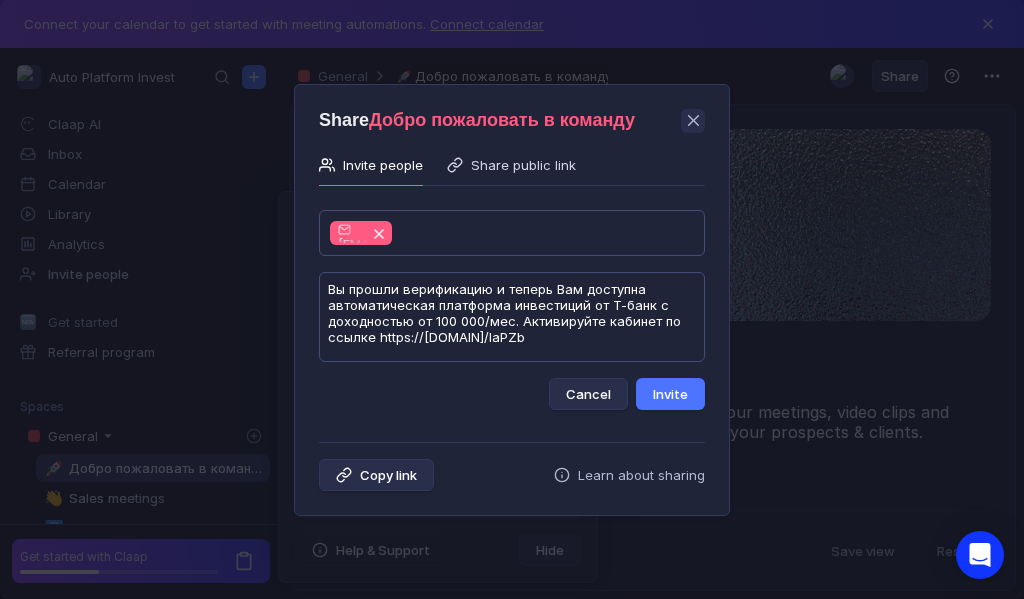 scroll, scrollTop: 1, scrollLeft: 0, axis: vertical 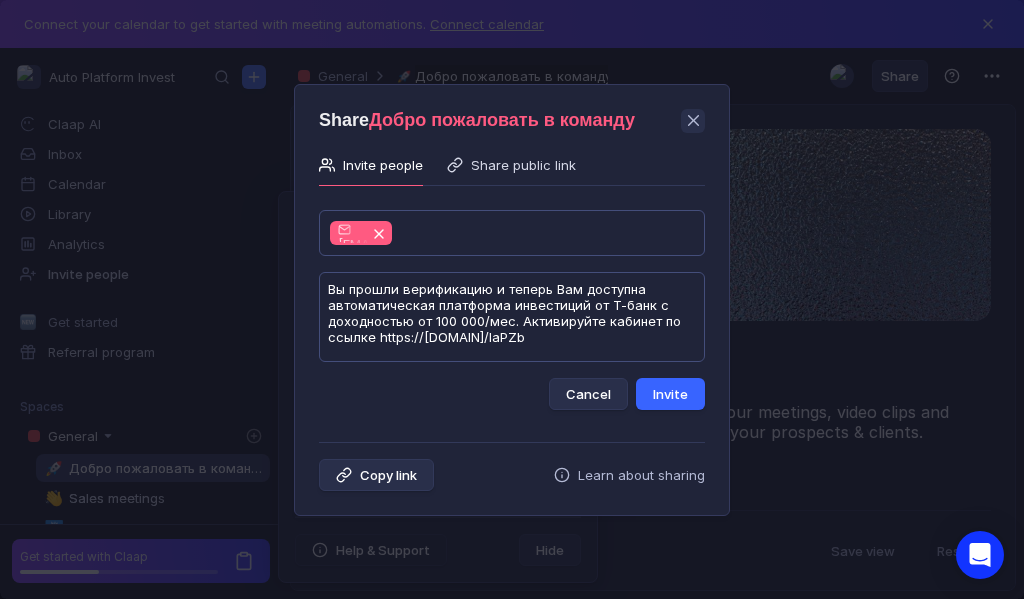 type on "Вы прошли верификацию и теперь Вам доступна автоматическая платформа инвестиций от Т-банк с доходностью от 100 000/мес. Активируйте кабинет по ссылке https://[DOMAIN]/IaPZb" 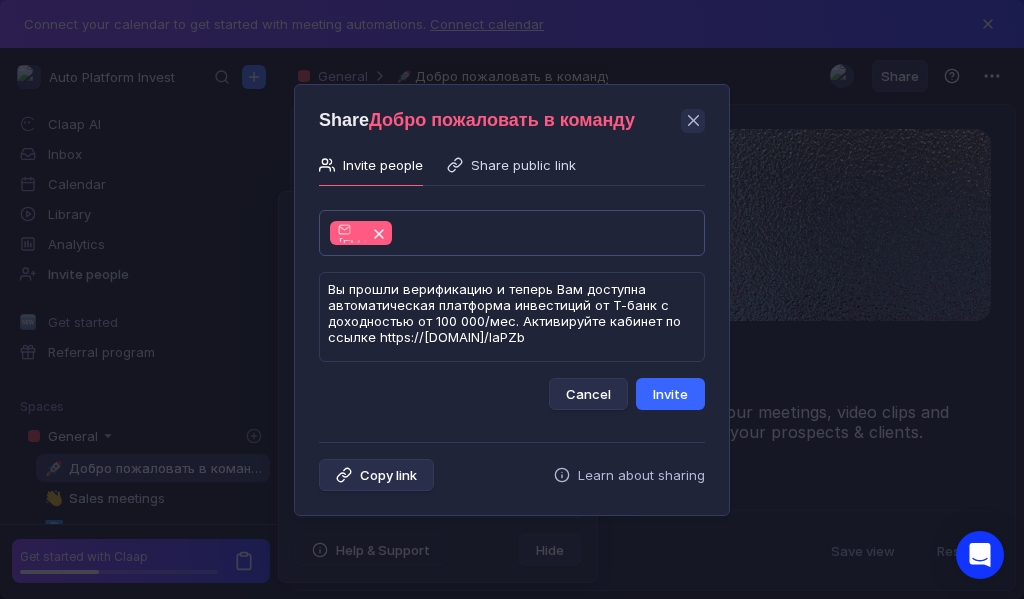 click on "Invite" at bounding box center [670, 394] 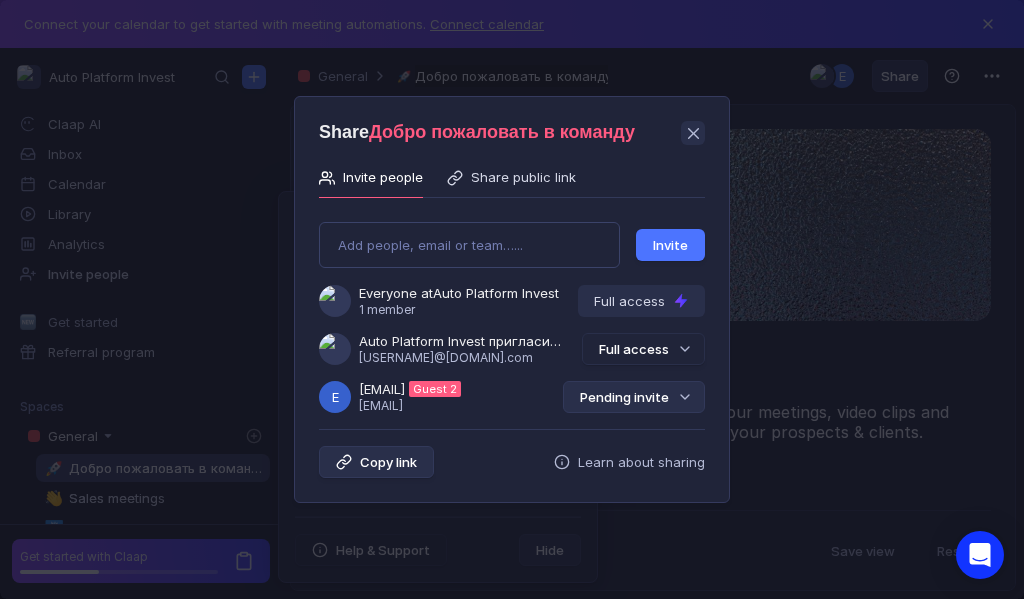 click on "Pending invite" at bounding box center (634, 397) 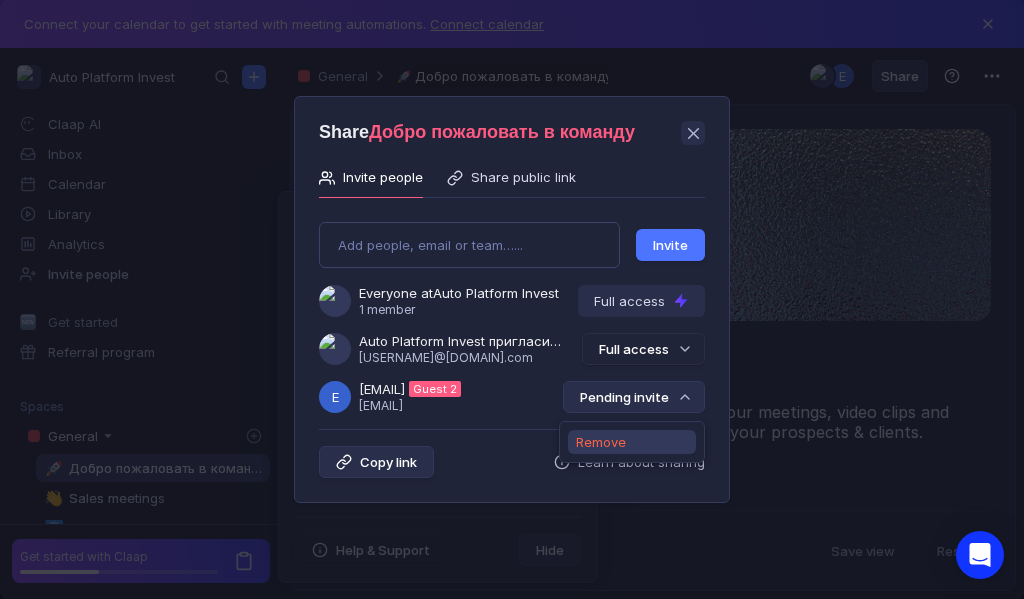 click on "Remove" at bounding box center (601, 442) 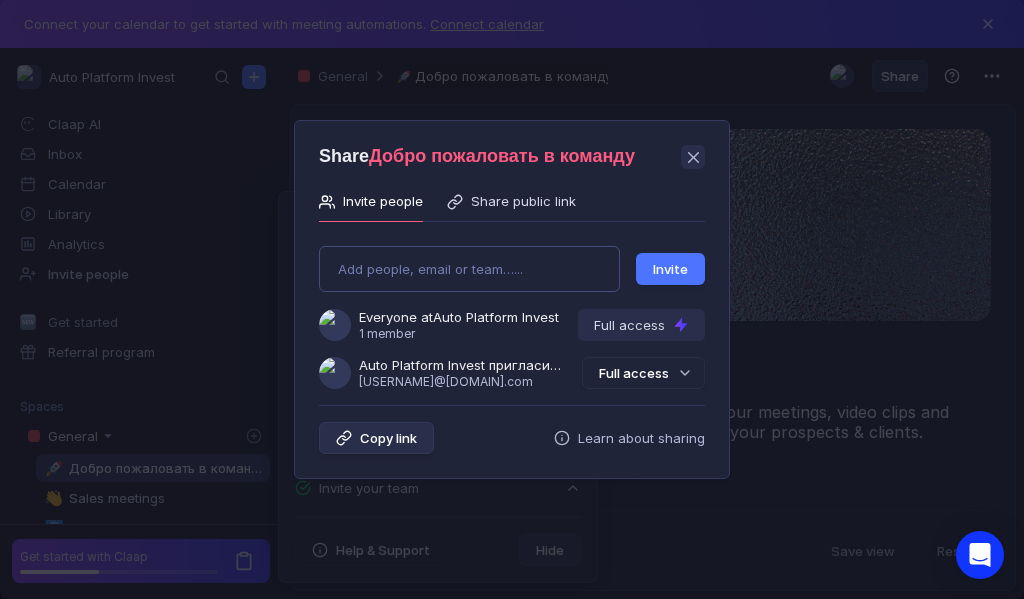 click on "Add people, email or team…... Invite Everyone at  Auto Platform Invest 1 member Full access Auto Platform Invest   пригласила Вас в команду [EMAIL] Full access" at bounding box center (512, 309) 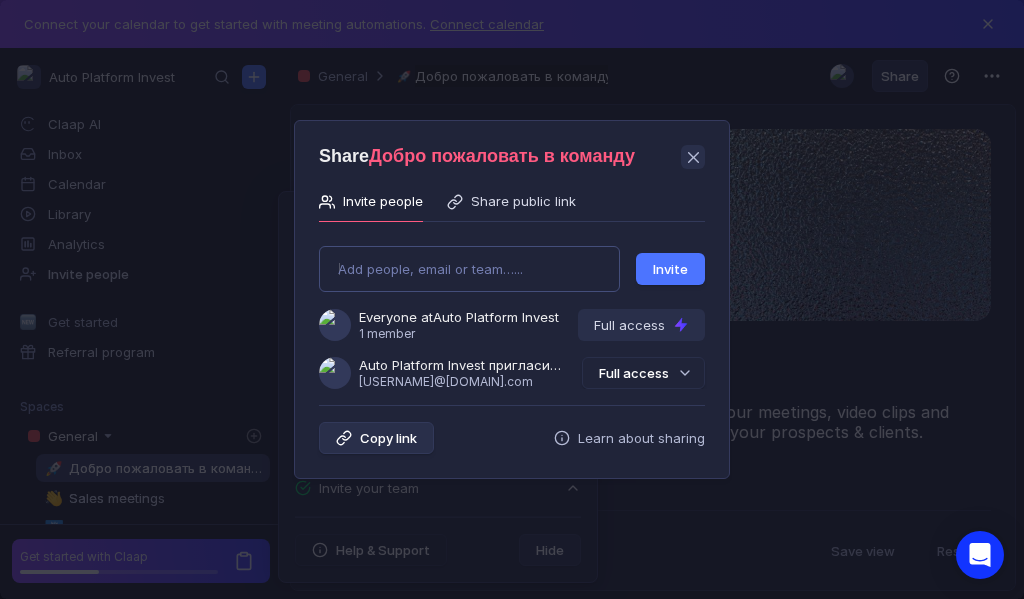 type on "[USERNAME]@[DOMAIN].com" 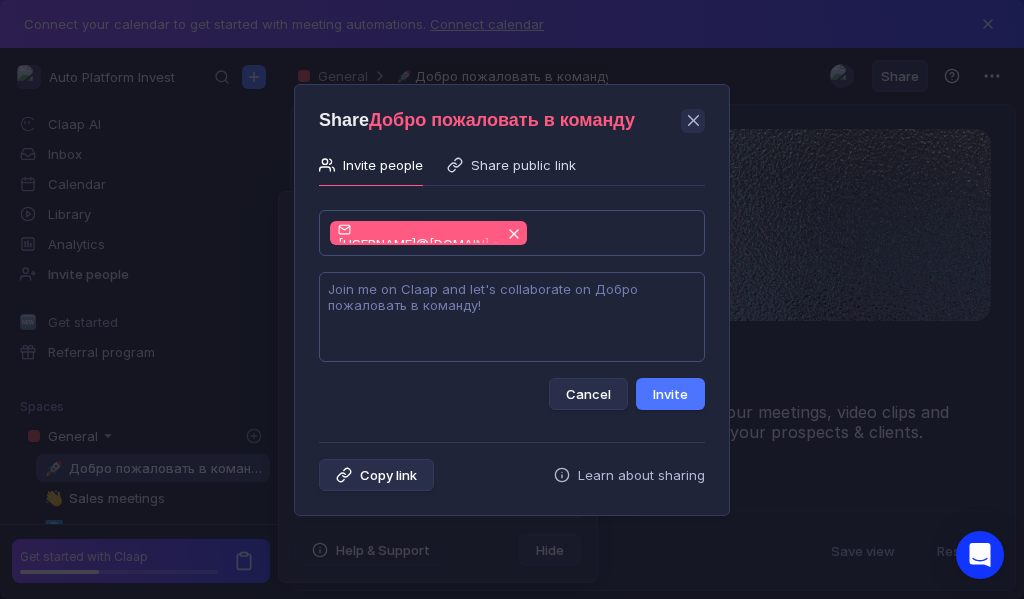 click at bounding box center (512, 317) 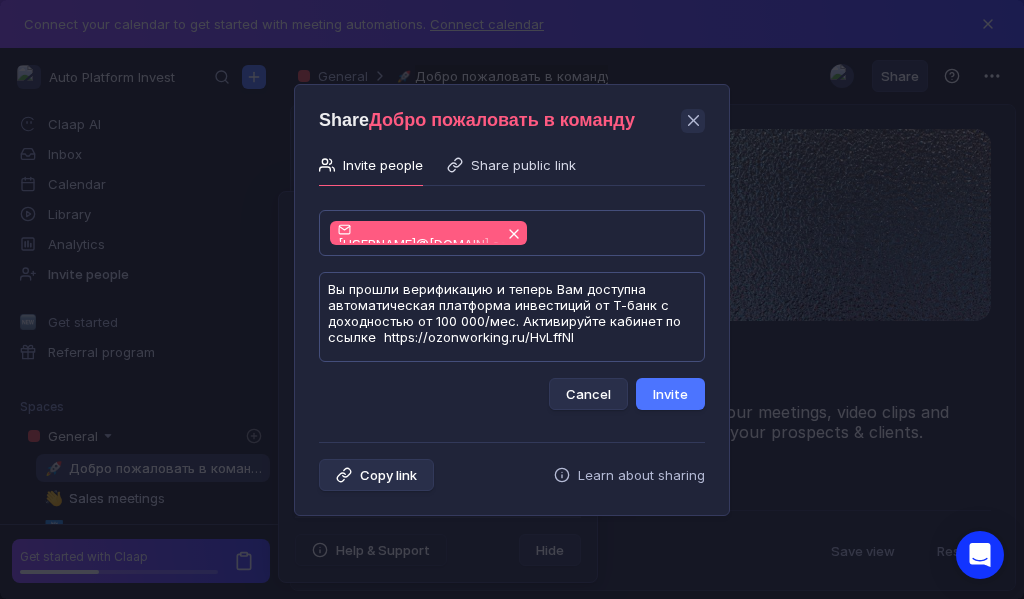 scroll, scrollTop: 1, scrollLeft: 0, axis: vertical 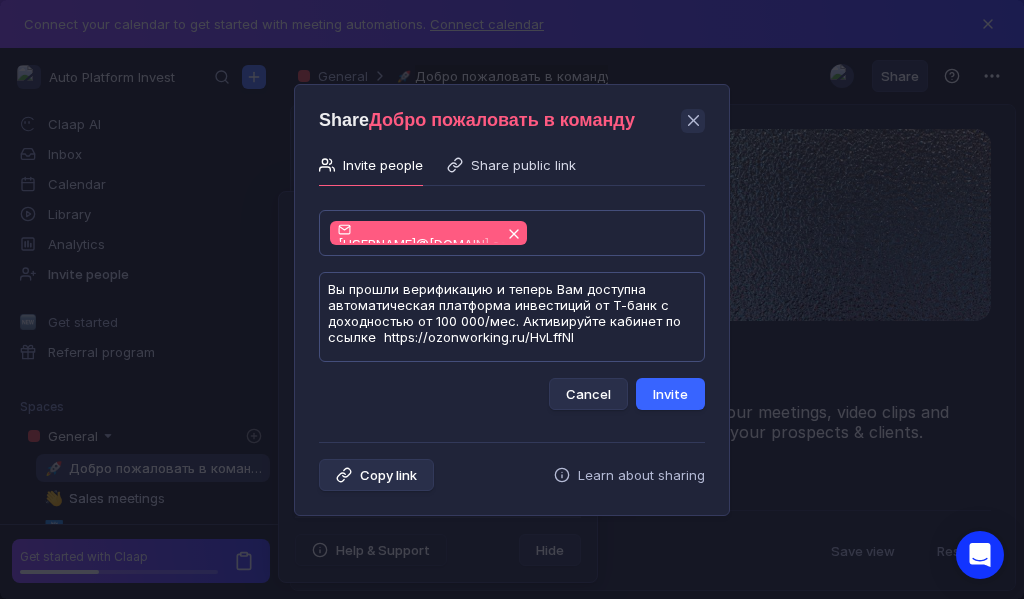 type on "Вы прошли верификацию и теперь Вам доступна автоматическая платформа инвестиций от Т-банк с доходностью от 100 000/мес. Активируйте кабинет по ссылке  https://ozonworking.ru/HvLffNI" 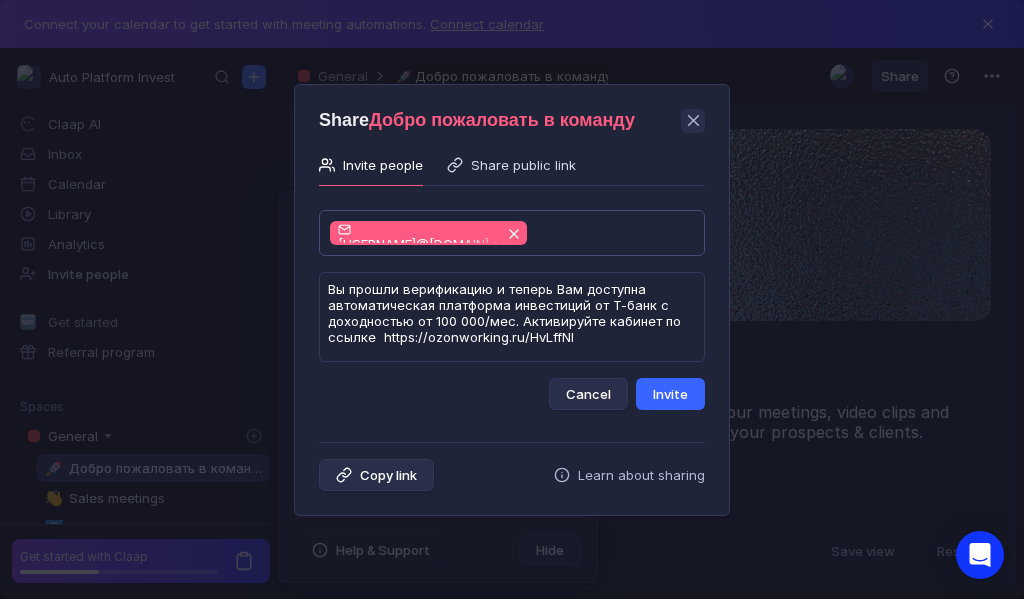 click on "Invite" at bounding box center (670, 394) 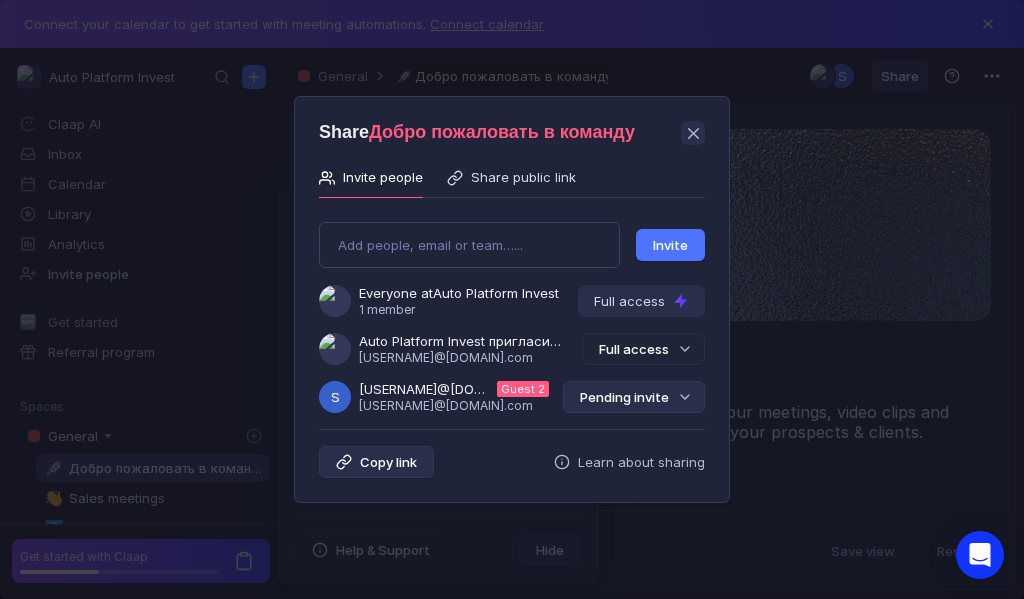 click on "Pending invite" at bounding box center (634, 397) 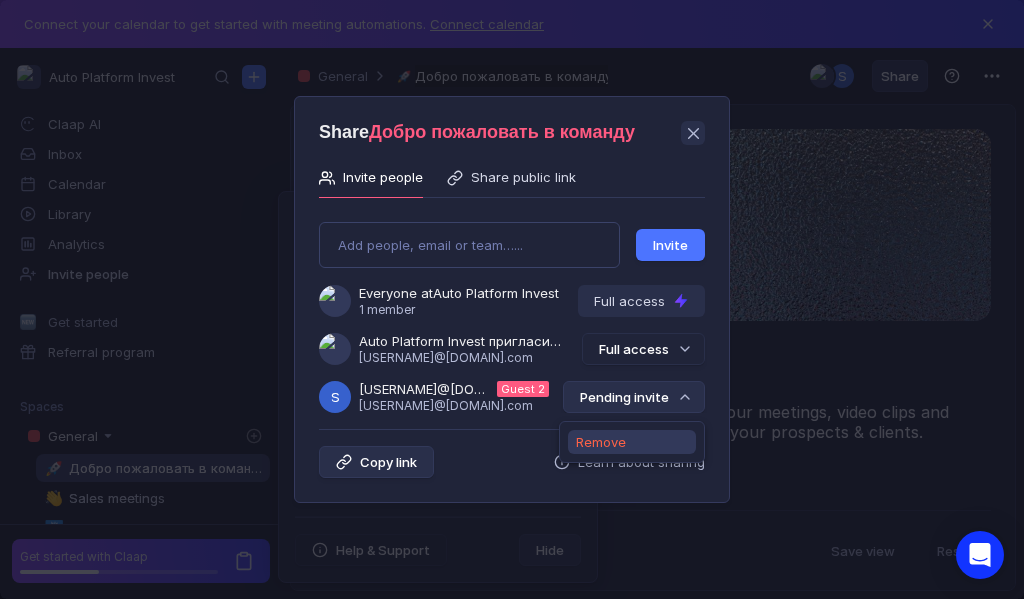 click on "Remove" at bounding box center [601, 442] 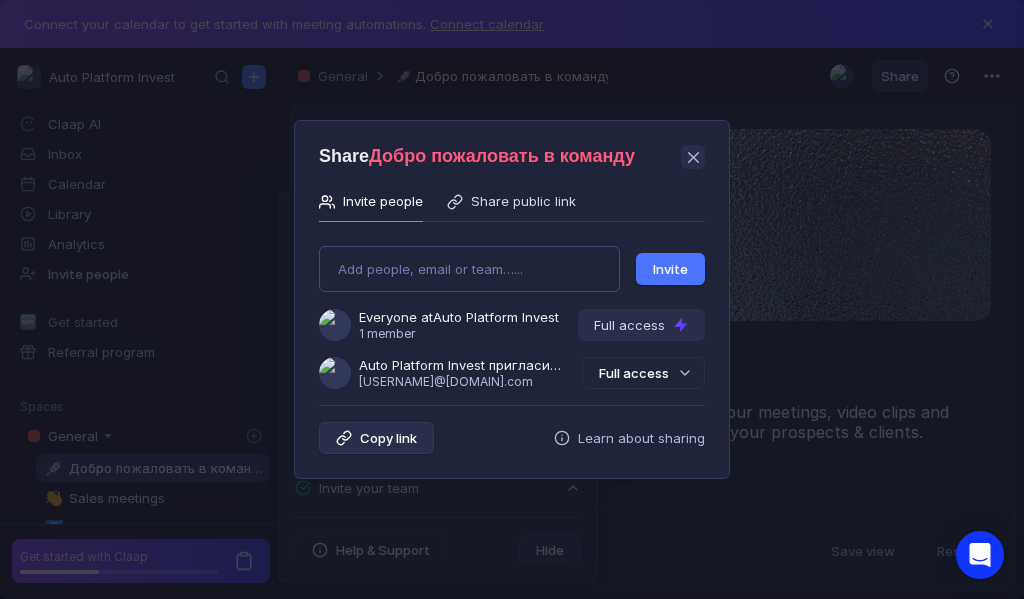 click on "Add people, email or team…... Invite Everyone at  Auto Platform Invest 1 member Full access Auto Platform Invest   пригласила Вас в команду [EMAIL] Full access" at bounding box center [512, 309] 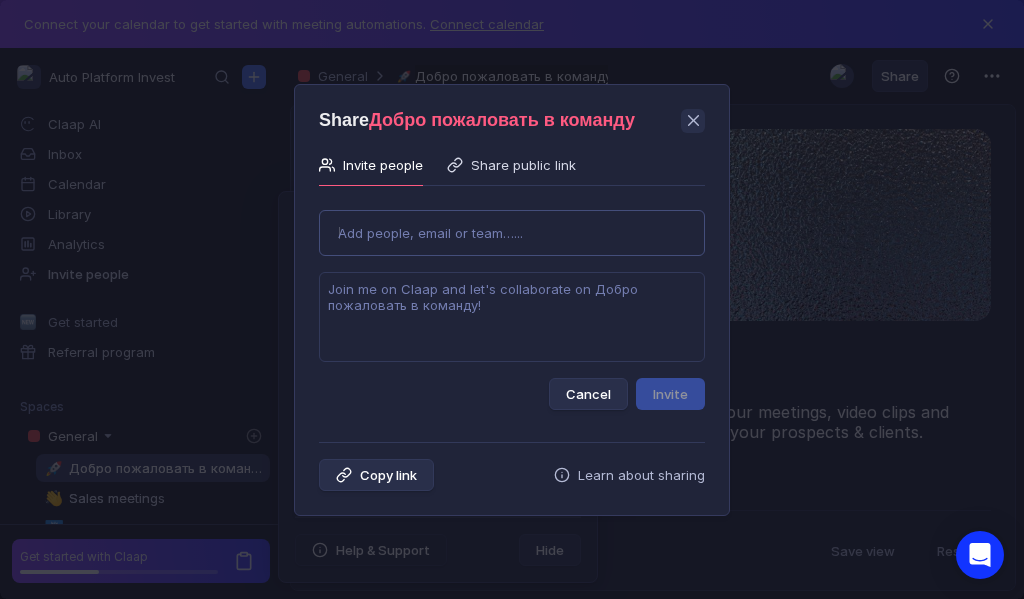 type on "pradkomarina09@[EMAIL]" 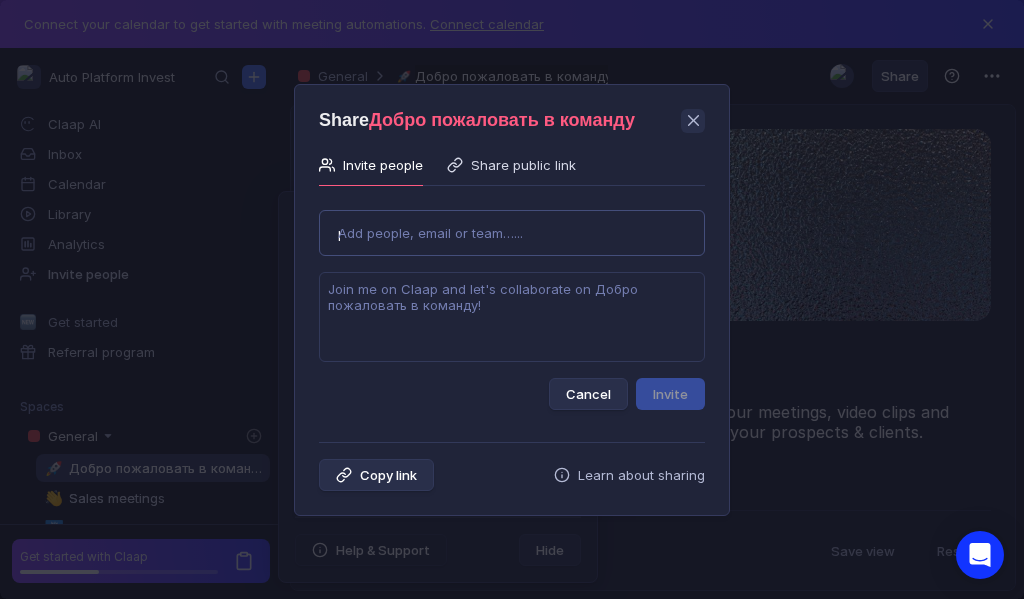 type 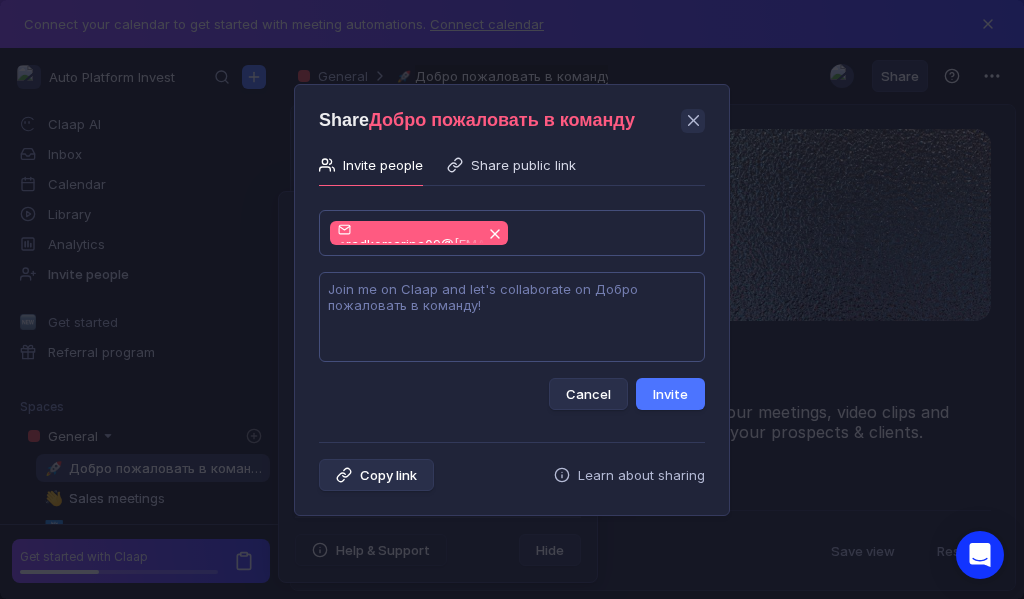 click at bounding box center (512, 317) 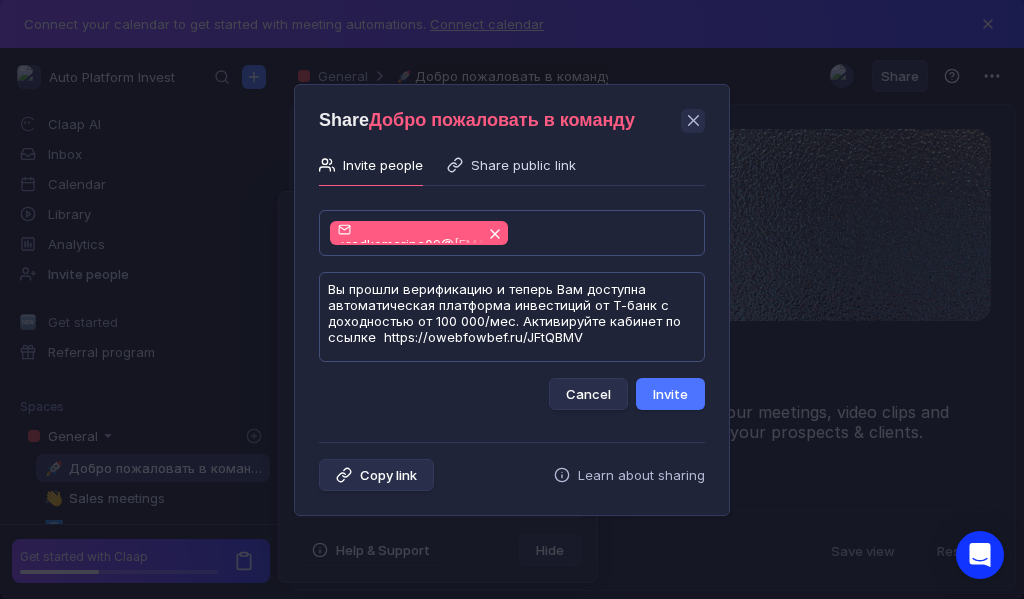 scroll, scrollTop: 1, scrollLeft: 0, axis: vertical 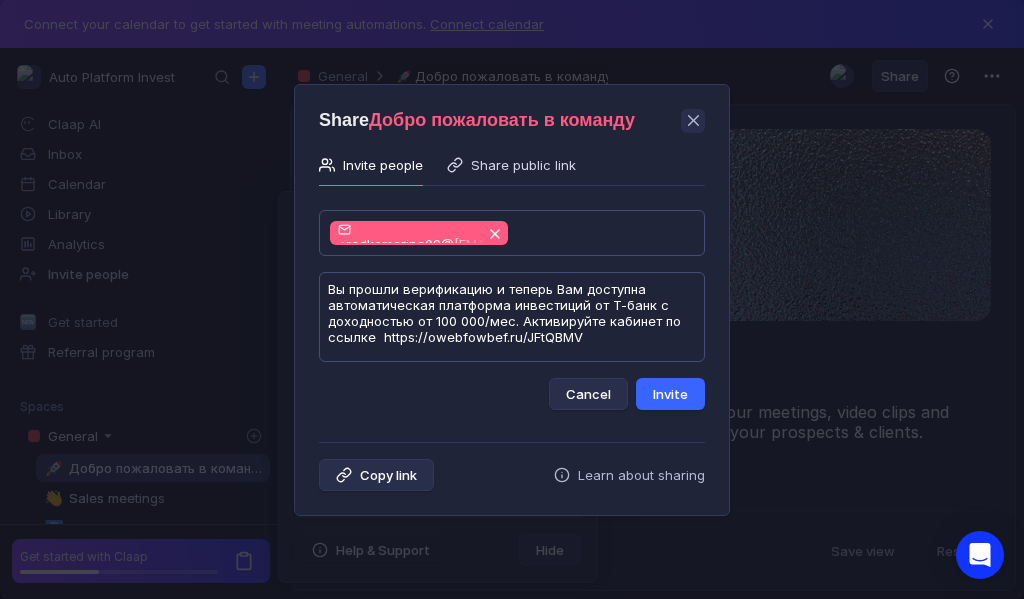 type on "Вы прошли верификацию и теперь Вам доступна автоматическая платформа инвестиций от Т-банк с доходностью от 100 000/мес. Активируйте кабинет по ссылке  https://owebfowbef.ru/JFtQBMV" 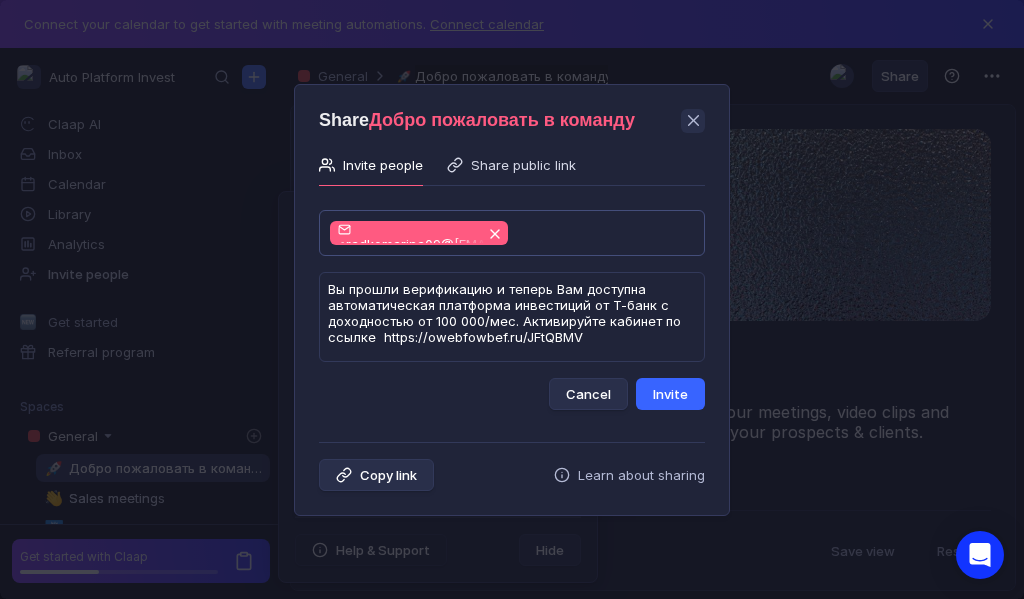 click on "Invite" at bounding box center [670, 394] 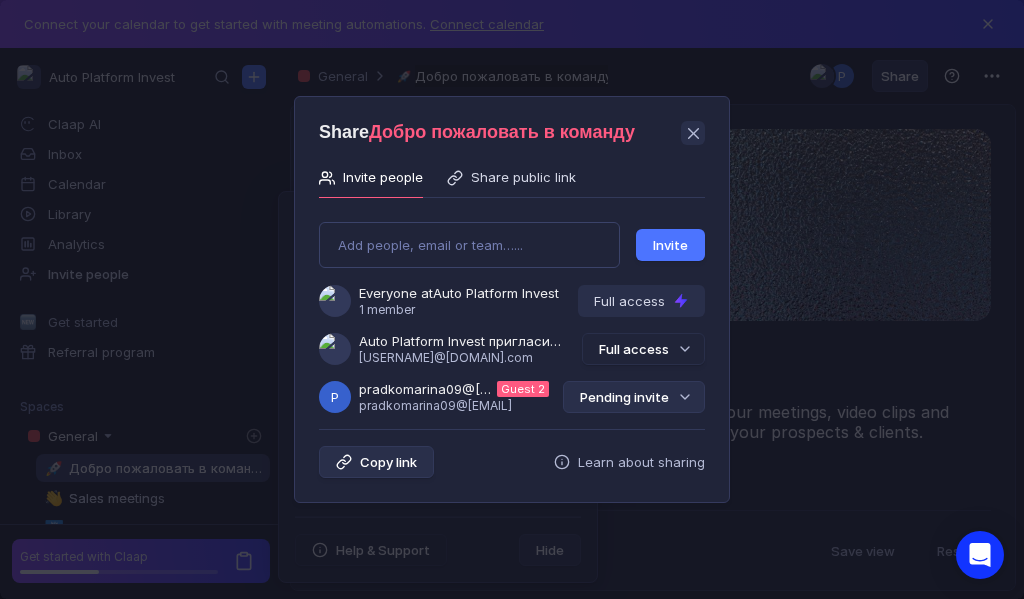 click on "Pending invite" at bounding box center (634, 397) 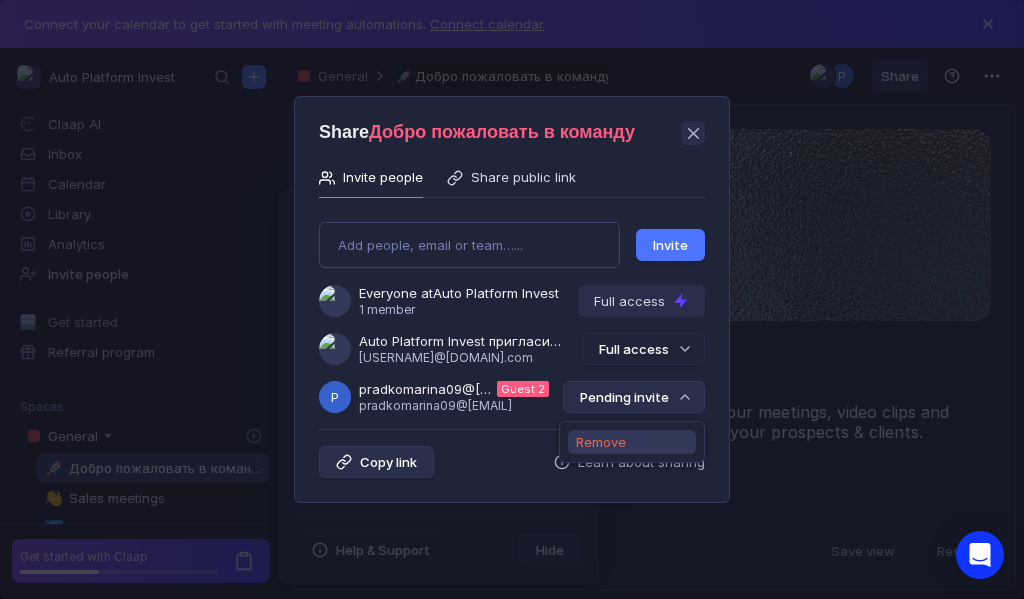 click on "Remove" at bounding box center [601, 442] 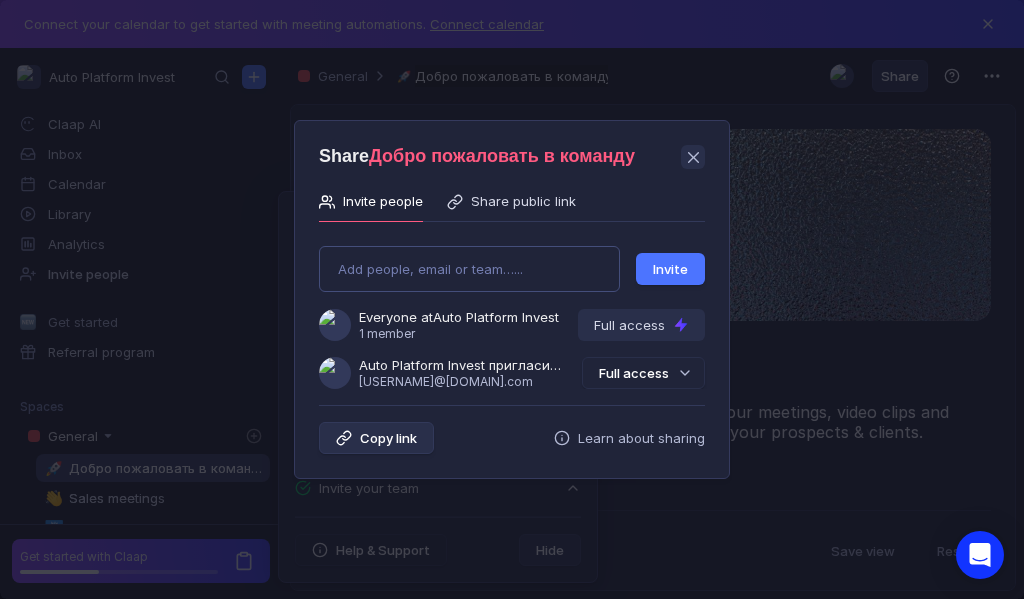 click on "Add people, email or team…... Invite Everyone at  Auto Platform Invest 1 member Full access Auto Platform Invest   пригласила Вас в команду [EMAIL] Full access" at bounding box center (512, 309) 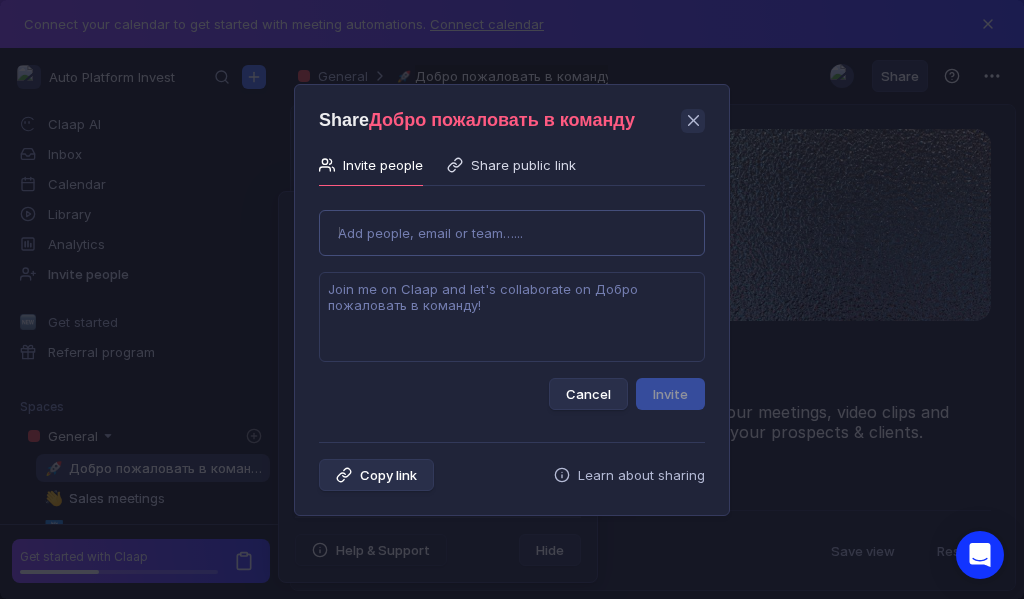type on "[USERNAME]@[DOMAIN].com" 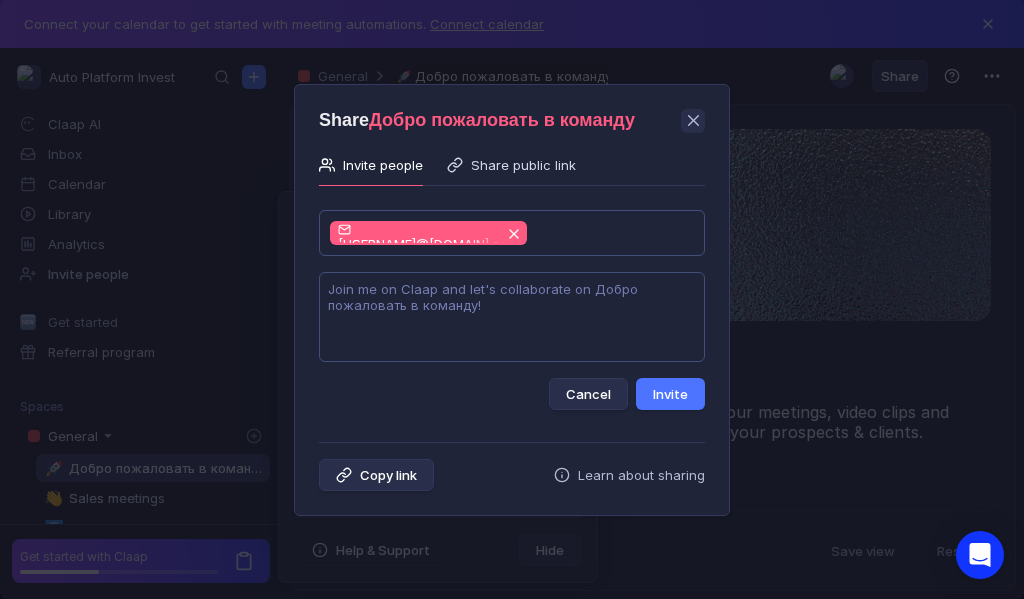 click at bounding box center (512, 317) 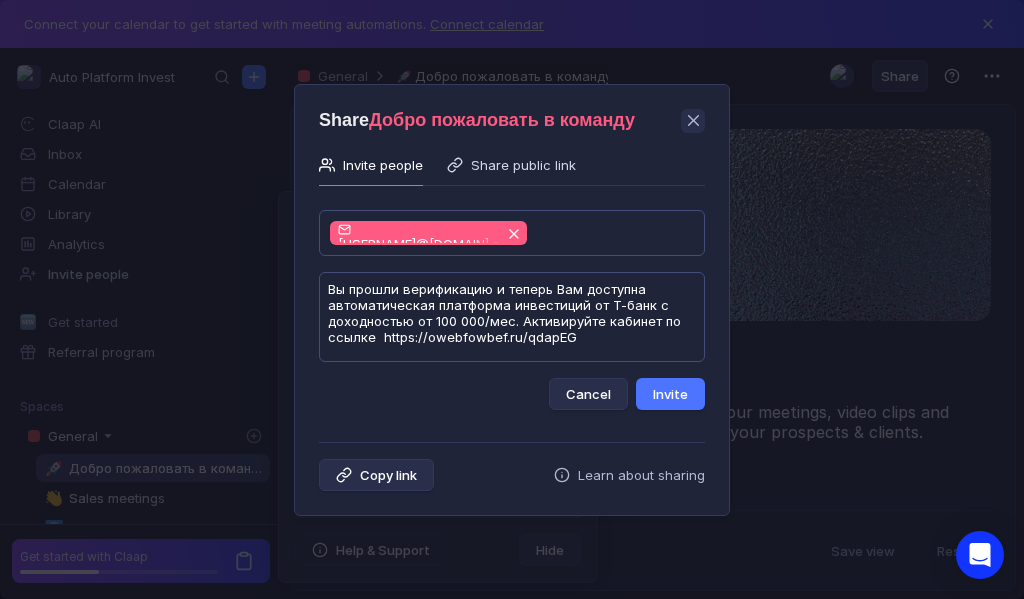 scroll, scrollTop: 1, scrollLeft: 0, axis: vertical 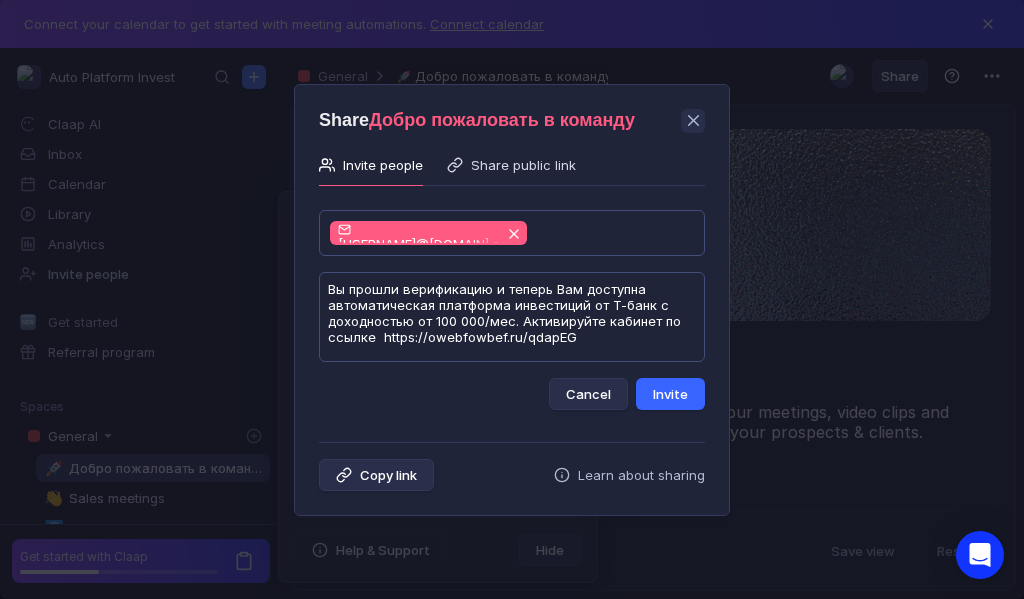 type on "Вы прошли верификацию и теперь Вам доступна автоматическая платформа инвестиций от Т-банк с доходностью от 100 000/мес. Активируйте кабинет по ссылке  https://owebfowbef.ru/qdapEG" 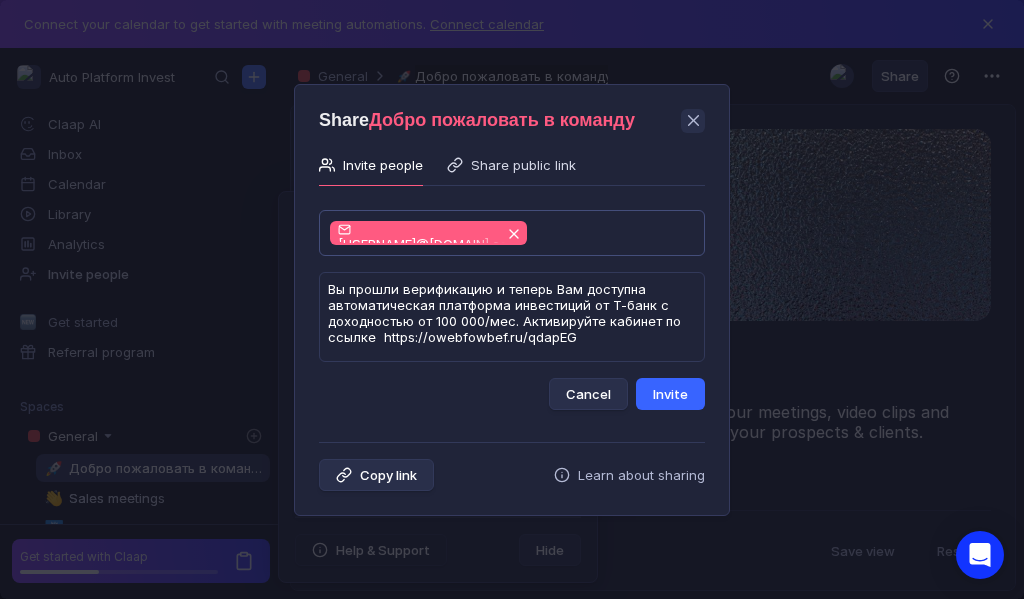click on "Invite" at bounding box center (670, 394) 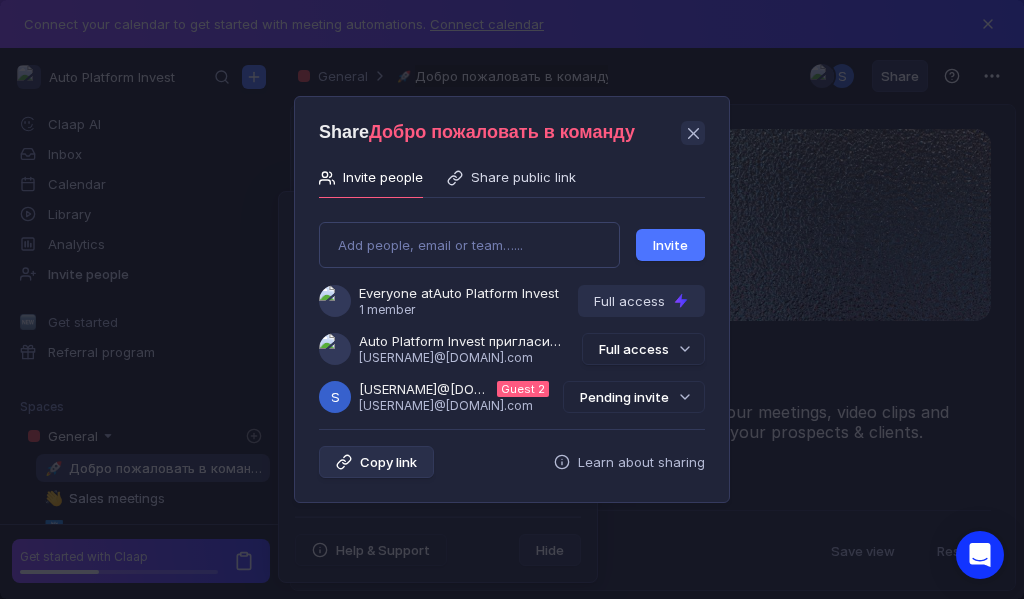 click on "Pending invite" at bounding box center [634, 397] 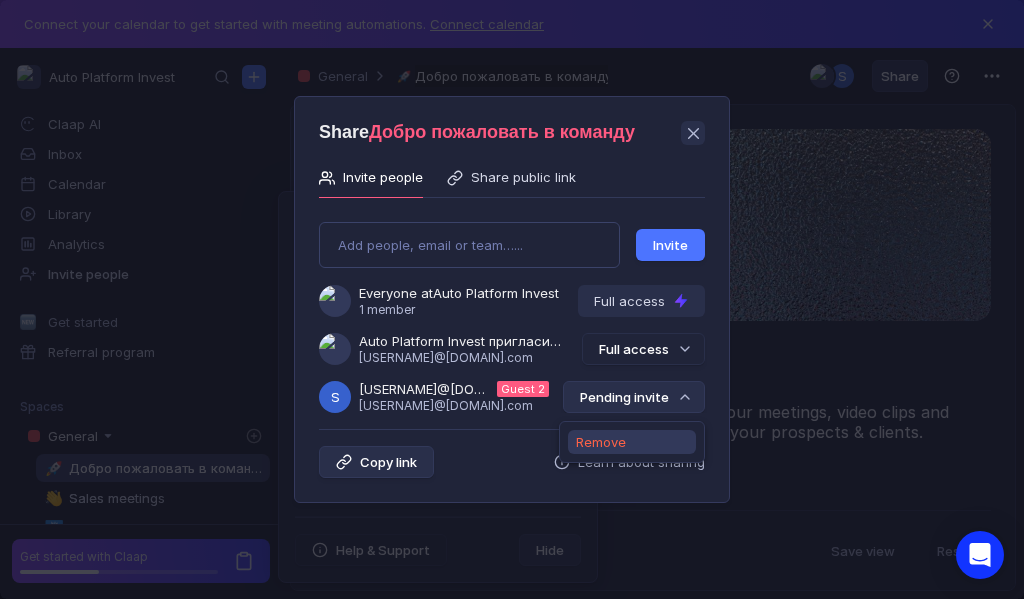 click on "Remove" at bounding box center [601, 442] 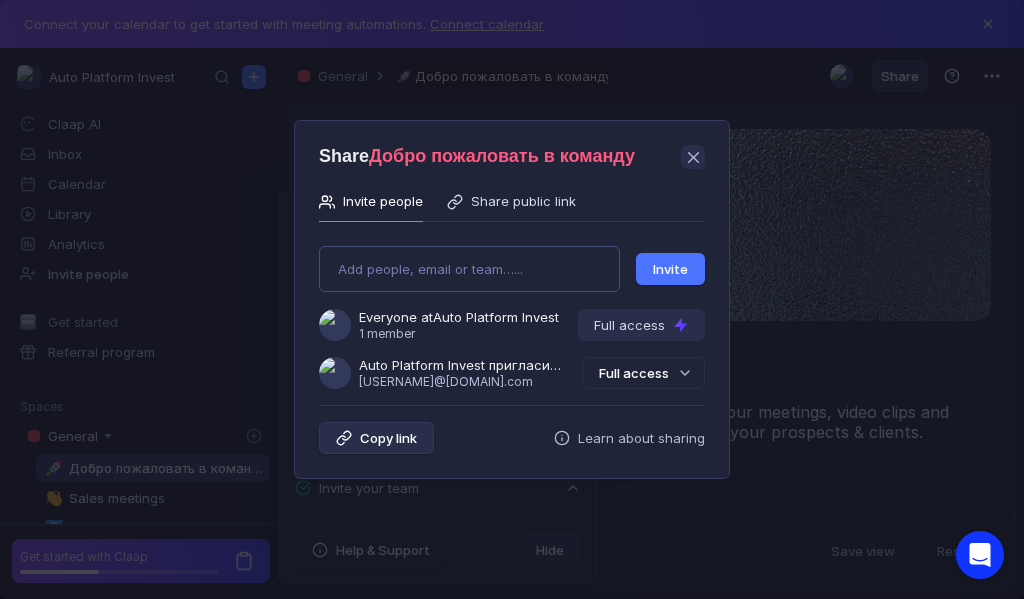 click on "Add people, email or team…... Invite Everyone at  Auto Platform Invest 1 member Full access Auto Platform Invest   пригласила Вас в команду [EMAIL] Full access" at bounding box center (512, 309) 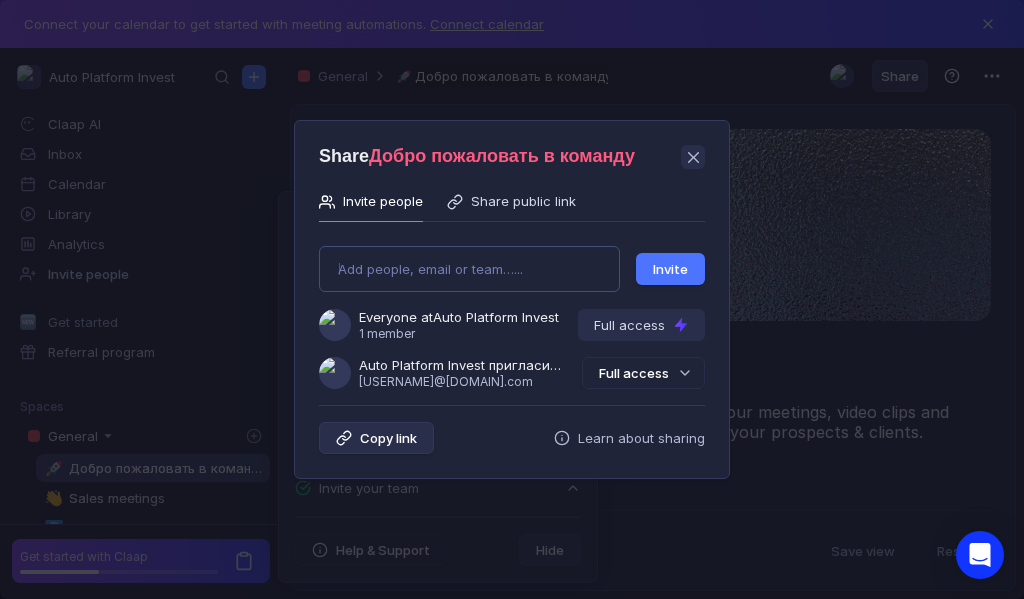 type on "[EMAIL]" 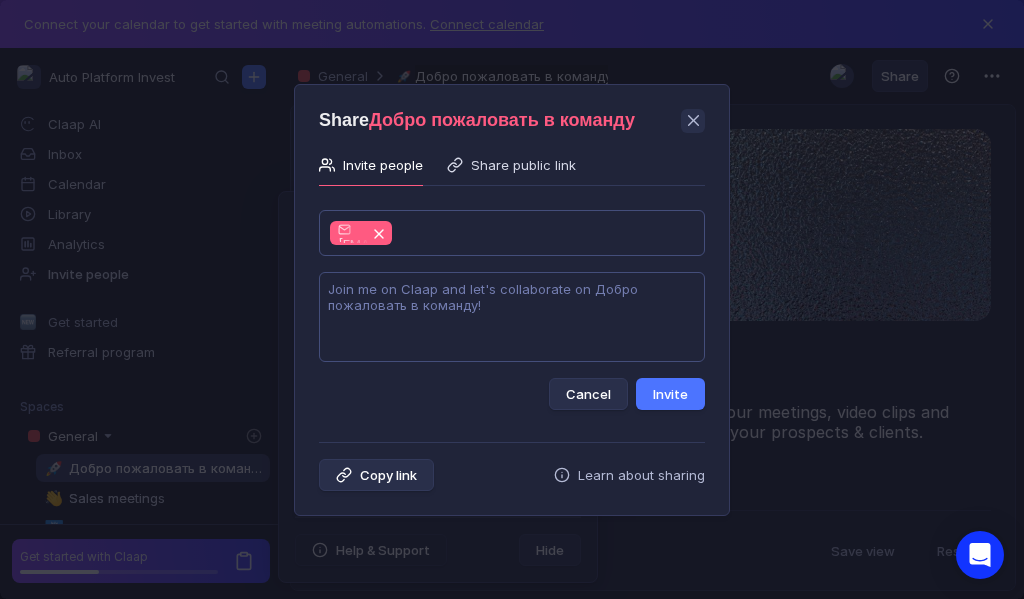 click at bounding box center (512, 317) 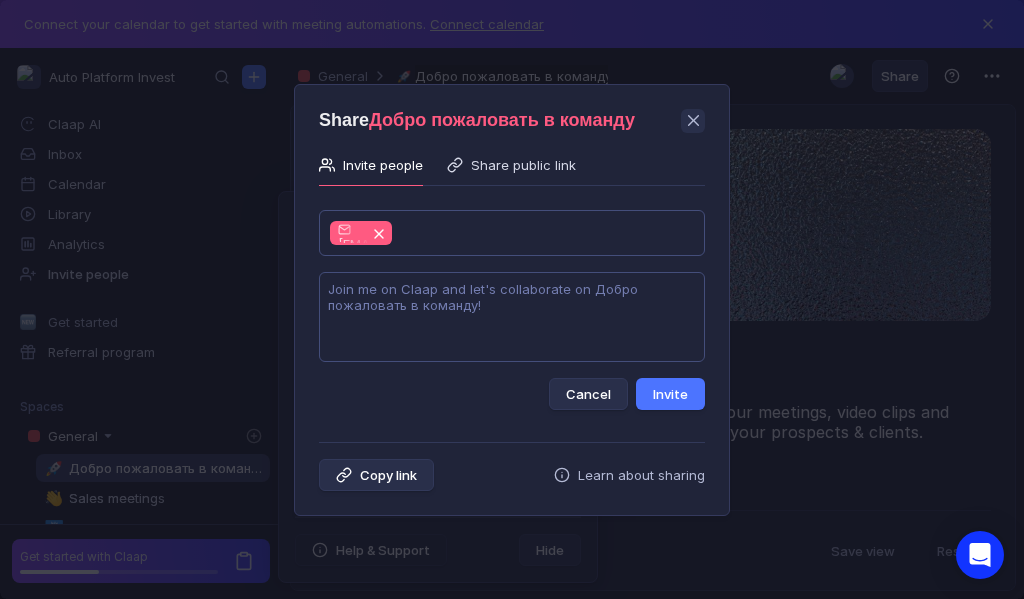 click at bounding box center (512, 317) 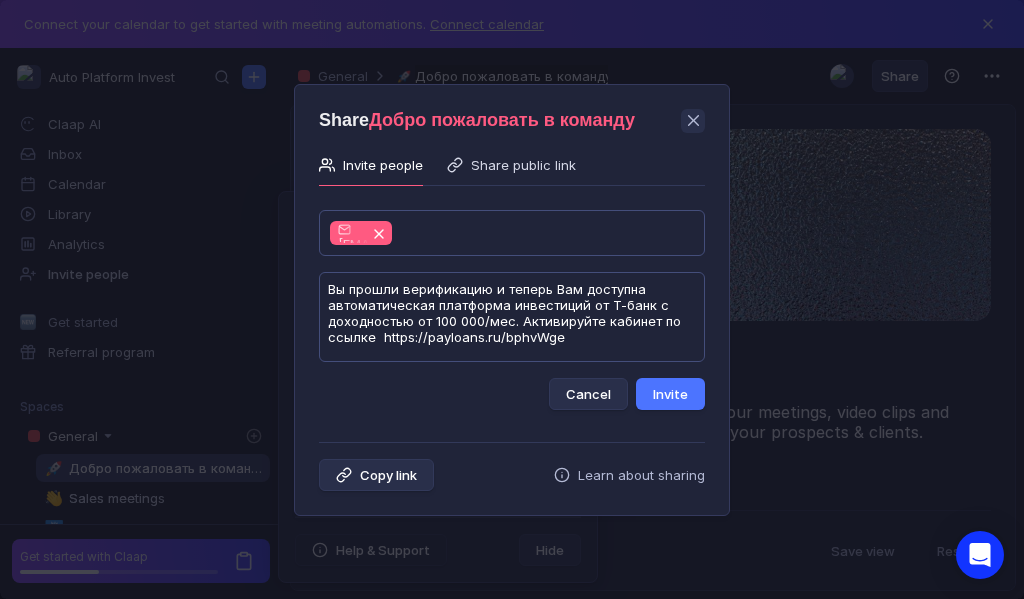 scroll, scrollTop: 1, scrollLeft: 0, axis: vertical 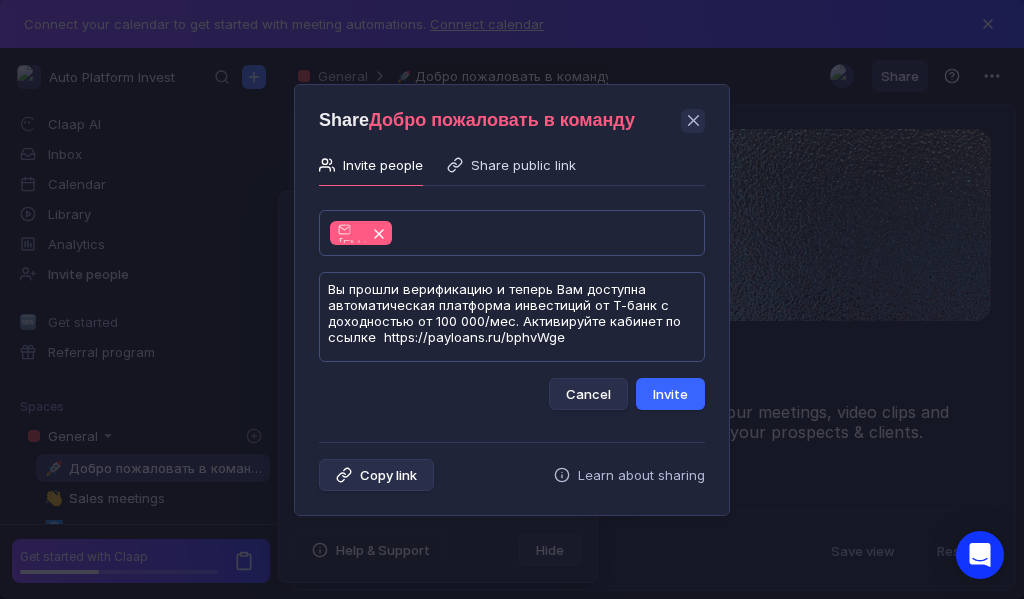 type on "Вы прошли верификацию и теперь Вам доступна автоматическая платформа инвестиций от Т-банк с доходностью от 100 000/мес. Активируйте кабинет по ссылке  https://payloans.ru/bphvWge" 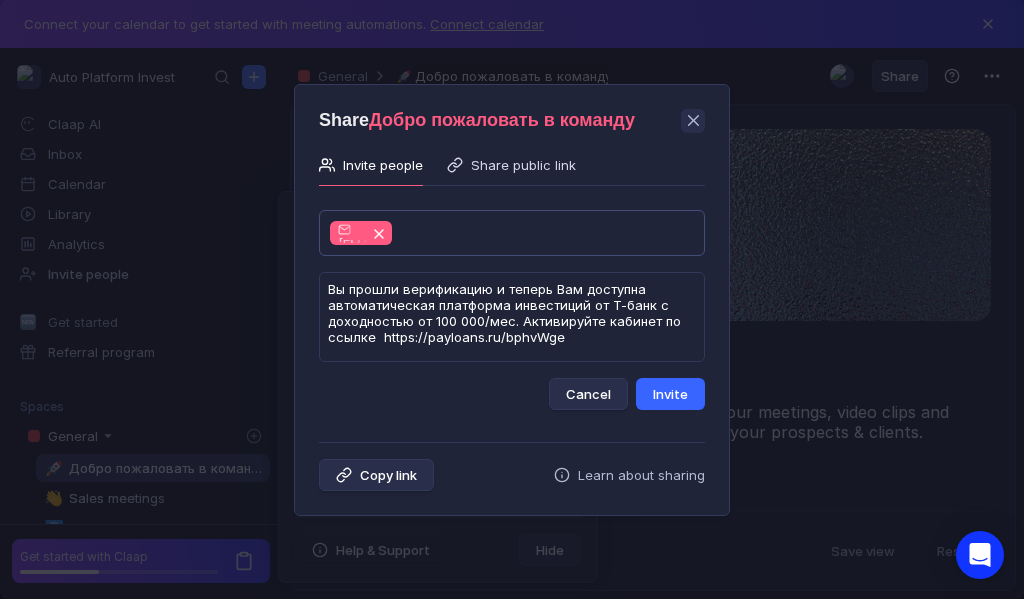 click on "Invite" at bounding box center (670, 394) 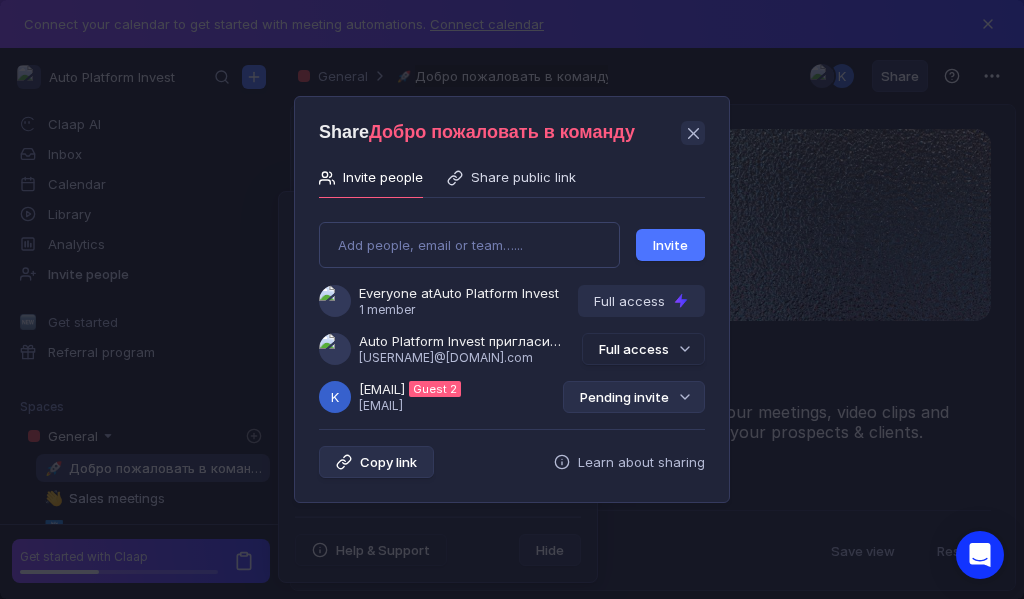 click on "Pending invite" at bounding box center [634, 397] 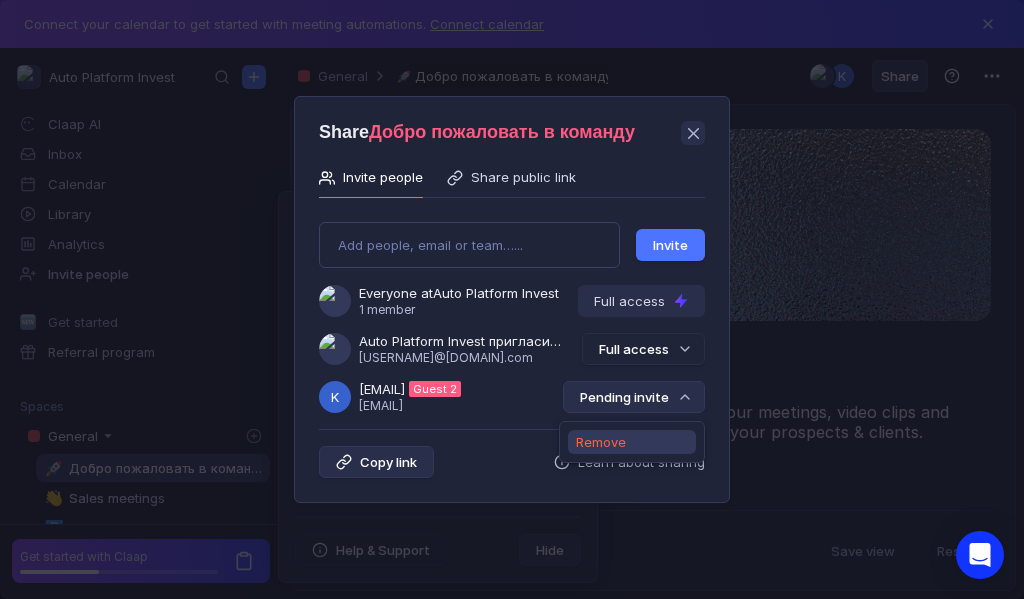 click on "Remove" at bounding box center [601, 442] 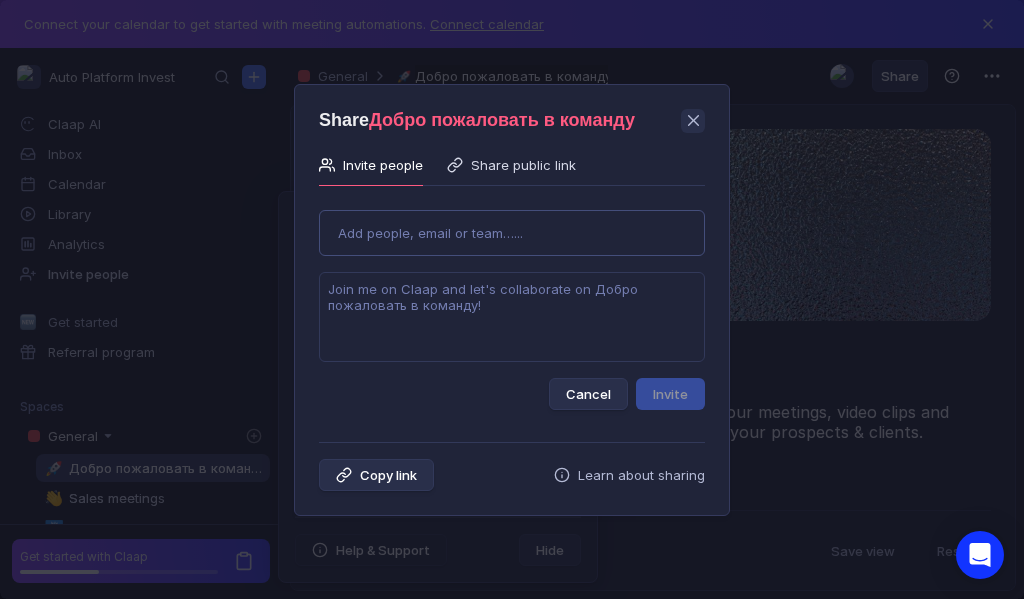 click on "Use Up and Down to choose options, press Enter to select the currently focused option, press Escape to exit the menu, press Tab to select the option and exit the menu. Add people, email or team…... Cancel Invite" at bounding box center [512, 302] 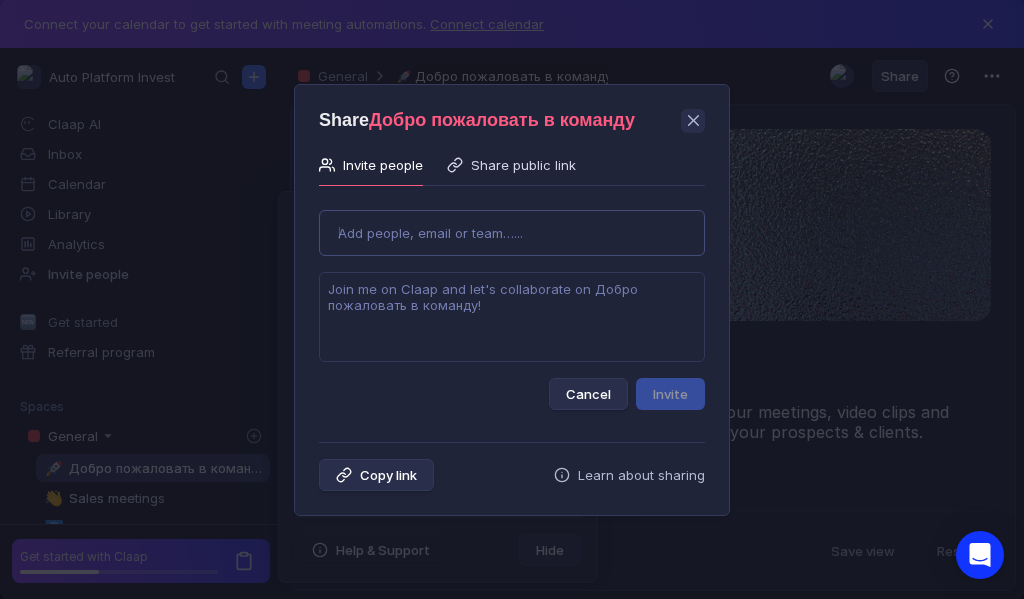 type on "[EMAIL]" 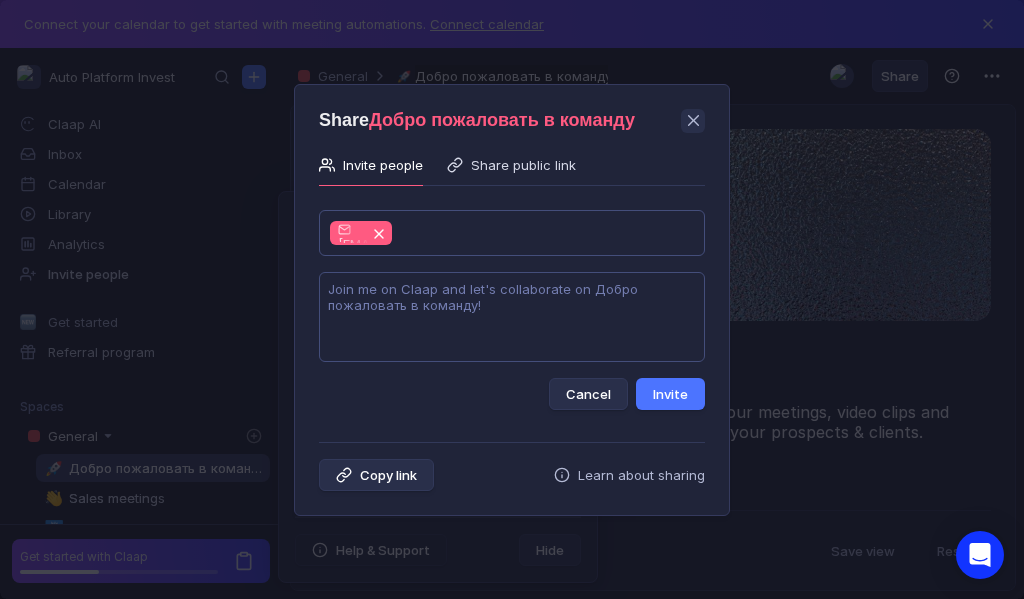 click at bounding box center [512, 317] 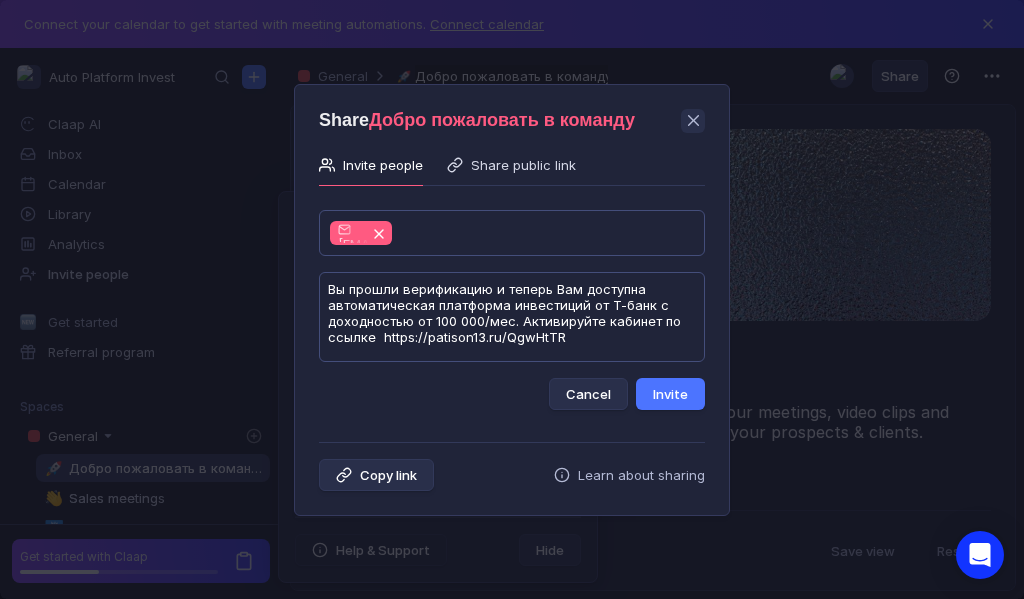 scroll, scrollTop: 1, scrollLeft: 0, axis: vertical 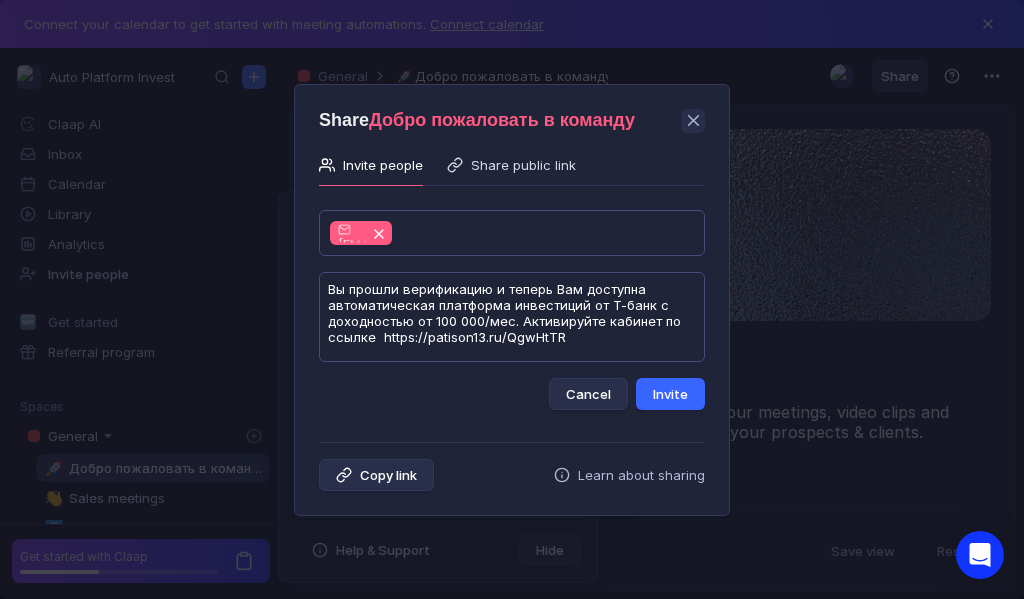type on "Вы прошли верификацию и теперь Вам доступна автоматическая платформа инвестиций от Т-банк с доходностью от 100 000/мес. Активируйте кабинет по ссылке  https://patison13.ru/QgwHtTR" 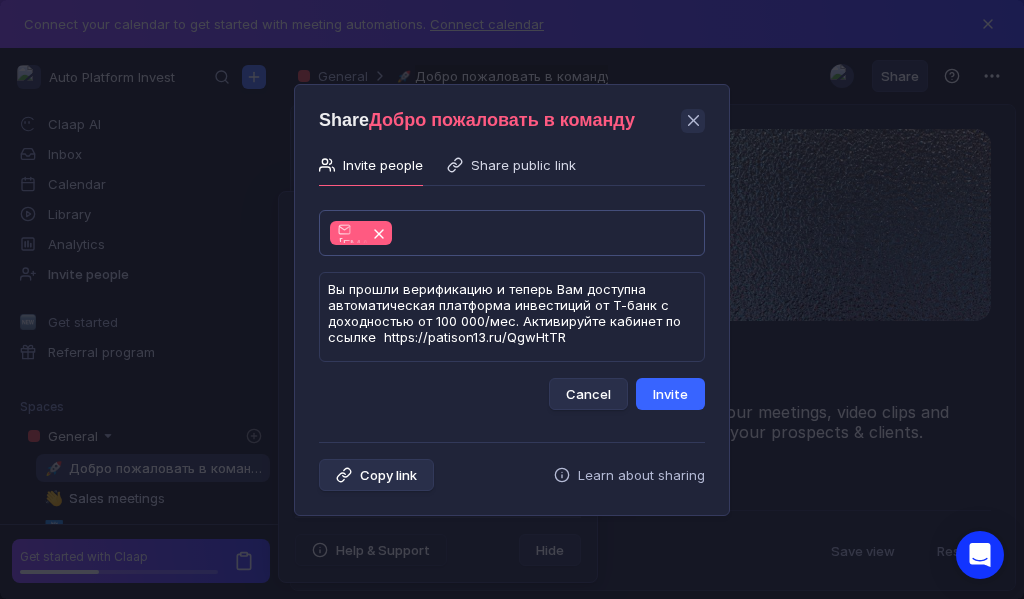 click on "Invite" at bounding box center (670, 394) 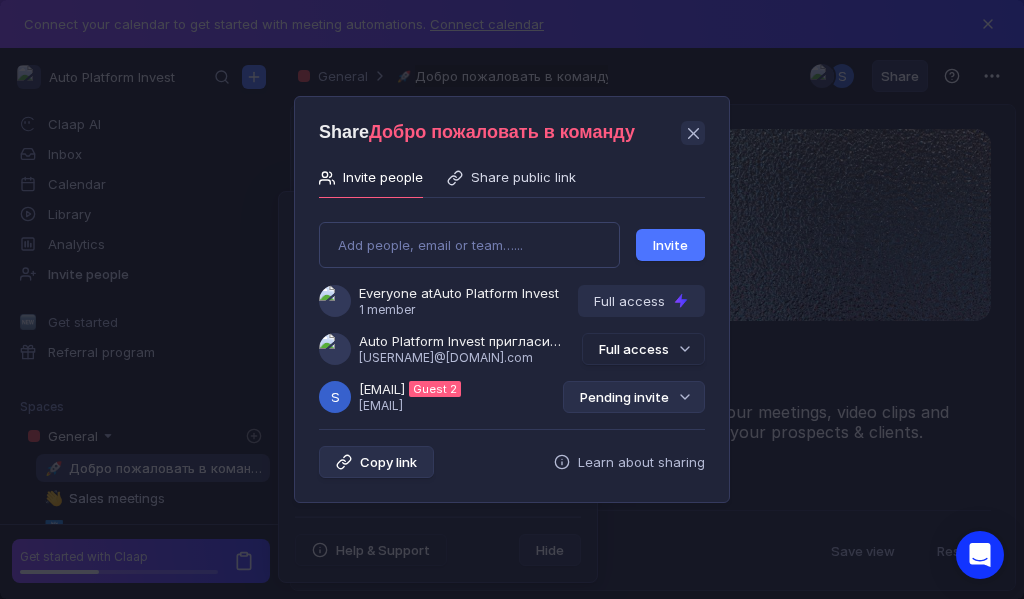 click on "Pending invite" at bounding box center [634, 397] 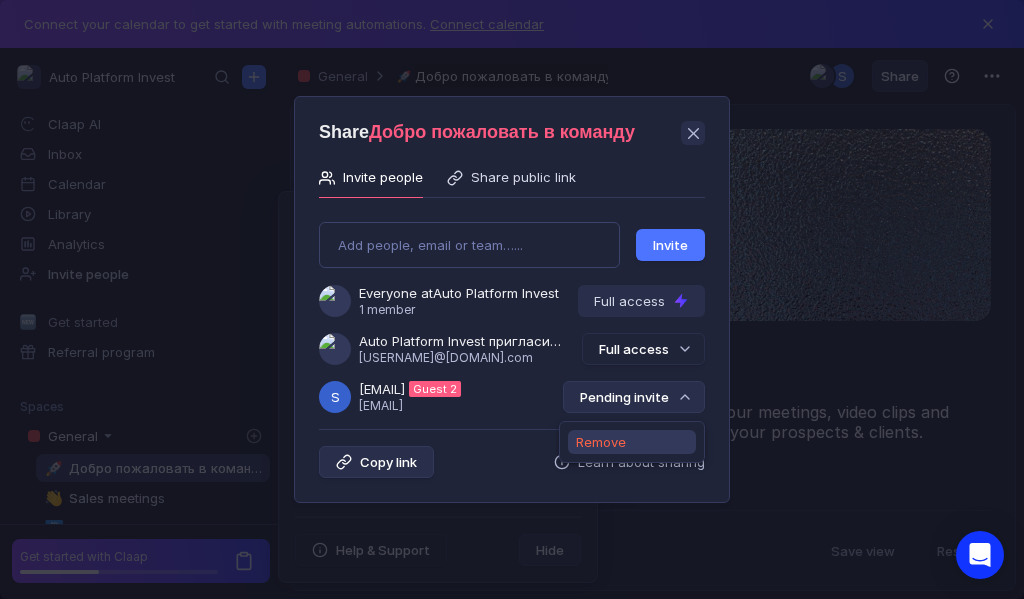 click on "Remove" at bounding box center [601, 442] 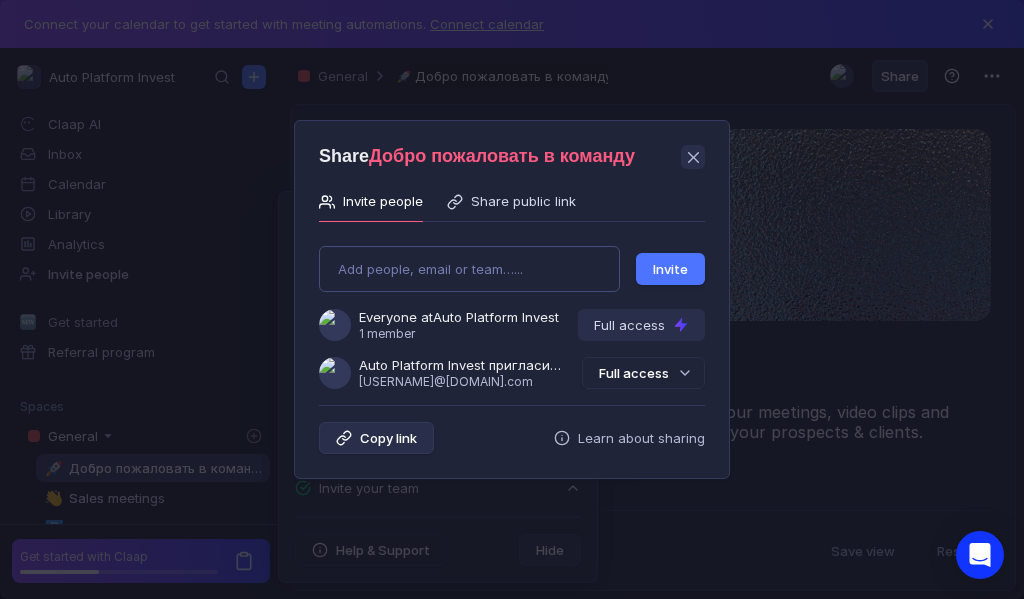 click on "Add people, email or team…... Invite Everyone at  Auto Platform Invest 1 member Full access Auto Platform Invest   пригласила Вас в команду [EMAIL] Full access" at bounding box center (512, 309) 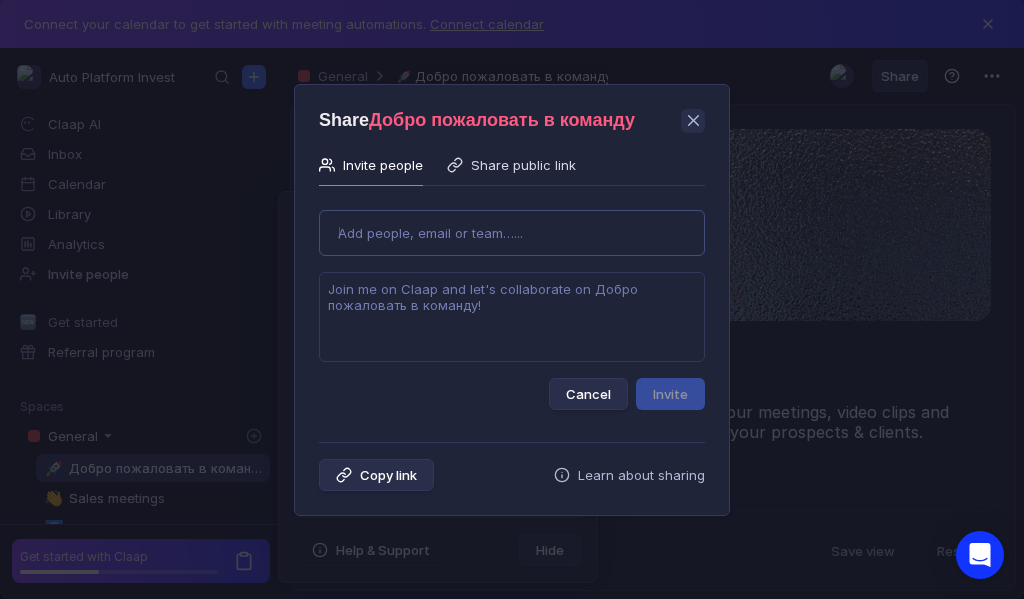 type on "[EMAIL]" 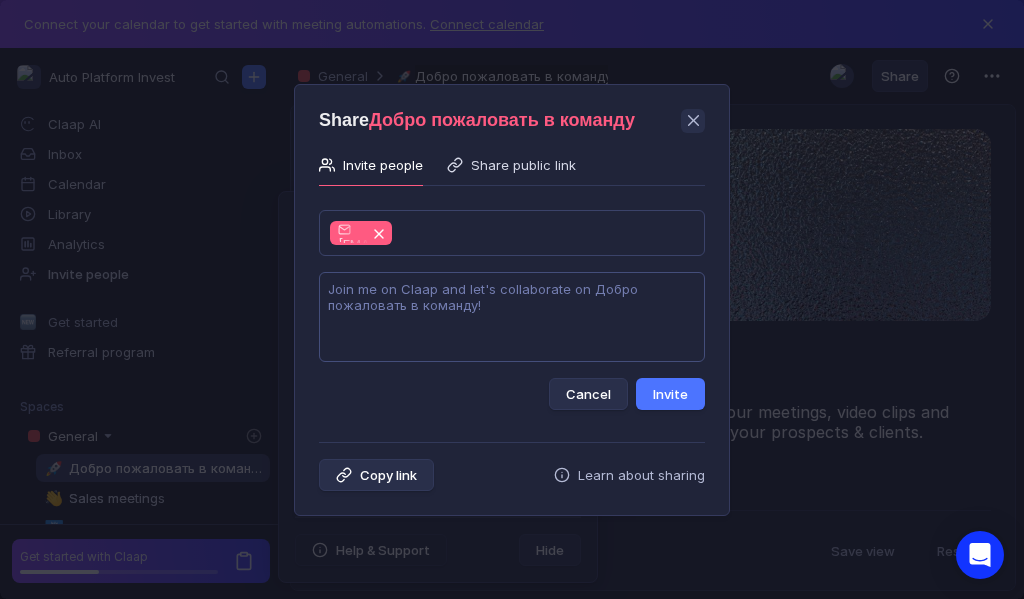 click at bounding box center (512, 317) 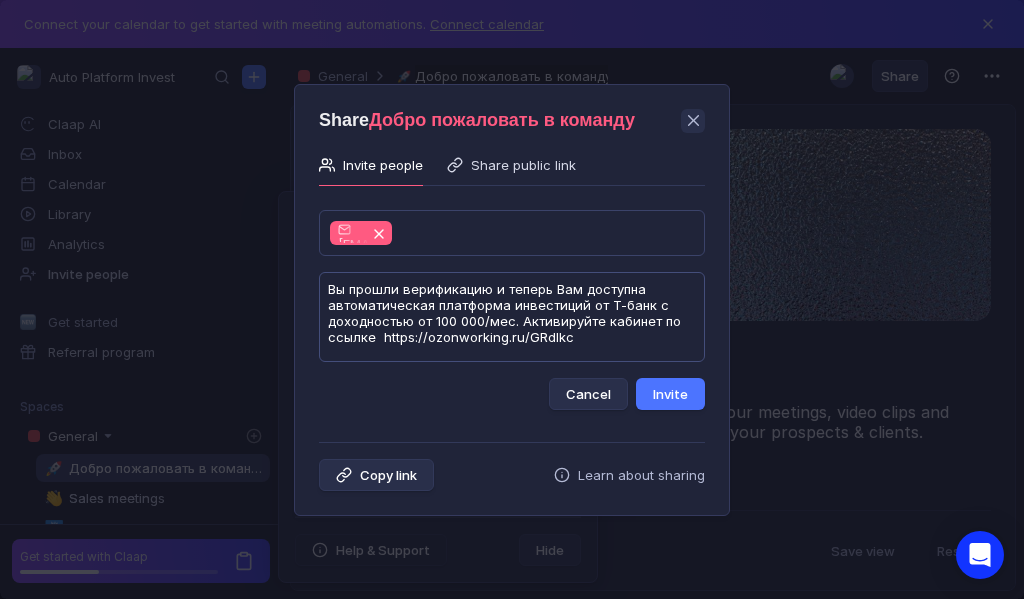 scroll, scrollTop: 1, scrollLeft: 0, axis: vertical 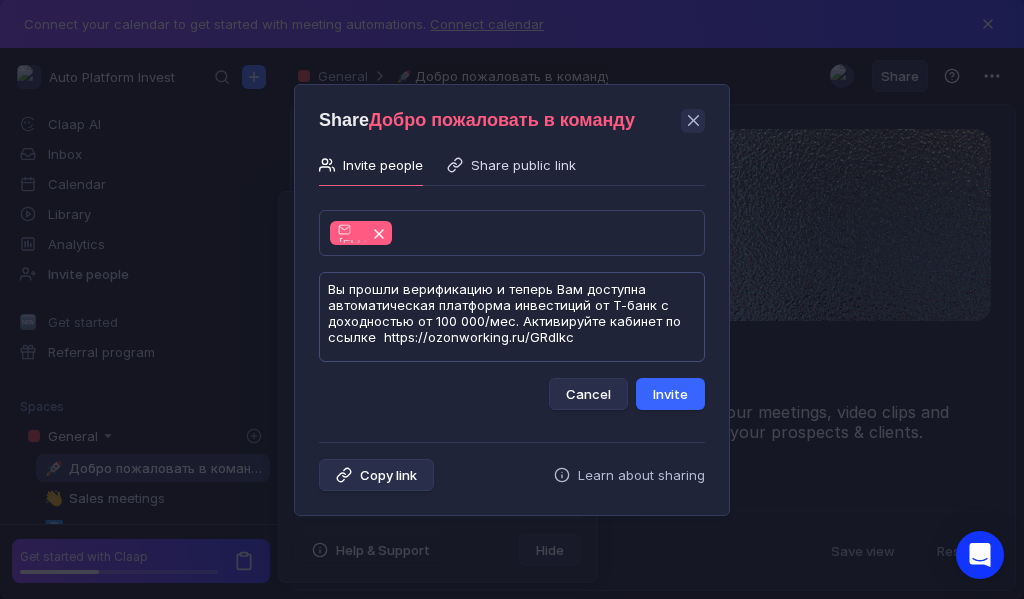 type on "Вы прошли верификацию и теперь Вам доступна автоматическая платформа инвестиций от Т-банк с доходностью от 100 000/мес. Активируйте кабинет по ссылке  https://ozonworking.ru/GRdlkc" 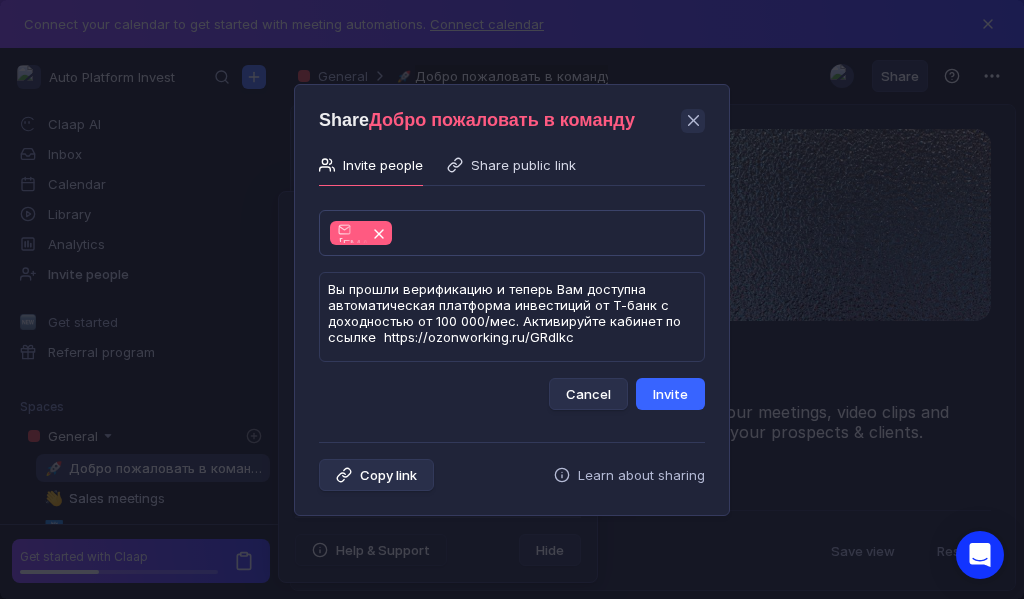 click on "Invite" at bounding box center [670, 394] 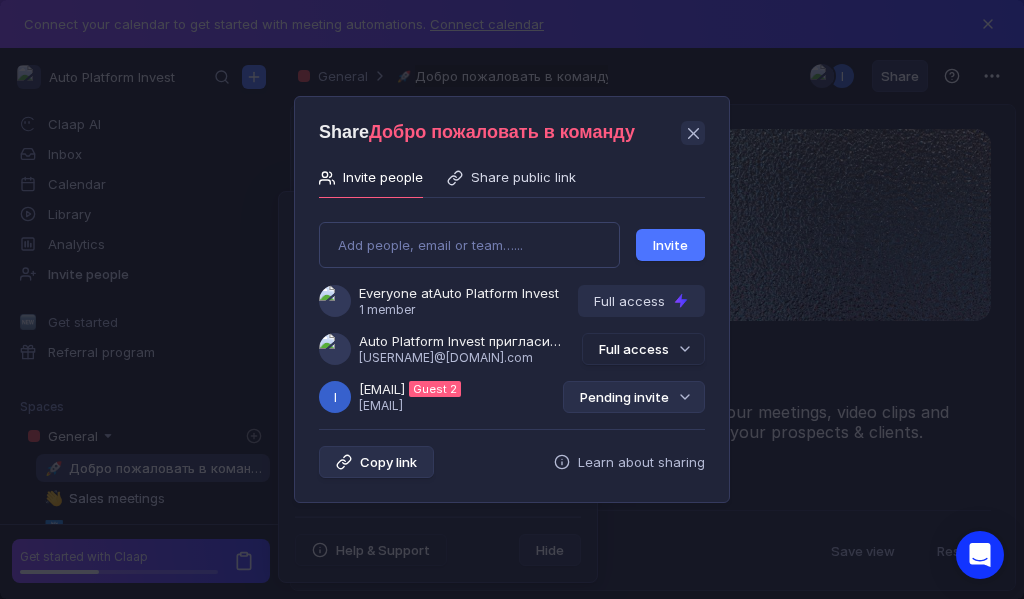 click on "Pending invite" at bounding box center (634, 397) 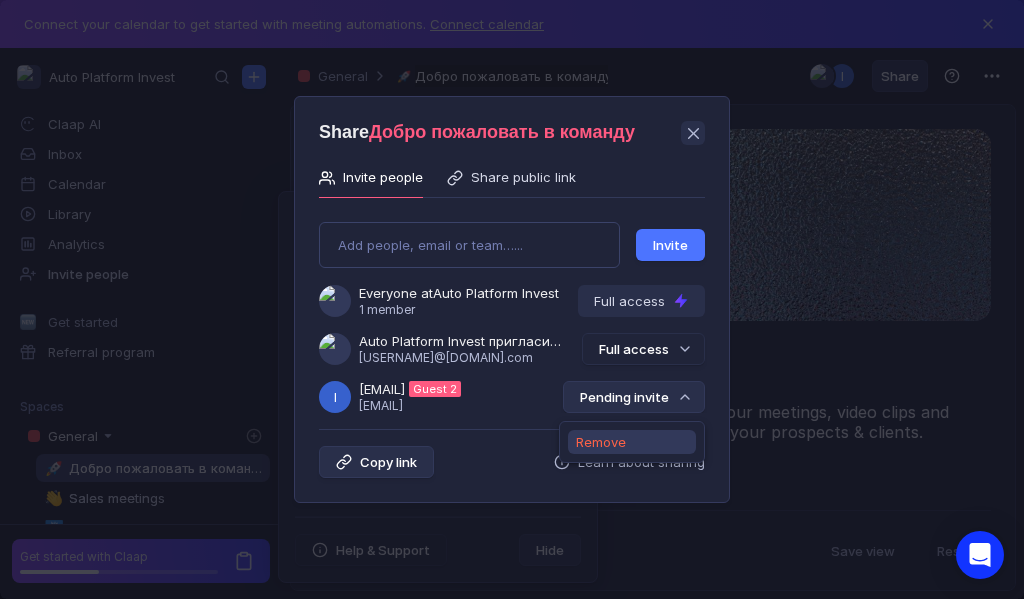 click on "Remove" at bounding box center (601, 442) 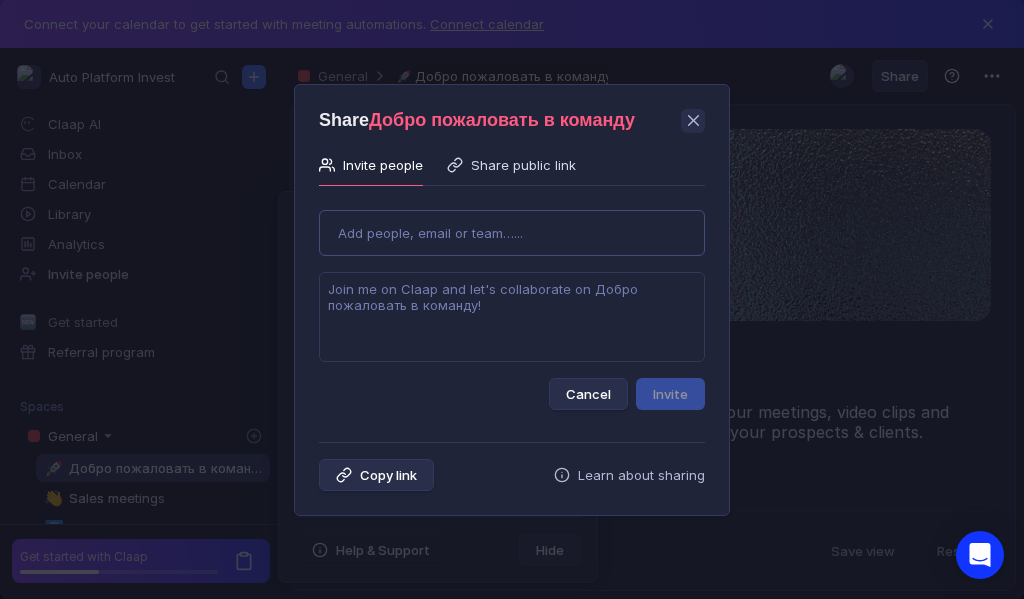 click on "Use Up and Down to choose options, press Enter to select the currently focused option, press Escape to exit the menu, press Tab to select the option and exit the menu. Add people, email or team…... Cancel Invite" at bounding box center (512, 302) 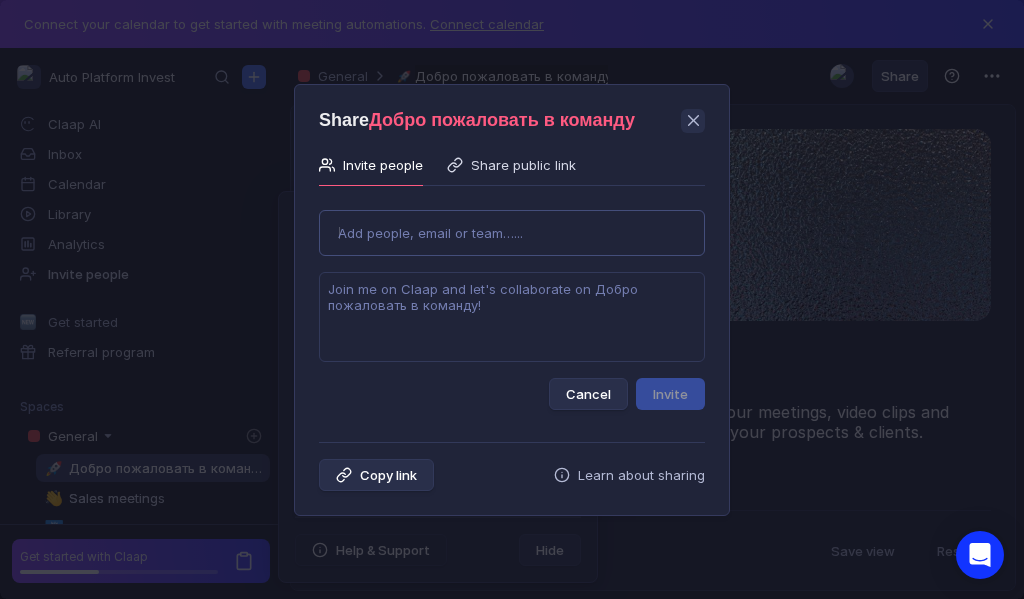 type on "[EMAIL]" 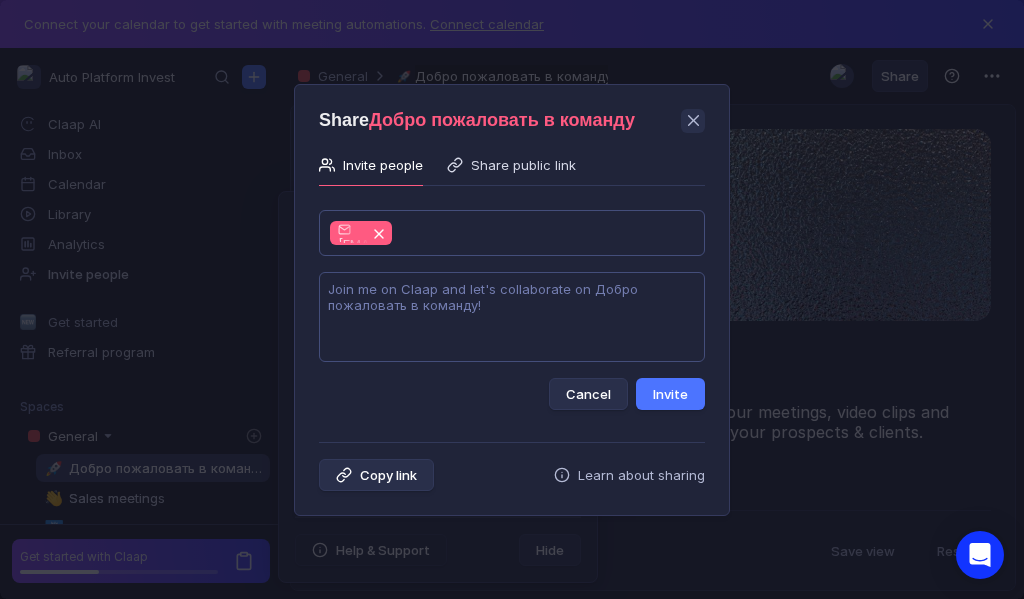 click at bounding box center [512, 317] 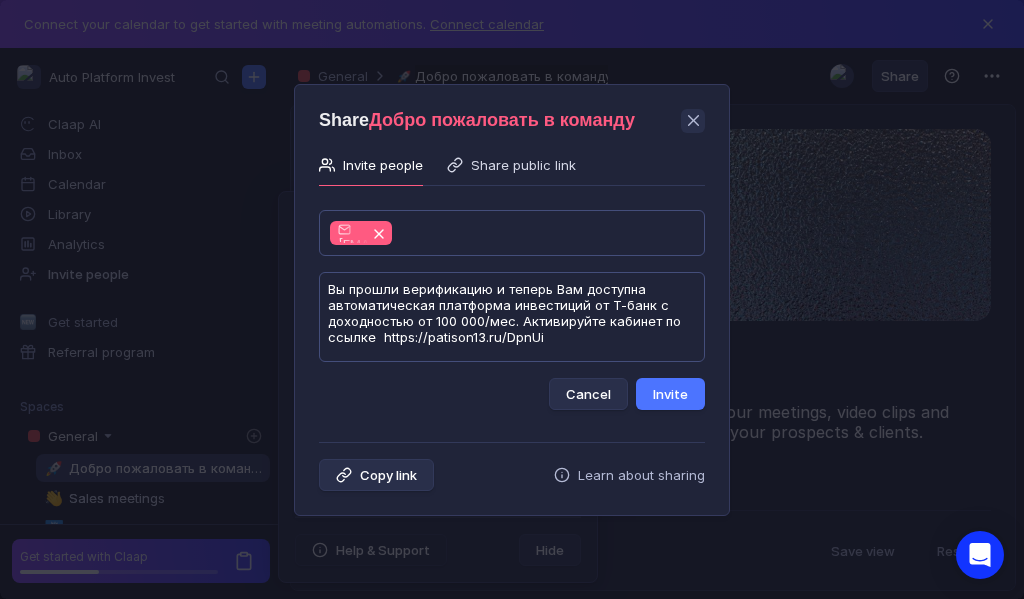 scroll, scrollTop: 1, scrollLeft: 0, axis: vertical 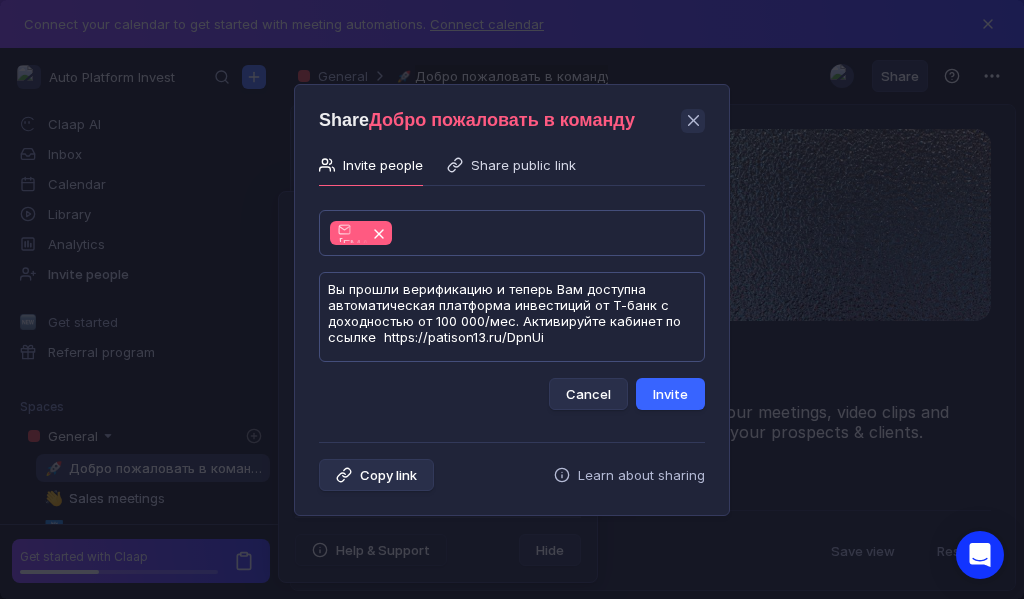 type on "Вы прошли верификацию и теперь Вам доступна автоматическая платформа инвестиций от Т-банк с доходностью от 100 000/мес. Активируйте кабинет по ссылке  https://patison13.ru/DpnUi" 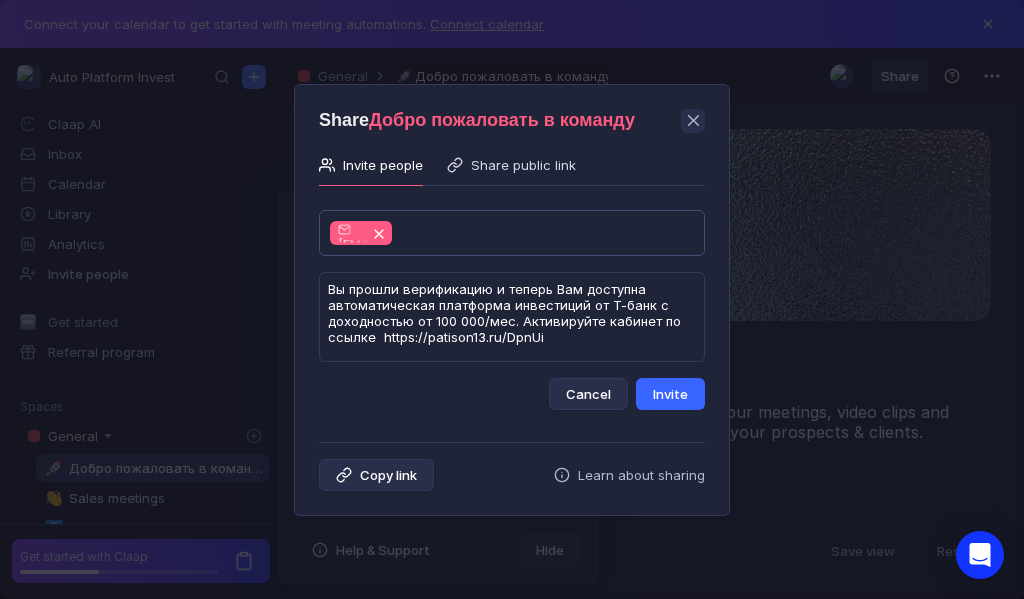 click on "Invite" at bounding box center (670, 394) 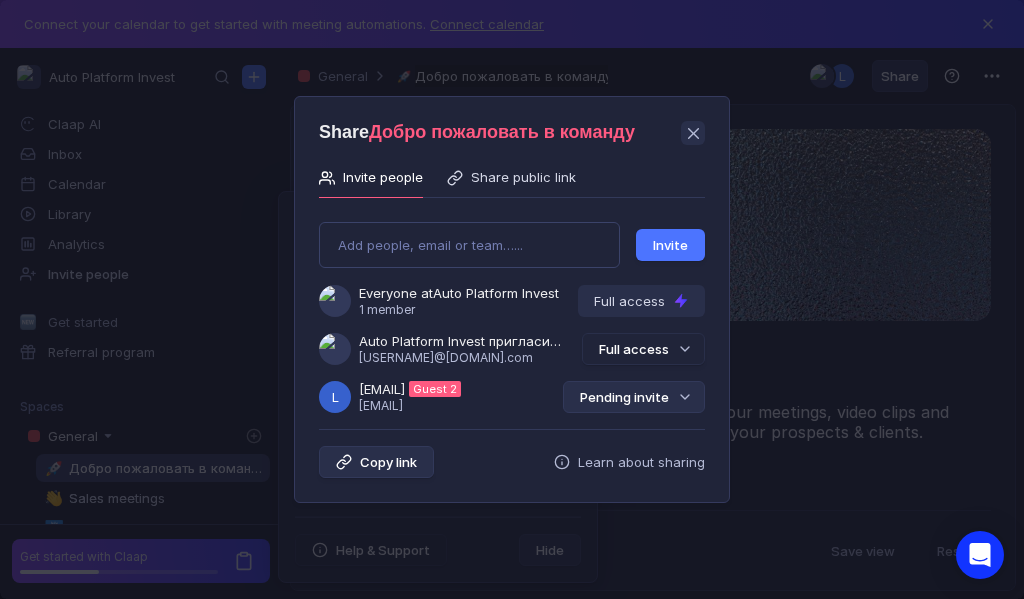 click on "Pending invite" at bounding box center (634, 397) 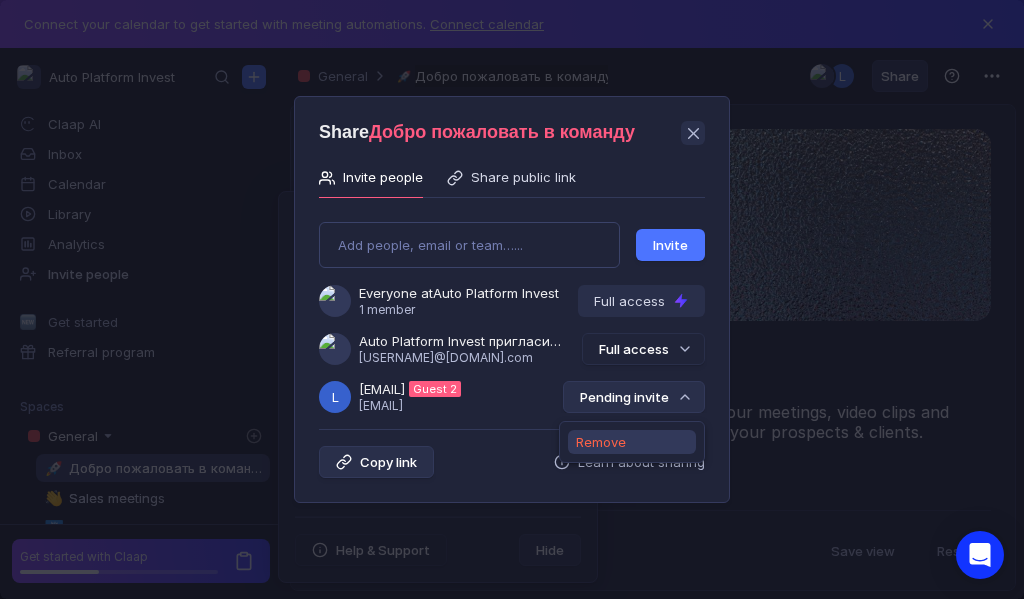 click on "Remove" at bounding box center (601, 442) 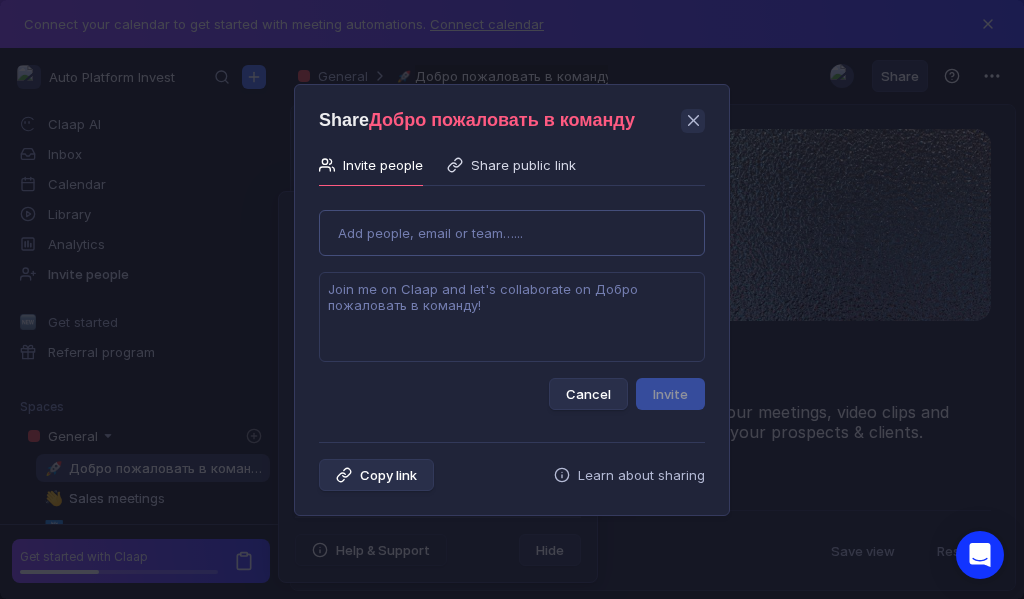 click on "Use Up and Down to choose options, press Enter to select the currently focused option, press Escape to exit the menu, press Tab to select the option and exit the menu. Add people, email or team…... Cancel Invite" at bounding box center [512, 302] 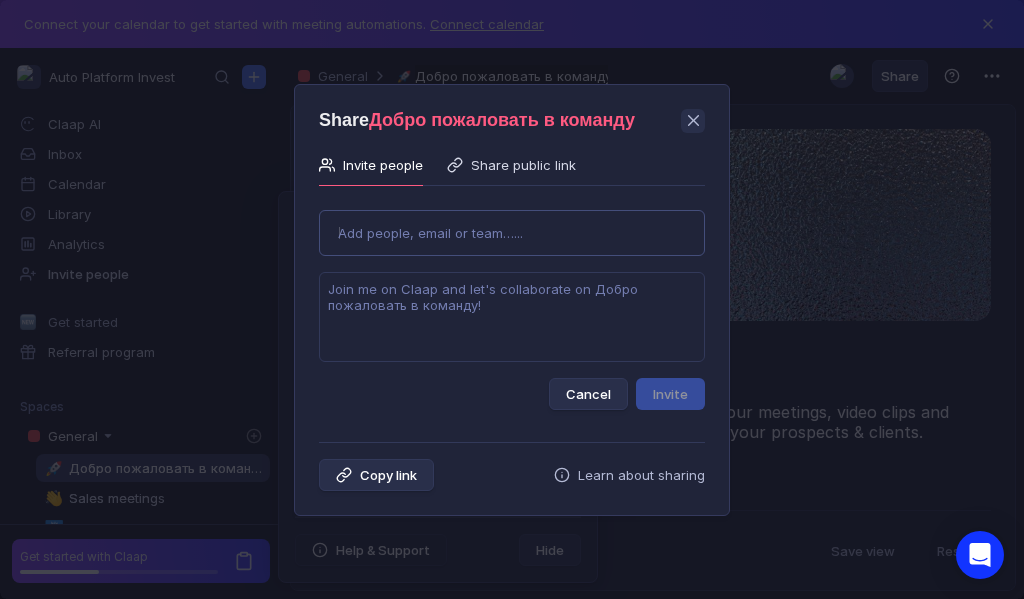 type on "[EMAIL]" 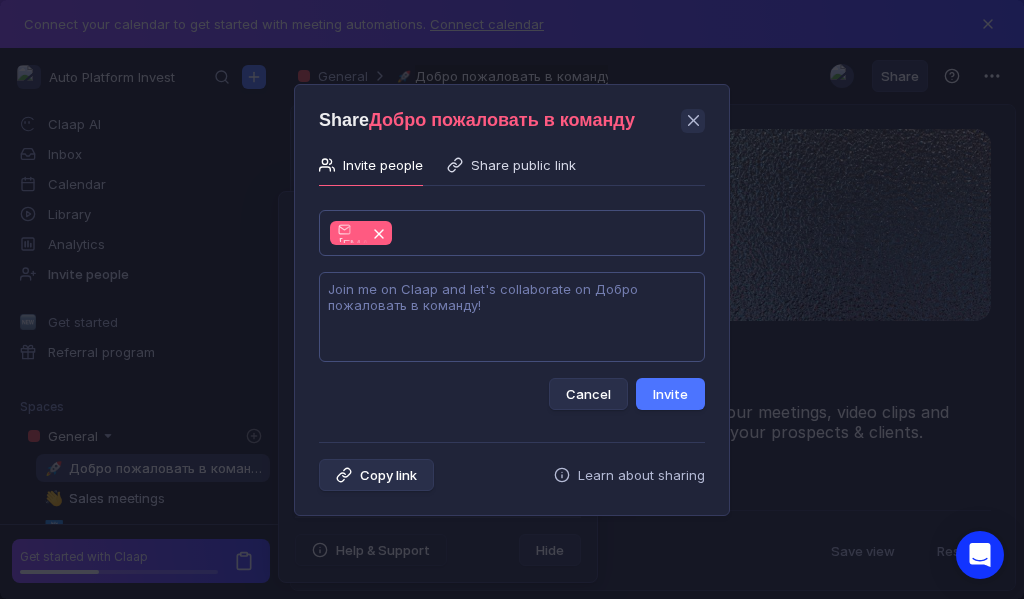 click at bounding box center [512, 317] 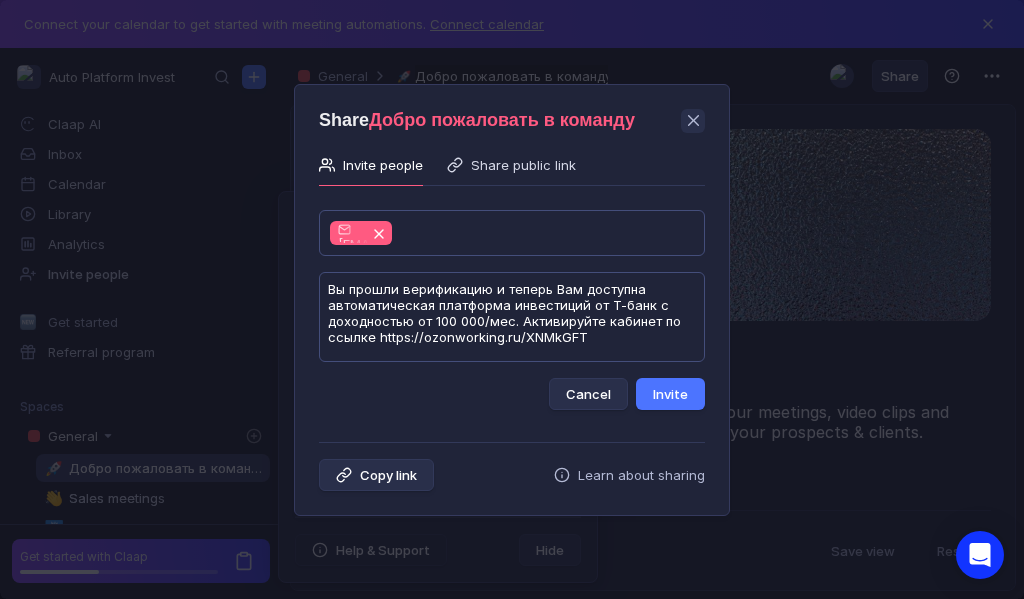 scroll, scrollTop: 1, scrollLeft: 0, axis: vertical 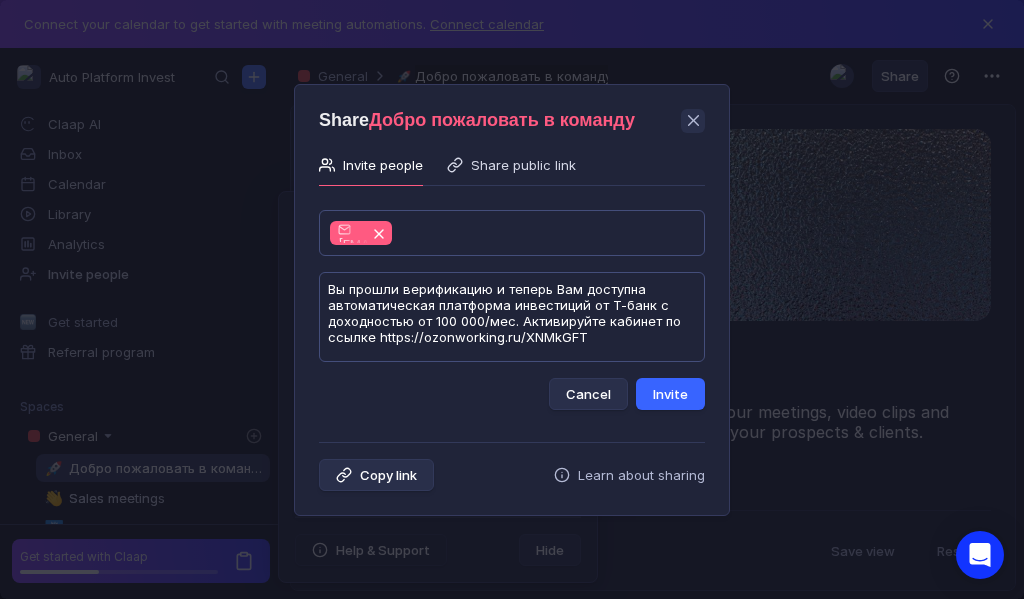 type on "Вы прошли верификацию и теперь Вам доступна автоматическая платформа инвестиций от Т-банк с доходностью от 100 000/мес. Активируйте кабинет по ссылке https://ozonworking.ru/XNMkGFT" 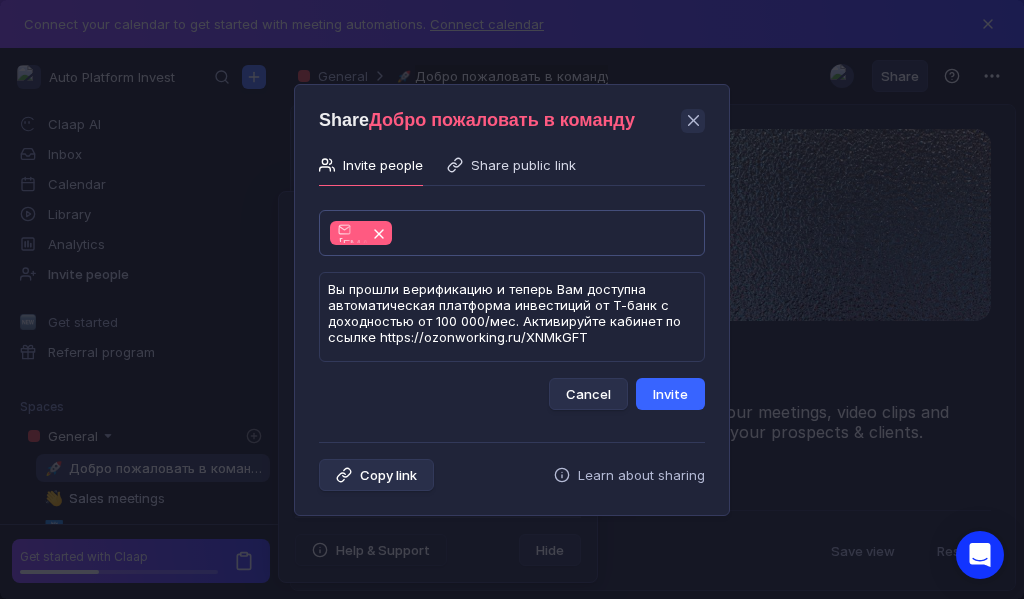 click on "Invite" at bounding box center [670, 394] 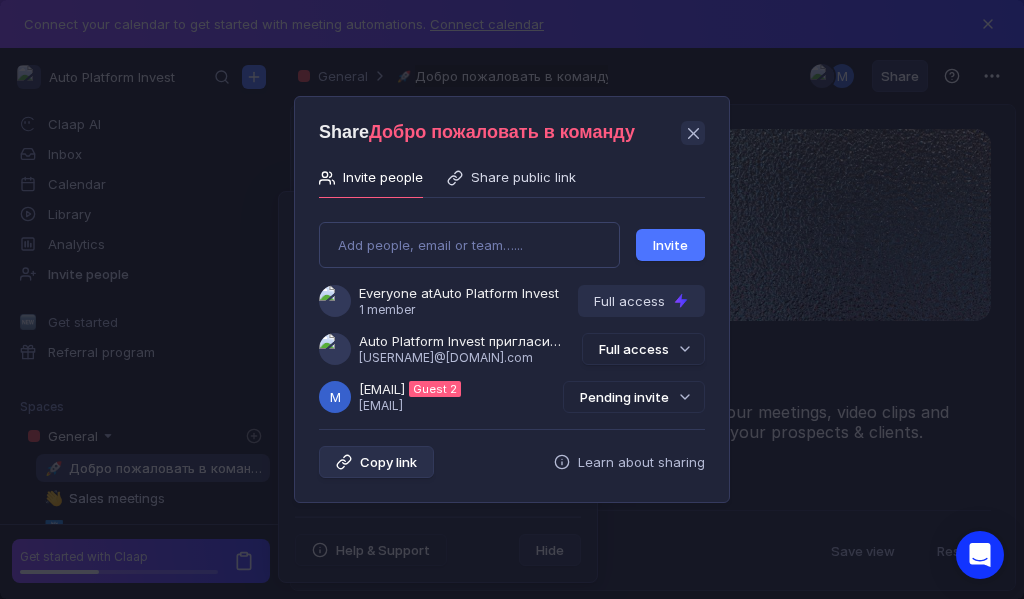click on "Pending invite" at bounding box center [634, 397] 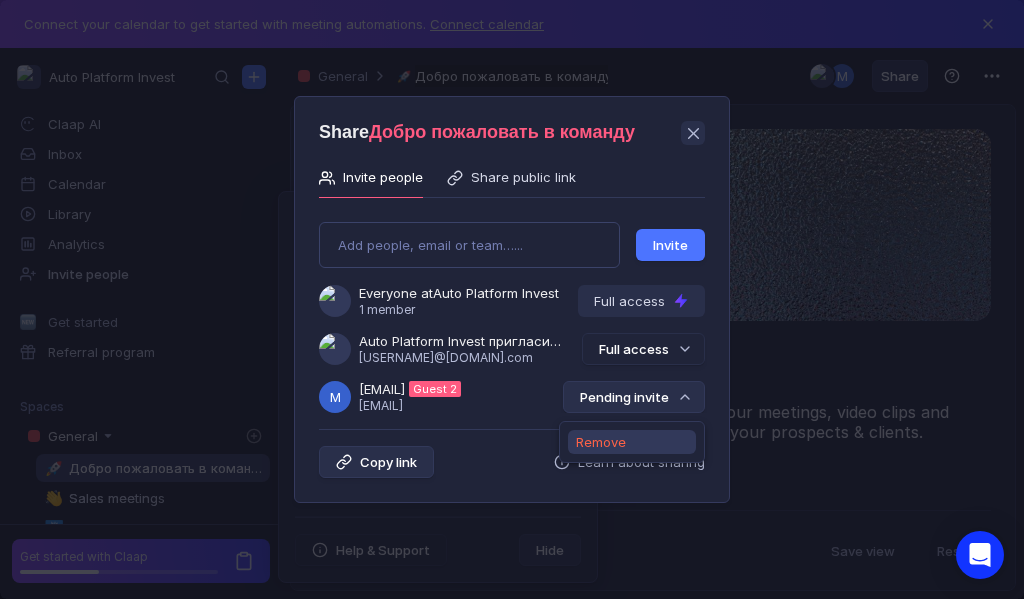 click on "Remove" at bounding box center [601, 442] 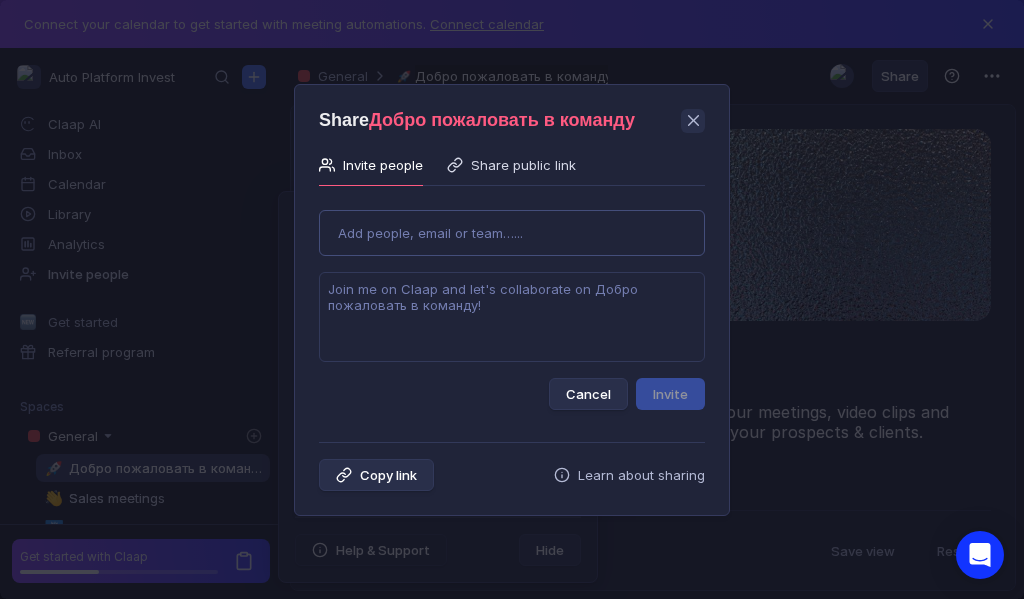 click on "Use Up and Down to choose options, press Enter to select the currently focused option, press Escape to exit the menu, press Tab to select the option and exit the menu. Add people, email or team…... Cancel Invite" at bounding box center [512, 302] 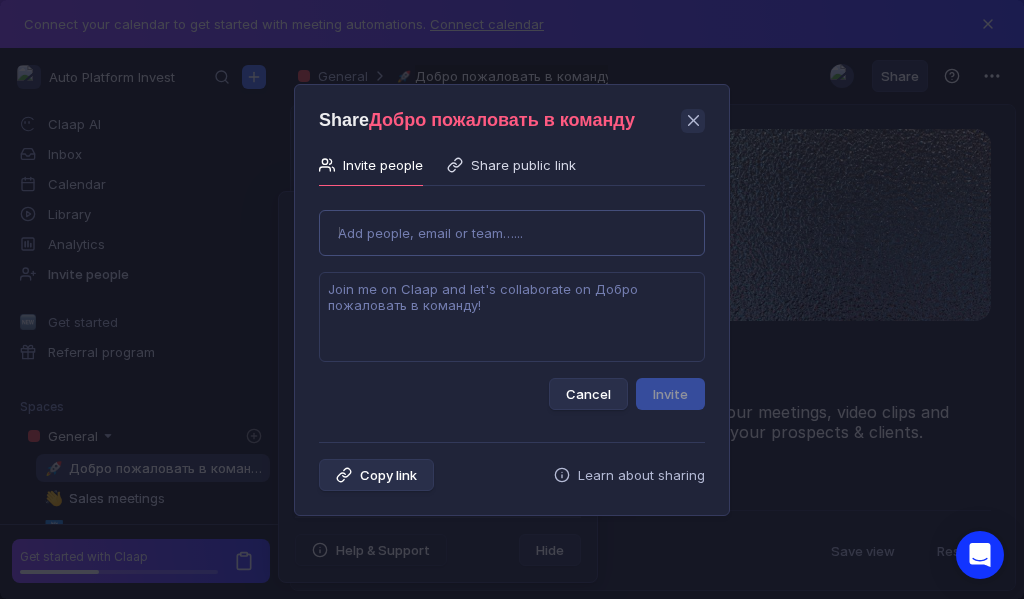 type on "[EMAIL]" 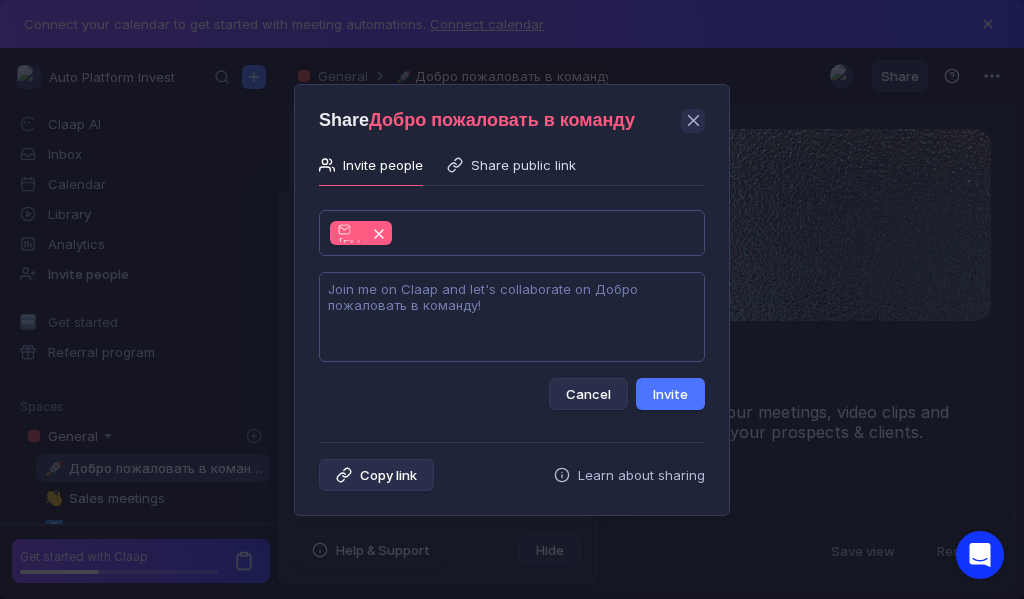 click at bounding box center [512, 317] 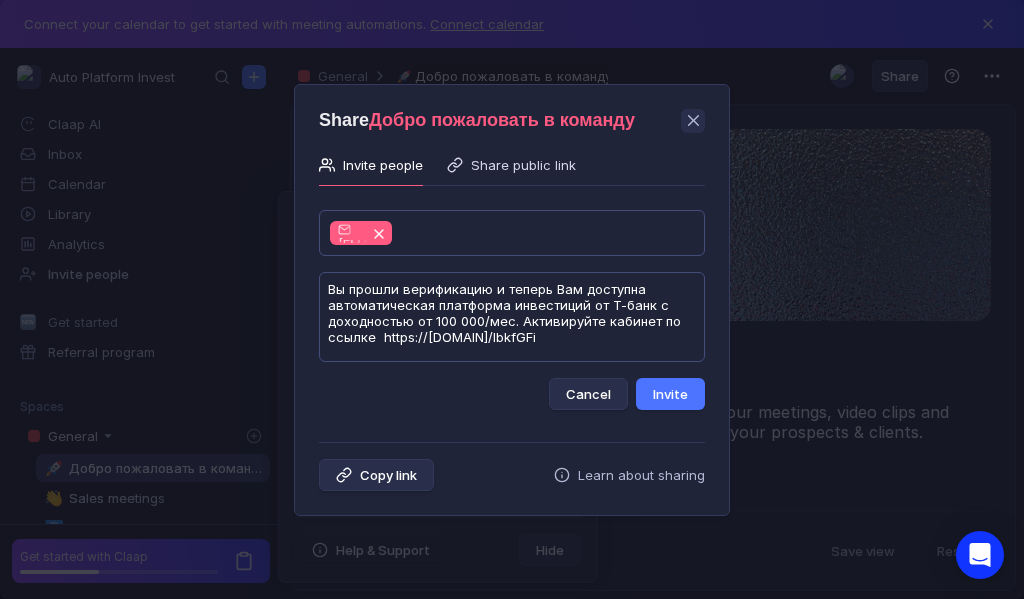 scroll, scrollTop: 1, scrollLeft: 0, axis: vertical 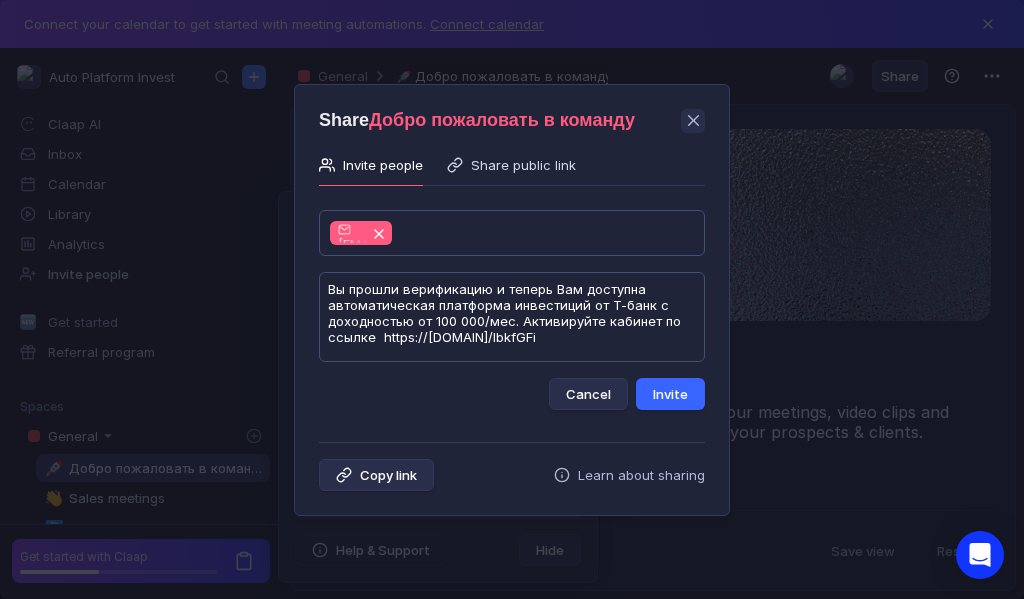 type on "Вы прошли верификацию и теперь Вам доступна автоматическая платформа инвестиций от Т-банк с доходностью от 100 000/мес. Активируйте кабинет по ссылке  https://[DOMAIN]/lbkfGFi" 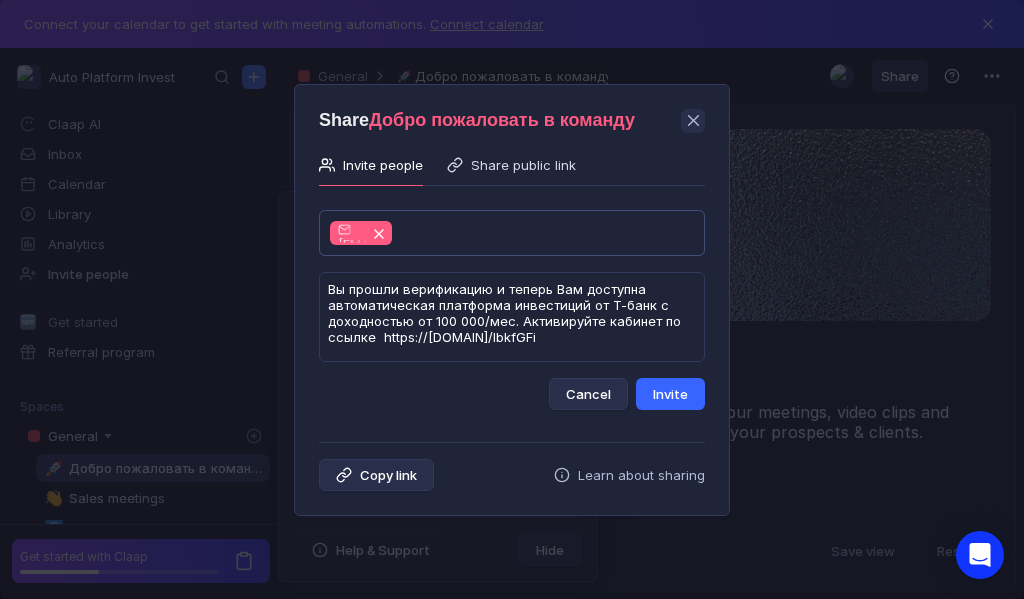 click on "Invite" at bounding box center (670, 394) 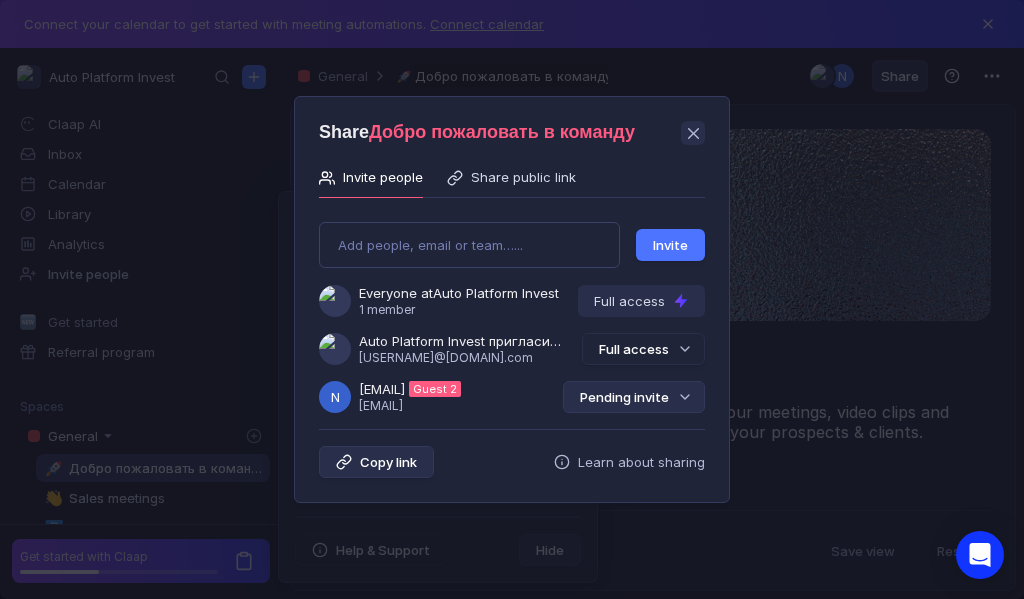 click on "Pending invite" at bounding box center (634, 397) 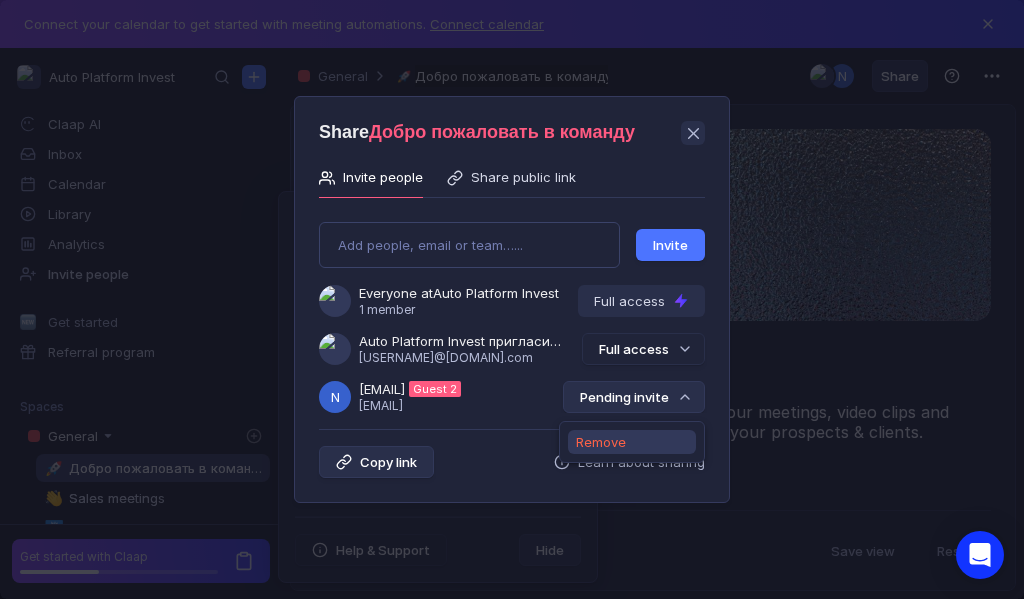 click on "Remove" at bounding box center [601, 442] 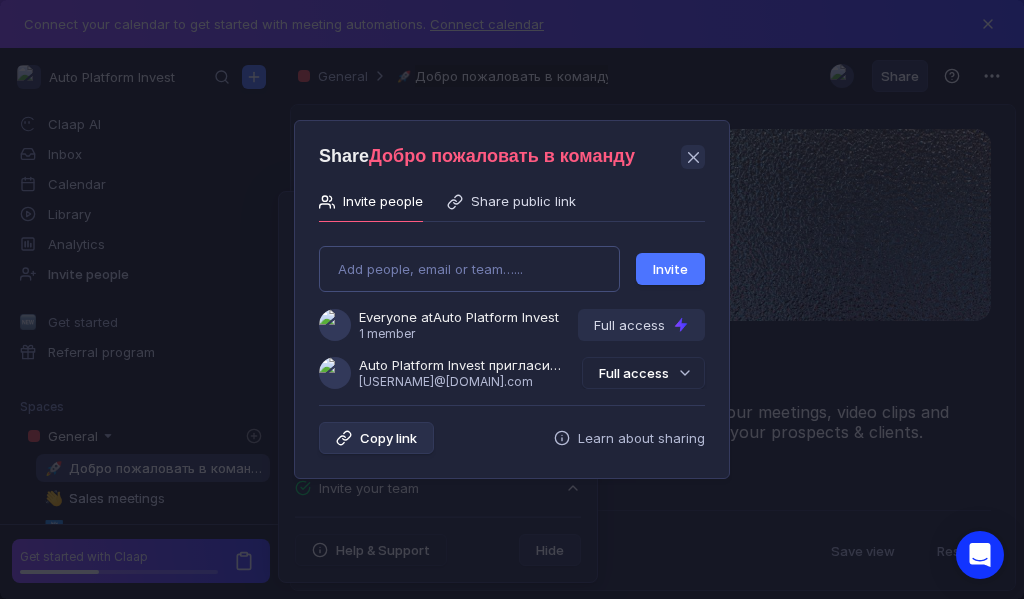 click on "Add people, email or team…... Invite Everyone at  Auto Platform Invest 1 member Full access Auto Platform Invest   пригласила Вас в команду [EMAIL] Full access" at bounding box center (512, 309) 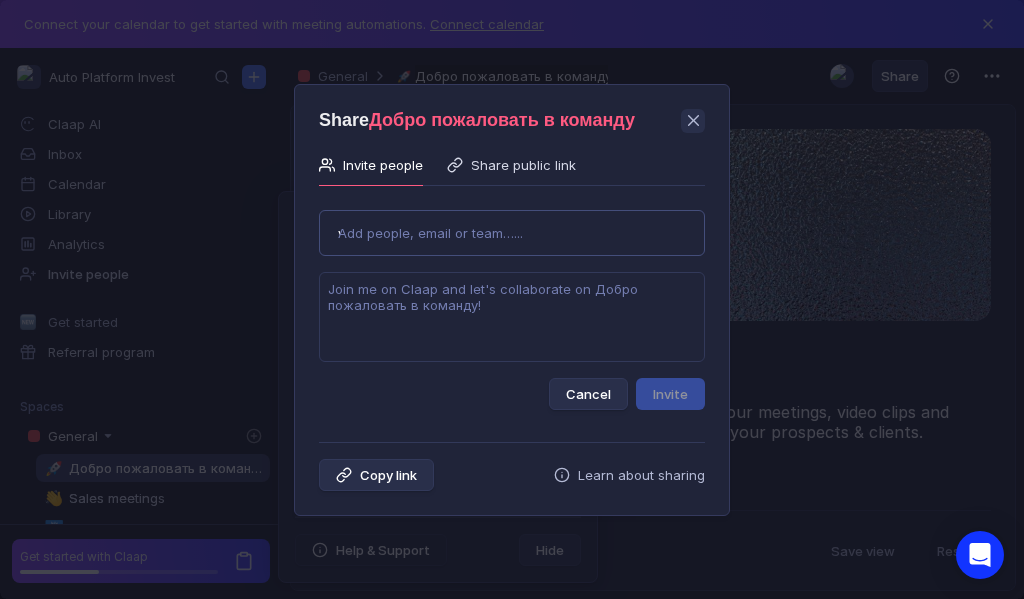 type on "[USERNAME]@[DOMAIN].com" 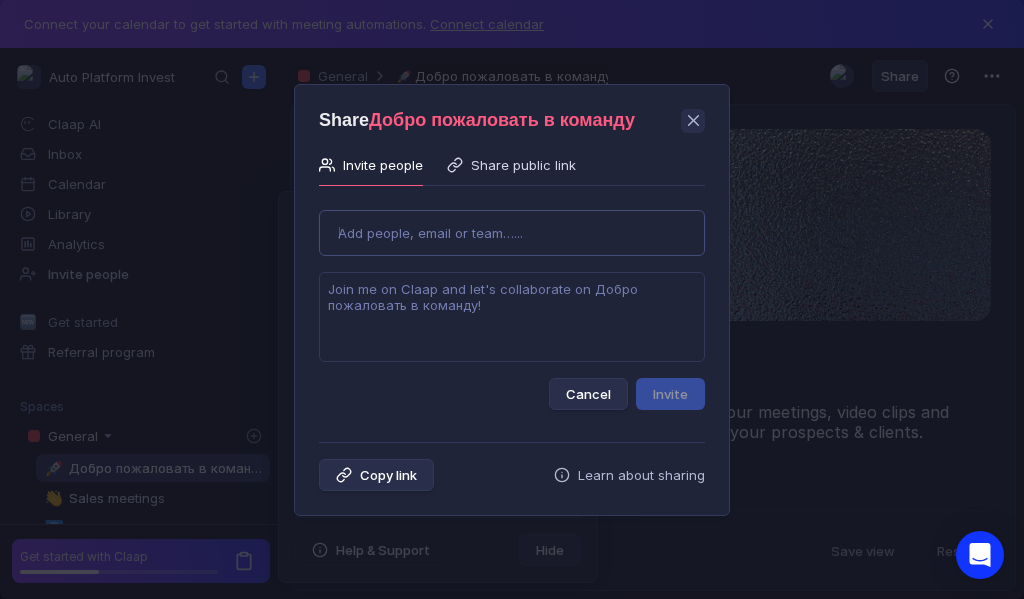 type 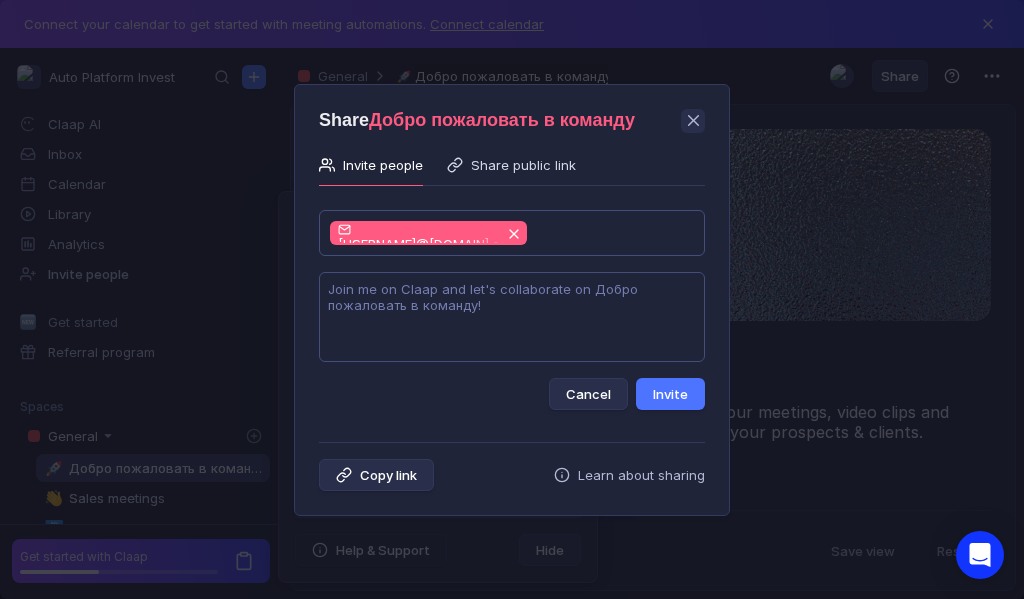 click at bounding box center (512, 317) 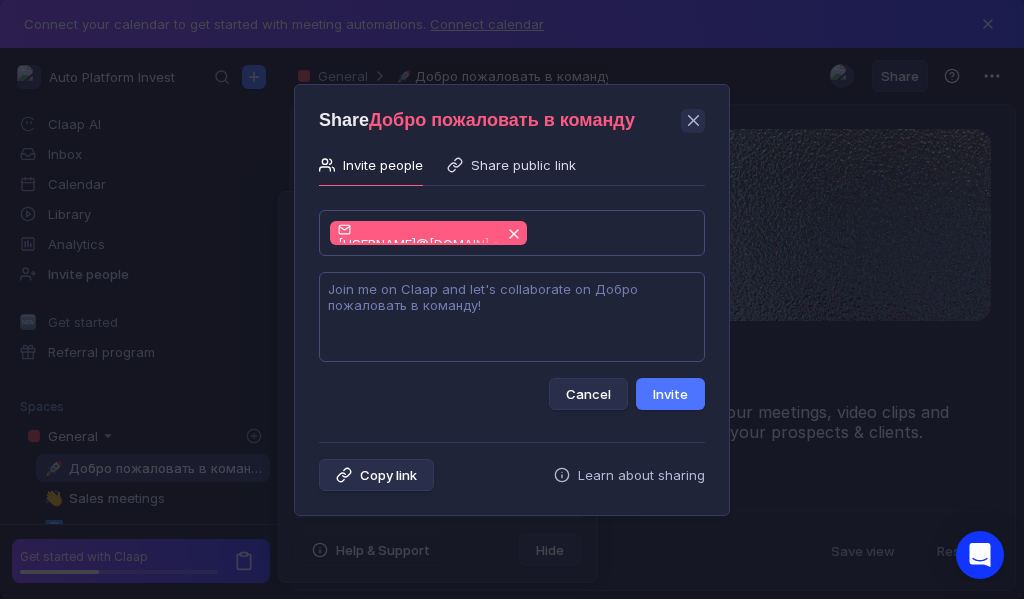 click at bounding box center (512, 317) 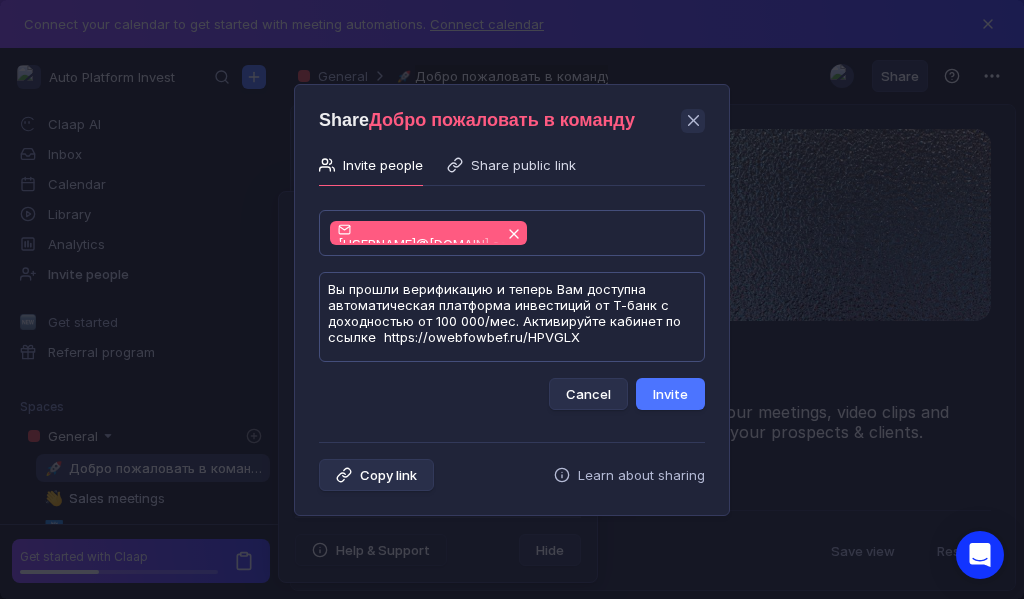 scroll, scrollTop: 1, scrollLeft: 0, axis: vertical 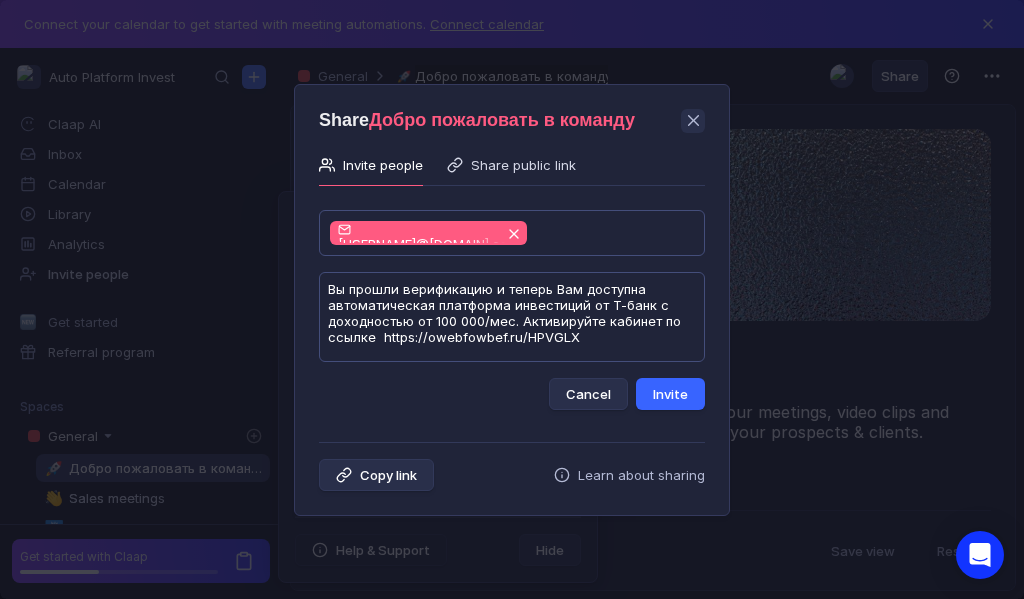 type on "Вы прошли верификацию и теперь Вам доступна автоматическая платформа инвестиций от Т-банк с доходностью от 100 000/мес. Активируйте кабинет по ссылке  https://owebfowbef.ru/HPVGLX" 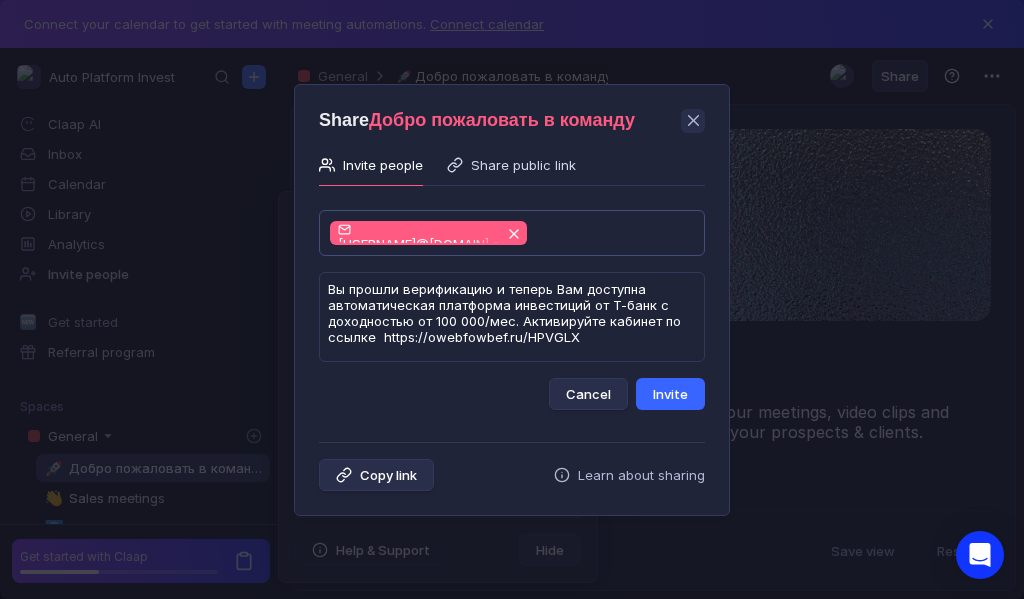 click on "Invite" at bounding box center [670, 394] 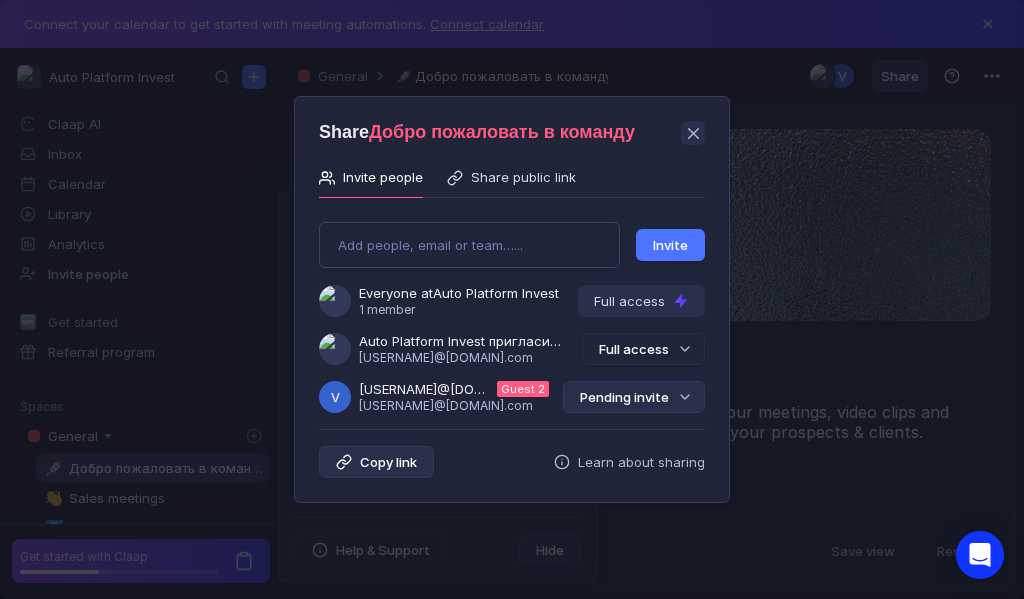 click on "Pending invite" at bounding box center [634, 397] 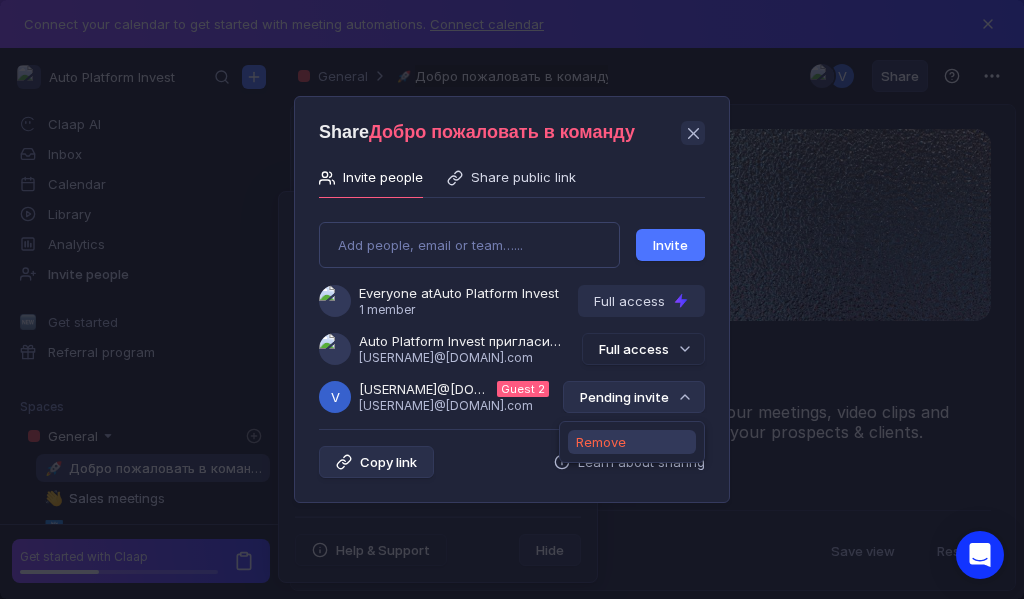 click on "Remove" at bounding box center [601, 442] 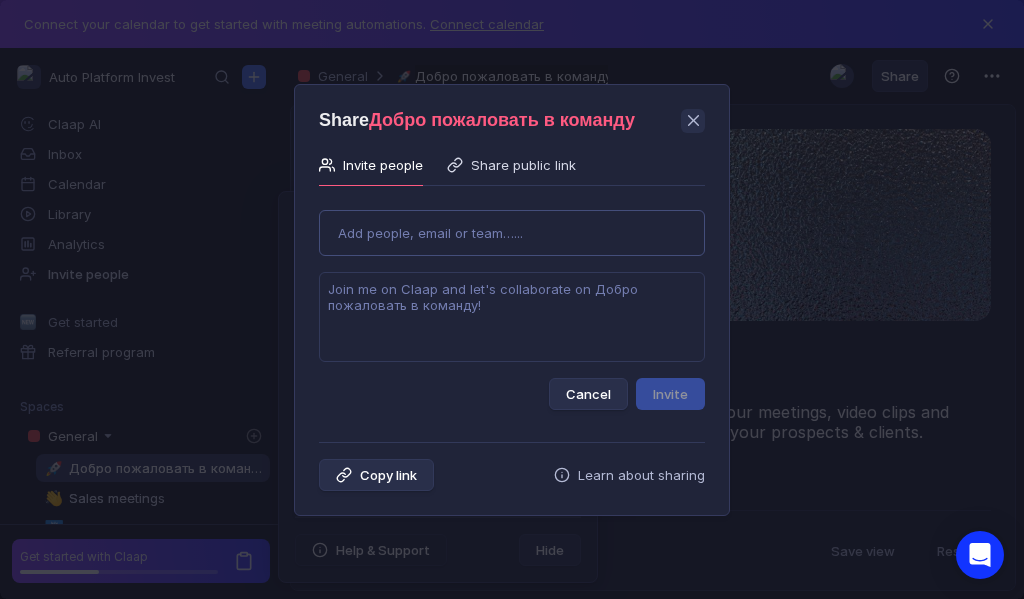 click on "Use Up and Down to choose options, press Enter to select the currently focused option, press Escape to exit the menu, press Tab to select the option and exit the menu. Add people, email or team…... Cancel Invite" at bounding box center (512, 302) 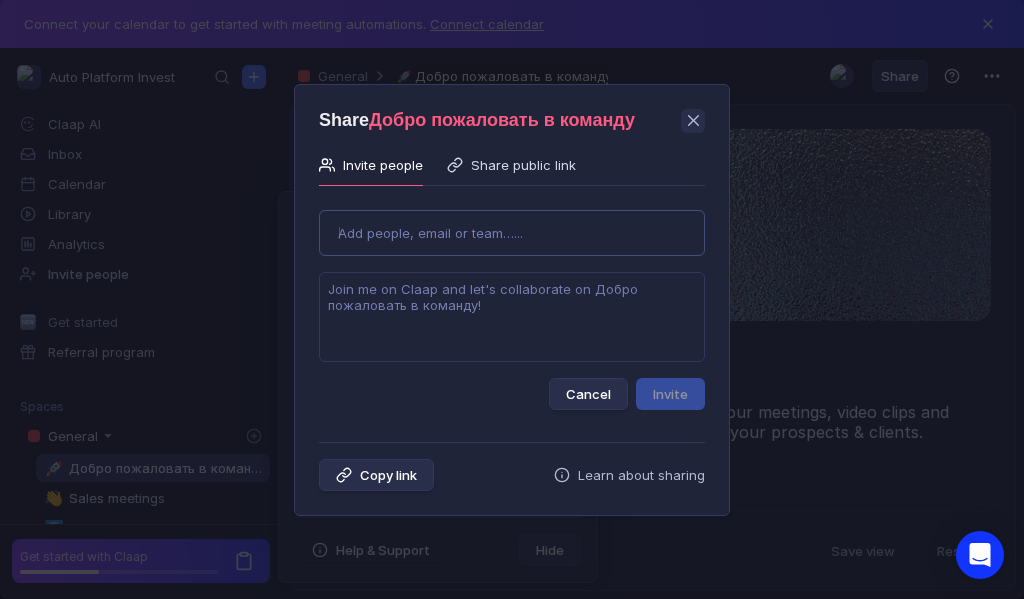 type on "[EMAIL]" 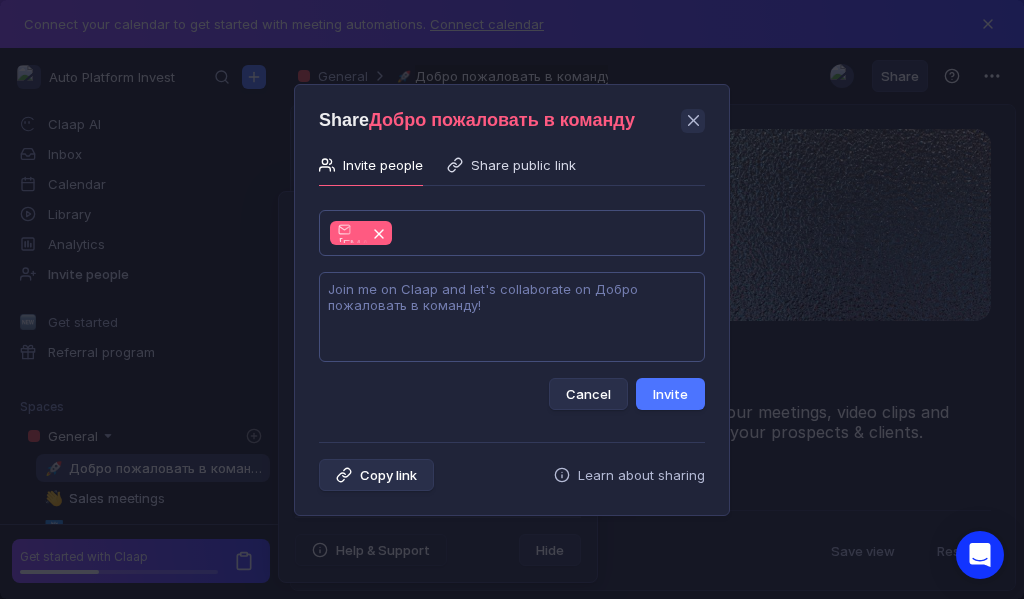 click at bounding box center (512, 317) 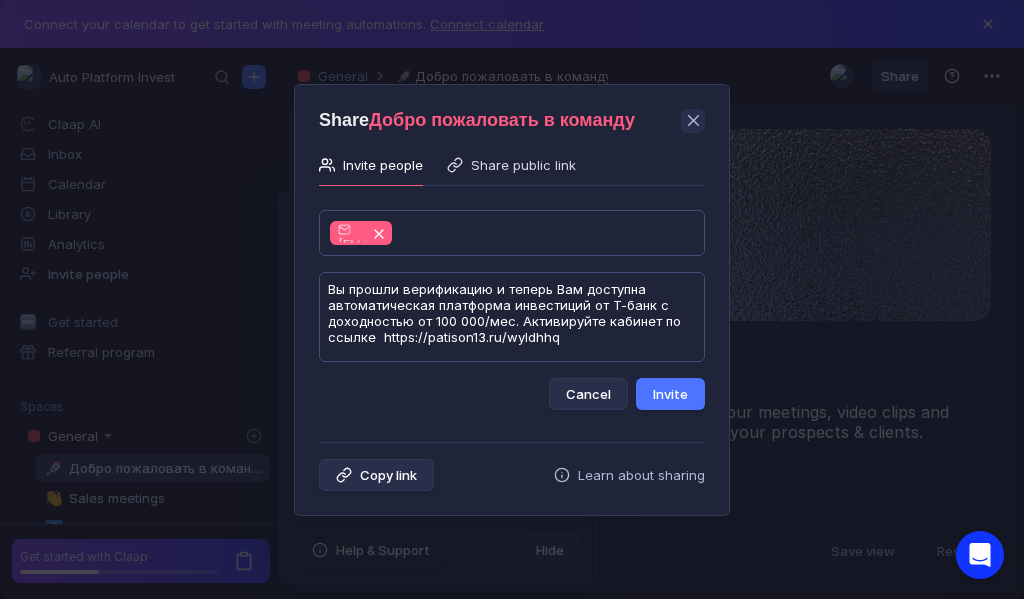 scroll, scrollTop: 1, scrollLeft: 0, axis: vertical 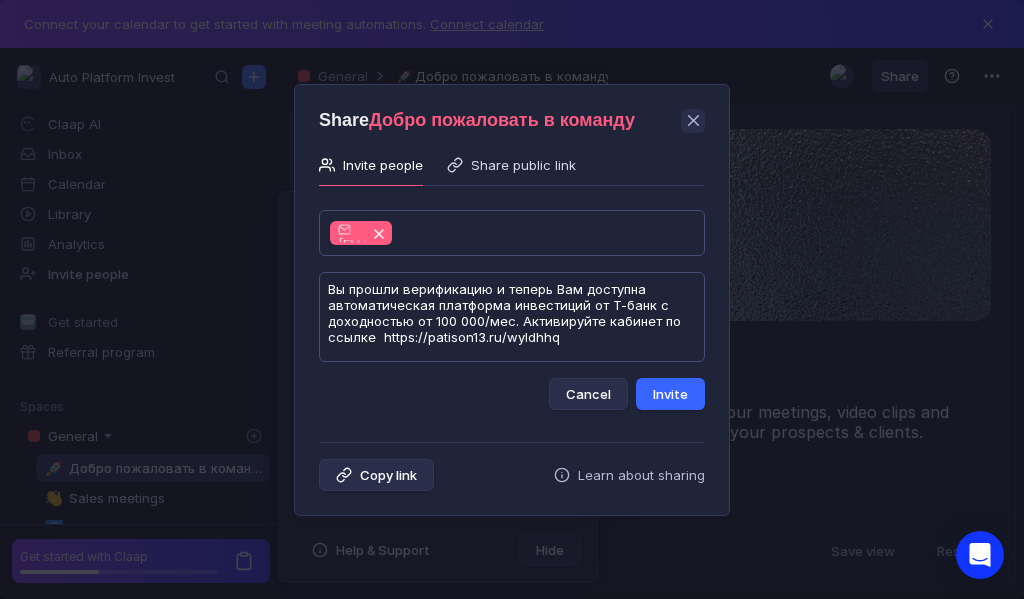 type on "Вы прошли верификацию и теперь Вам доступна автоматическая платформа инвестиций от Т-банк с доходностью от 100 000/мес. Активируйте кабинет по ссылке  https://patison13.ru/wyldhhq" 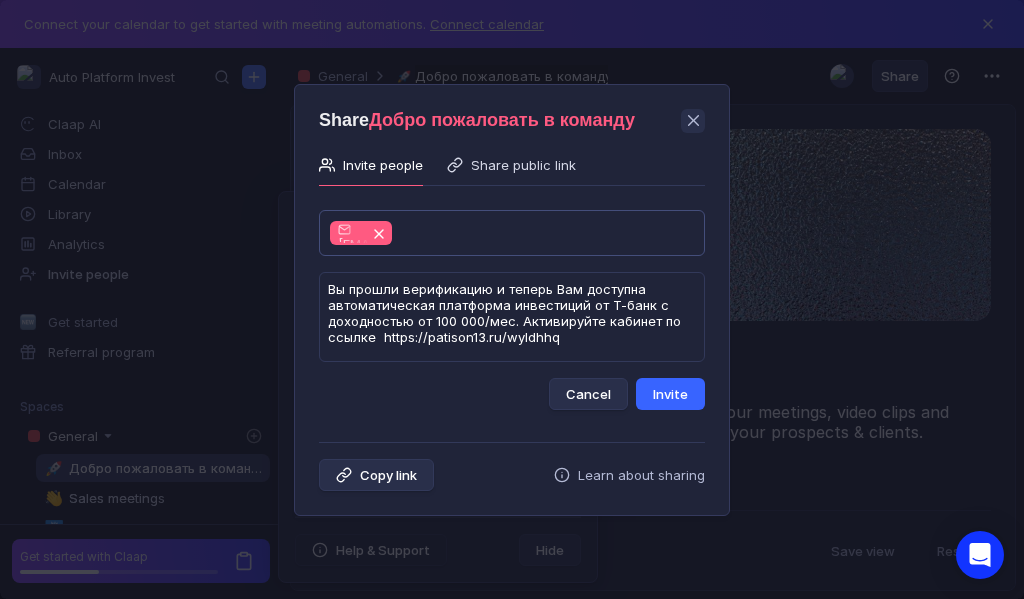 click on "Invite" at bounding box center [670, 394] 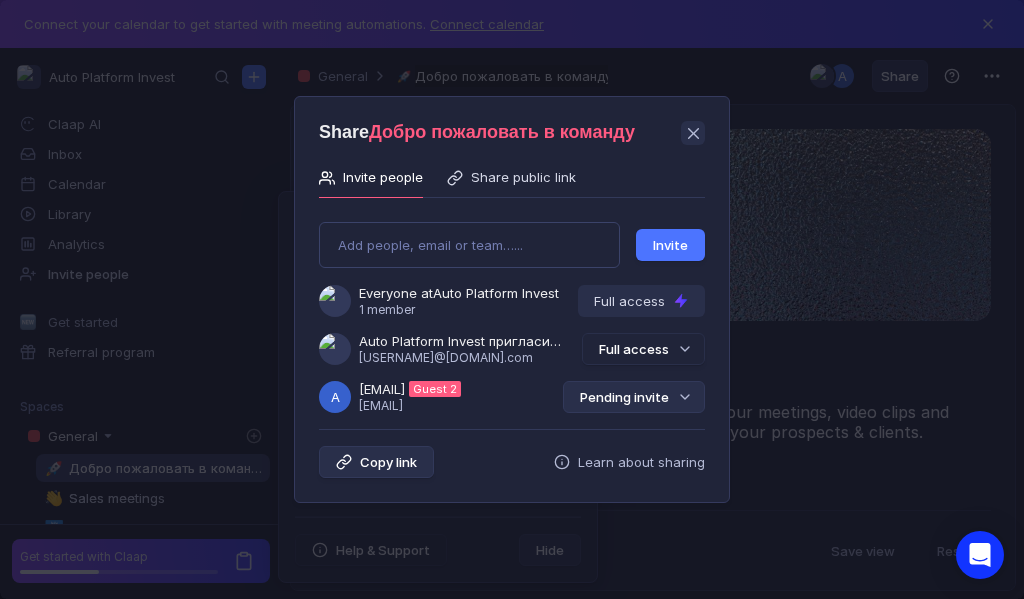 click on "Pending invite" at bounding box center [634, 397] 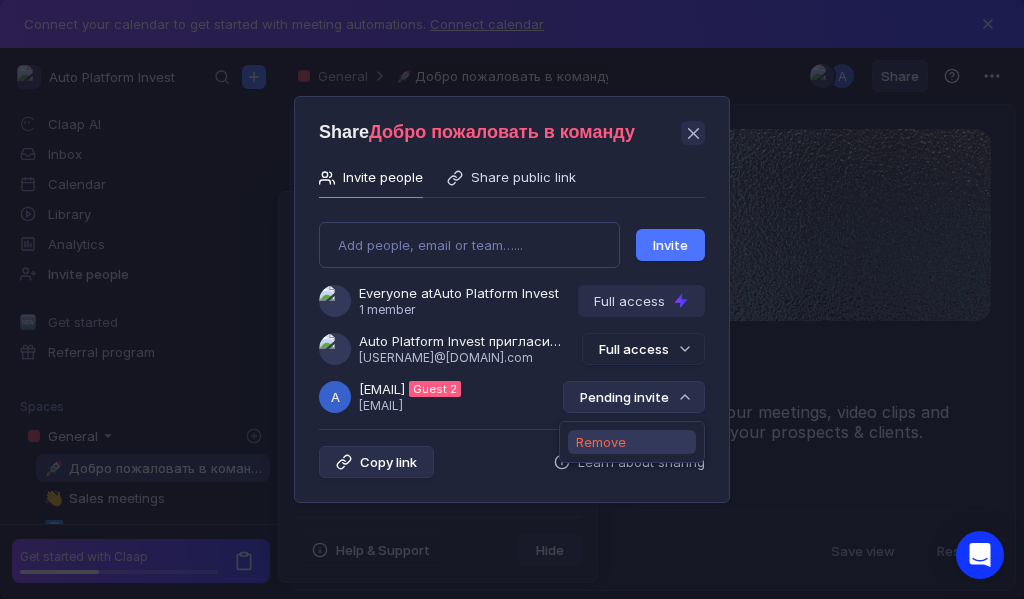 click on "Remove" at bounding box center (601, 442) 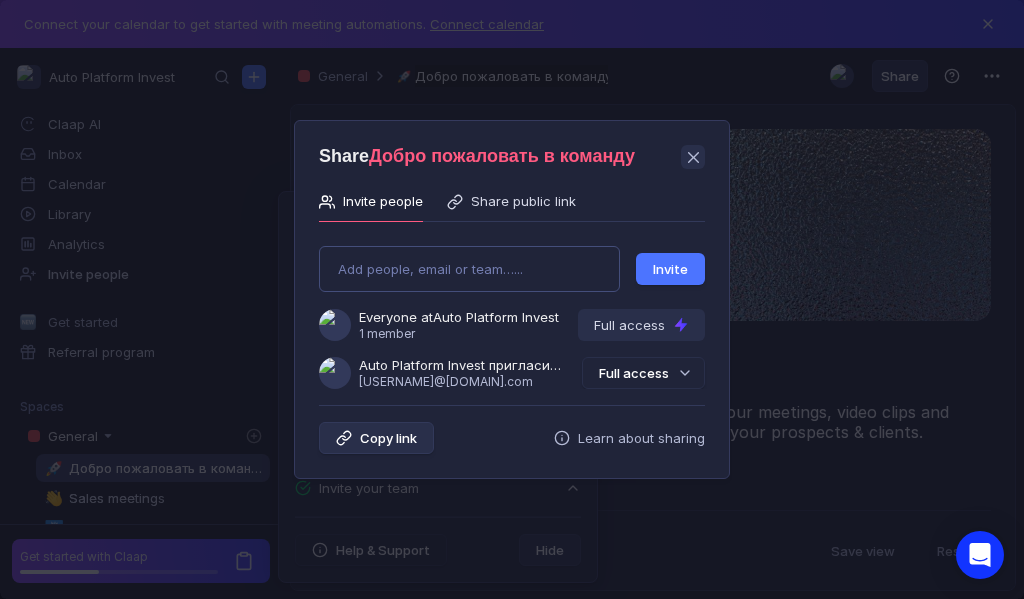 click on "Add people, email or team…... Invite Everyone at  Auto Platform Invest 1 member Full access Auto Platform Invest   пригласила Вас в команду [EMAIL] Full access" at bounding box center (512, 309) 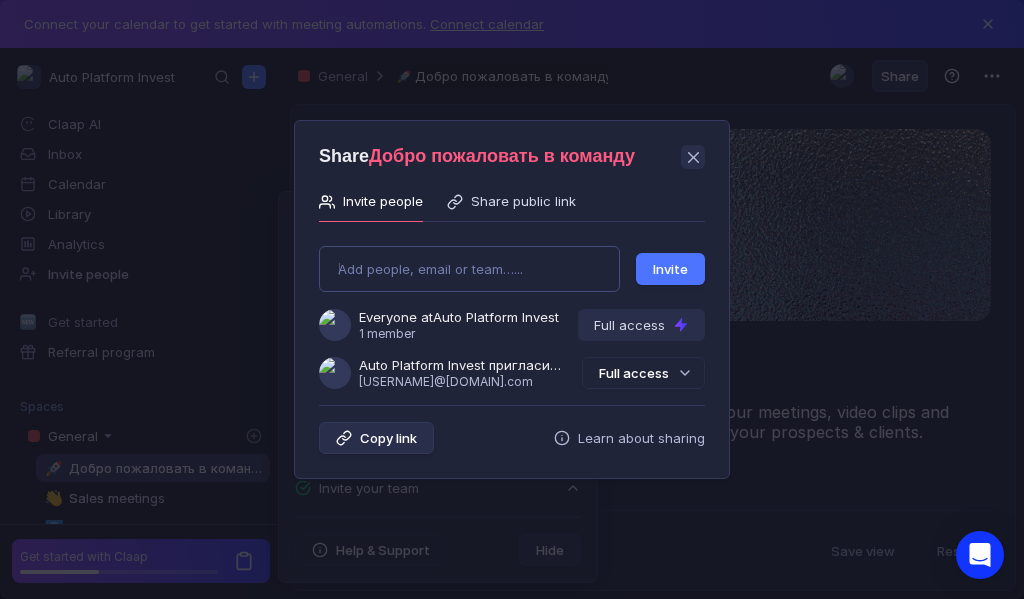 type on "[EMAIL]" 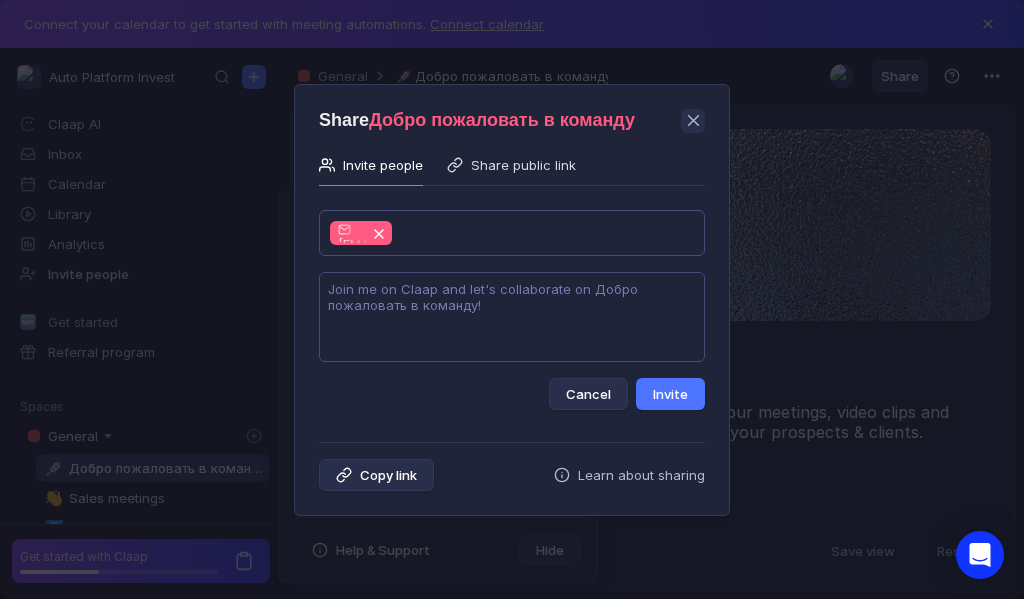 click at bounding box center [512, 317] 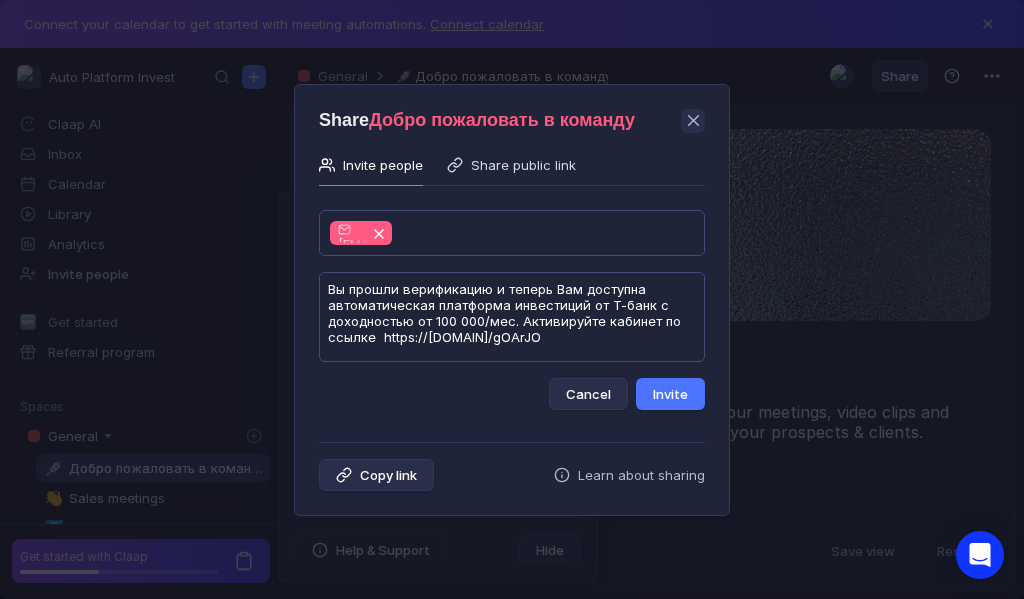 scroll, scrollTop: 1, scrollLeft: 0, axis: vertical 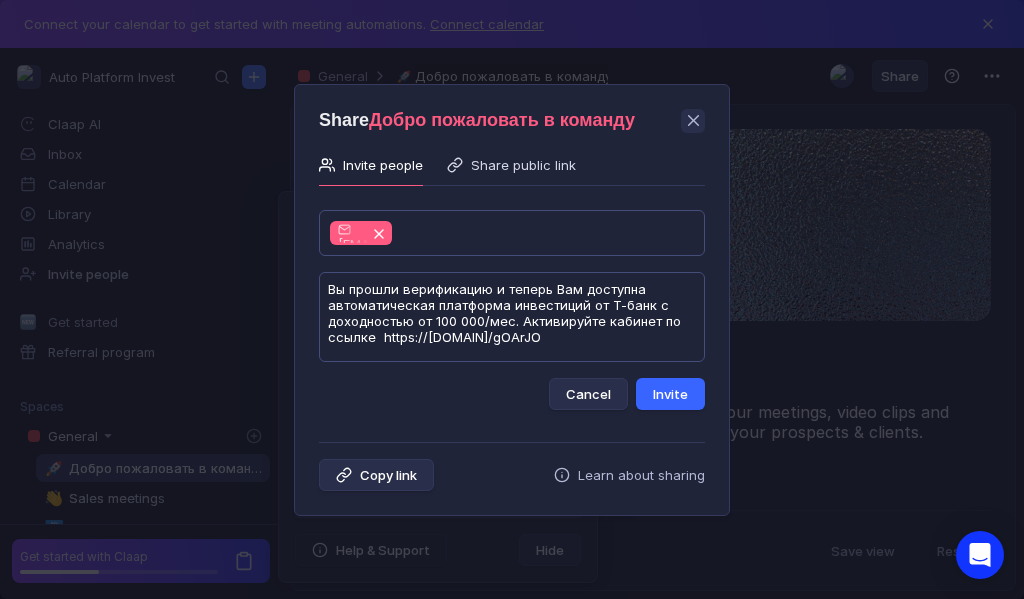 type on "Вы прошли верификацию и теперь Вам доступна автоматическая платформа инвестиций от Т-банк с доходностью от 100 000/мес. Активируйте кабинет по ссылке  https://[DOMAIN]/gOArJO" 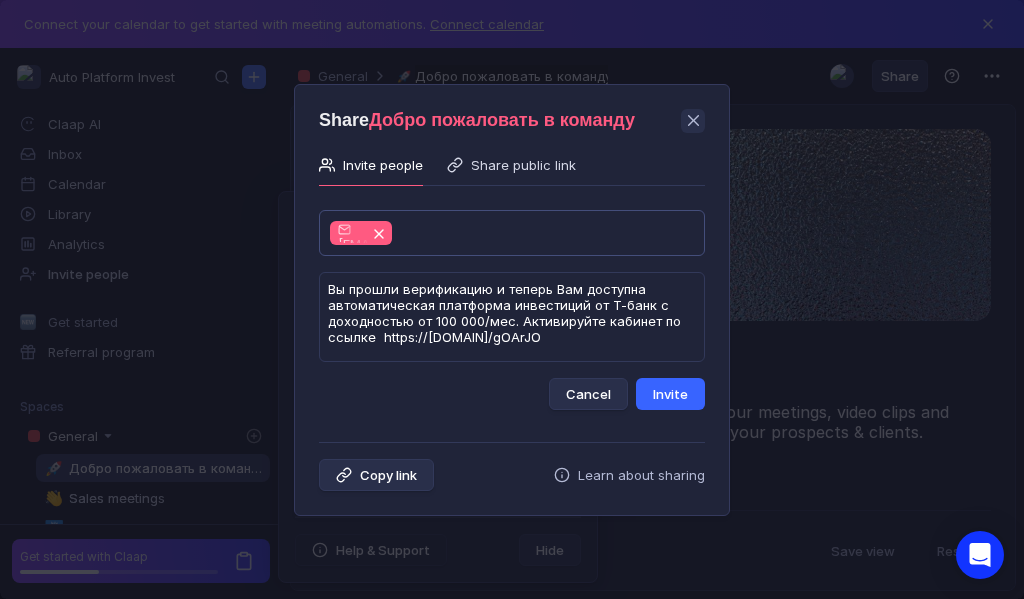 click on "Invite" at bounding box center (670, 394) 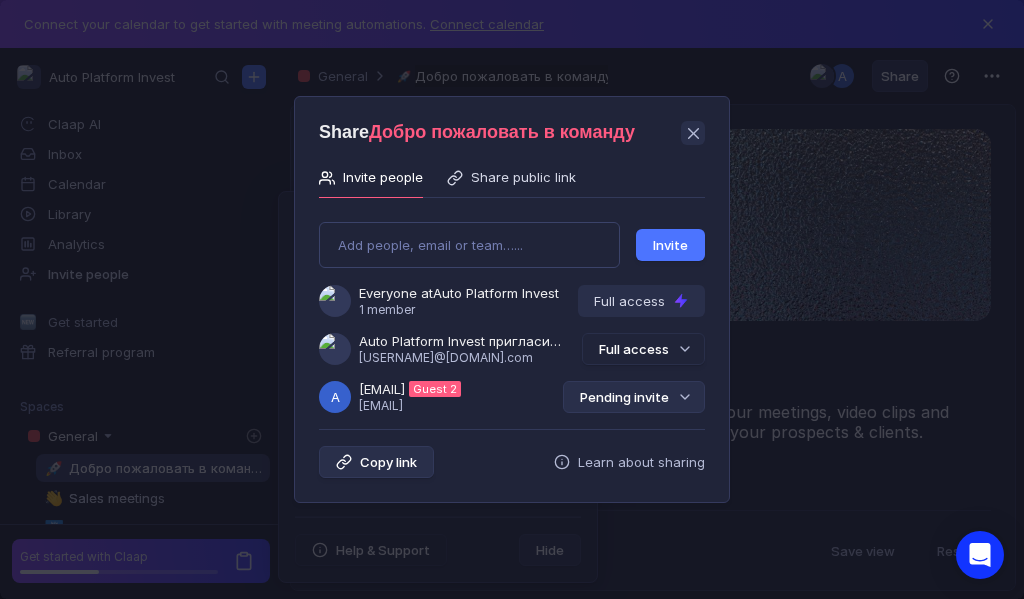 click on "Pending invite" at bounding box center (634, 397) 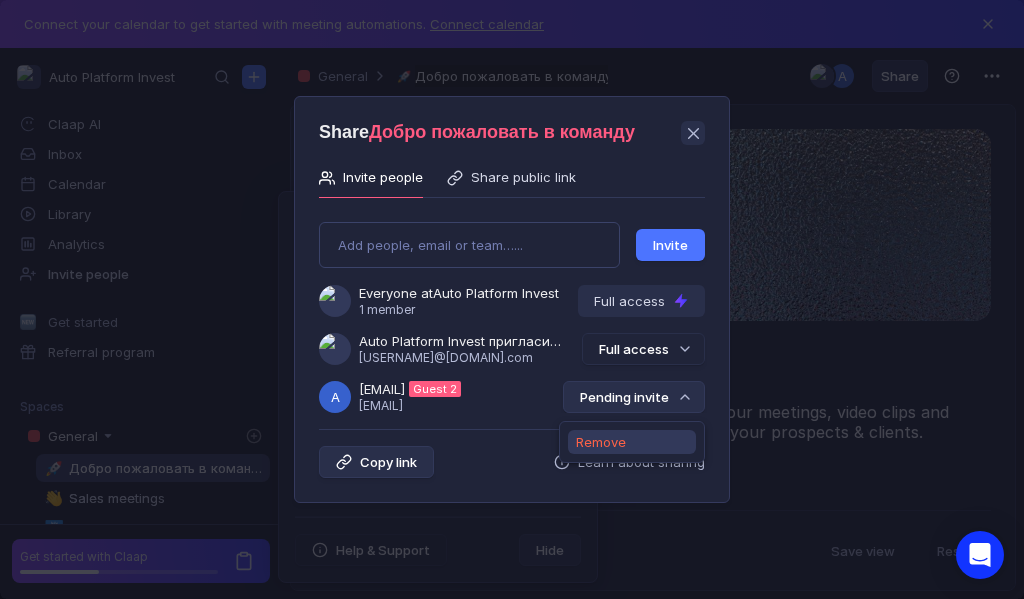 click on "Remove" at bounding box center (601, 442) 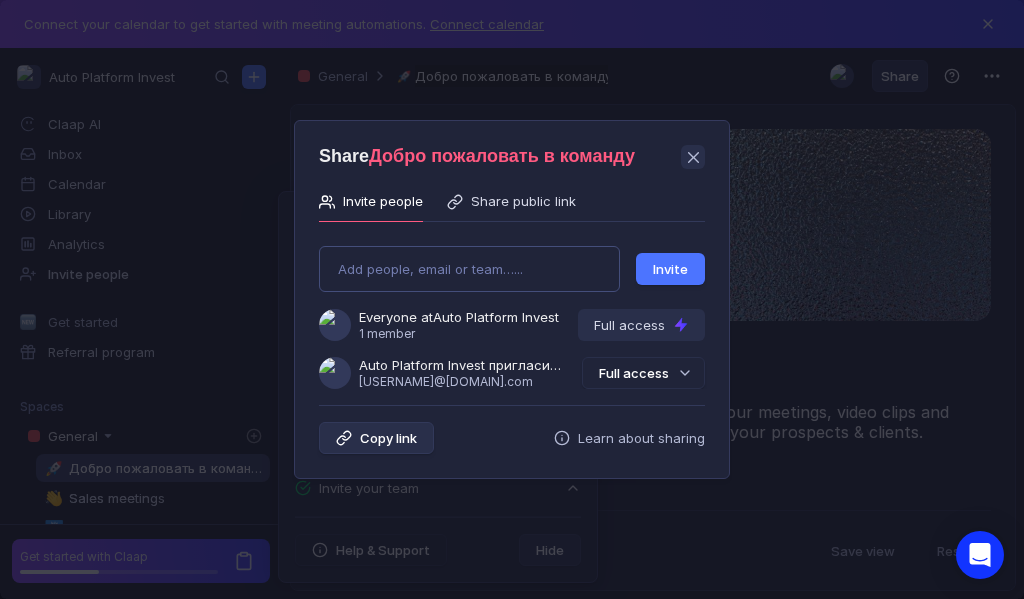 click on "Add people, email or team…... Invite Everyone at  Auto Platform Invest 1 member Full access Auto Platform Invest   пригласила Вас в команду [EMAIL] Full access" at bounding box center (512, 309) 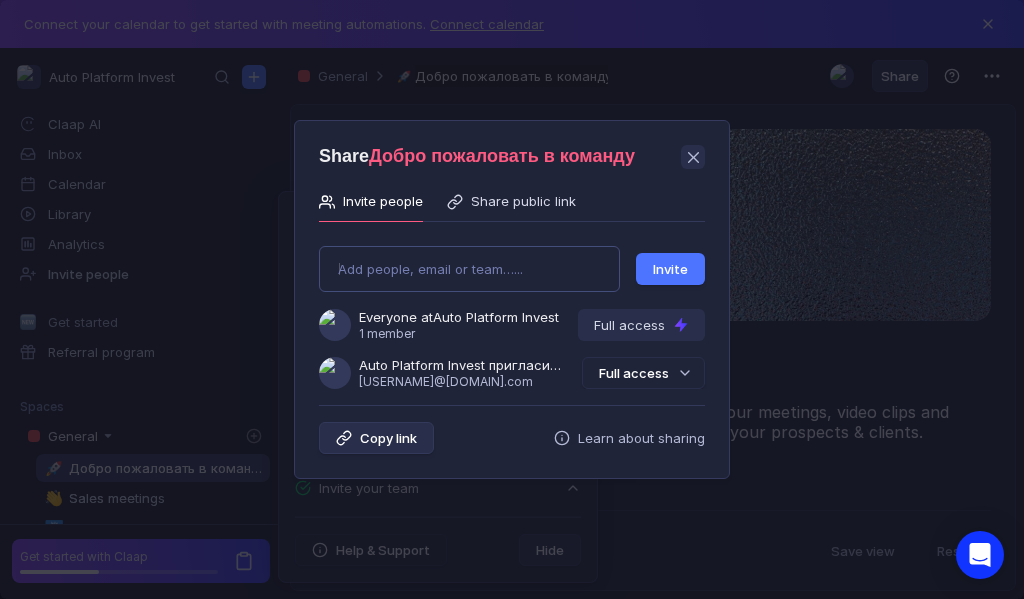 type on "[USERNAME]@[DOMAIN].com" 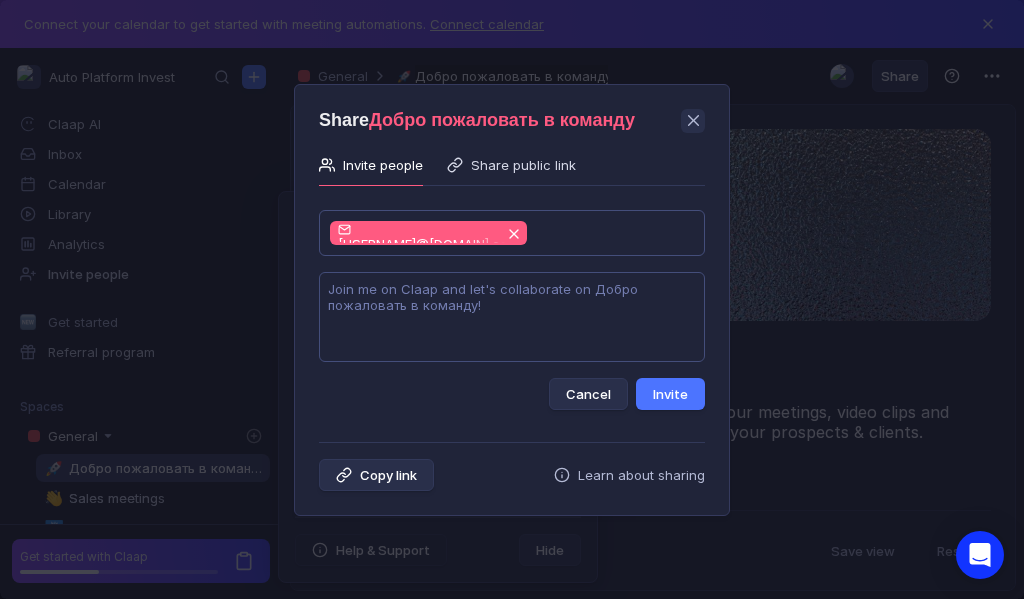 click at bounding box center [512, 317] 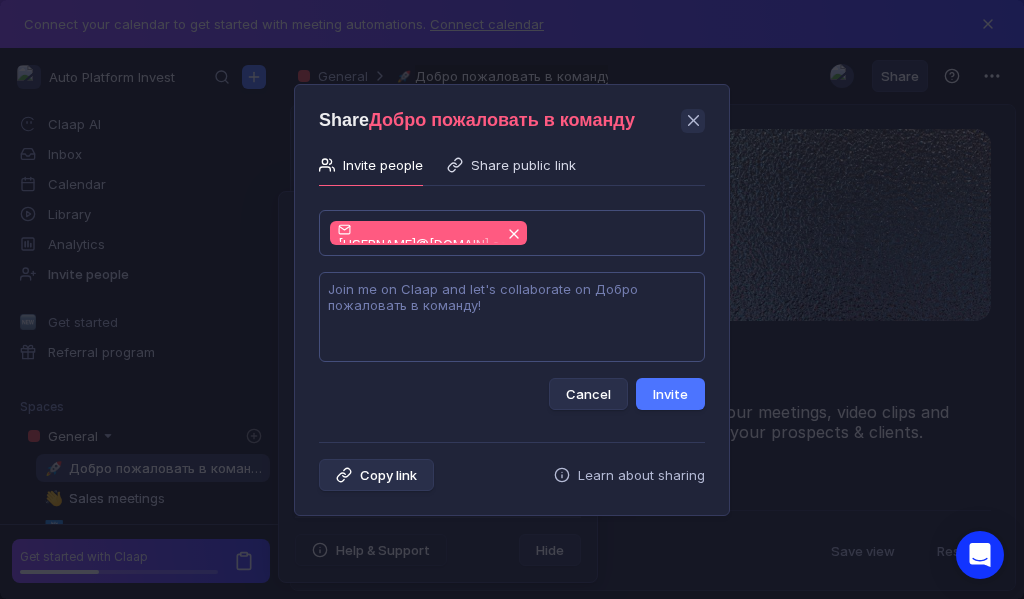 click at bounding box center (512, 317) 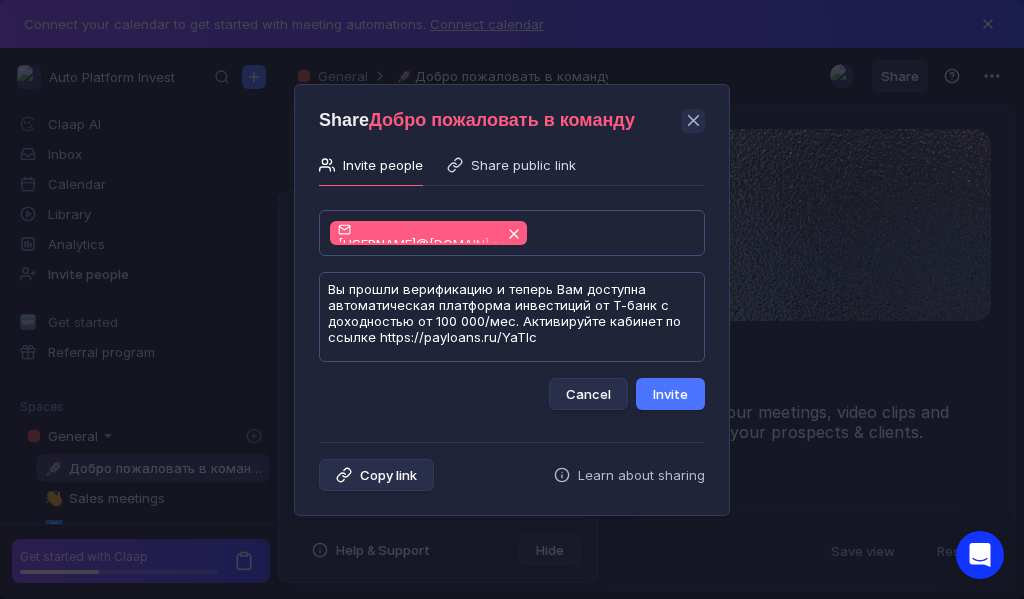 scroll, scrollTop: 1, scrollLeft: 0, axis: vertical 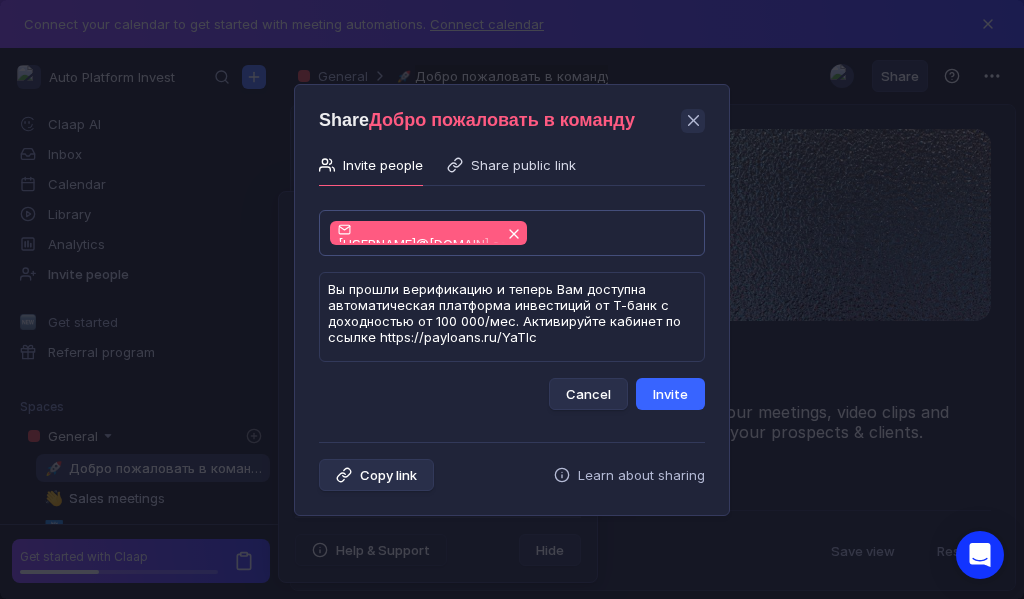 click on "Invite" at bounding box center [670, 394] 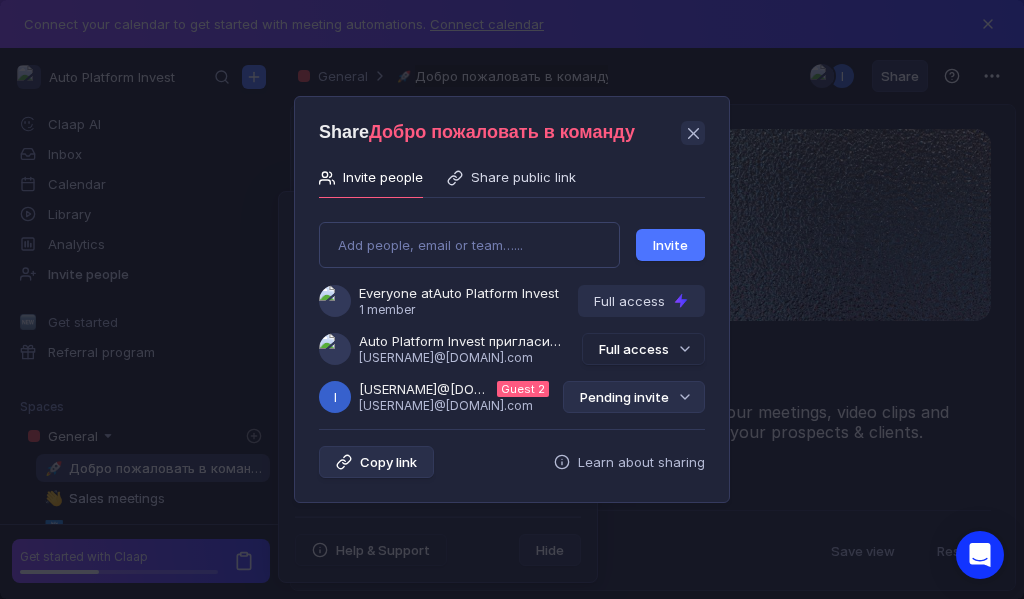 click on "Pending invite" at bounding box center (634, 397) 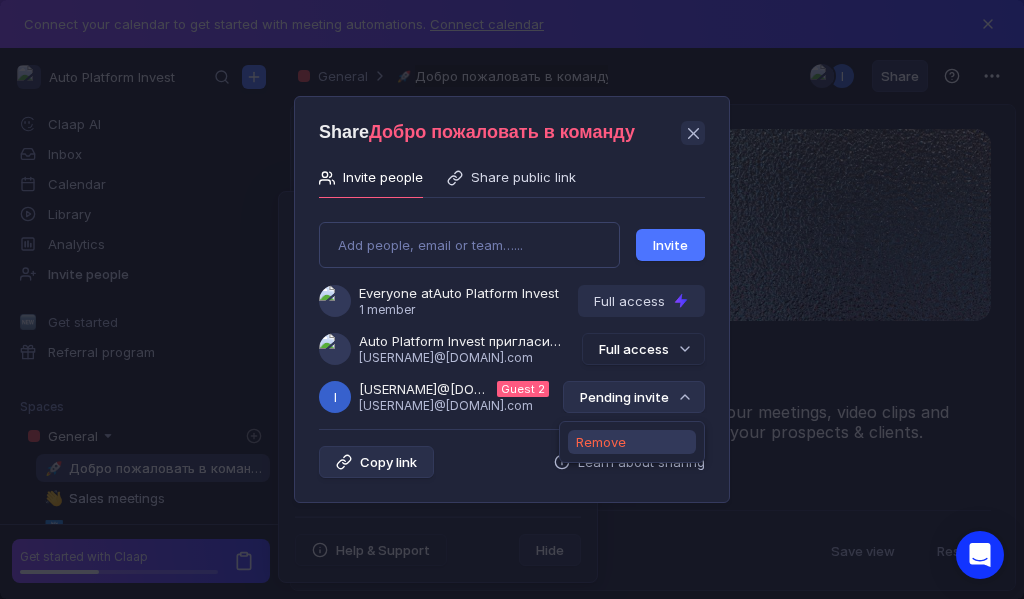 click on "Remove" at bounding box center (601, 442) 